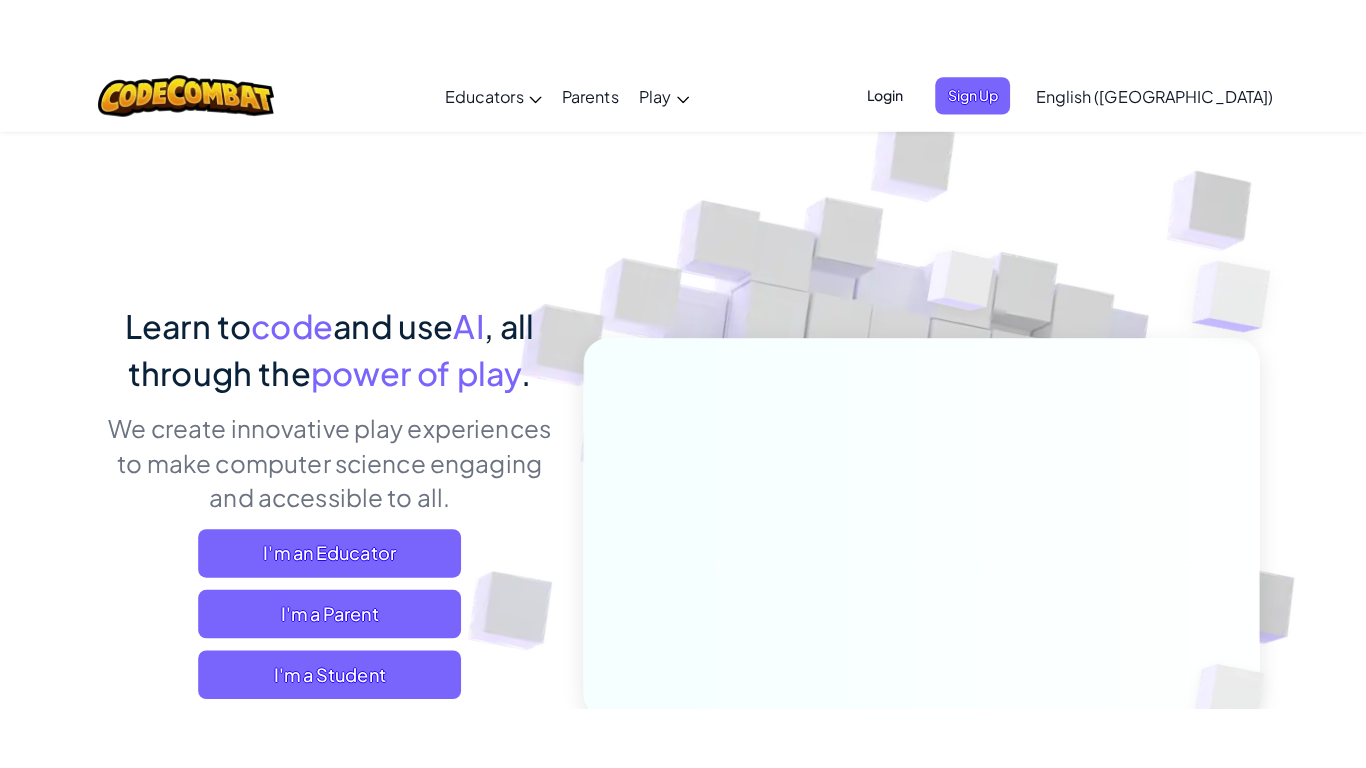 scroll, scrollTop: 0, scrollLeft: 0, axis: both 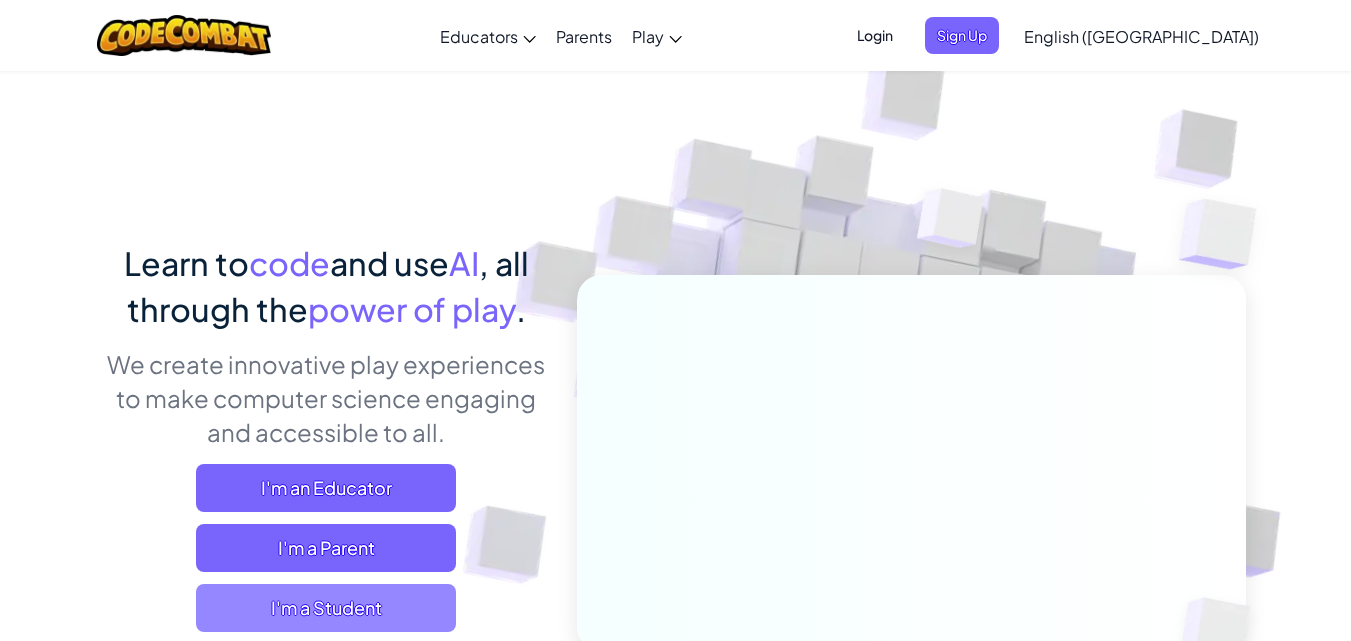 type 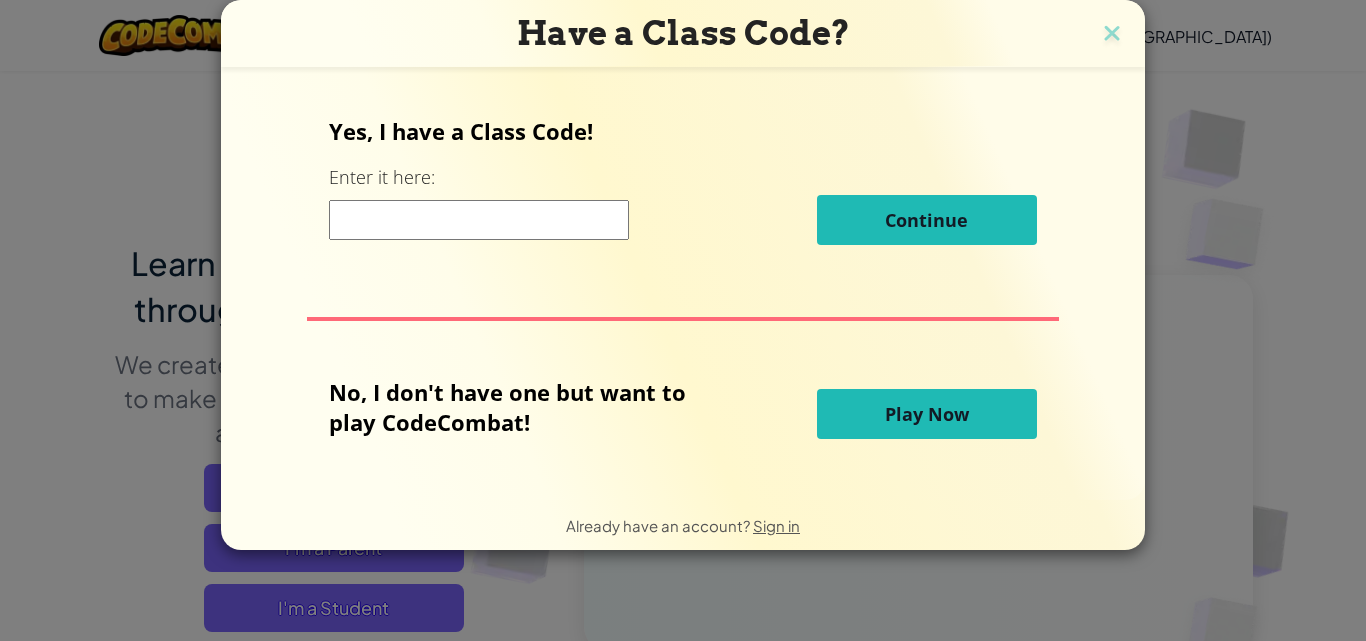type 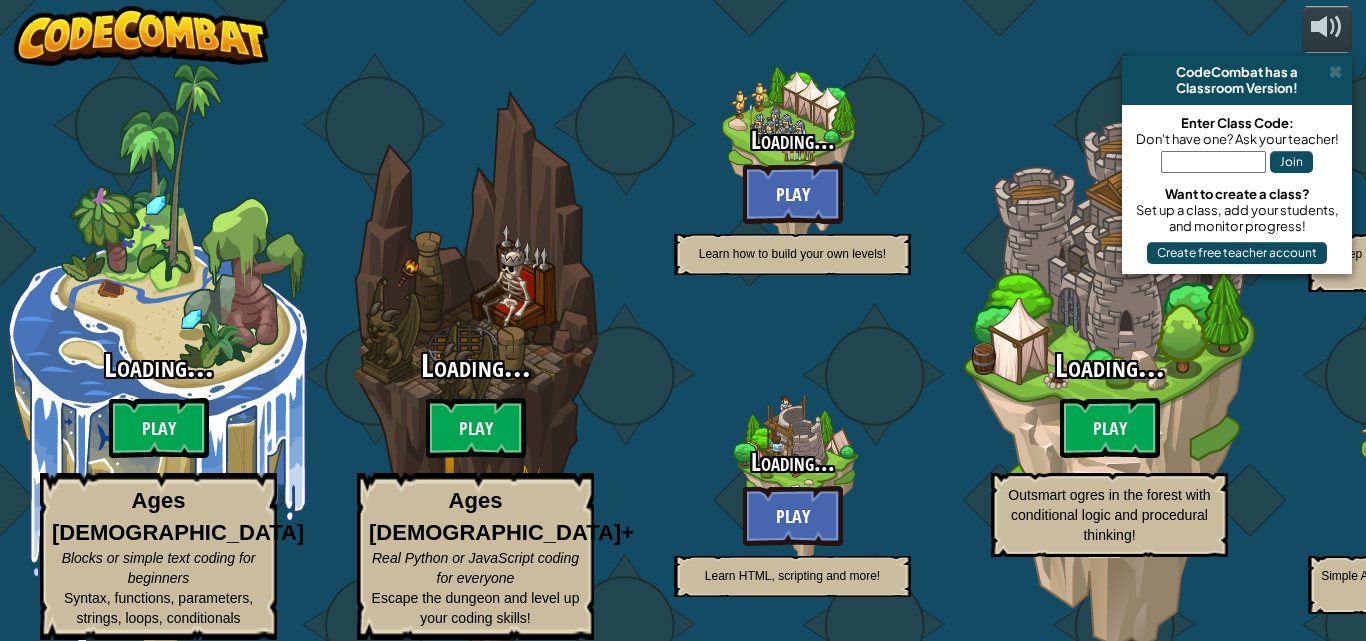 select on "en-[GEOGRAPHIC_DATA]" 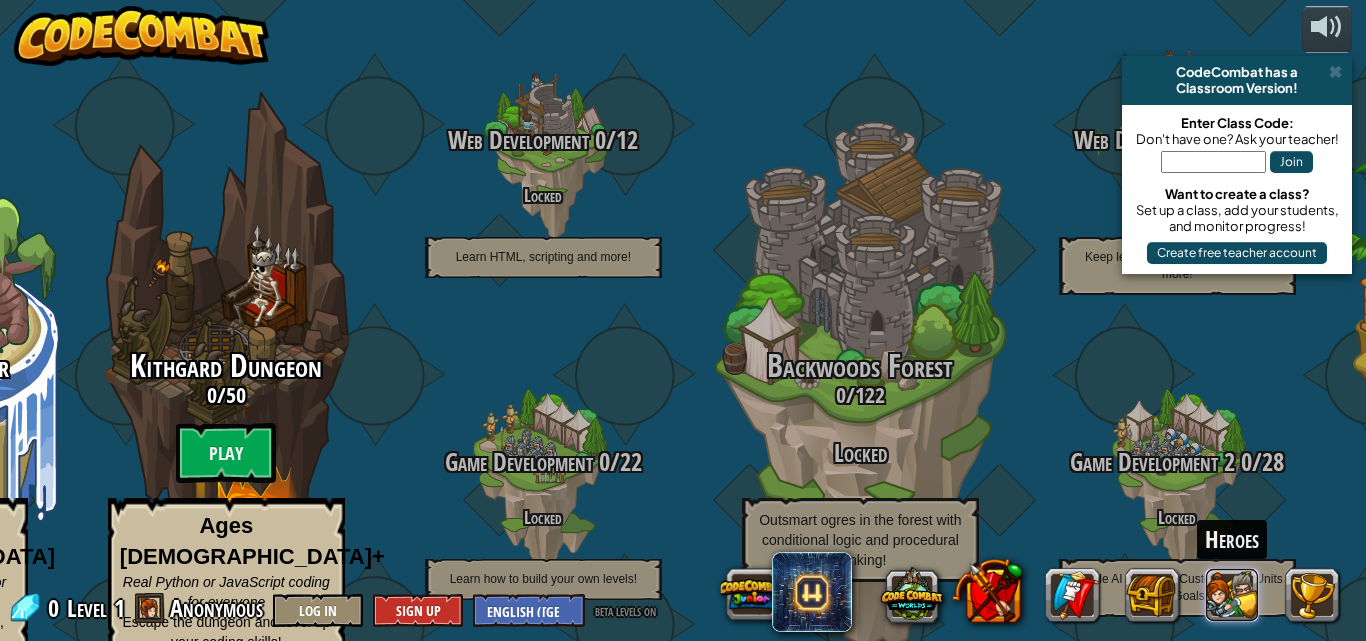 type 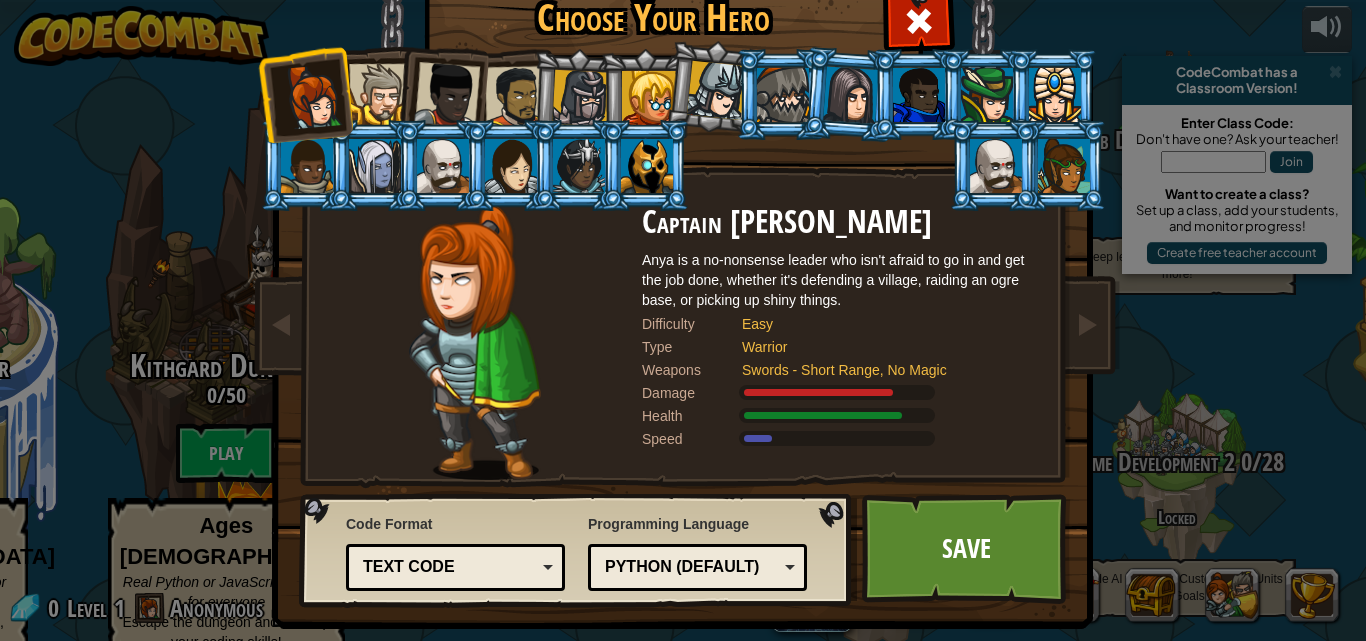 click at bounding box center [580, 98] 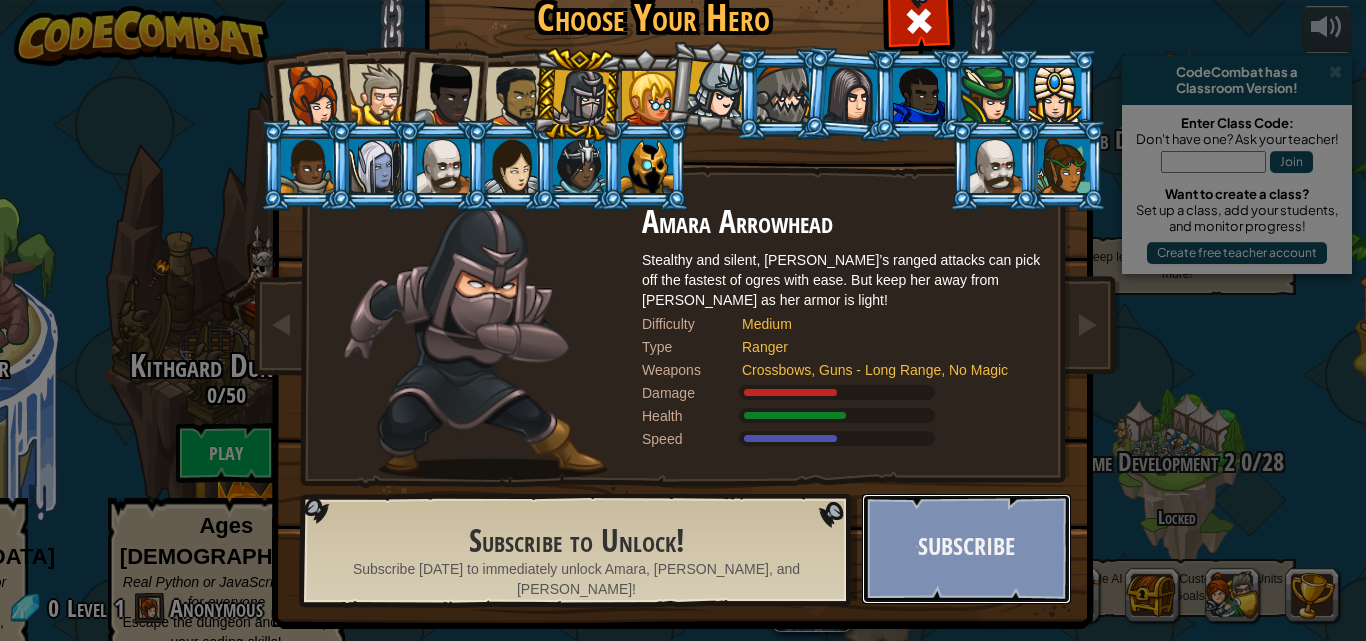 type 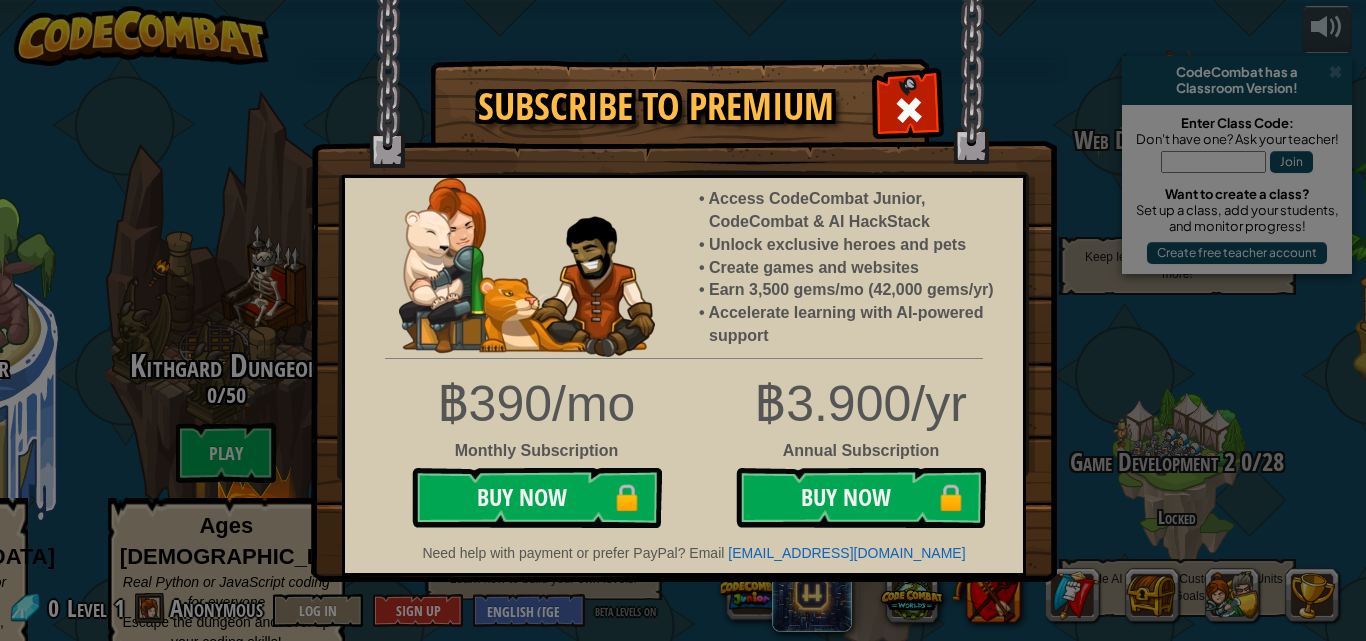 type 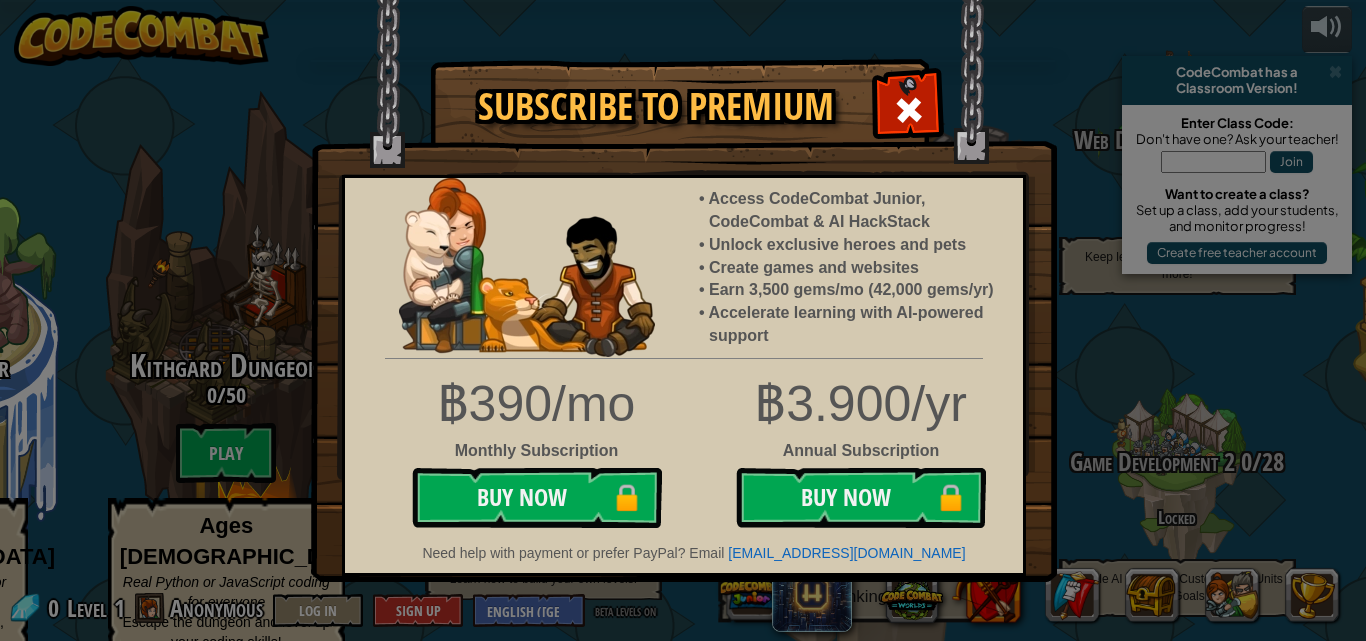 drag, startPoint x: 909, startPoint y: 108, endPoint x: 899, endPoint y: 122, distance: 17.20465 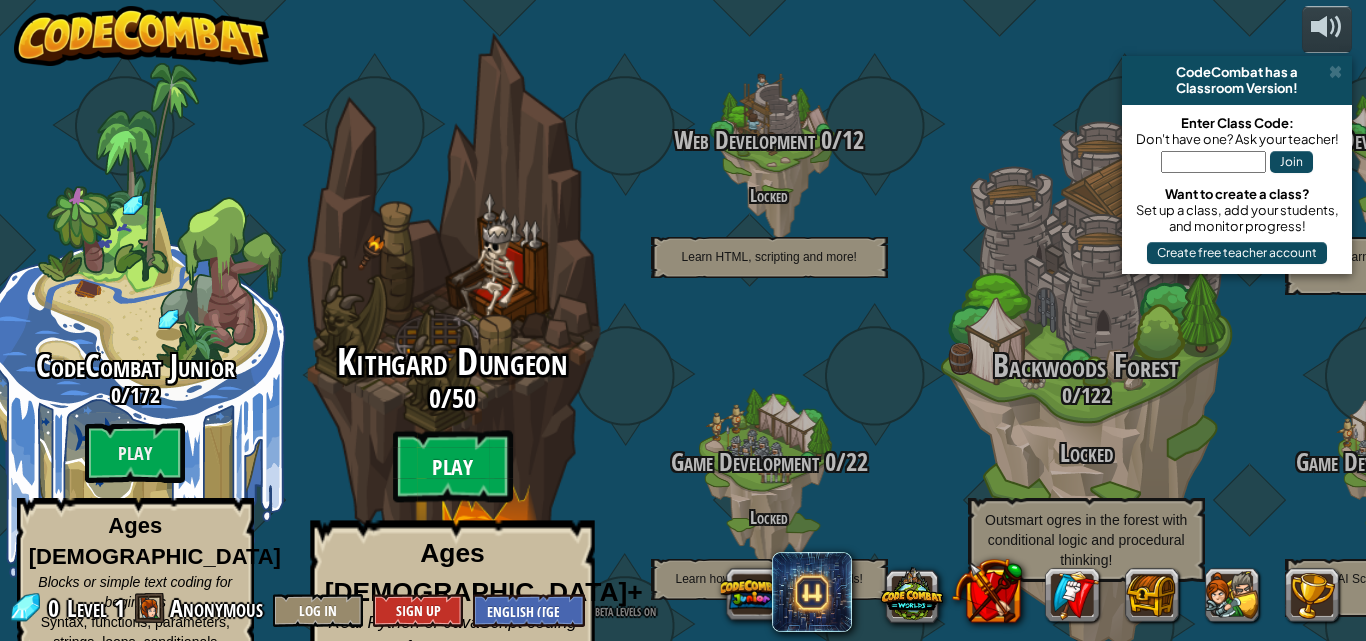 click on "Play" at bounding box center [452, 467] 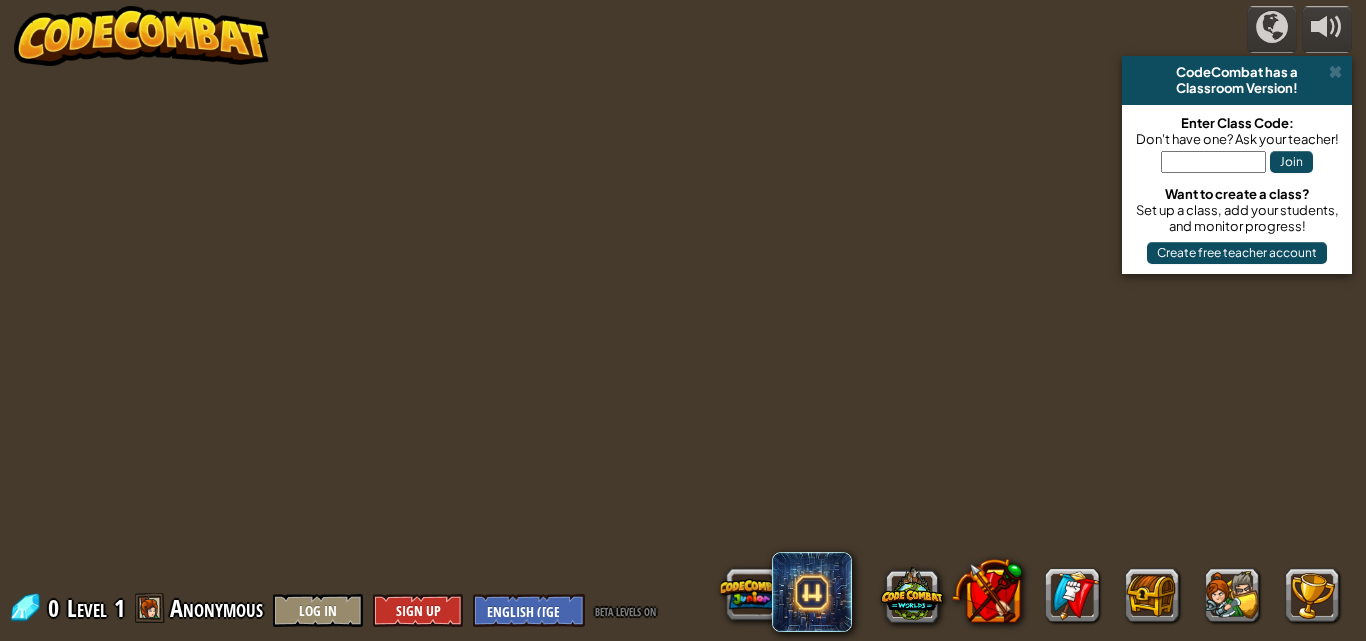select on "en-[GEOGRAPHIC_DATA]" 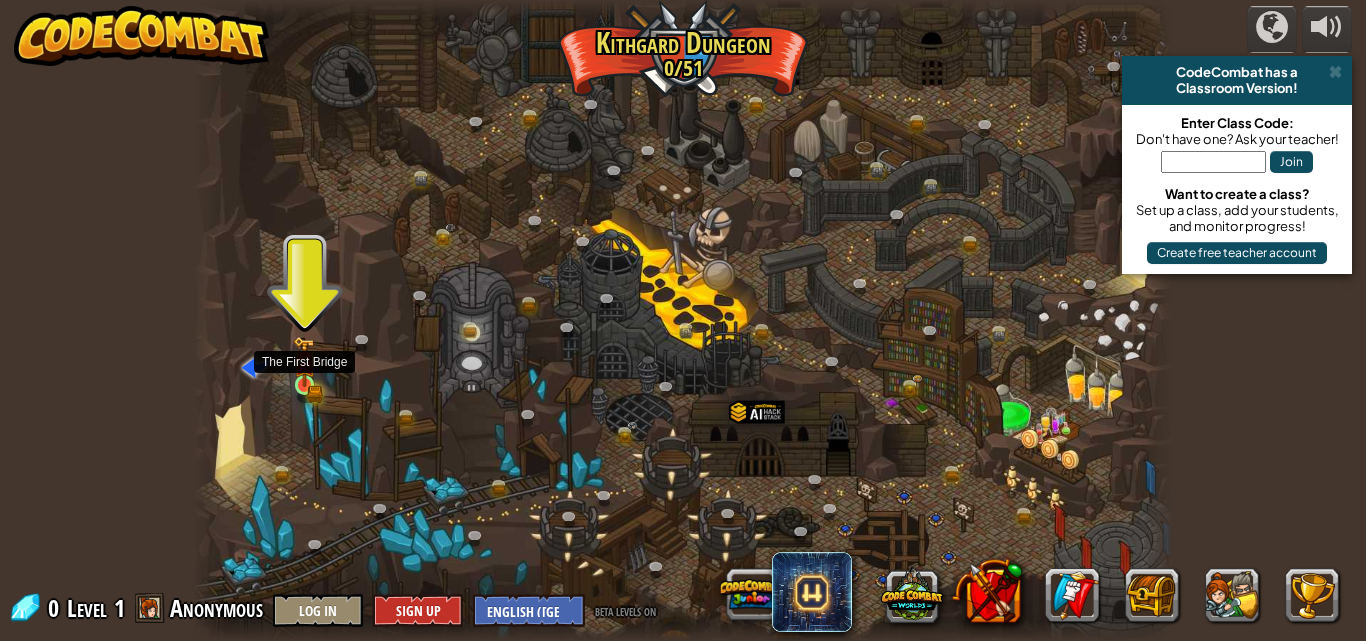 click at bounding box center (304, 361) 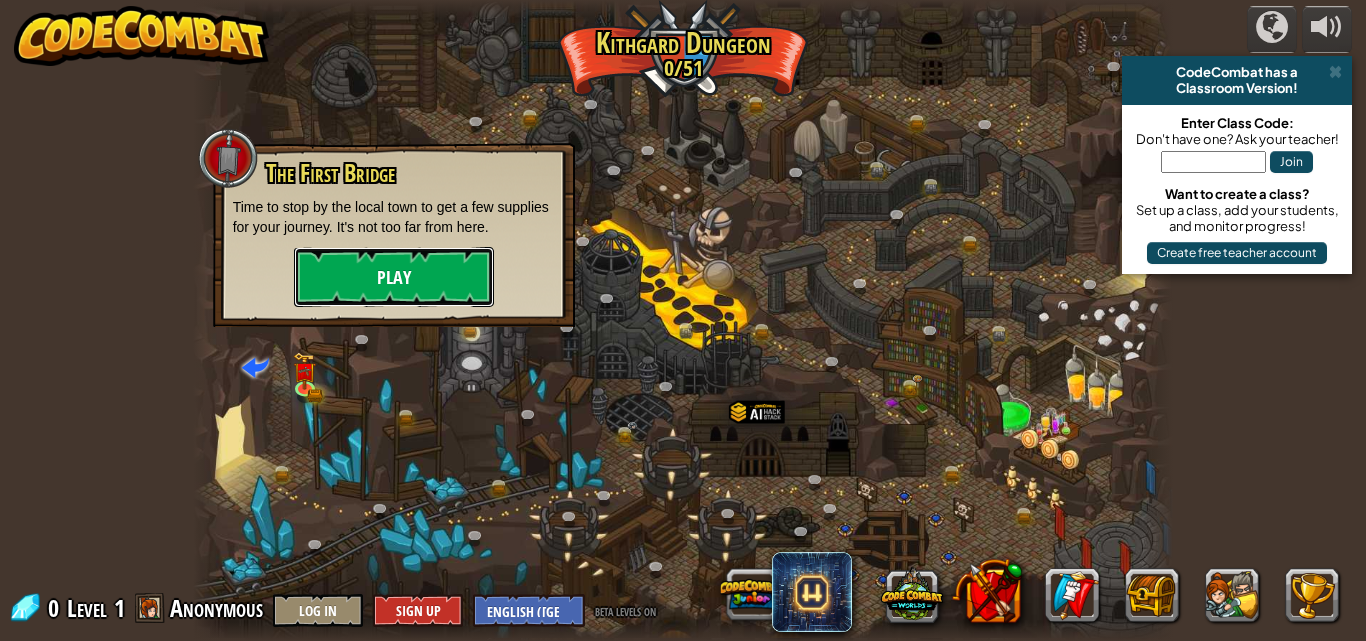 type 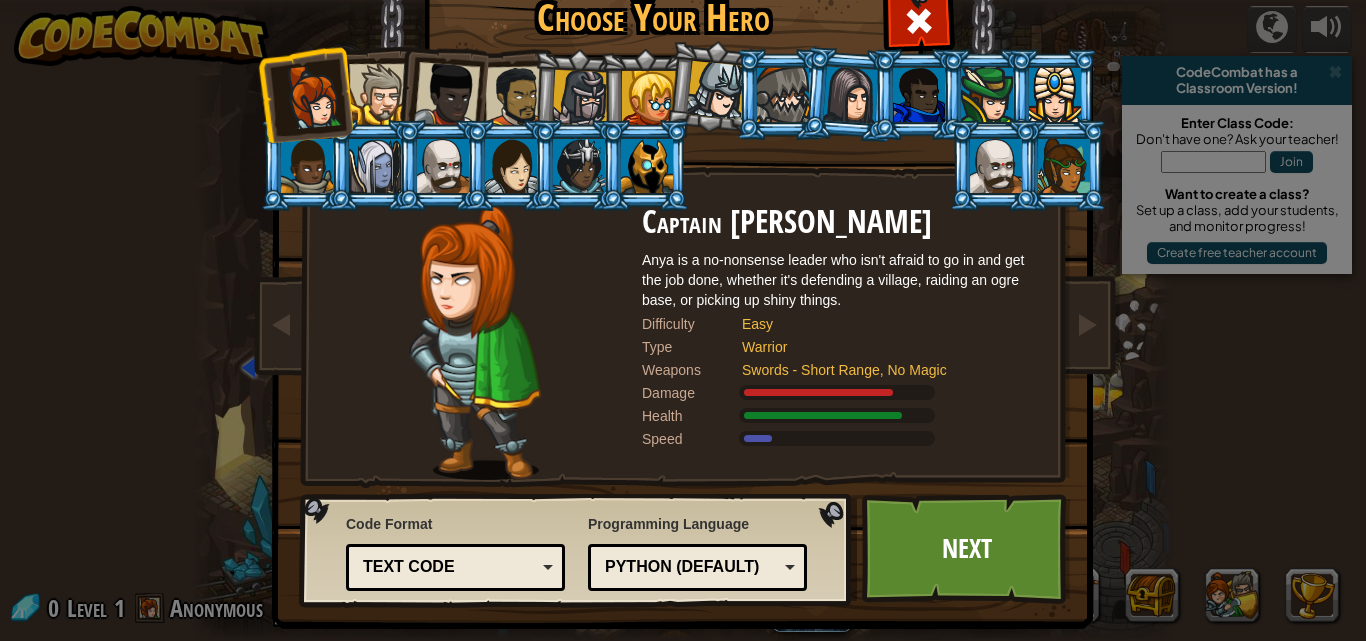 click at bounding box center [379, 94] 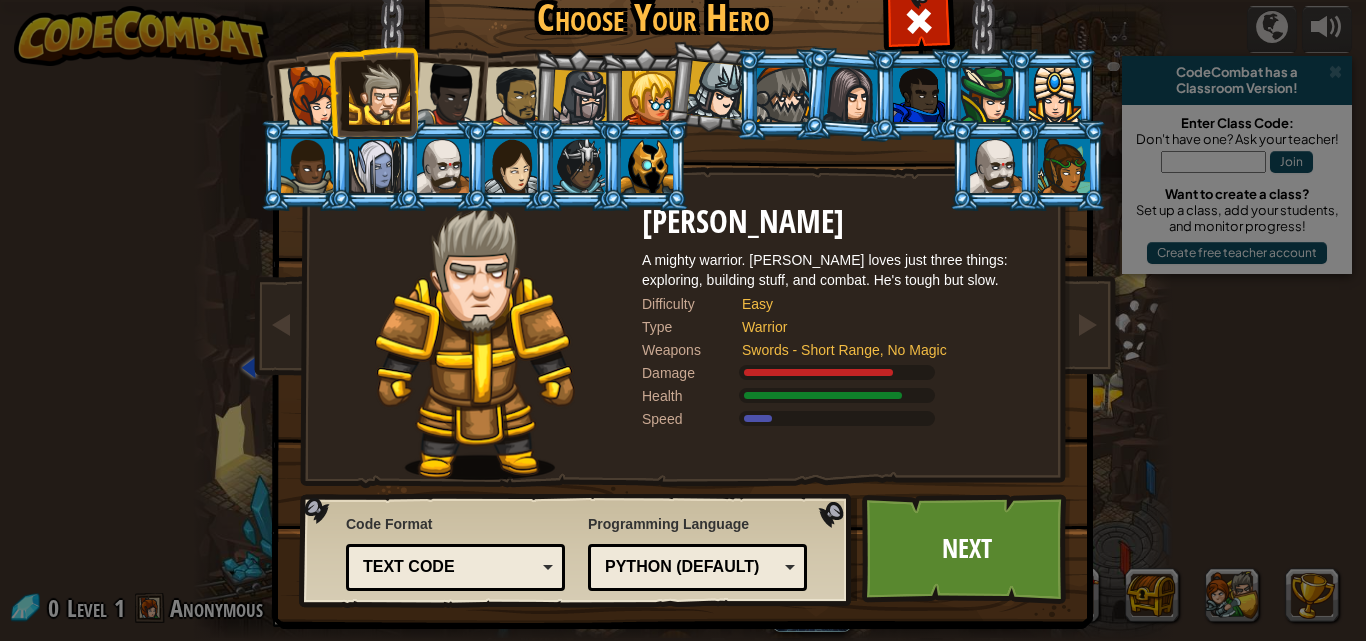 click at bounding box center (373, 91) 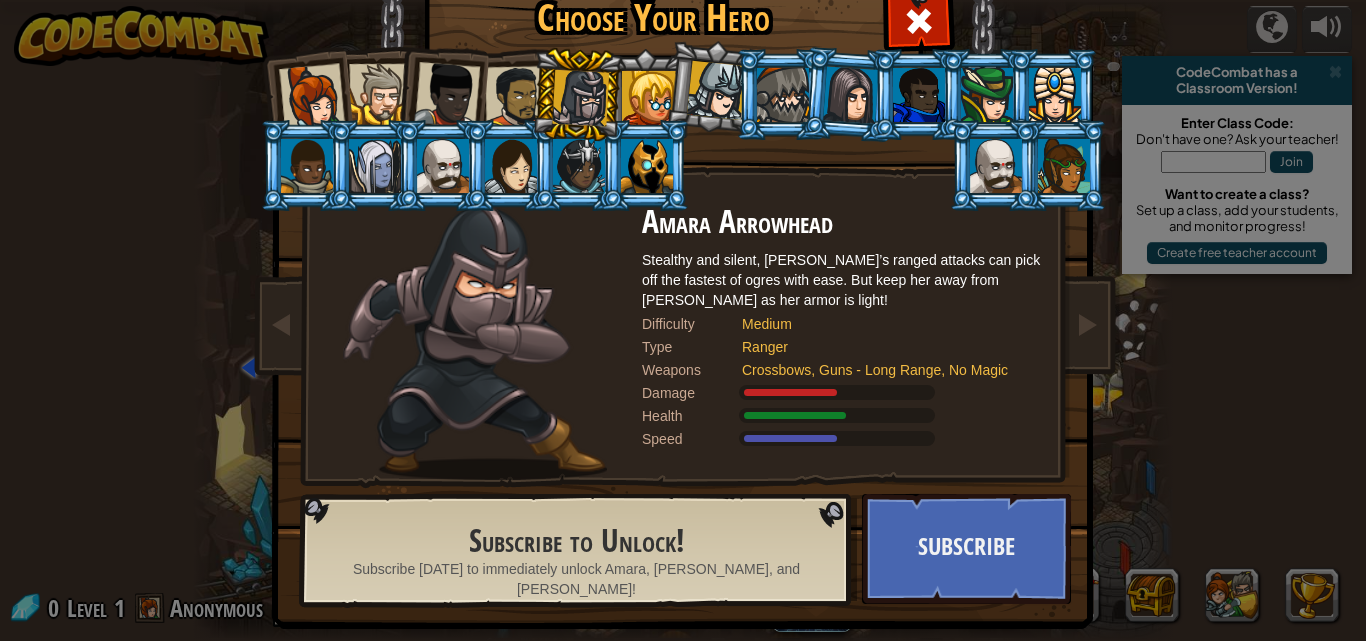 click at bounding box center (516, 97) 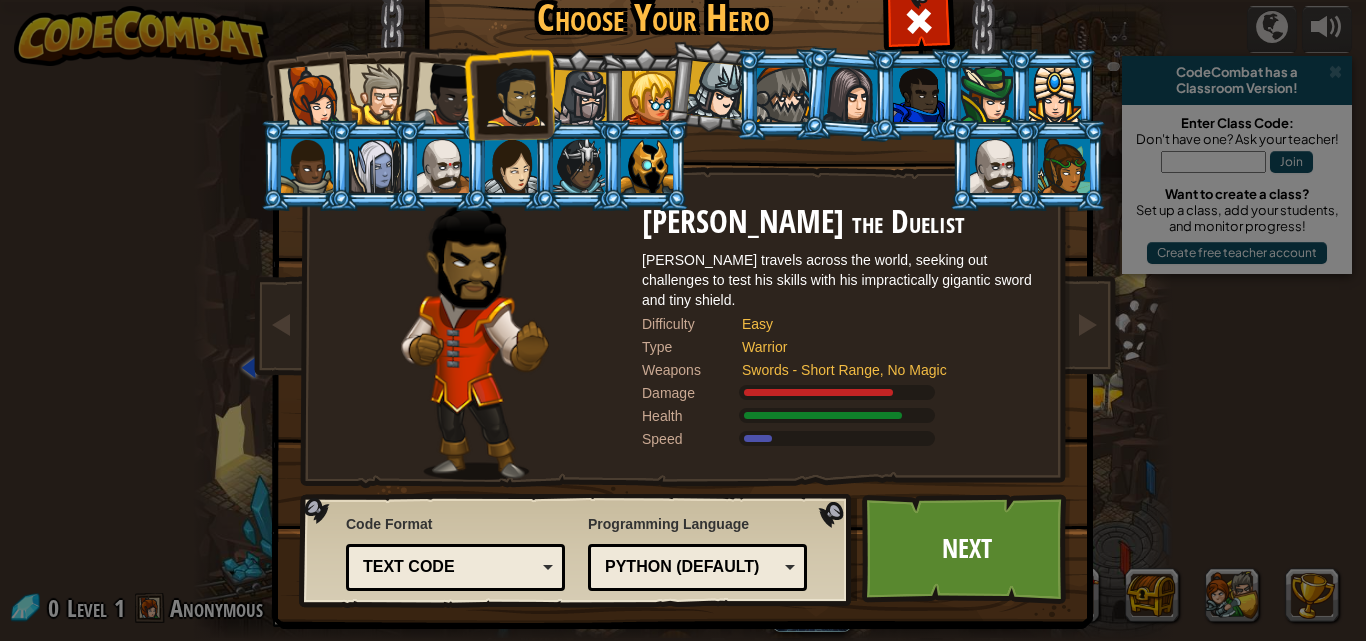 drag, startPoint x: 473, startPoint y: 98, endPoint x: 554, endPoint y: 94, distance: 81.09871 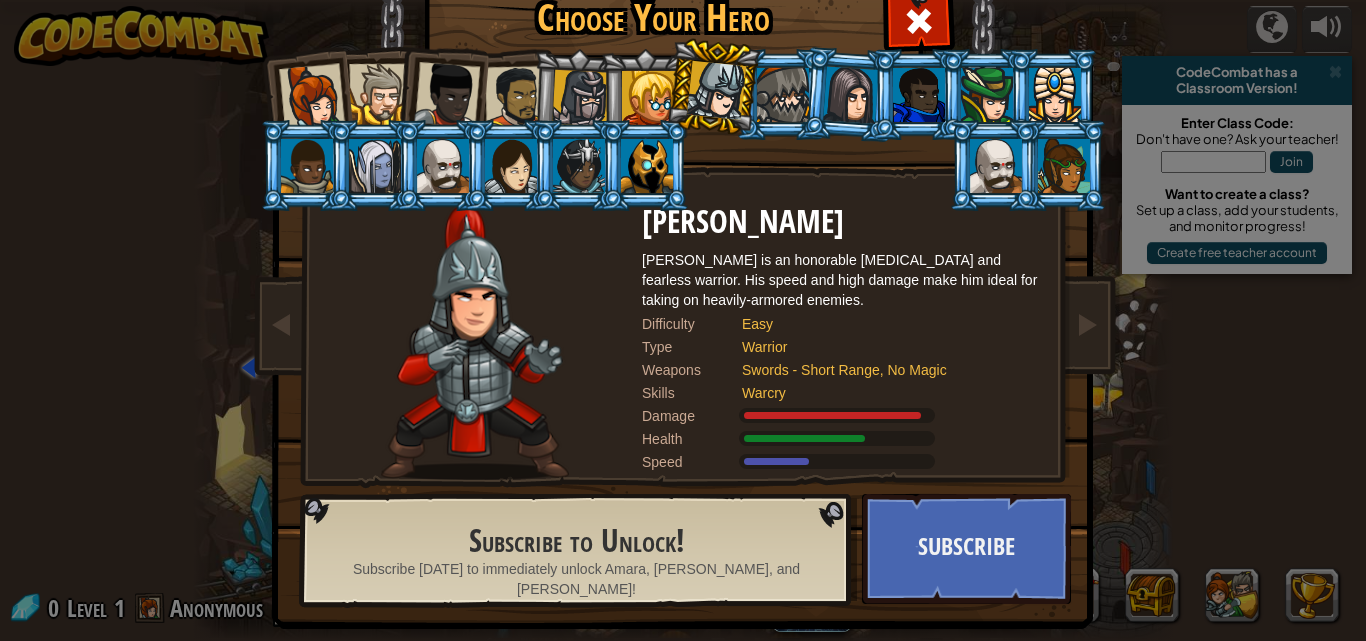 click at bounding box center (783, 95) 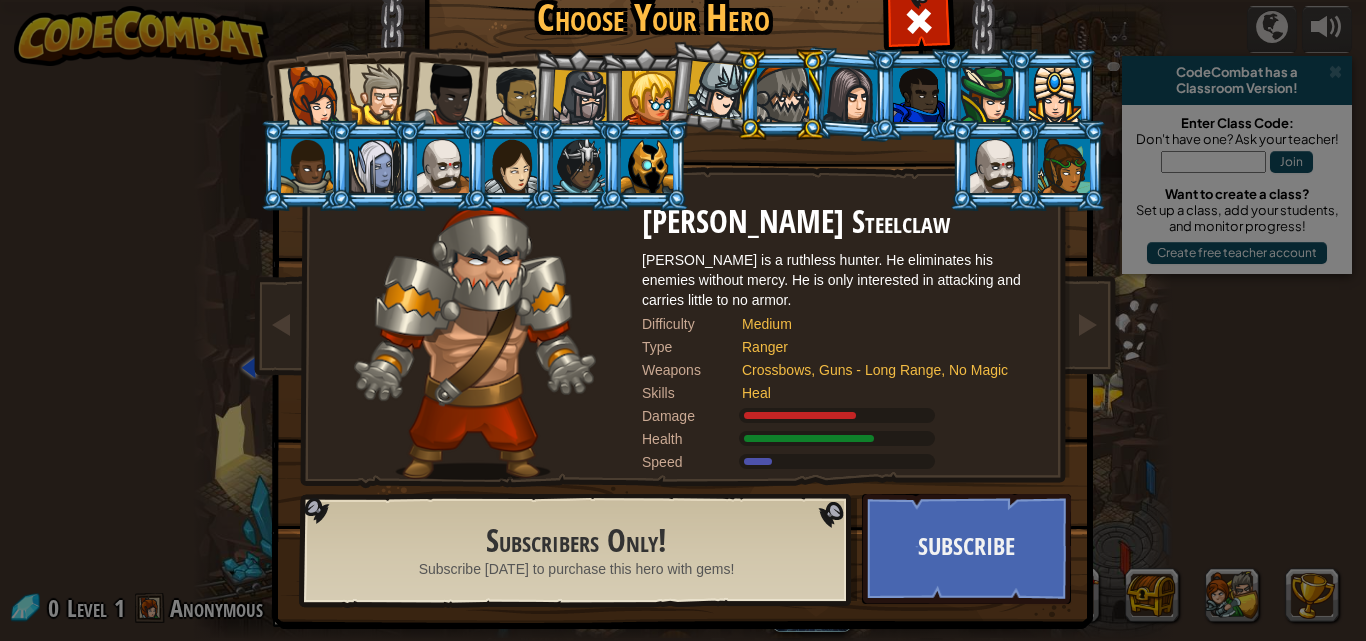 click at bounding box center [996, 166] 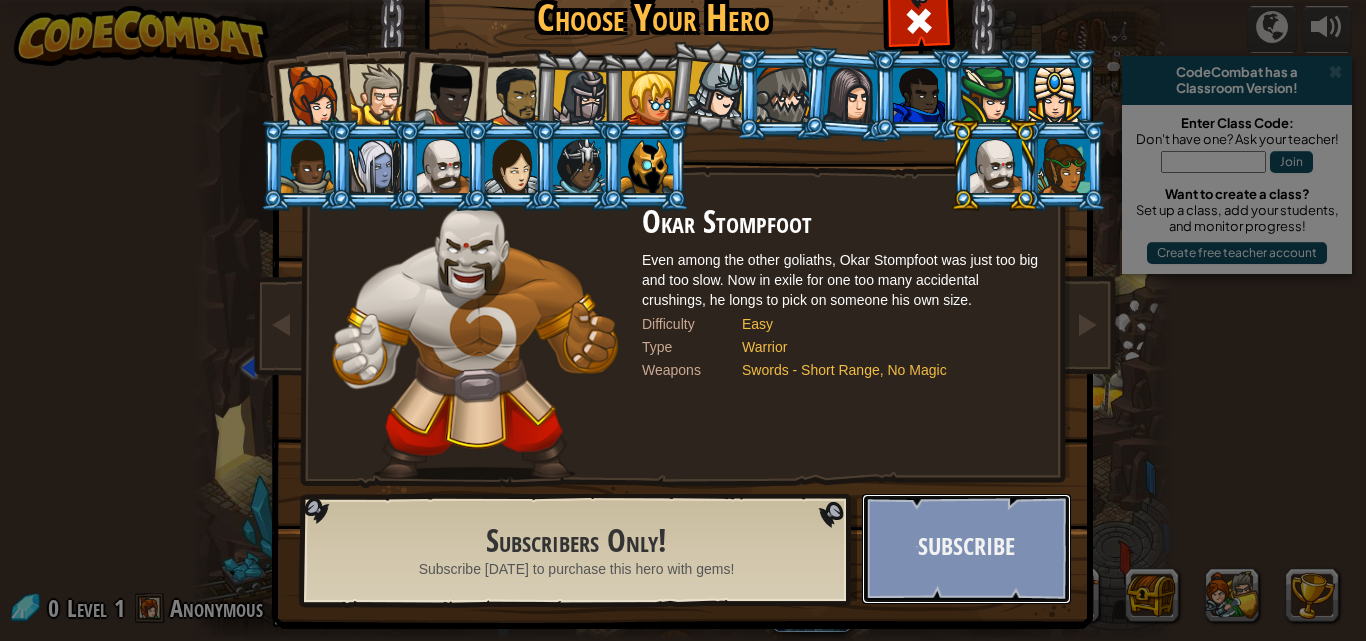 type 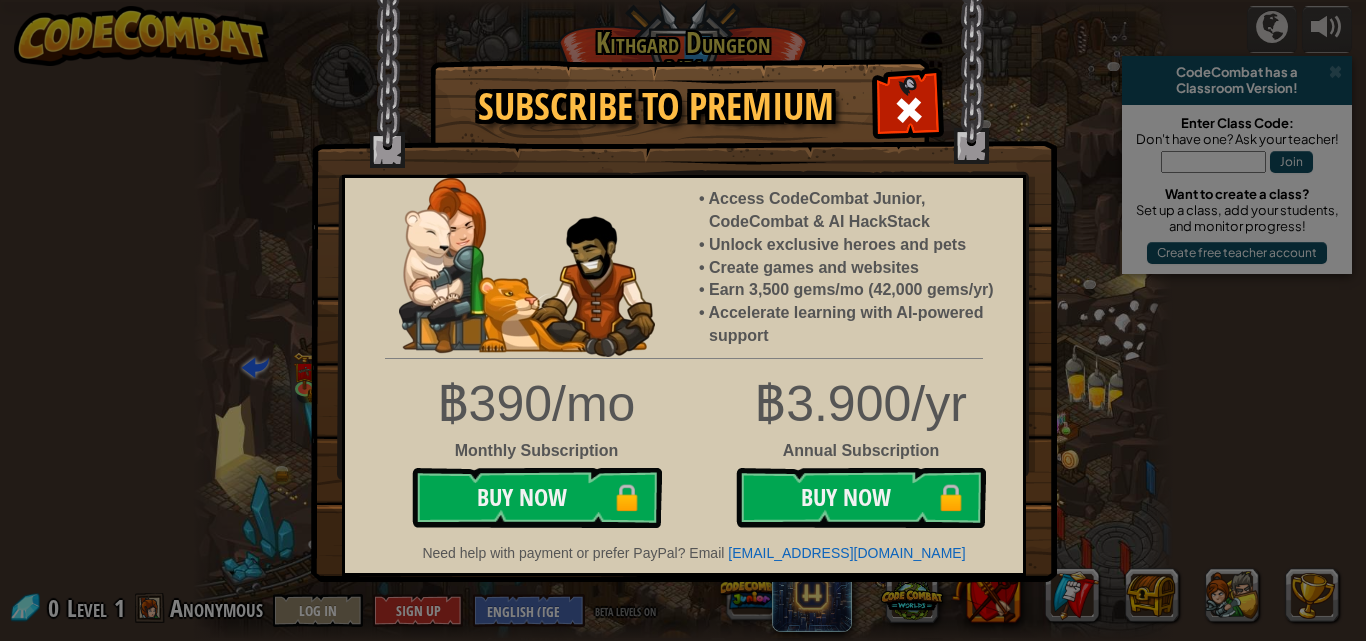 type 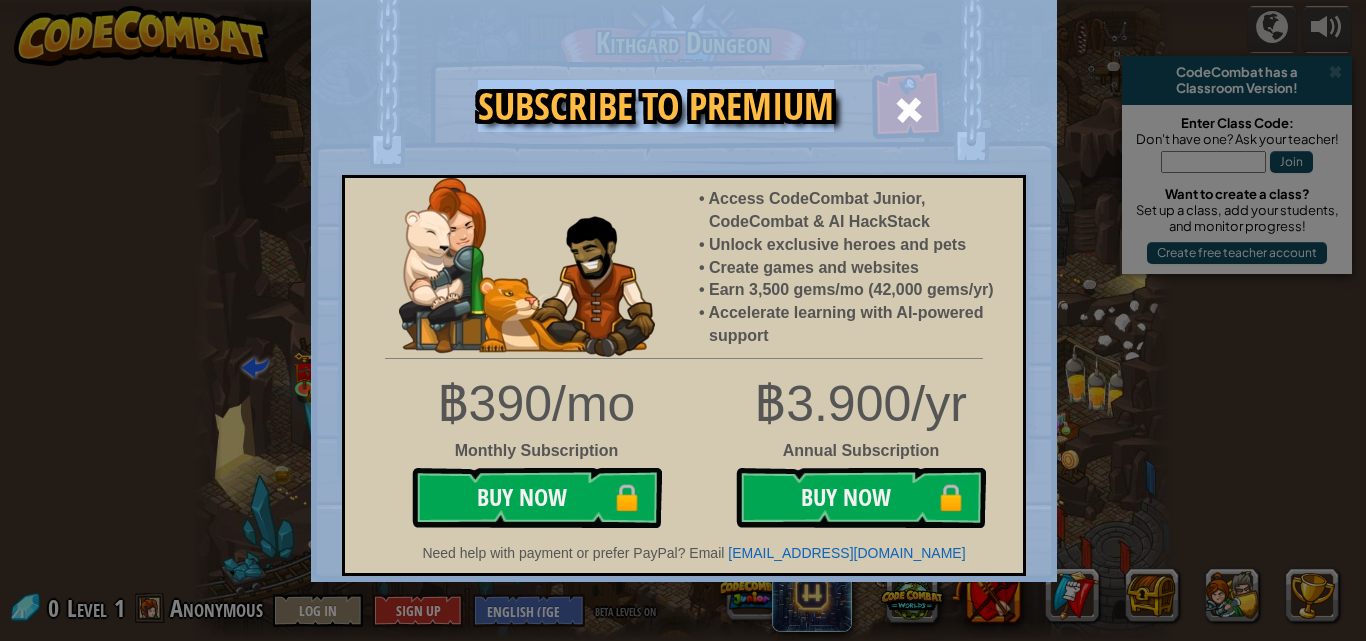 click at bounding box center [909, 110] 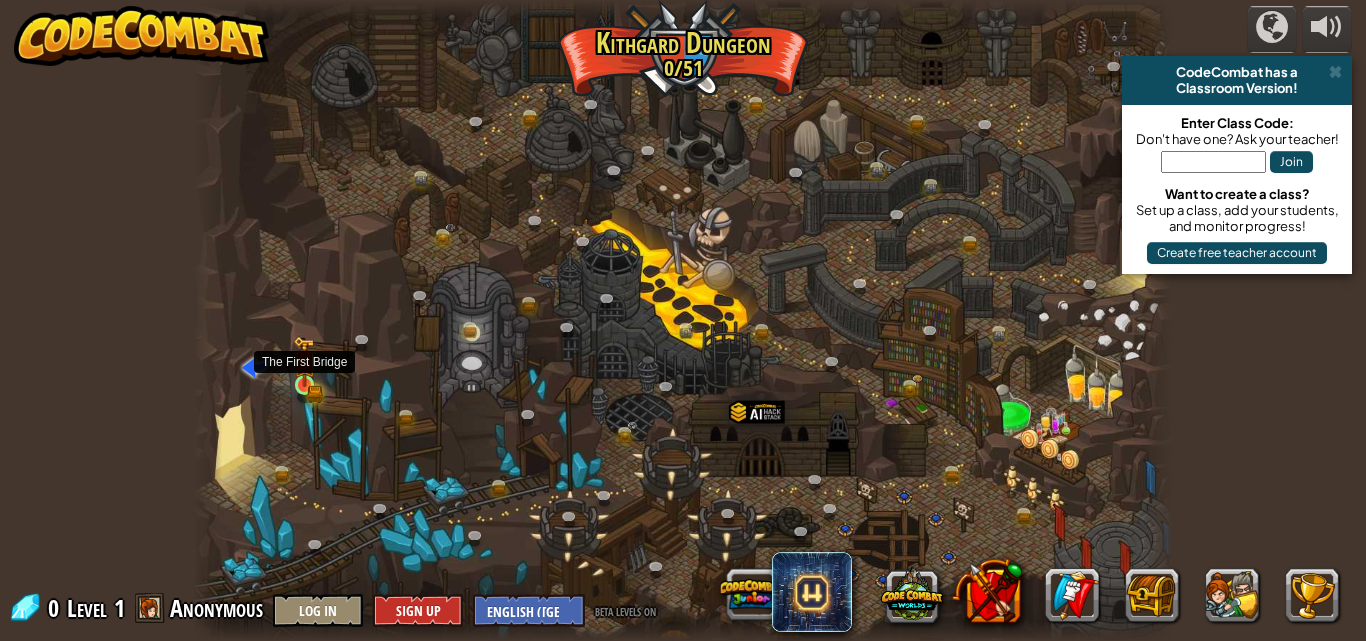 click at bounding box center [304, 361] 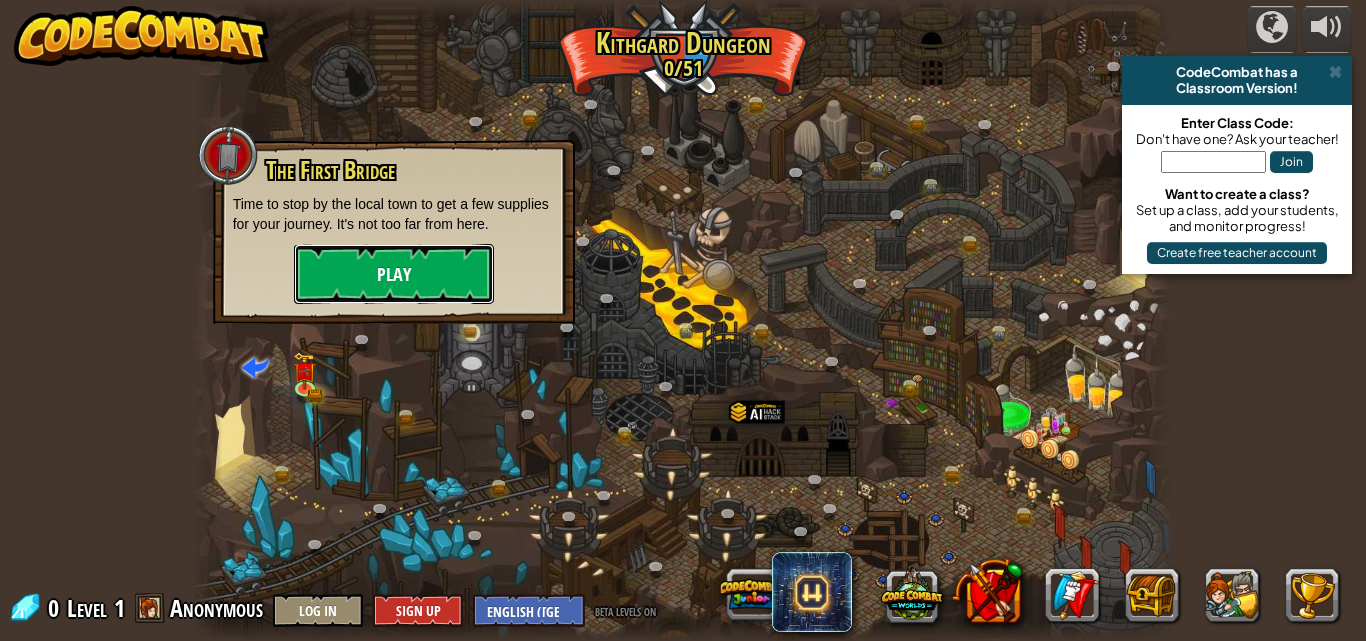 click on "Play" at bounding box center [394, 274] 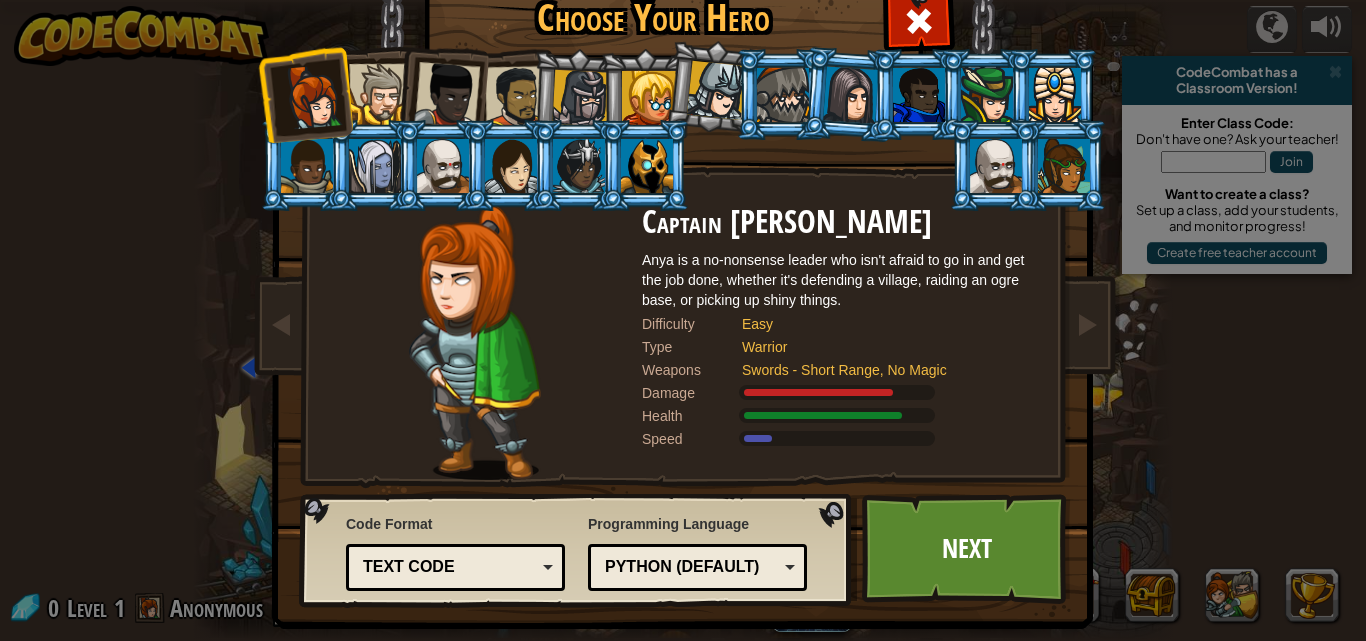 click at bounding box center (307, 166) 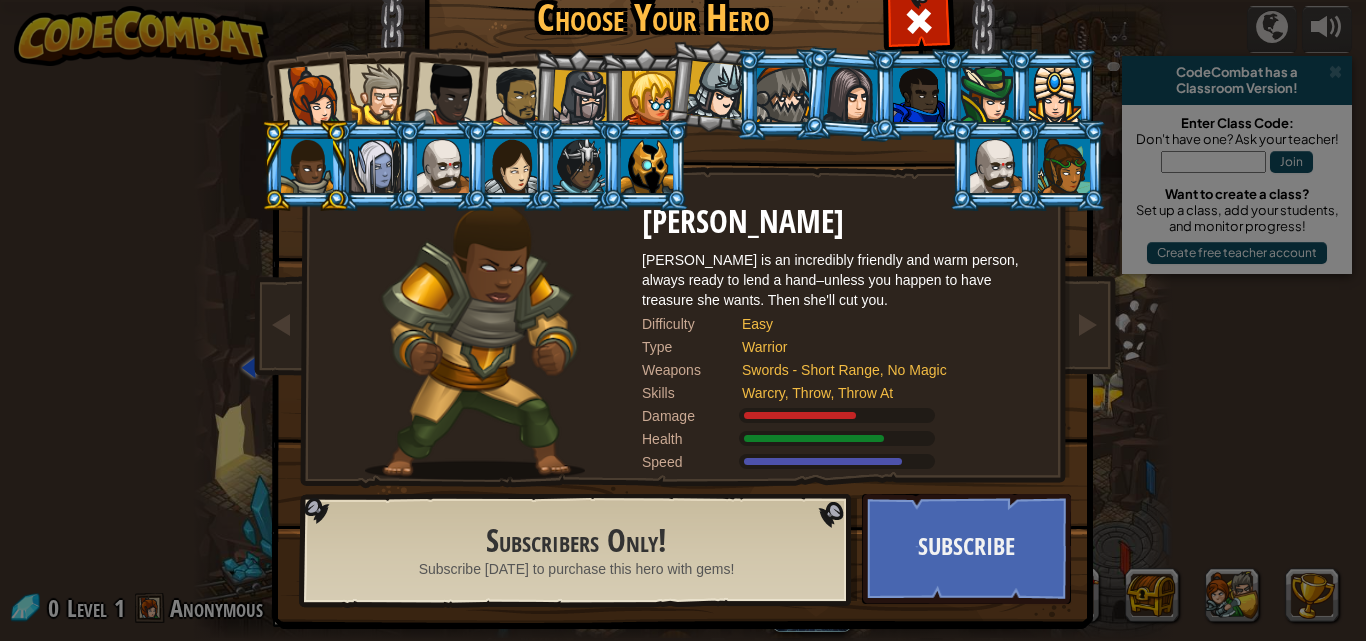 click at bounding box center [305, 165] 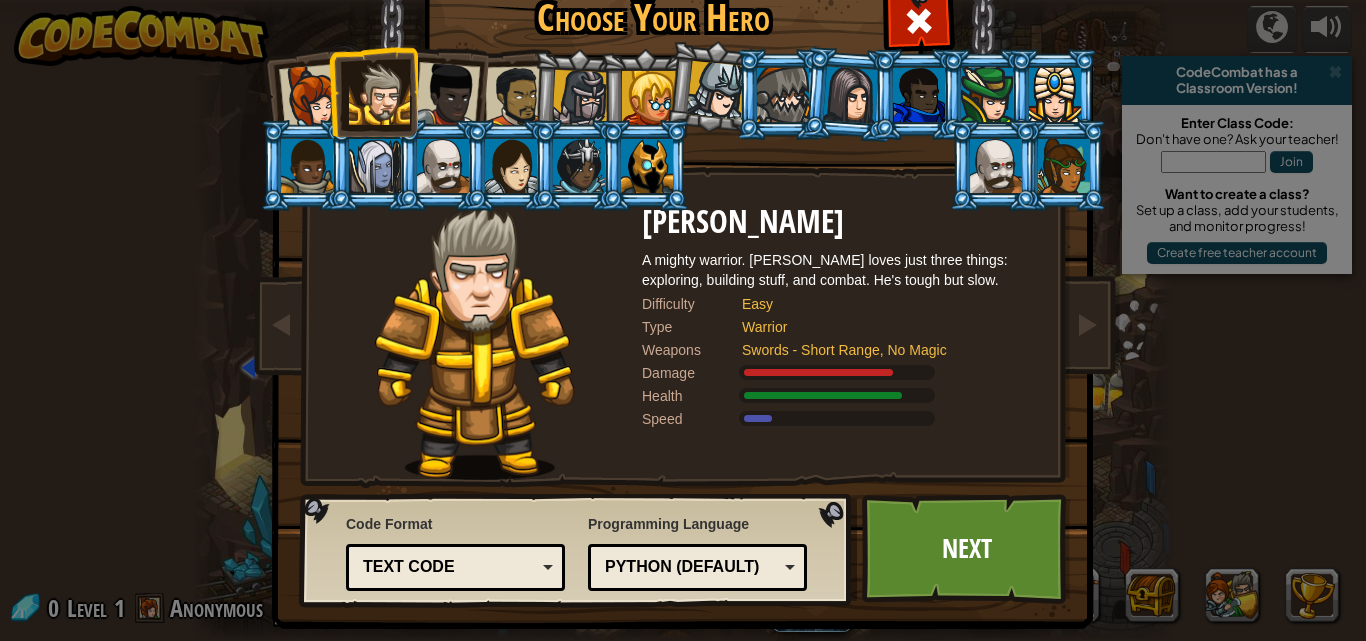click at bounding box center (516, 97) 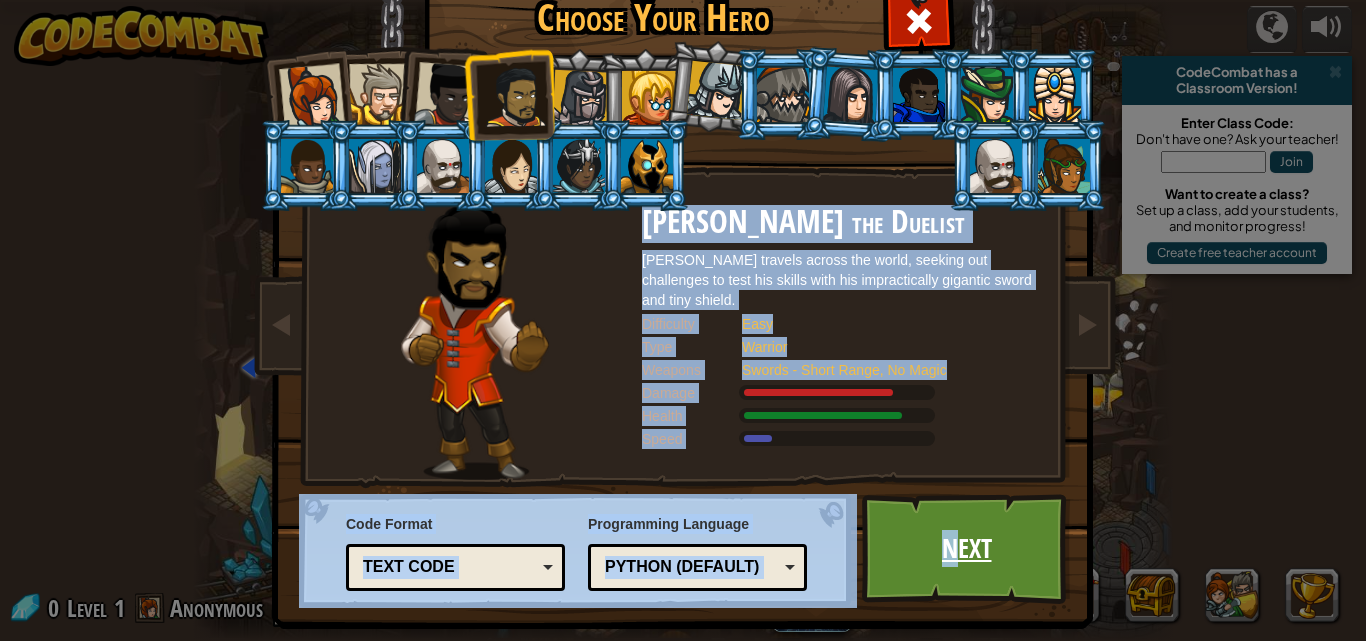 click on "Next" at bounding box center (966, 549) 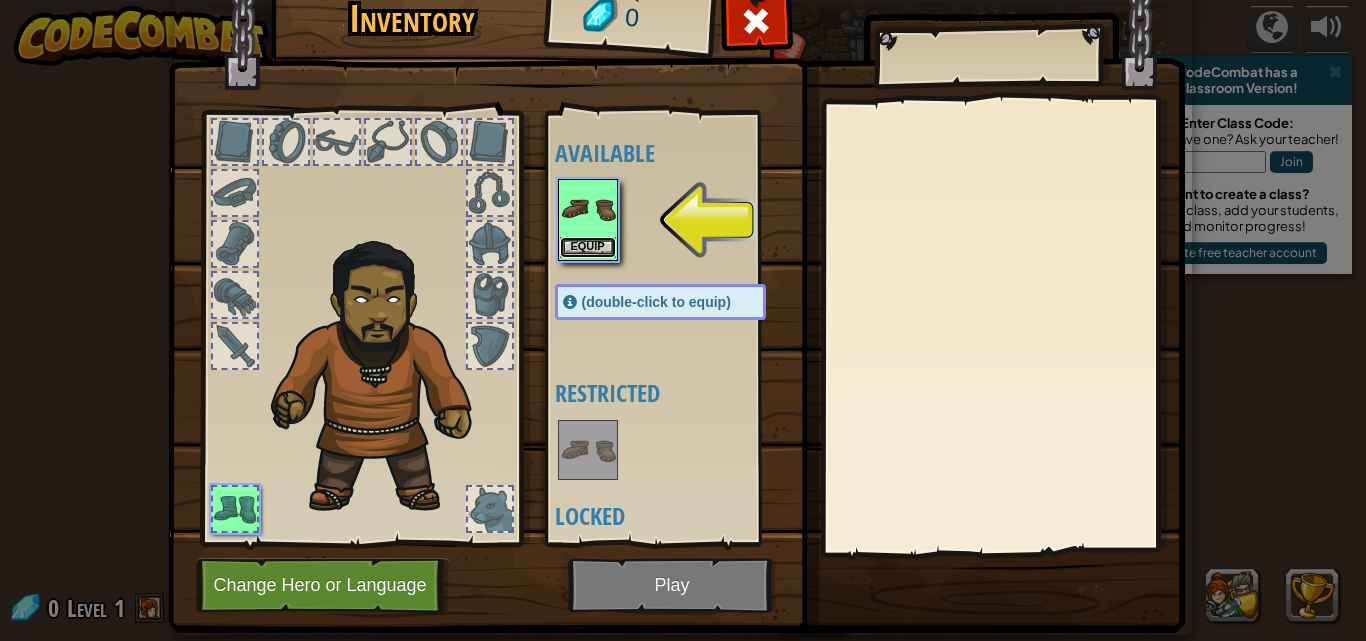type 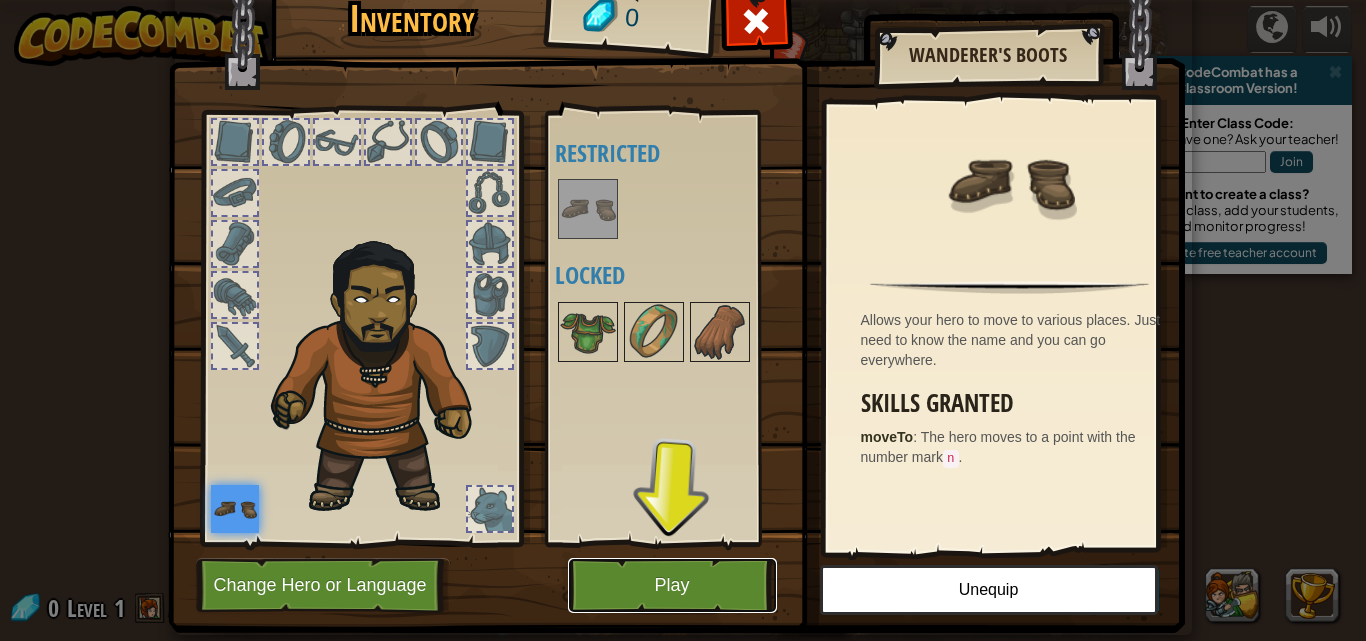 type 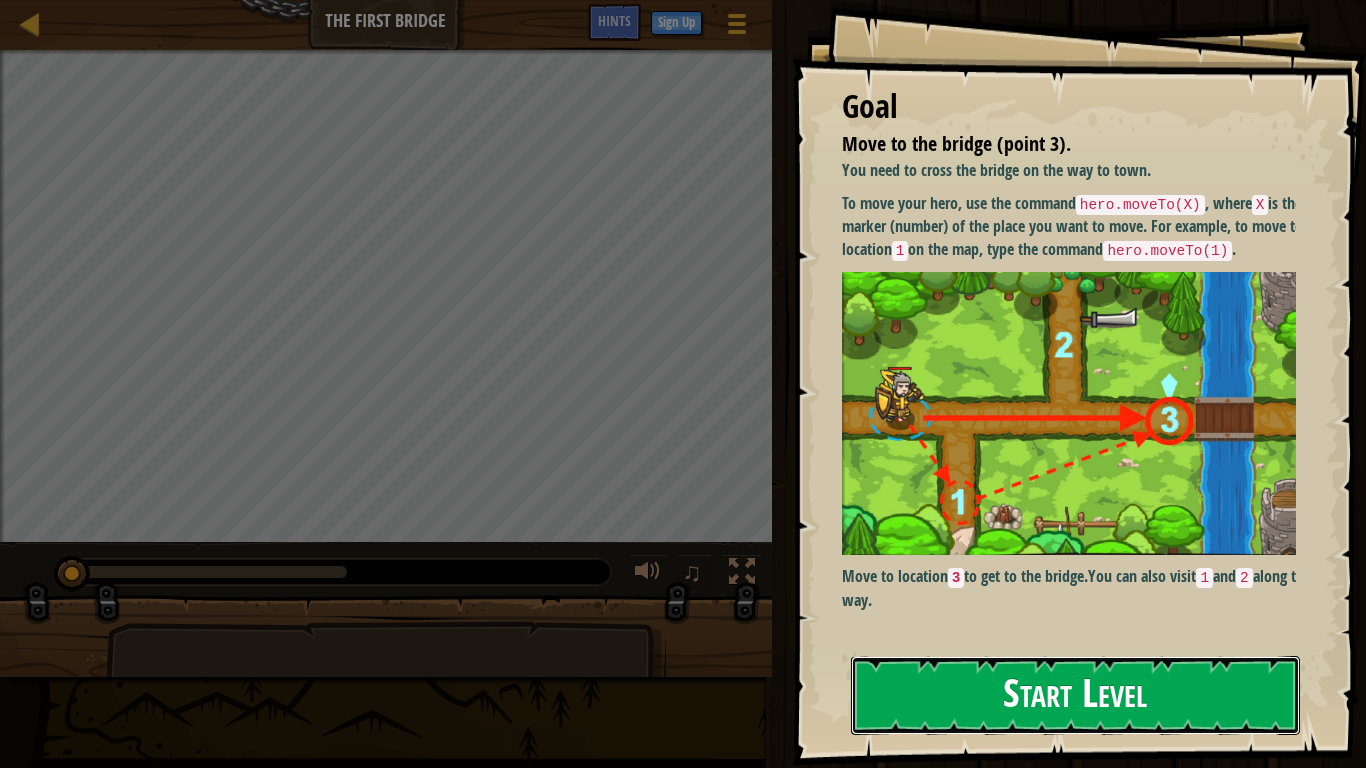 type 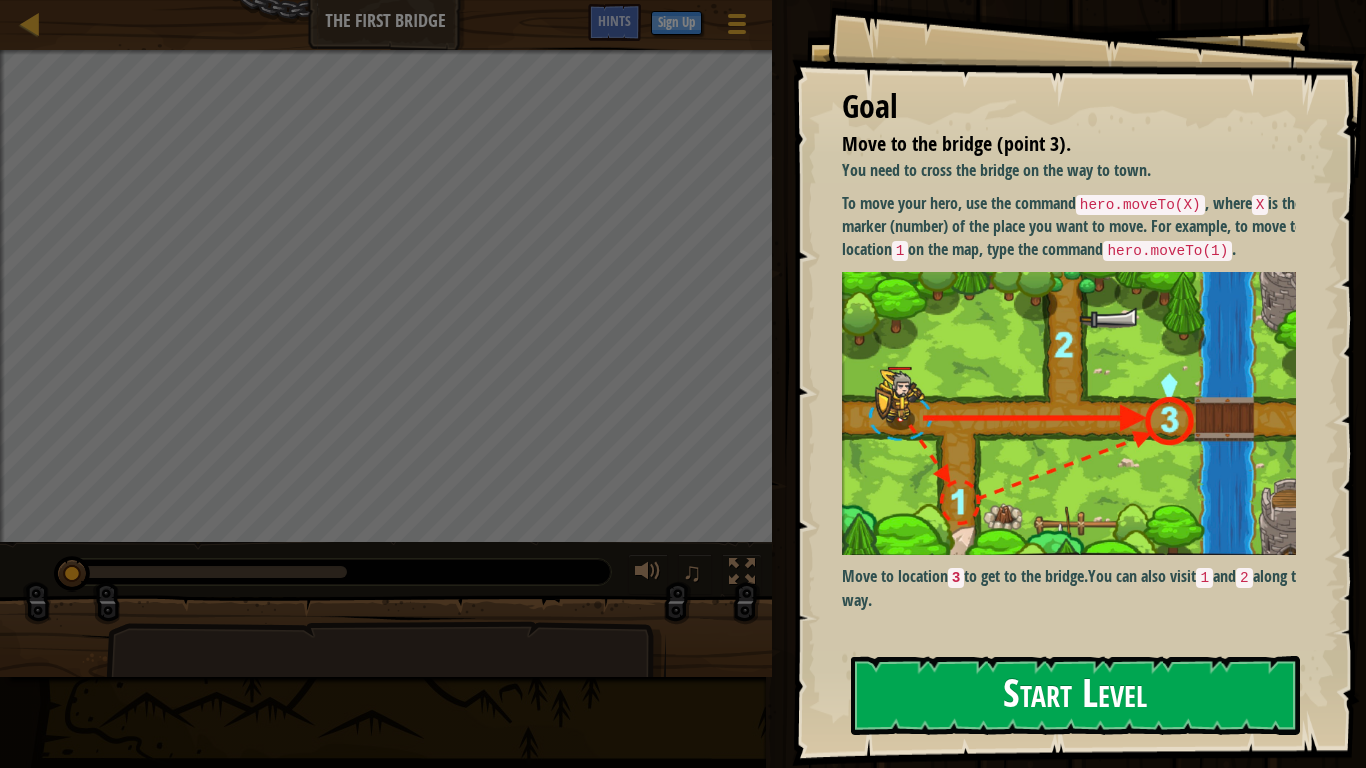 click on "Start Level" at bounding box center [1075, 695] 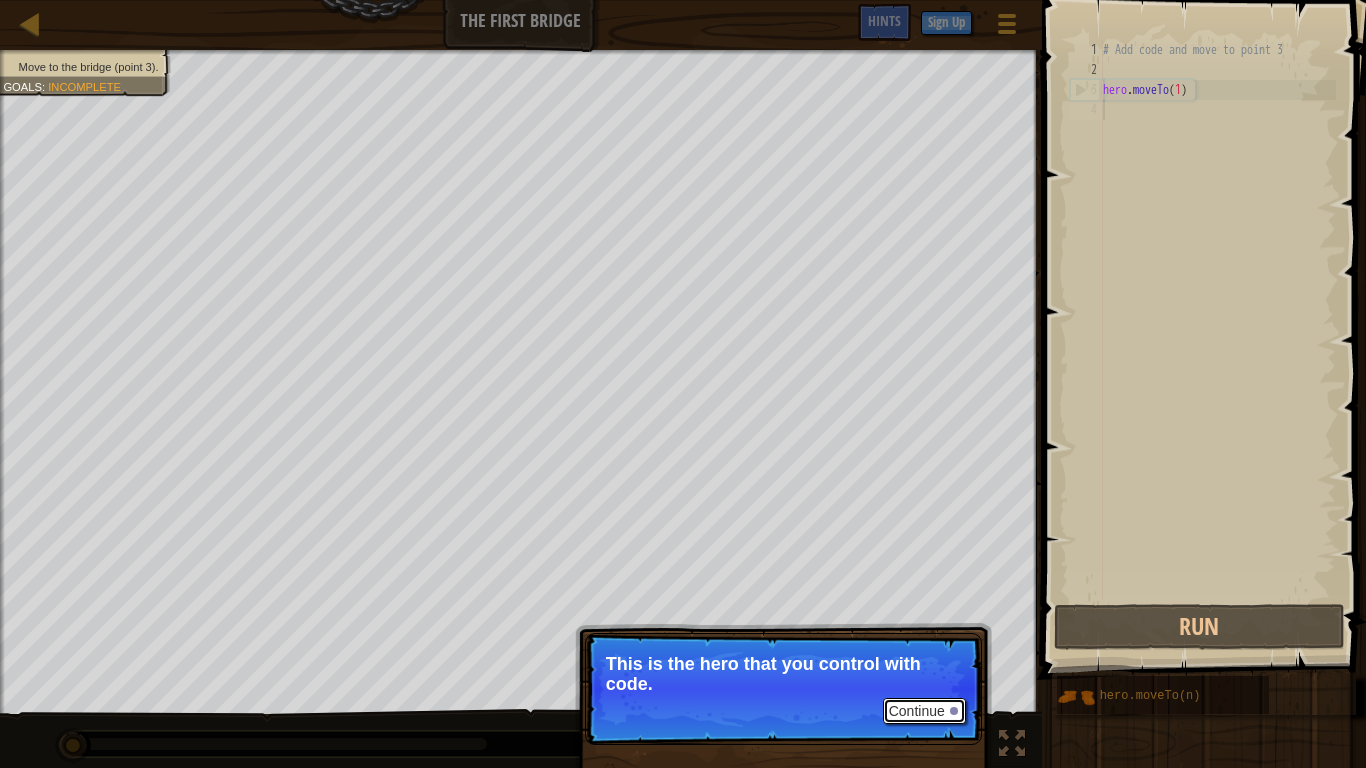 type 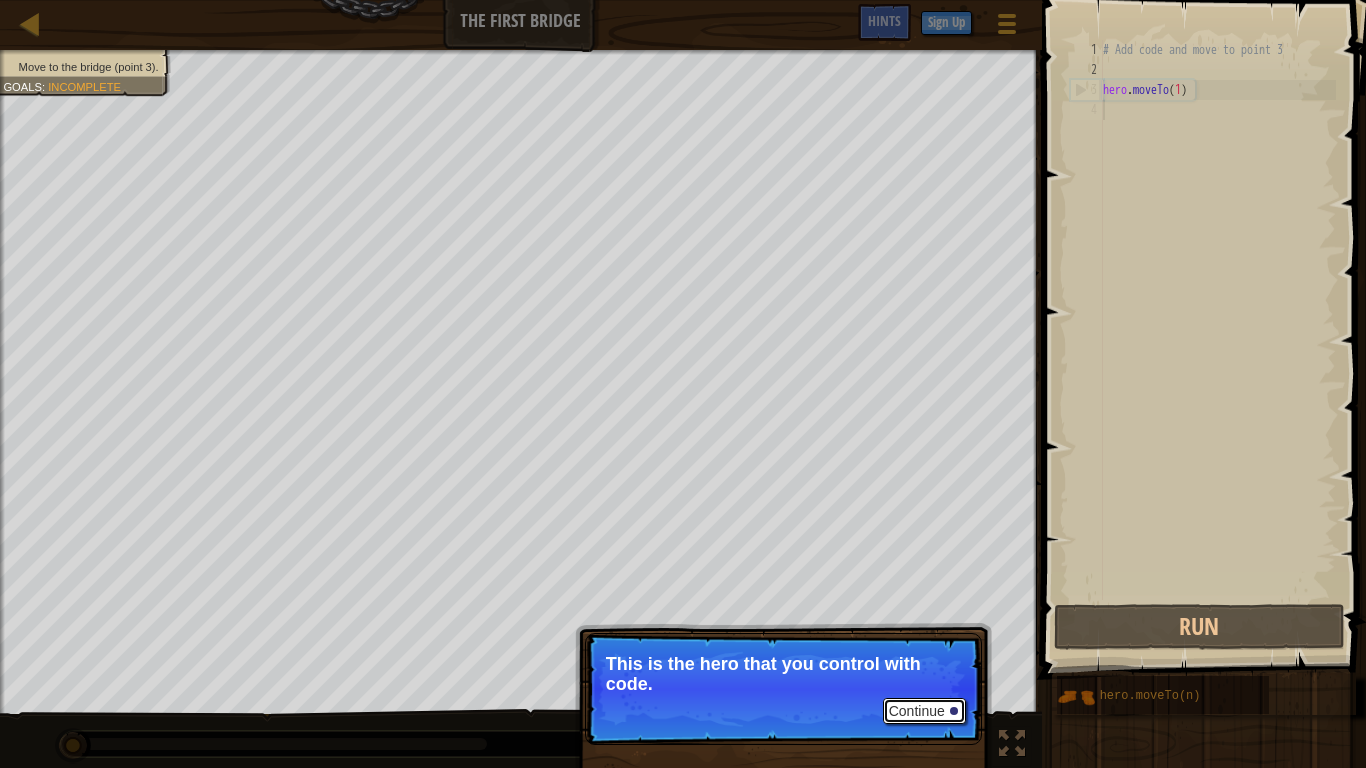 click on "Continue" at bounding box center [924, 711] 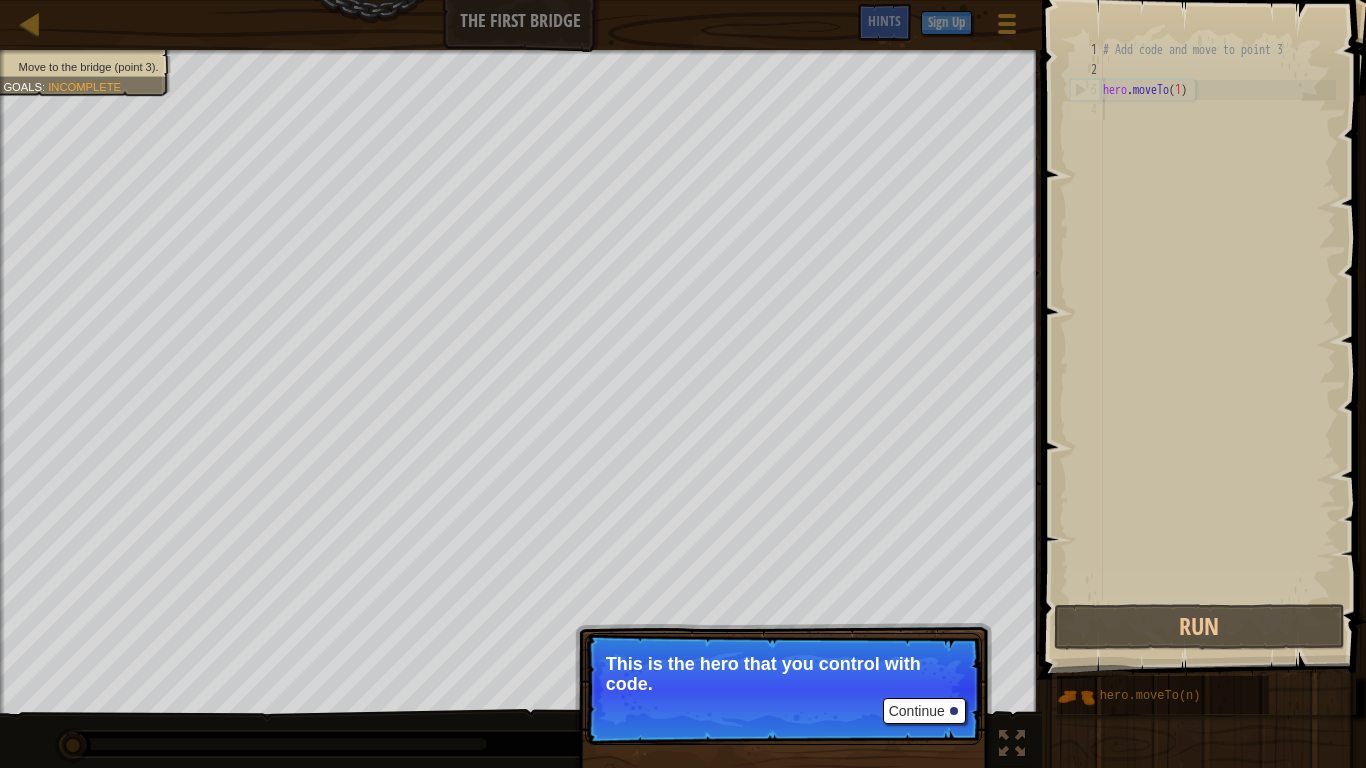scroll, scrollTop: 9, scrollLeft: 0, axis: vertical 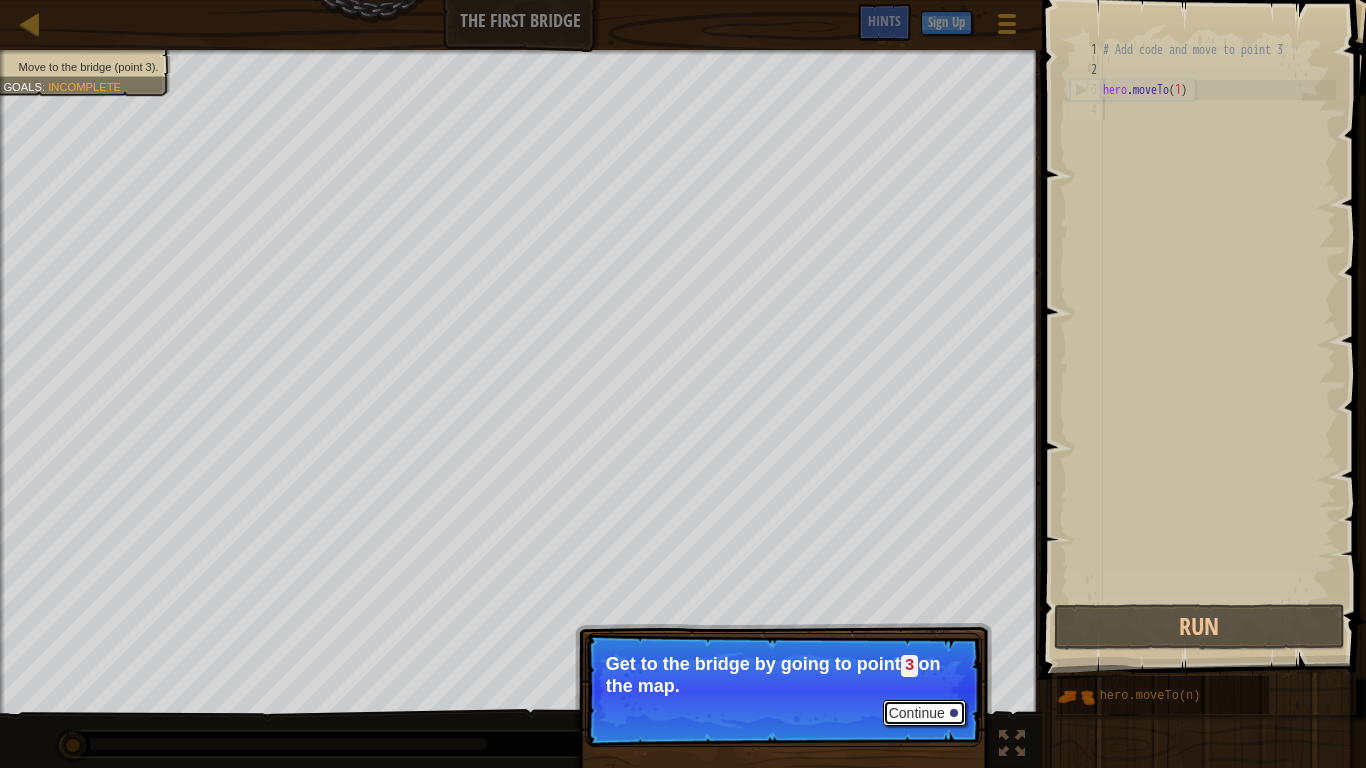 type 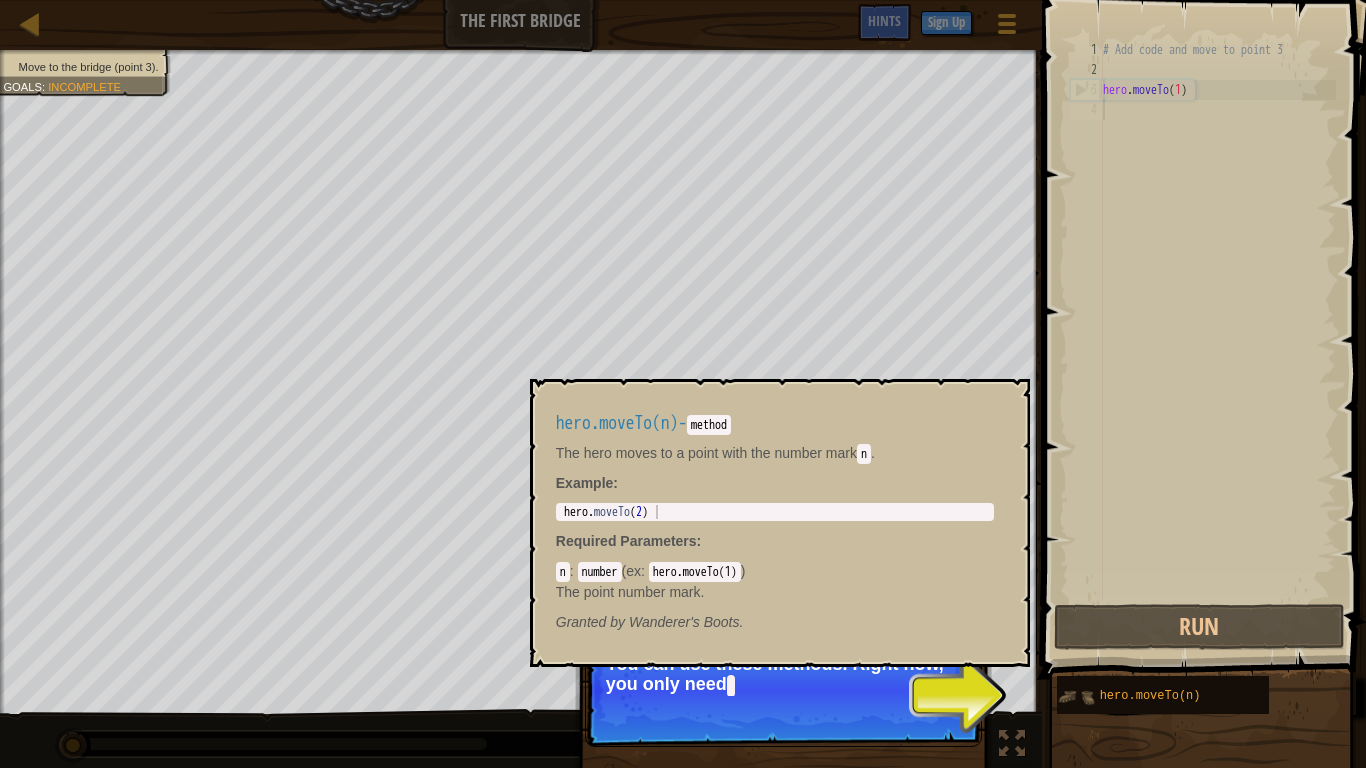 click at bounding box center [1076, 697] 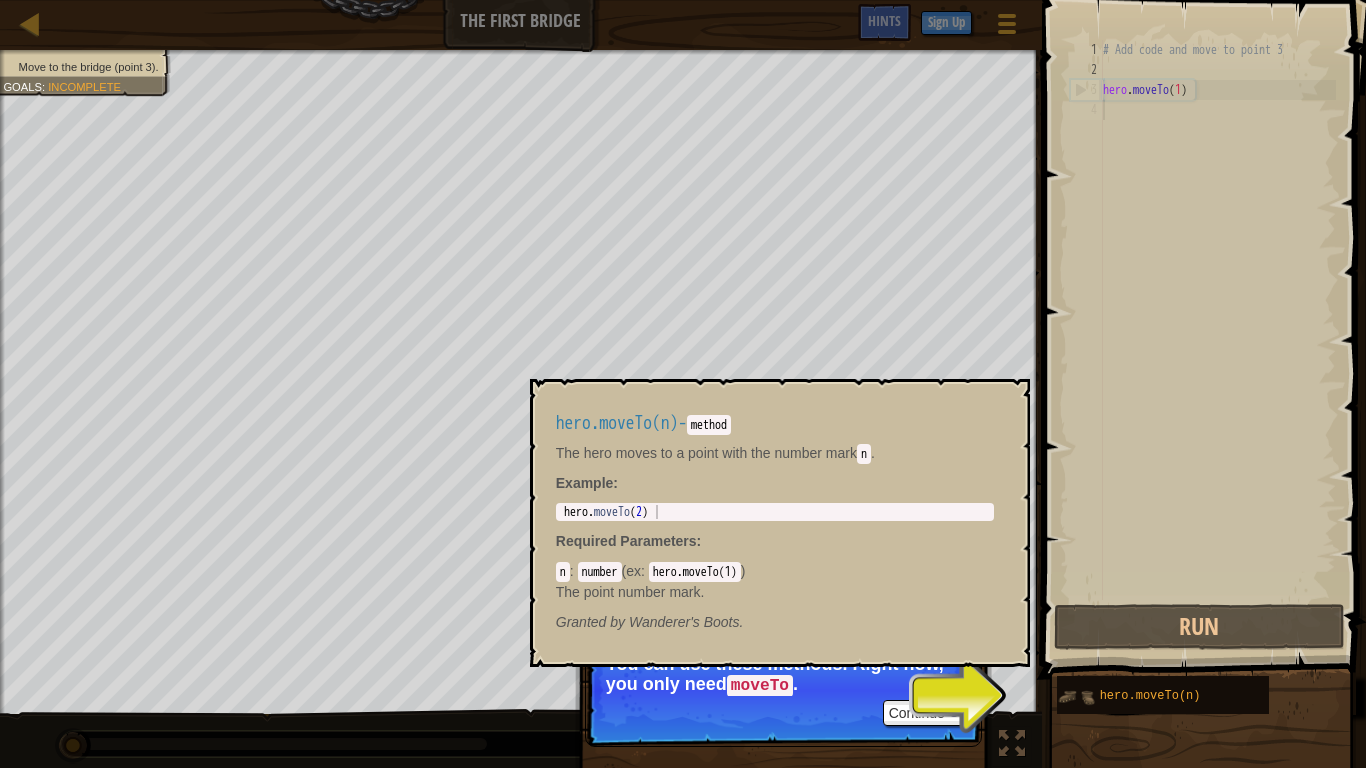 click at bounding box center (1076, 697) 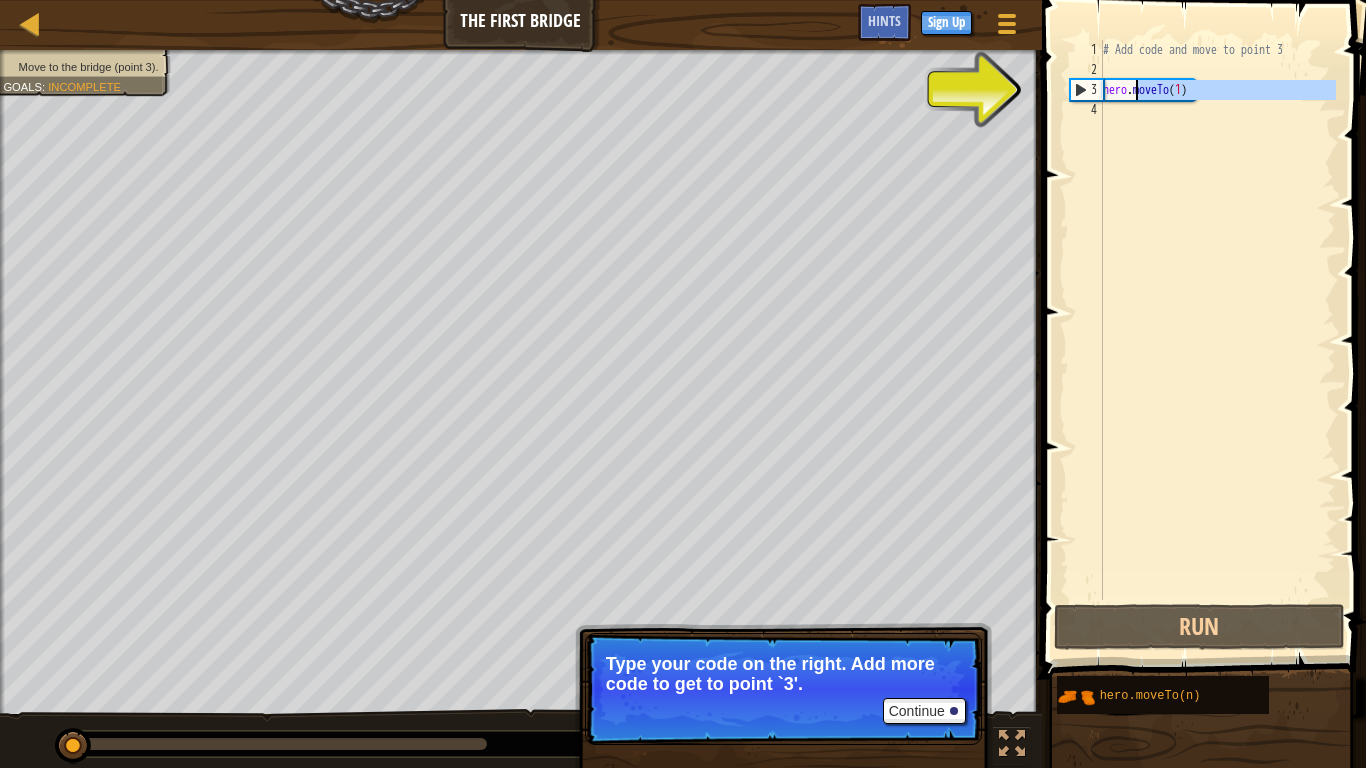 click on "# Add code and move to point 3 hero . moveTo ( 1 )" at bounding box center [1217, 340] 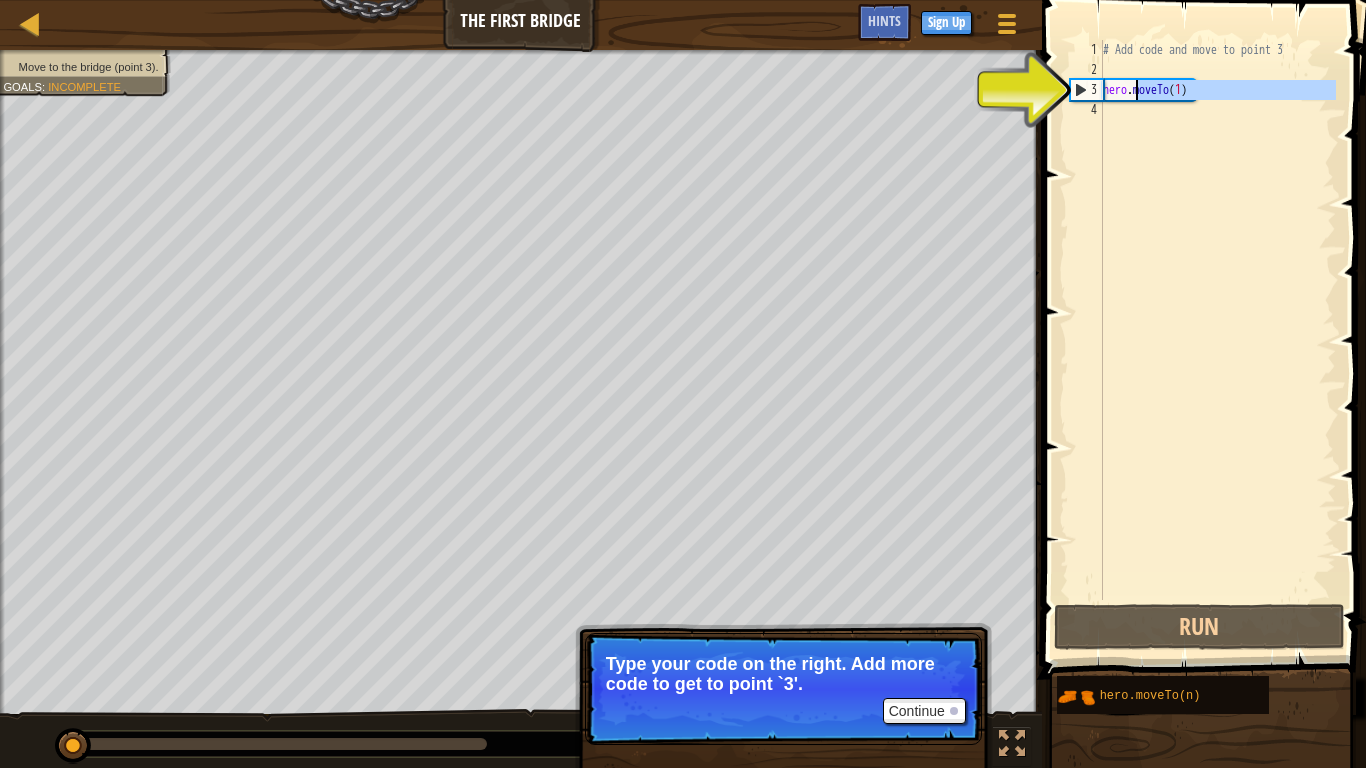 click on "# Add code and move to point 3 hero . moveTo ( 1 )" at bounding box center [1217, 320] 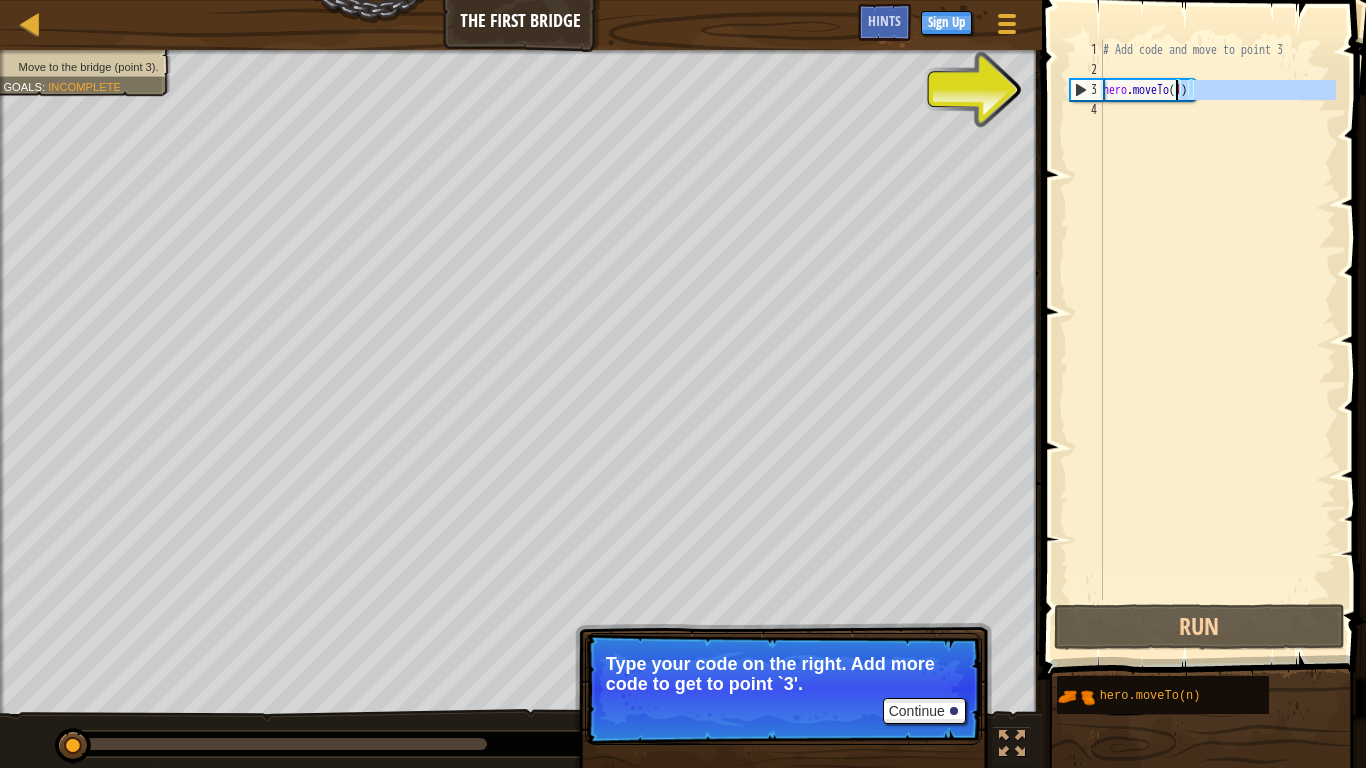 drag, startPoint x: 1182, startPoint y: 85, endPoint x: 1197, endPoint y: 85, distance: 15 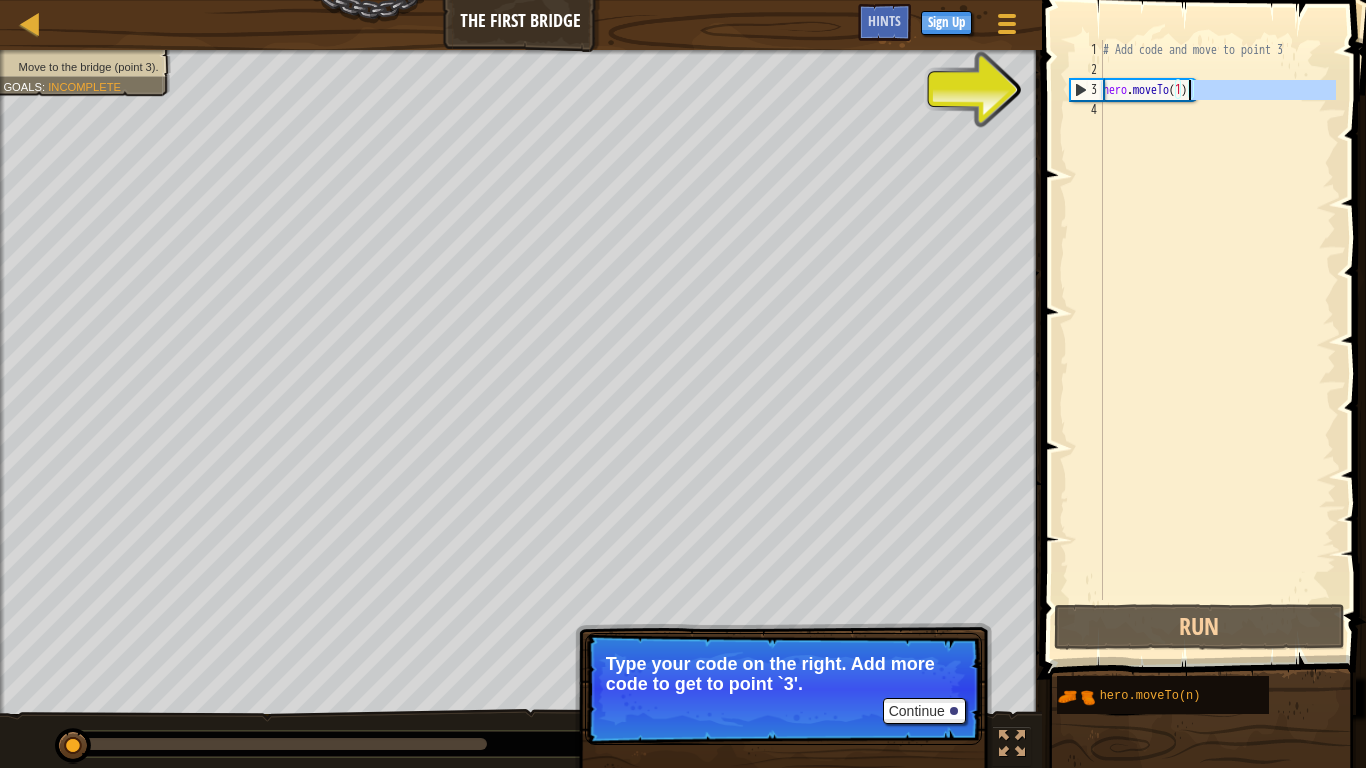 click on "# Add code and move to point 3 hero . moveTo ( 1 )" at bounding box center (1217, 320) 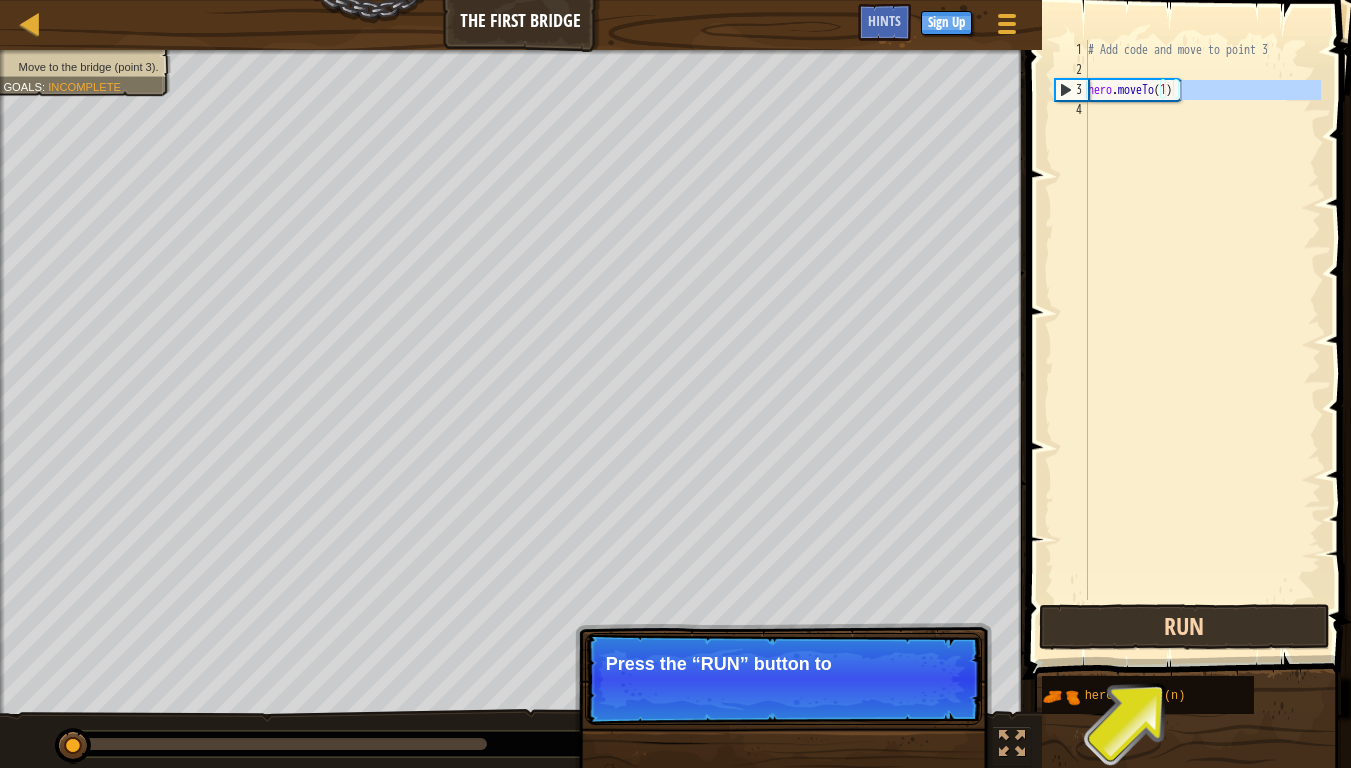 drag, startPoint x: 1253, startPoint y: 605, endPoint x: 1251, endPoint y: 621, distance: 16.124516 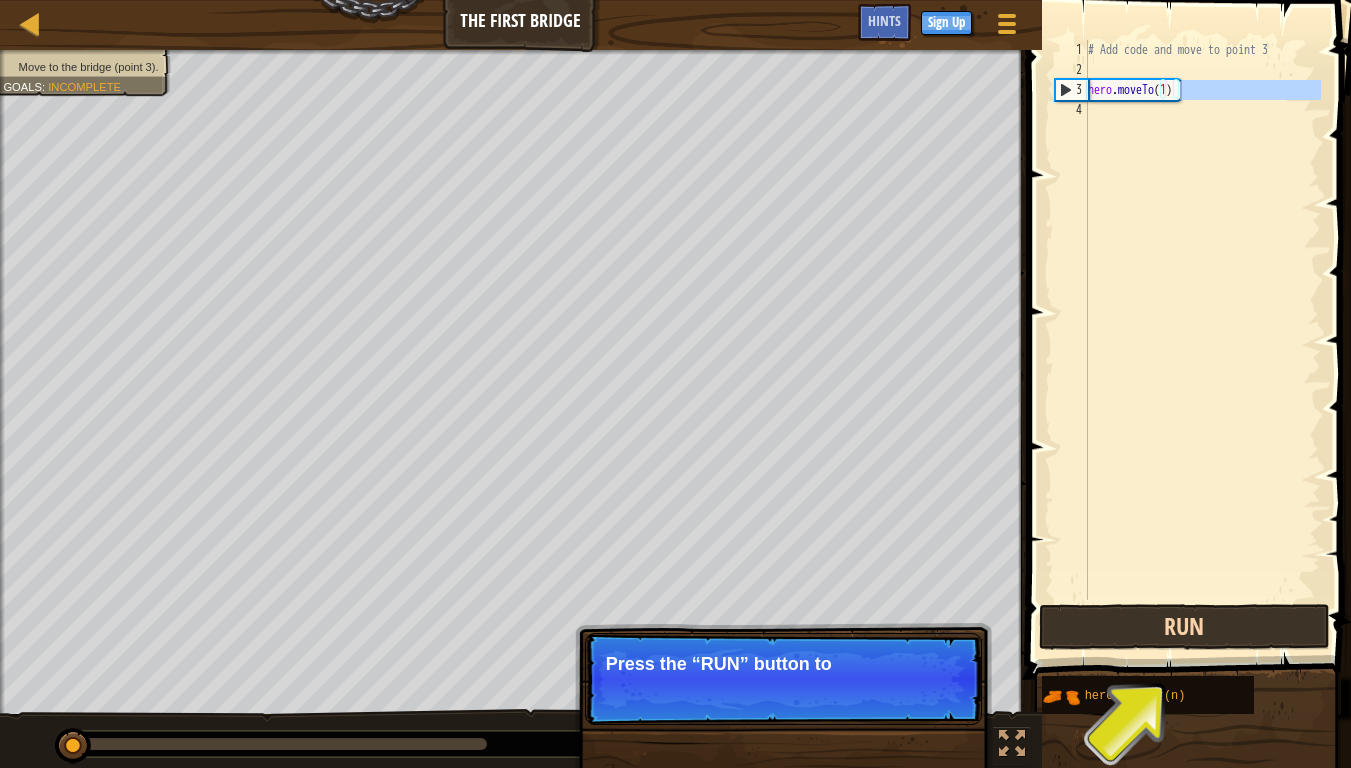 click on "hero.moveTo(1) 1 2 3 4 # Add code and move to point 3 hero . moveTo ( 1 )     הההההההההההההההההההההההההההההההההההההההההההההההההההההההההההההההההההההההההההההההההההההההההההההההההההההההההההההההההההההההההההההההההההההההההההההההההההההההההההההההההההההההההההההההההההההההההההההההההההההההההההההההההההההההההההההההההההההההההההההההההההההההההההההההה XXXXXXXXXXXXXXXXXXXXXXXXXXXXXXXXXXXXXXXXXXXXXXXXXXXXXXXXXXXXXXXXXXXXXXXXXXXXXXXXXXXXXXXXXXXXXXXXXXXXXXXXXXXXXXXXXXXXXXXXXXXXXXXXXXXXXXXXXXXXXXXXXXXXXXXXXXXXXXXXXXXXXXXXXXXXXXXXXXXXXXXXXXXXXXXXXXXXXXXXXXXXXXXXXXXXXXXXXXXXXXXXXXXXXXXXXXXXXXXXXXXXXXXXXXXXXXXX Code Saved Programming language : Python Run Submit Done Statement   /  Call   /" at bounding box center [1186, 379] 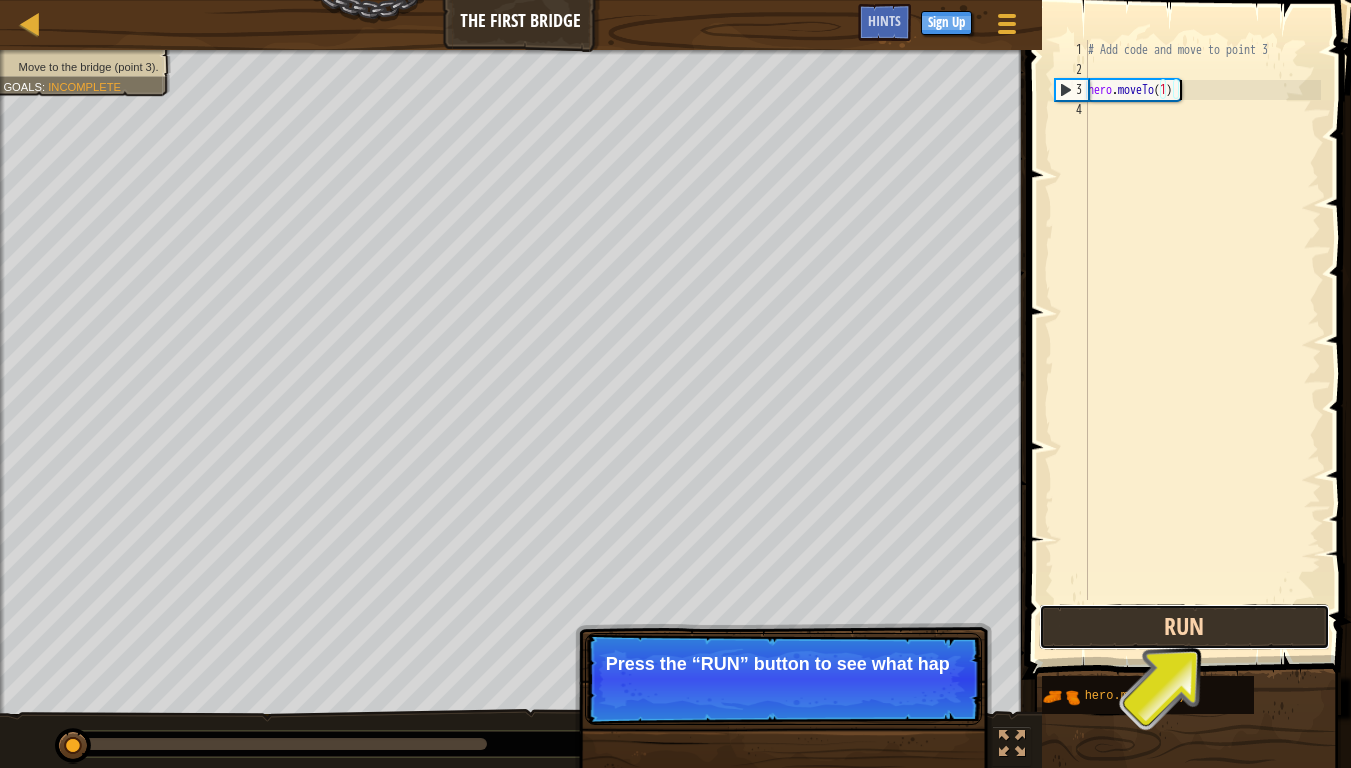 type 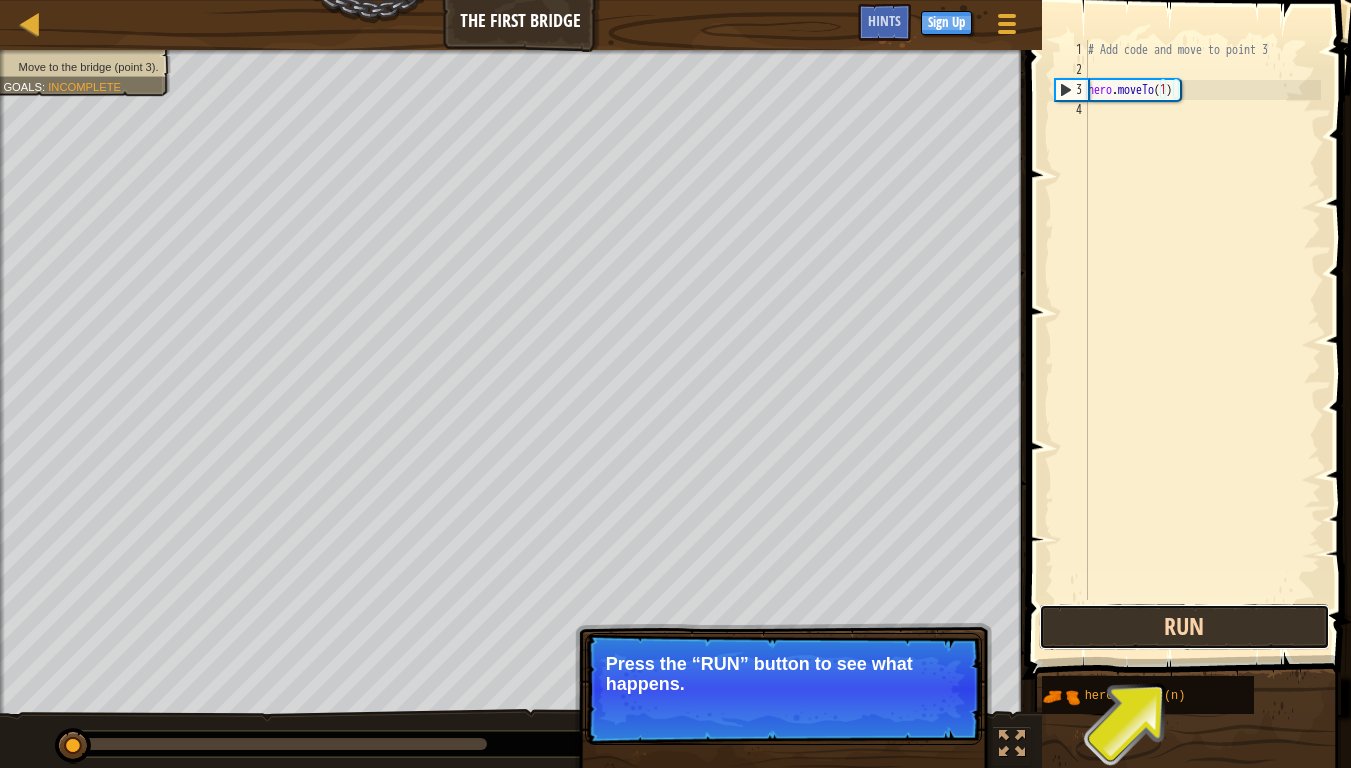 click on "Run" at bounding box center [1184, 627] 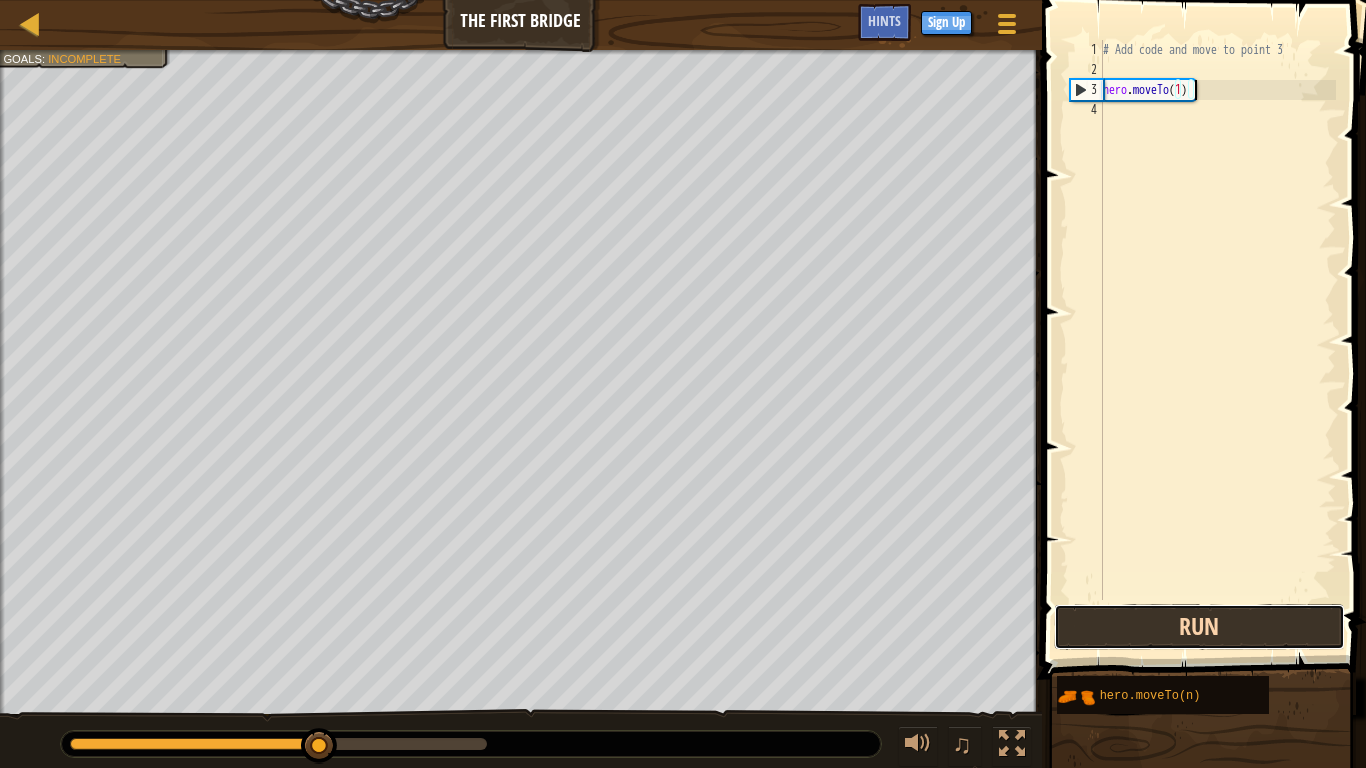 click on "Run" at bounding box center (1199, 627) 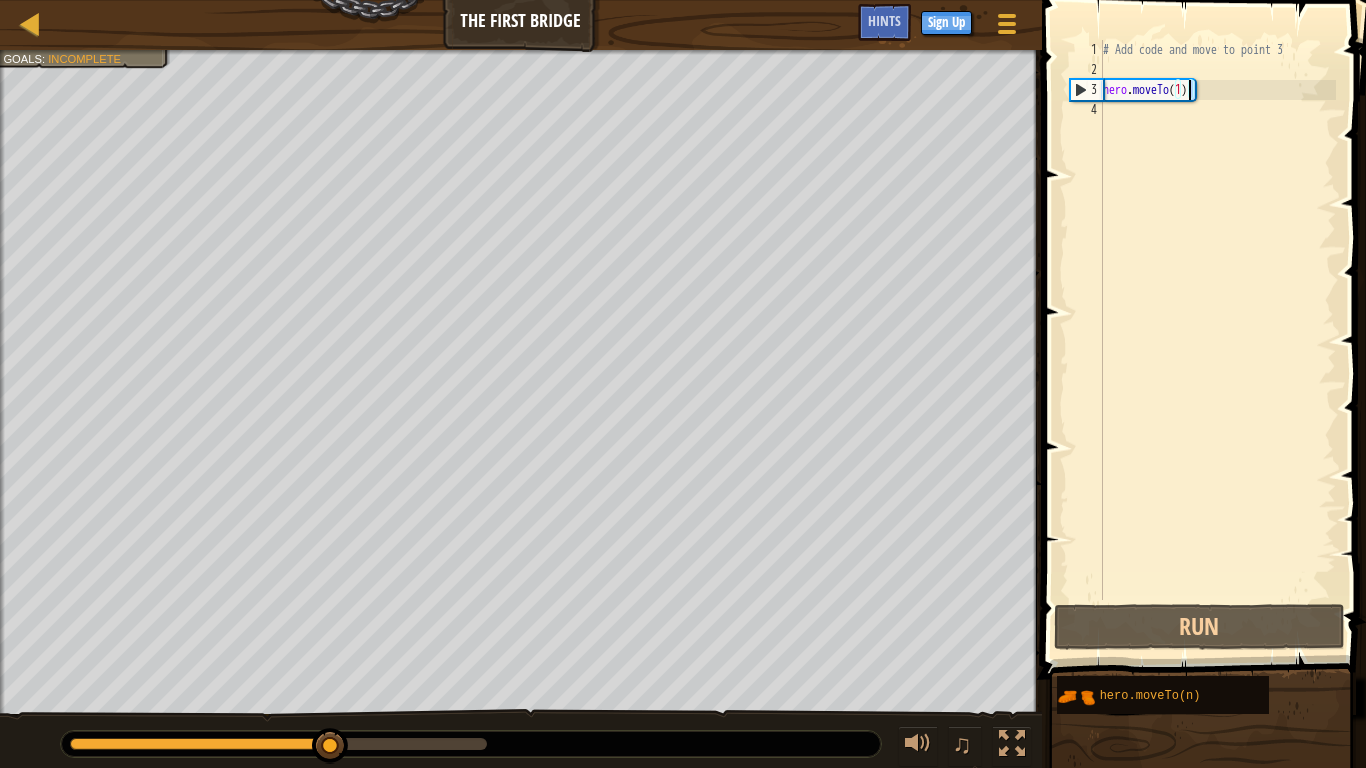click on "# Add code and move to point 3 hero . moveTo ( 1 )" at bounding box center [1217, 340] 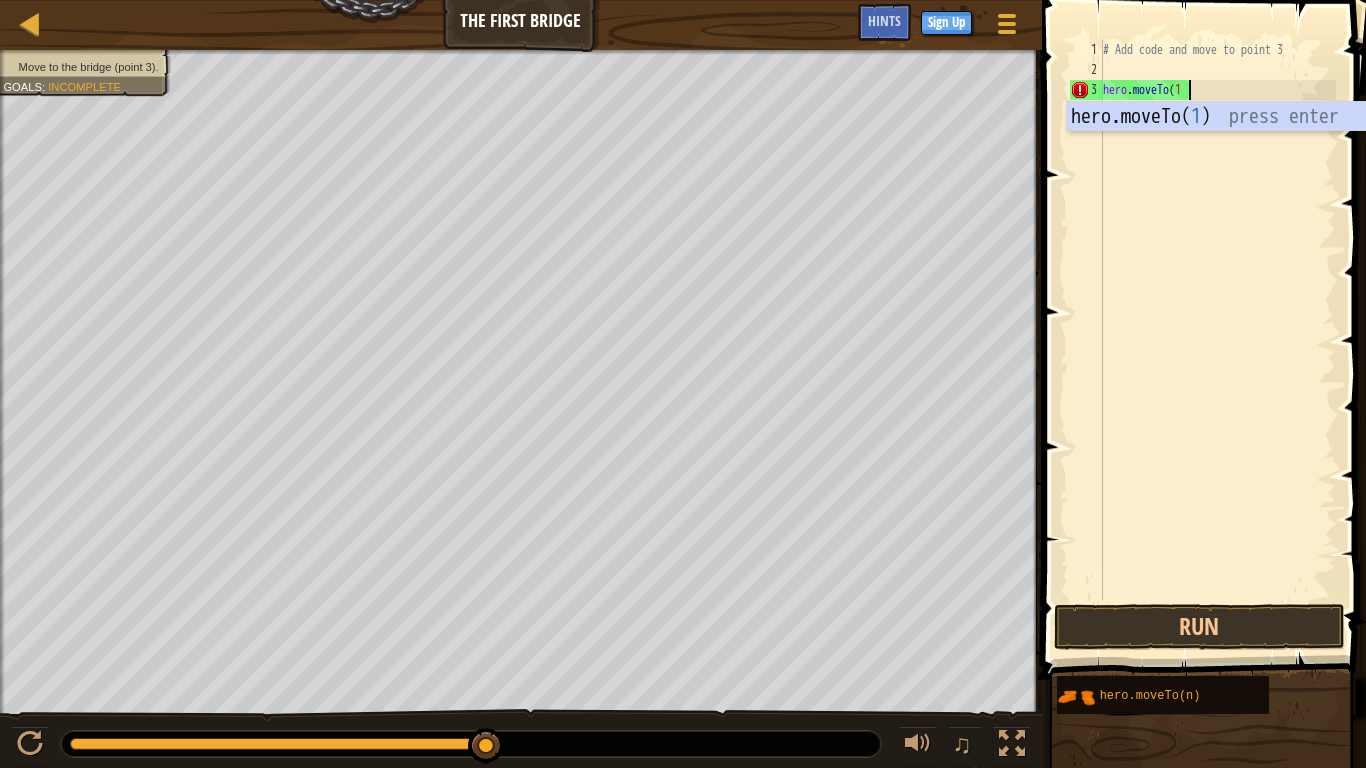 type on "hero.moveTo(" 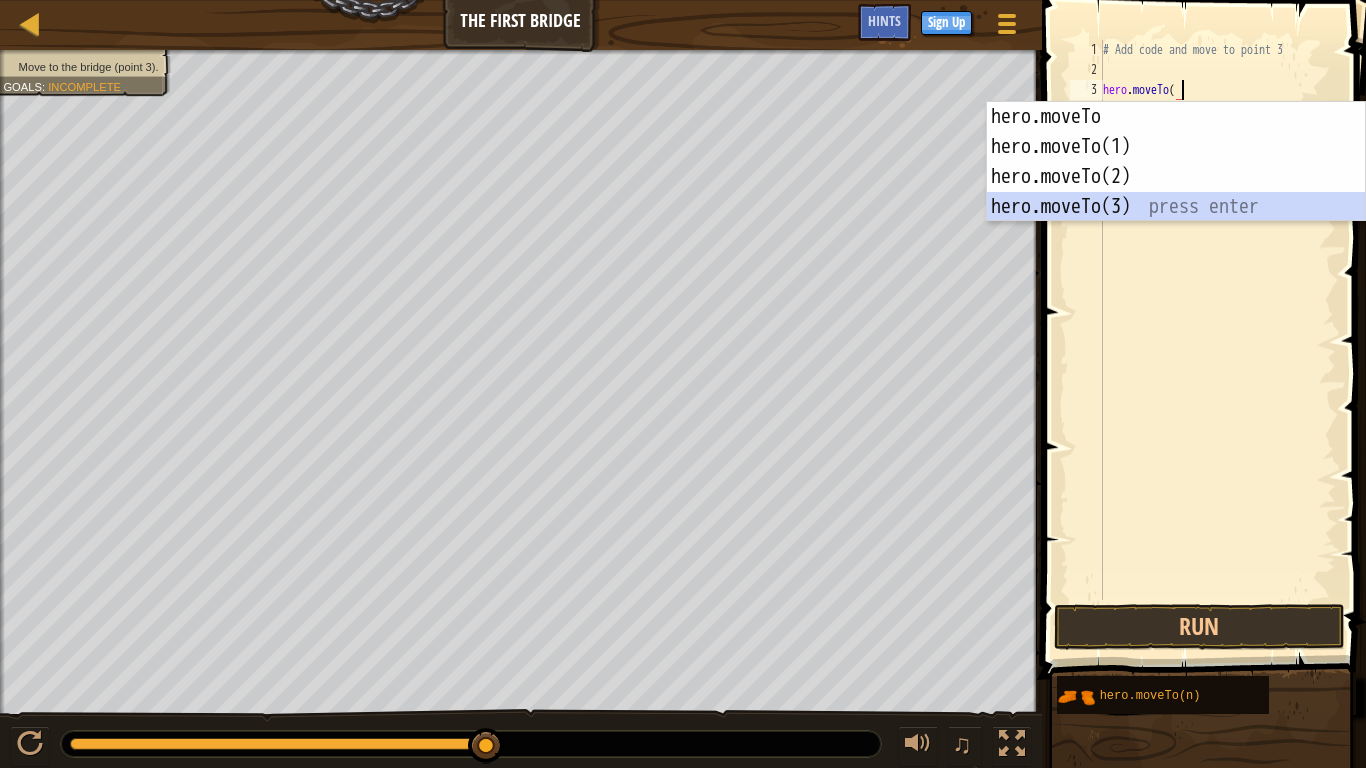 click on "hero.moveTo press enter hero.moveTo(1) press enter hero.moveTo(2) press enter hero.moveTo(3) press enter" at bounding box center [1176, 192] 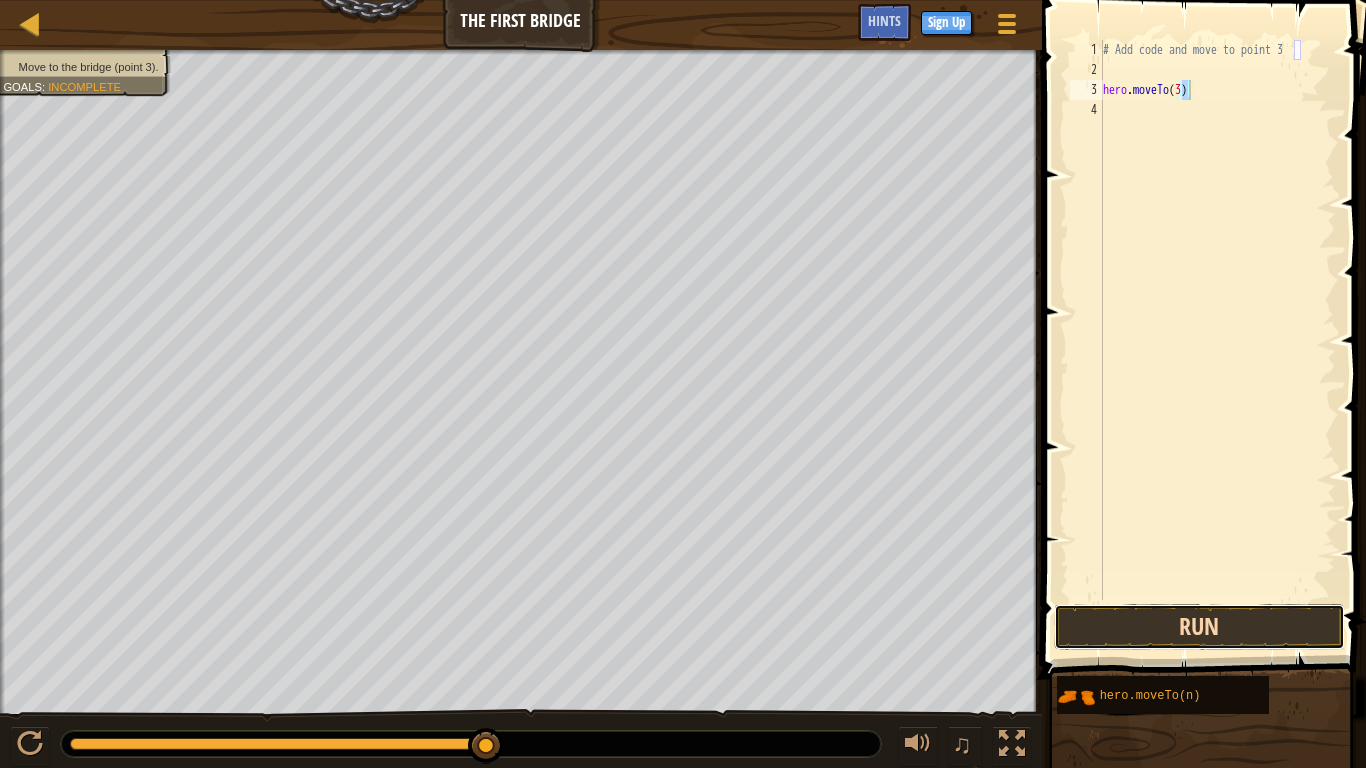 click on "Run" at bounding box center (1199, 627) 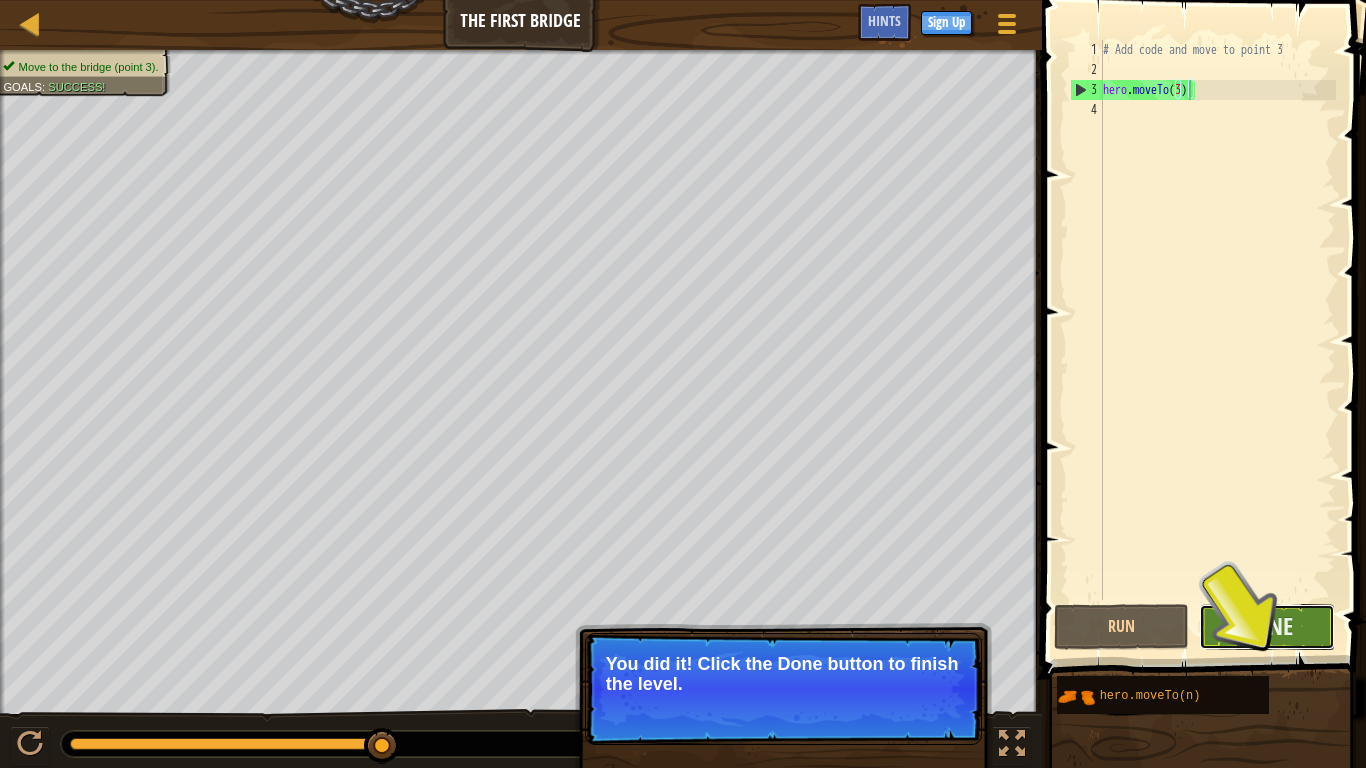 click on "Done" at bounding box center [1267, 627] 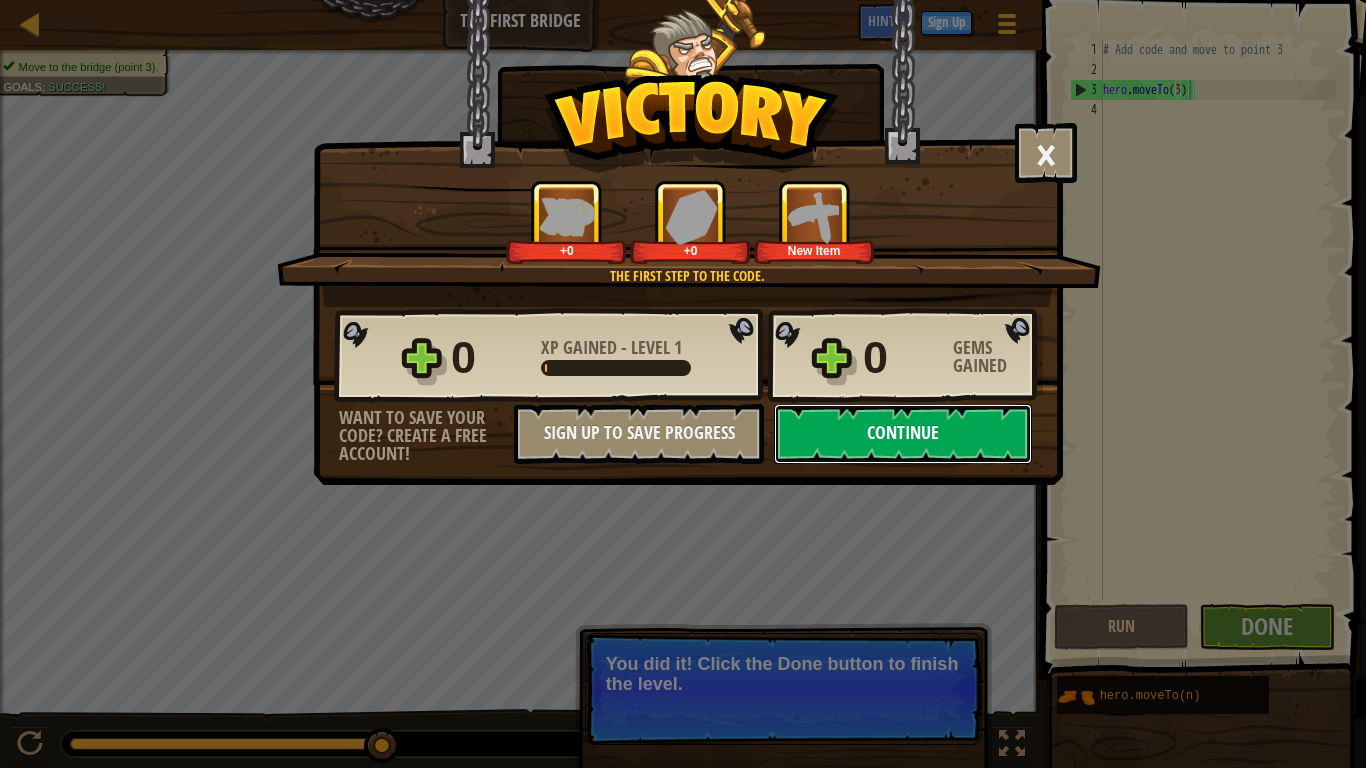 click on "Continue" at bounding box center (903, 434) 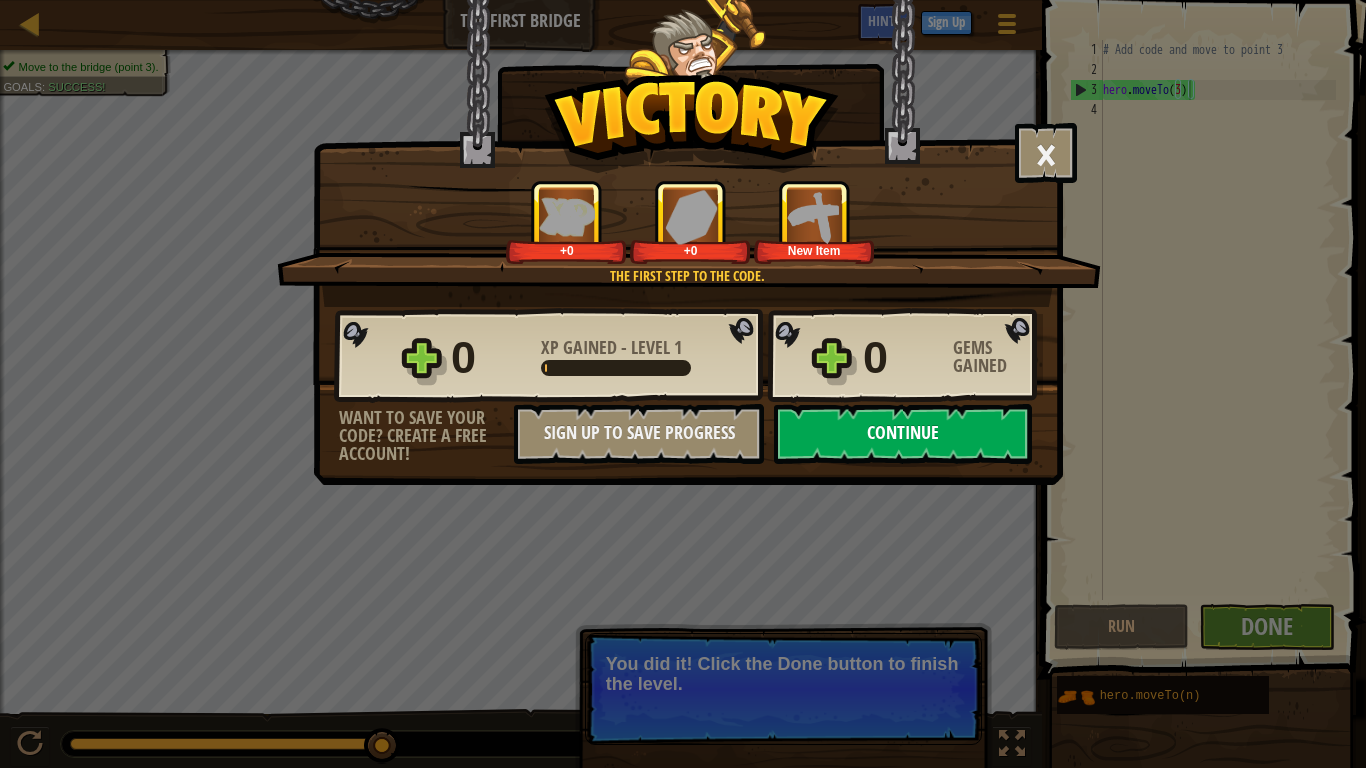 select on "en-[GEOGRAPHIC_DATA]" 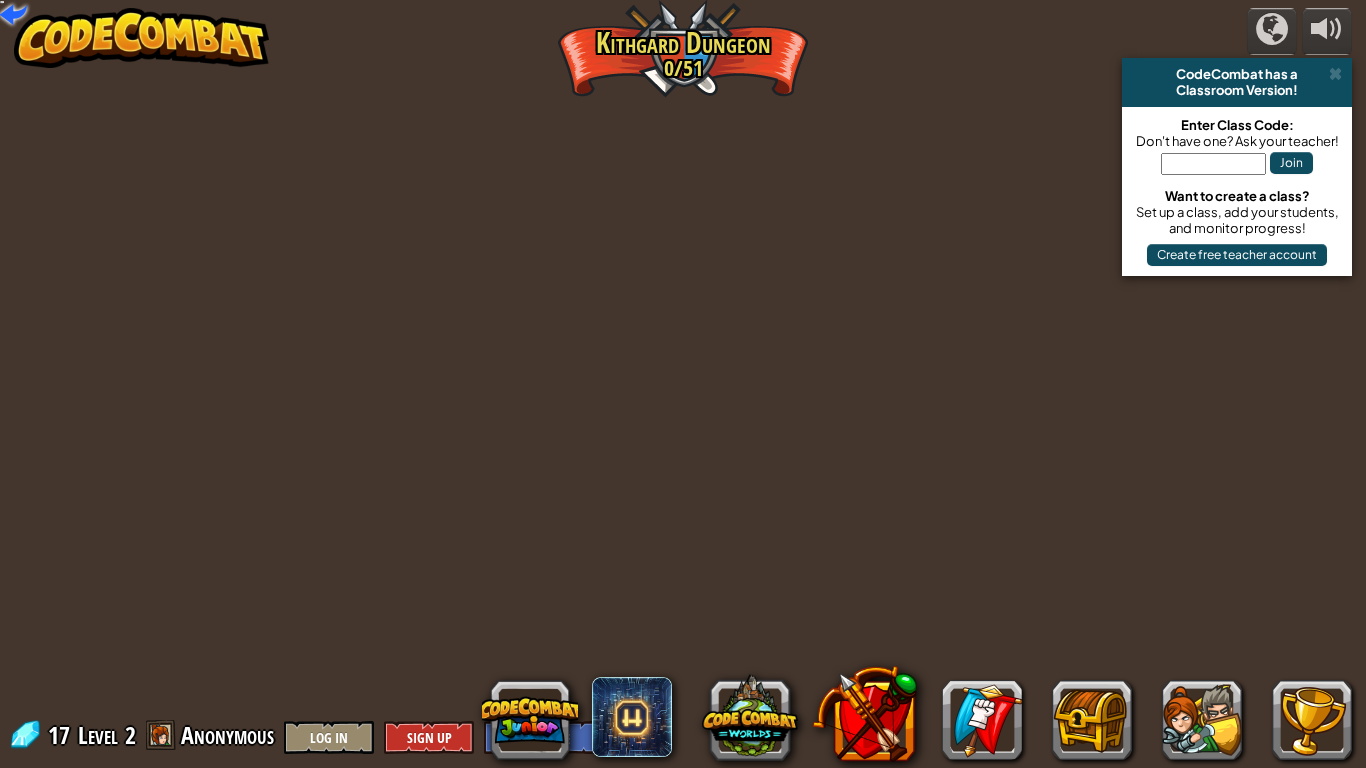 select on "en-[GEOGRAPHIC_DATA]" 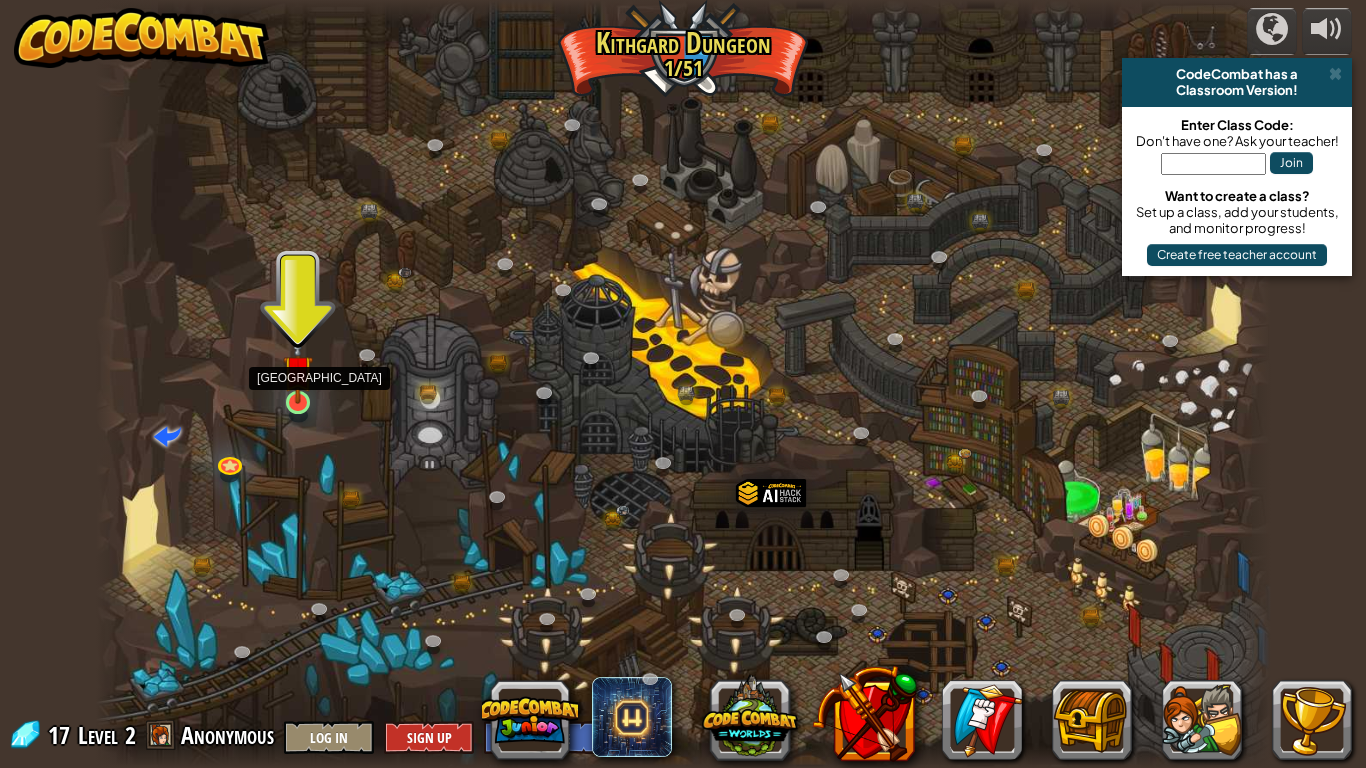 click at bounding box center (298, 370) 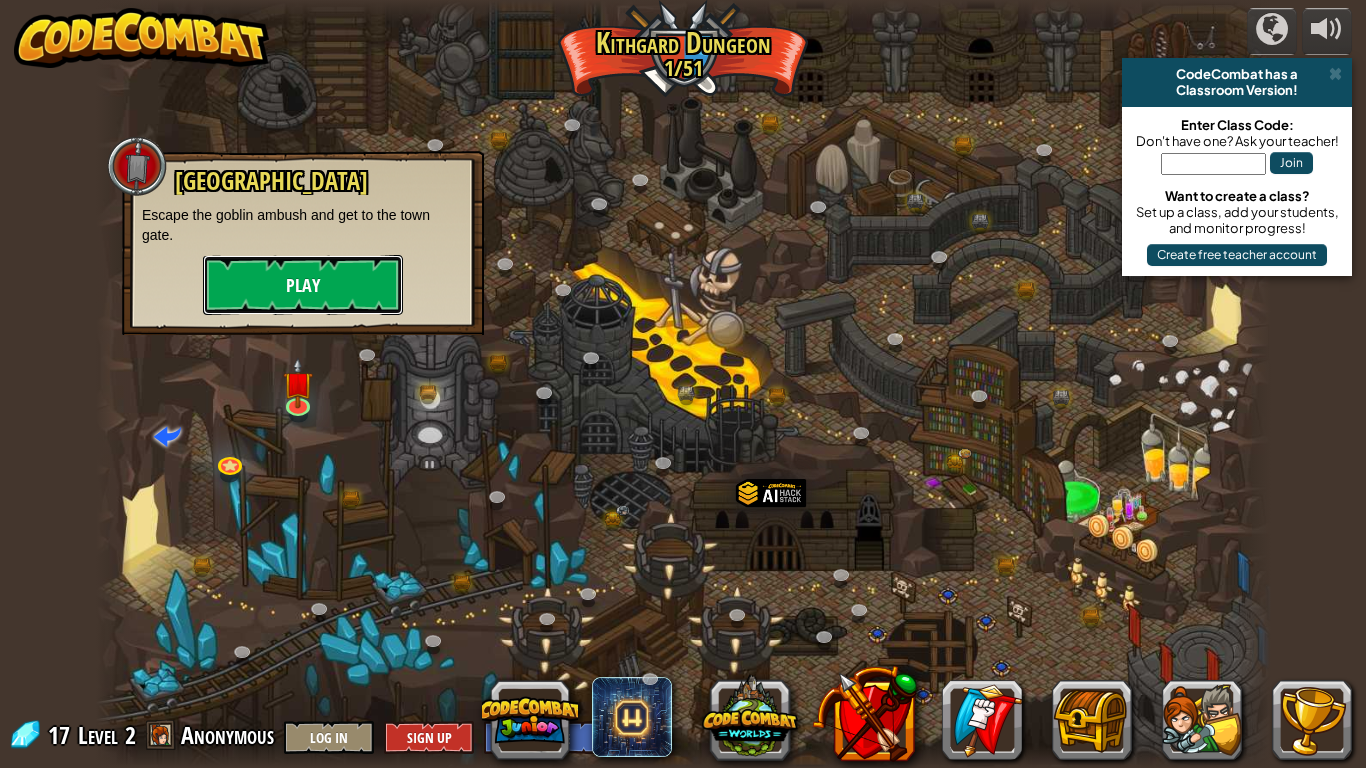 click on "Play" at bounding box center [303, 285] 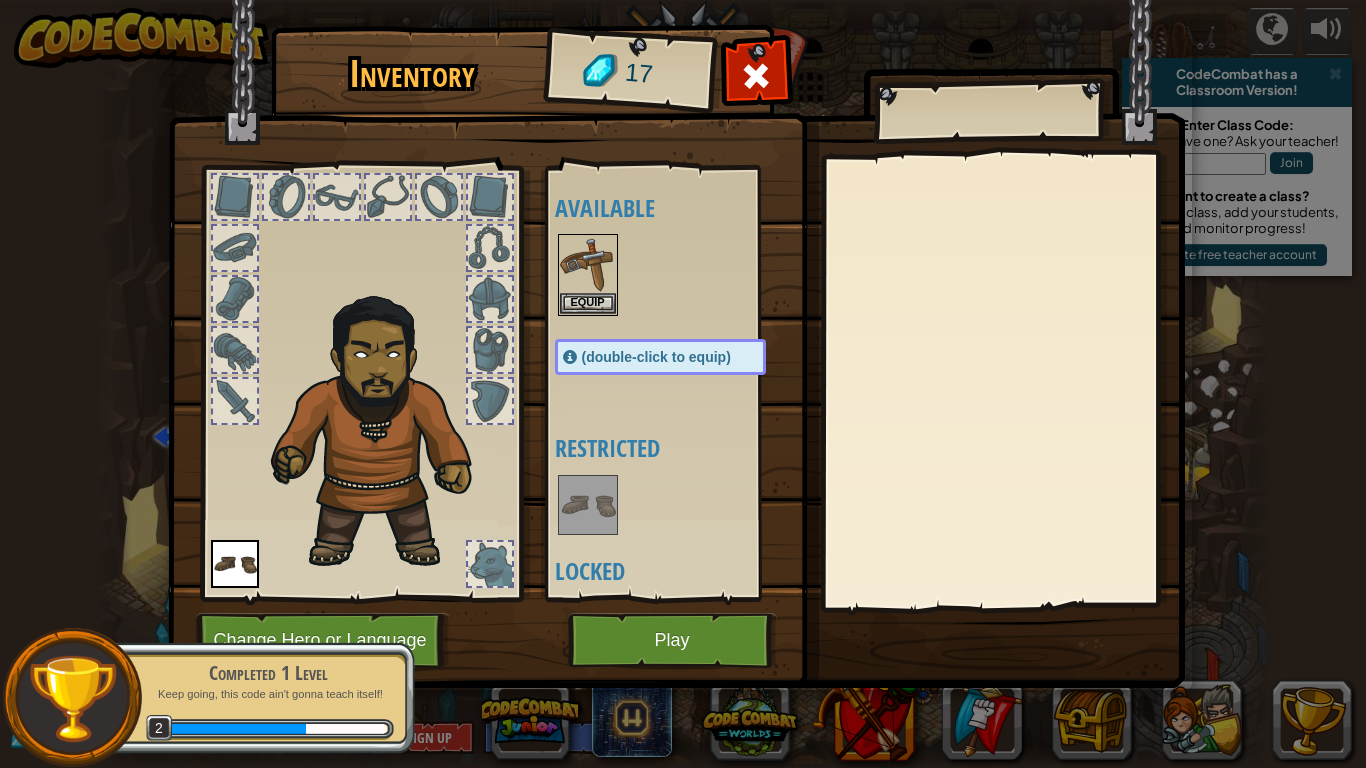 click at bounding box center (588, 505) 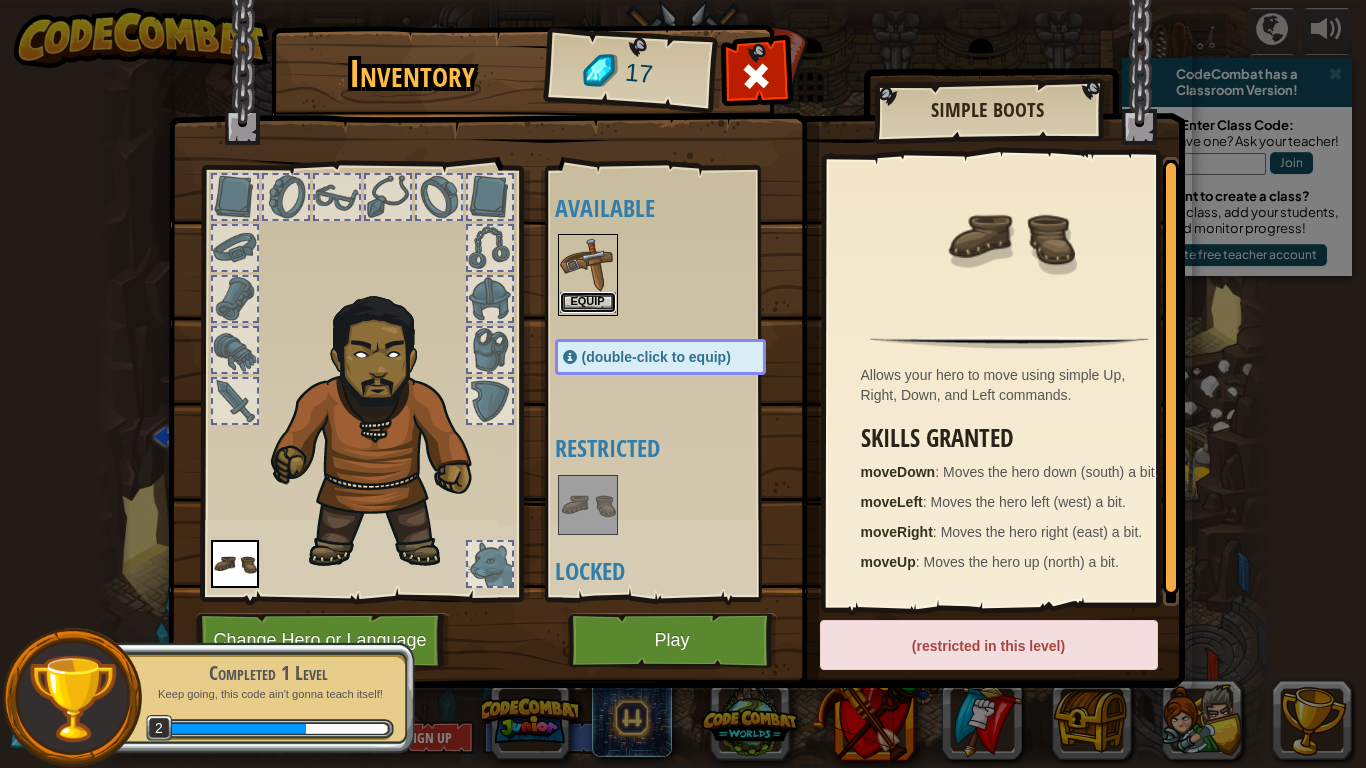 click on "Equip" at bounding box center (588, 302) 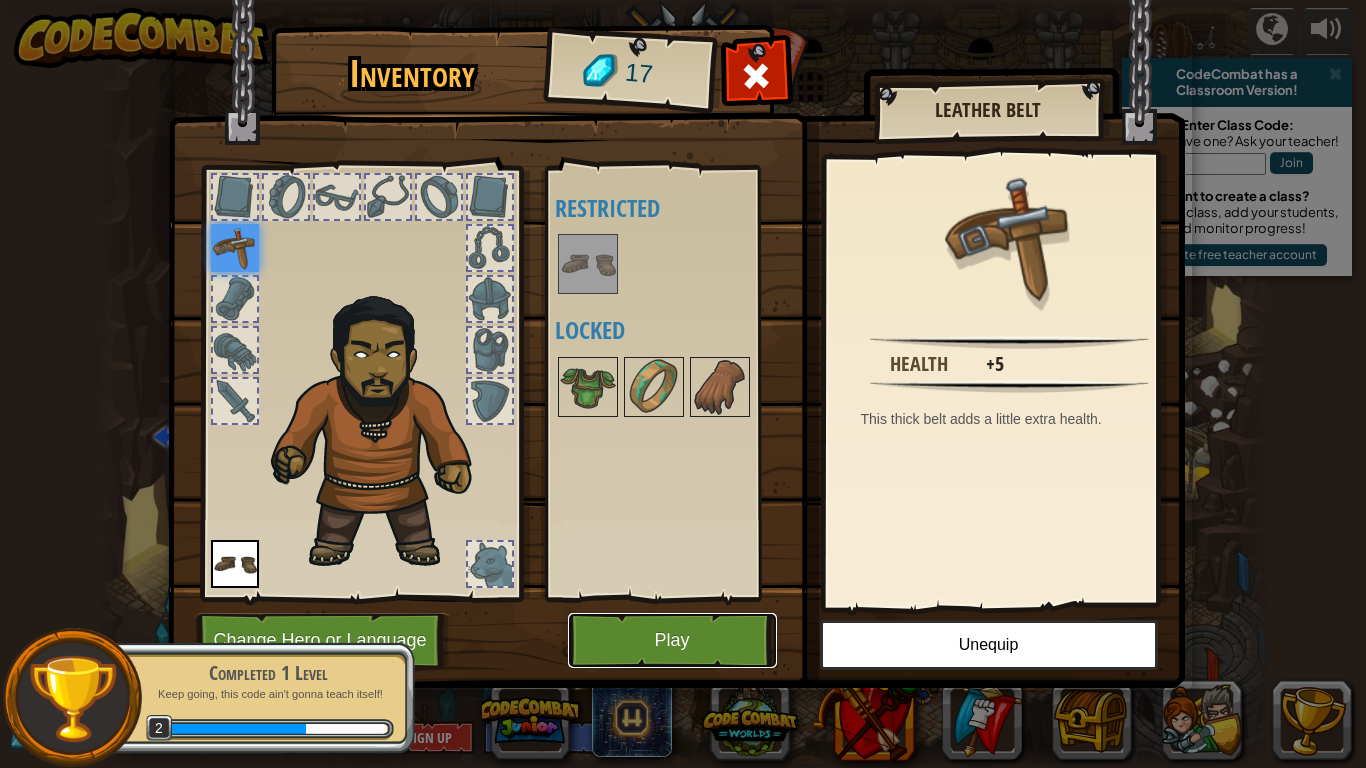 click on "Play" at bounding box center (672, 640) 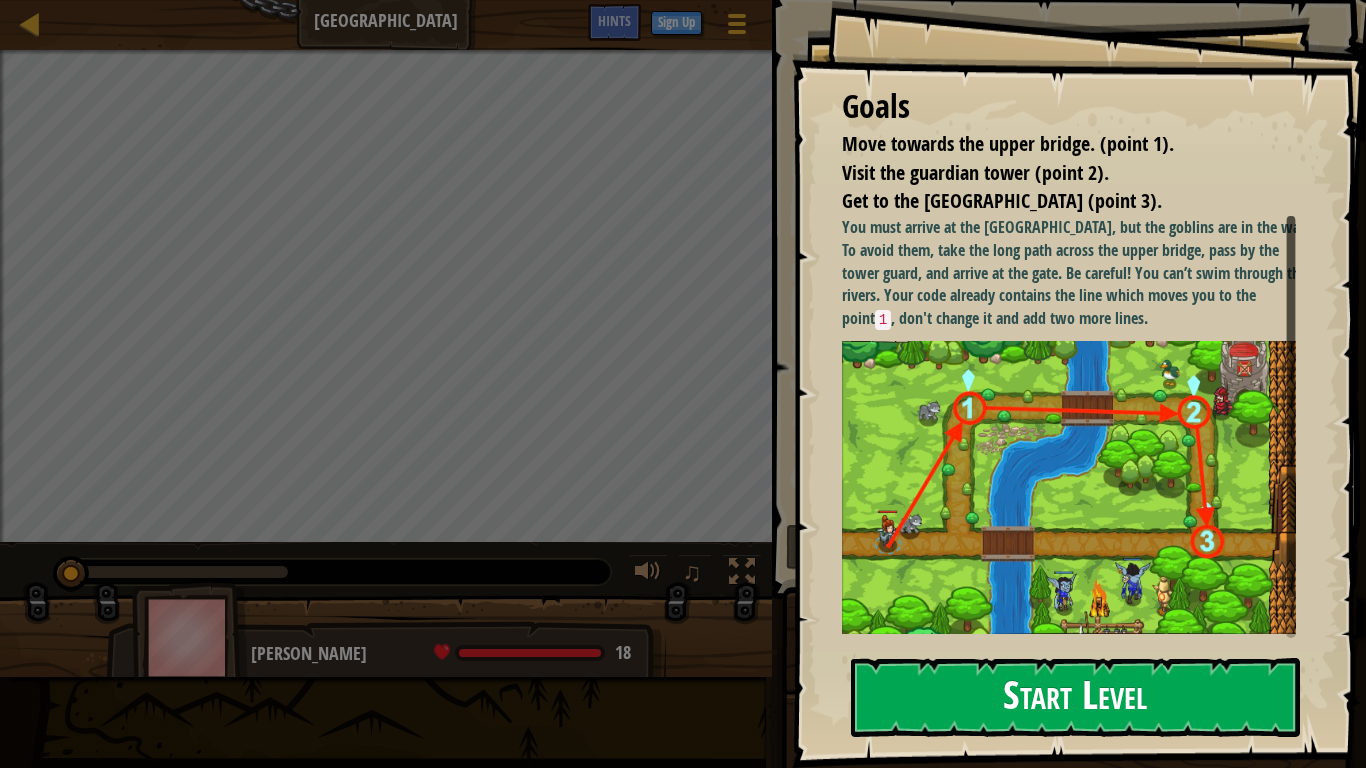 click on "Start Level" at bounding box center [1075, 697] 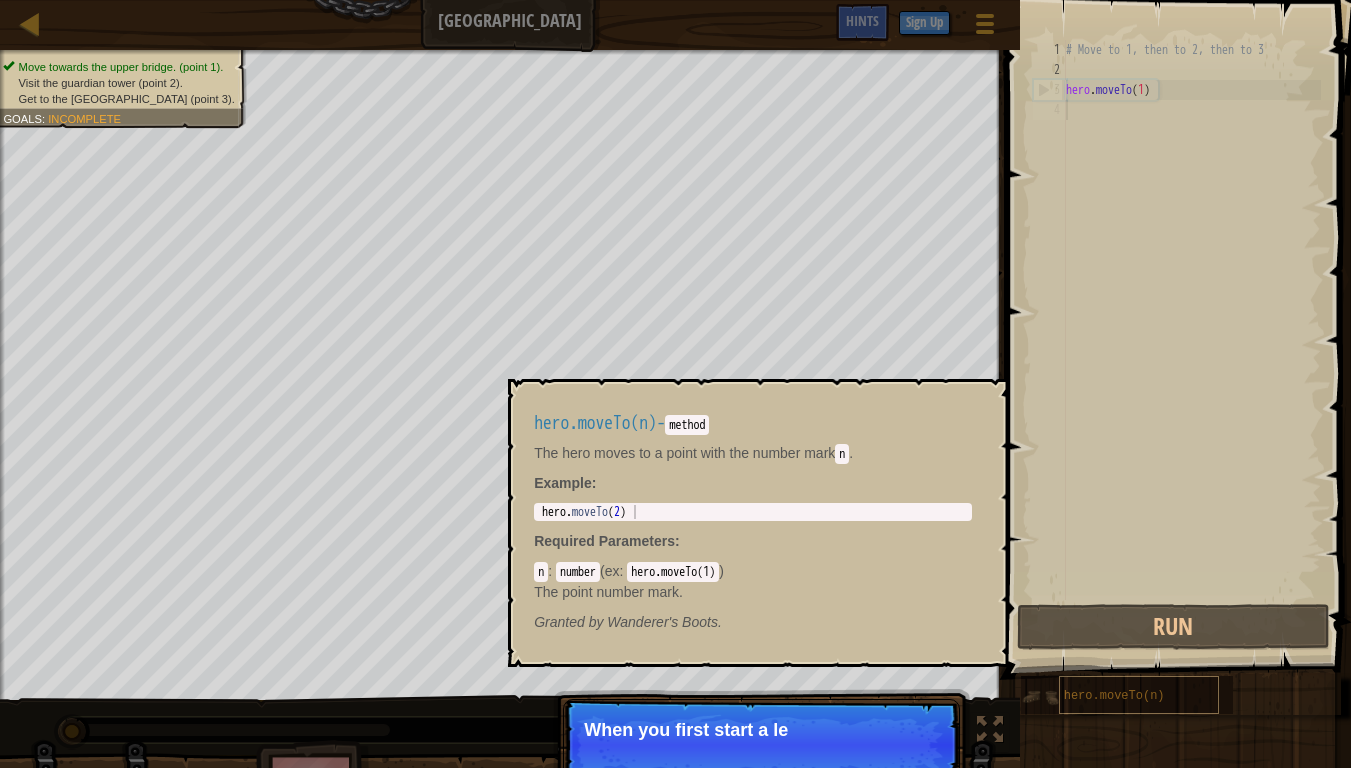 click on "hero.moveTo(n)" at bounding box center [1114, 696] 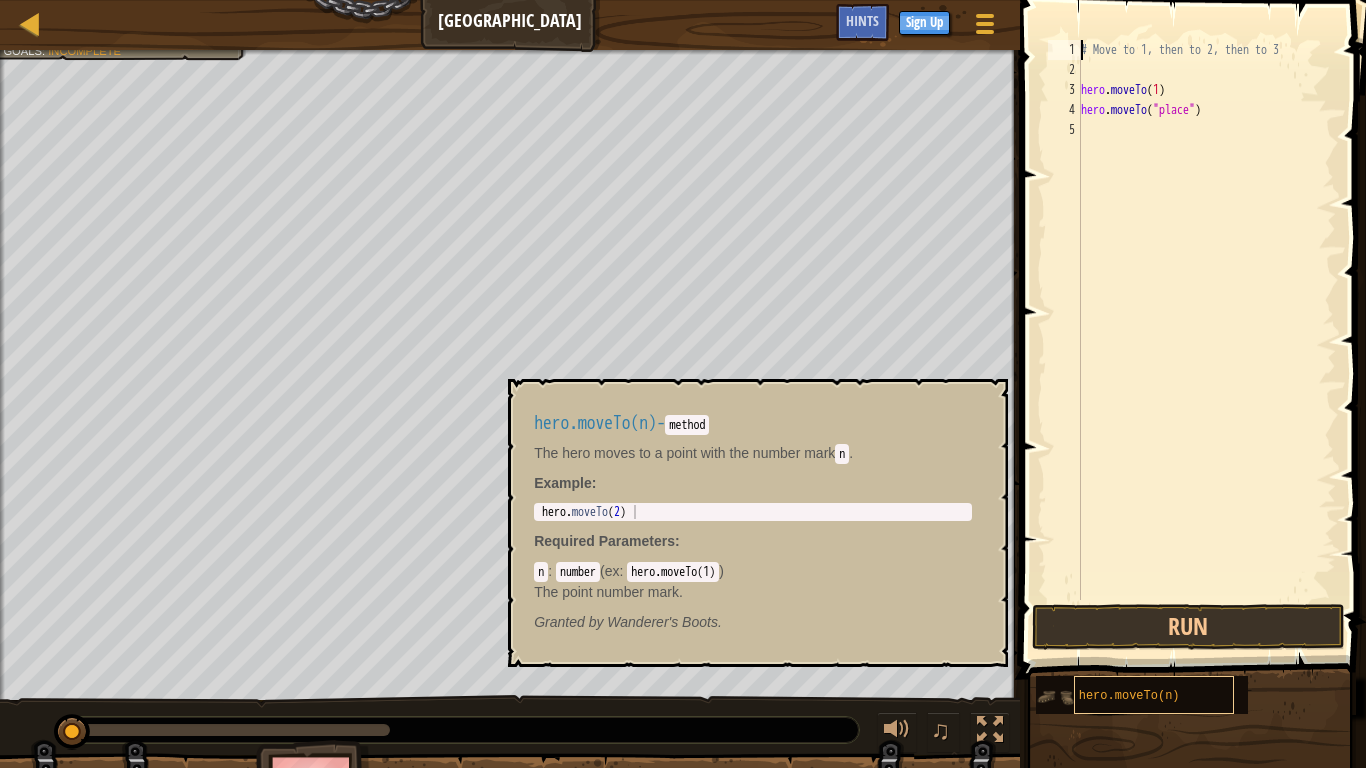 click on "hero.moveTo(n)" at bounding box center (1129, 696) 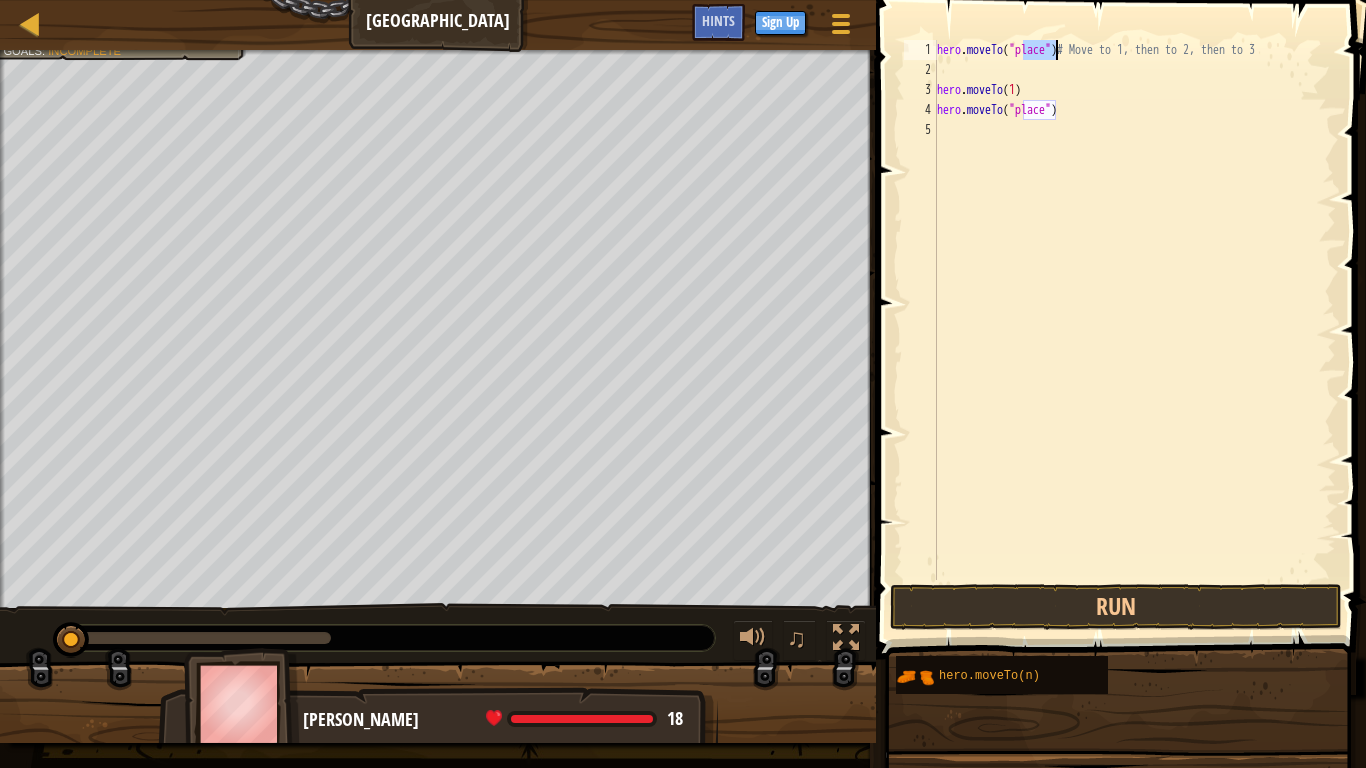 click on "hero . moveTo ( "place" ) # Move to 1, then to 2, then to 3 hero . moveTo ( 1 ) hero . moveTo ( "place" )" at bounding box center [1134, 330] 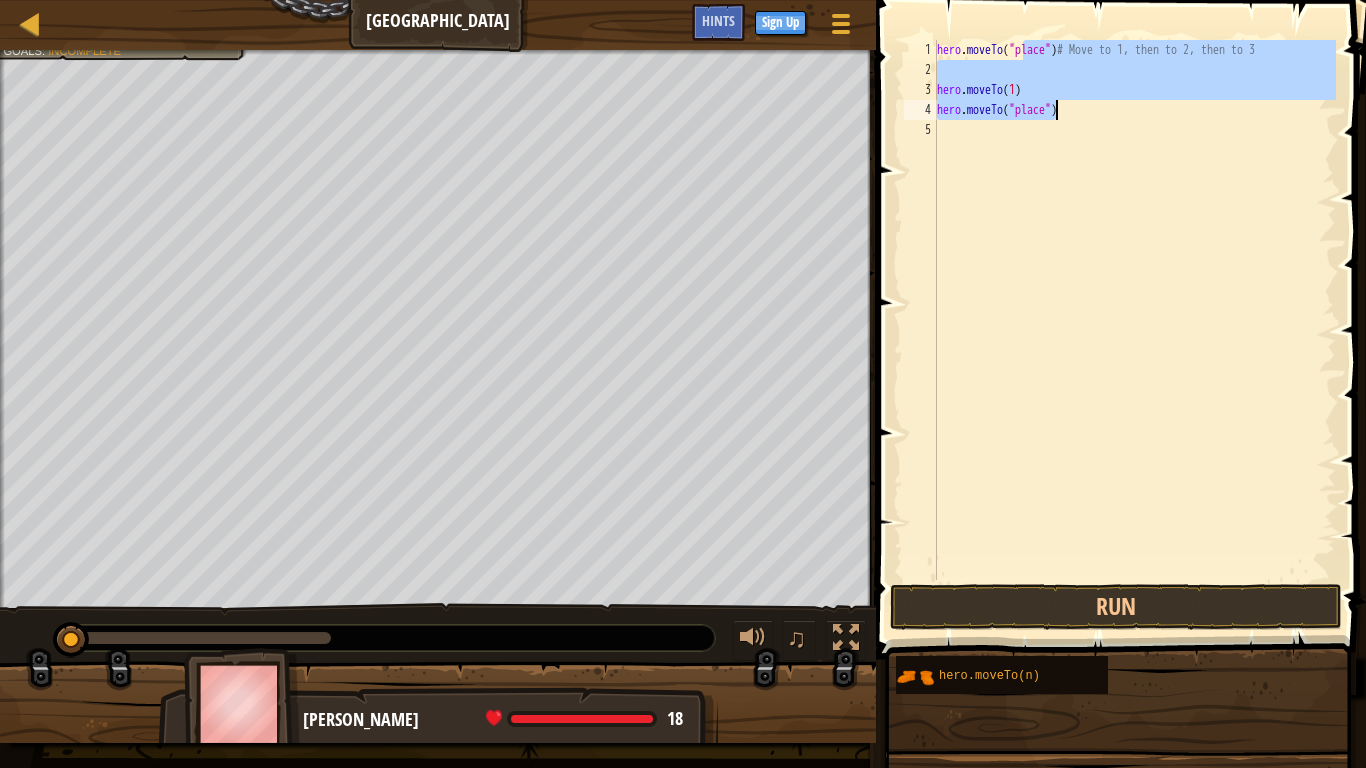 drag, startPoint x: 1022, startPoint y: 52, endPoint x: 1052, endPoint y: 113, distance: 67.977936 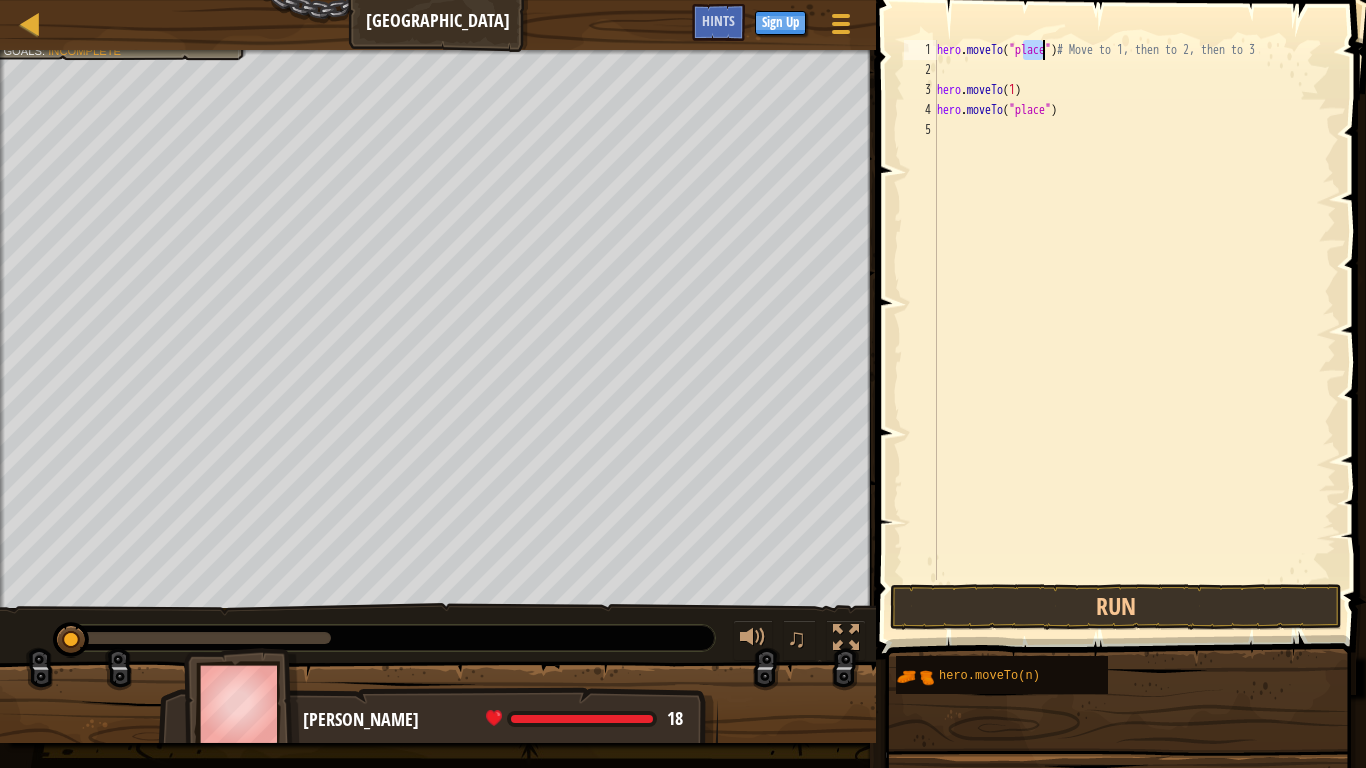 drag, startPoint x: 1053, startPoint y: 114, endPoint x: 1055, endPoint y: 81, distance: 33.06055 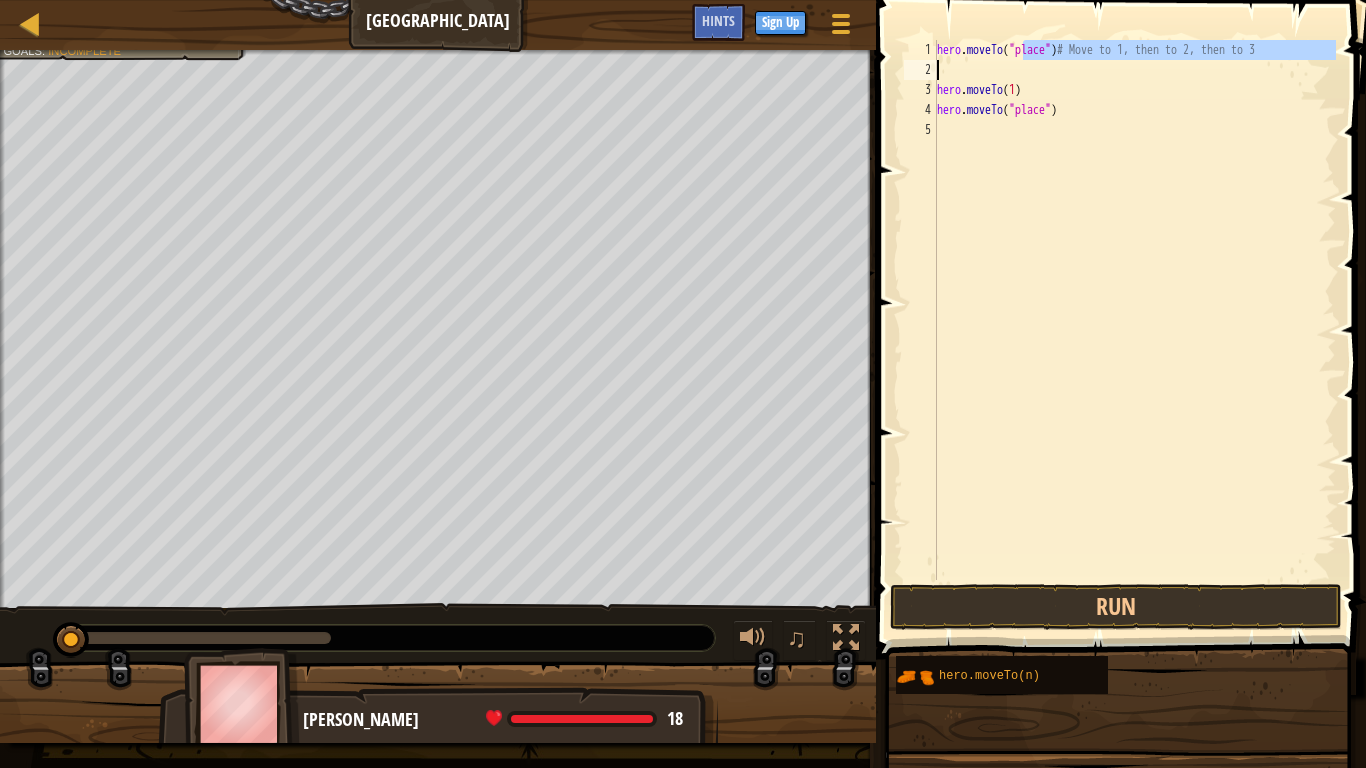 click on "hero . moveTo ( "place" ) # Move to 1, then to 2, then to 3 hero . moveTo ( 1 ) hero . moveTo ( "place" )" at bounding box center (1134, 330) 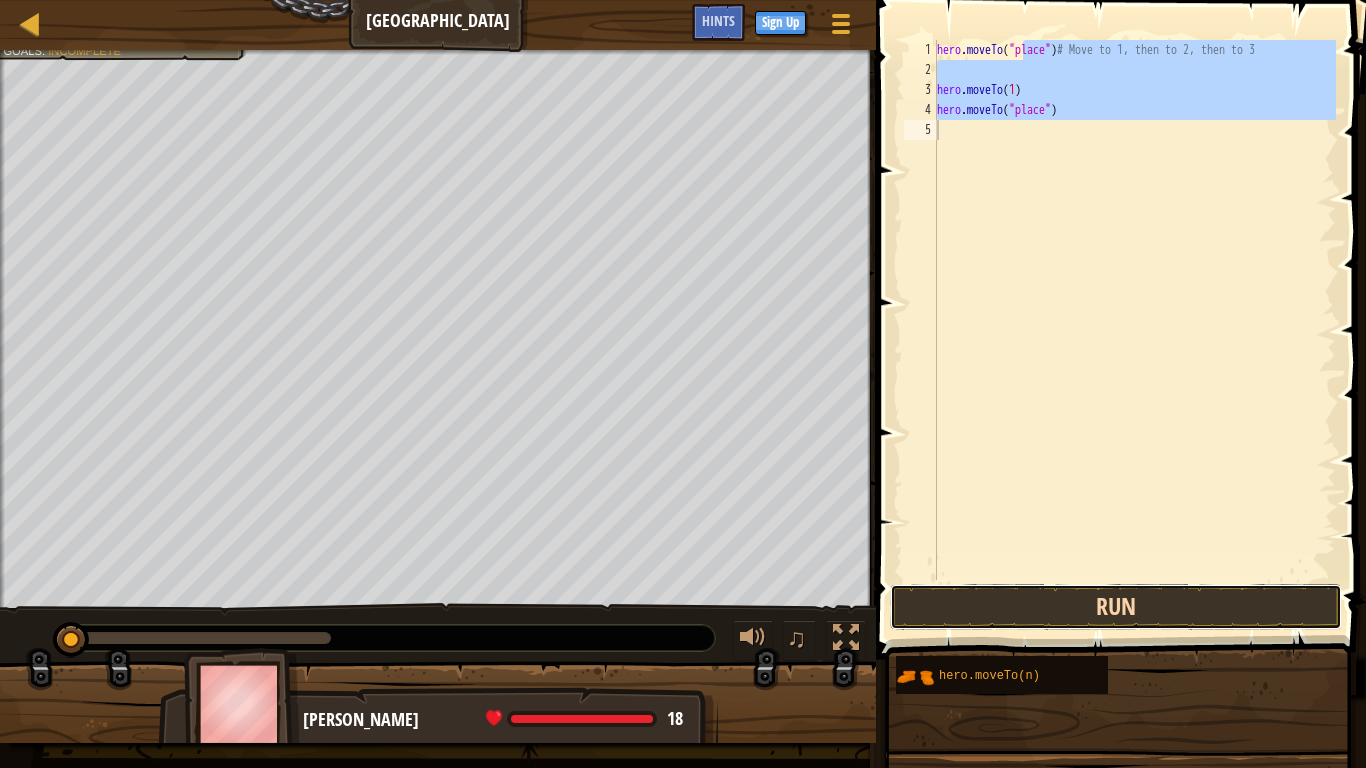 click on "Run" at bounding box center [1116, 607] 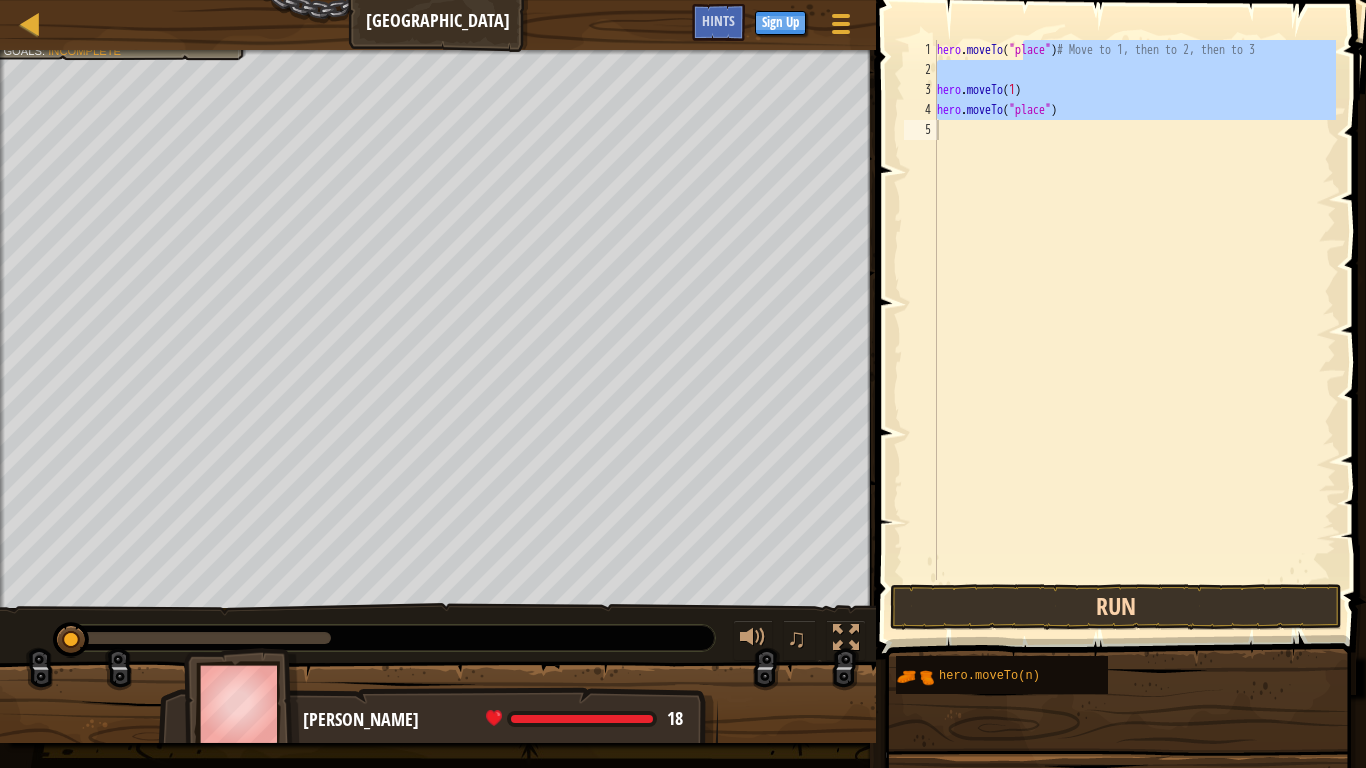 type 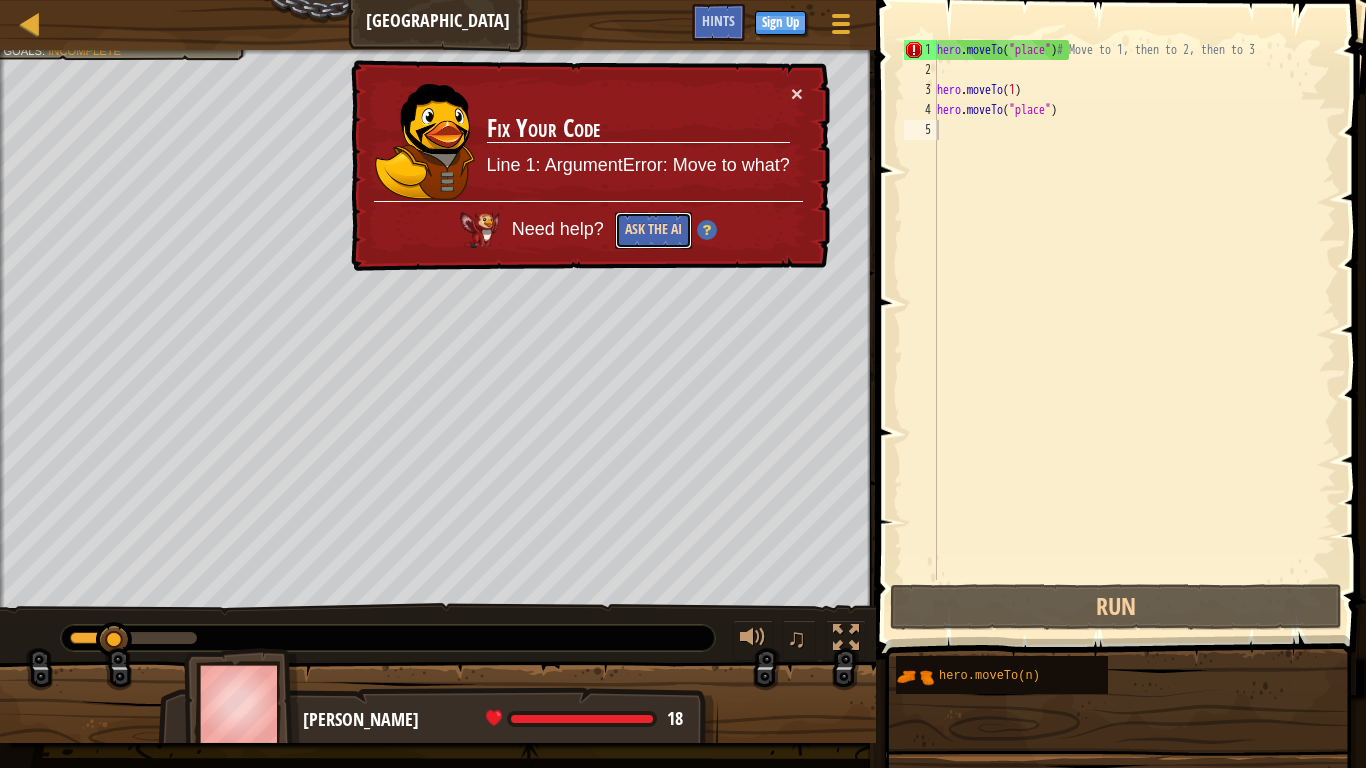 click on "Ask the AI" at bounding box center (653, 230) 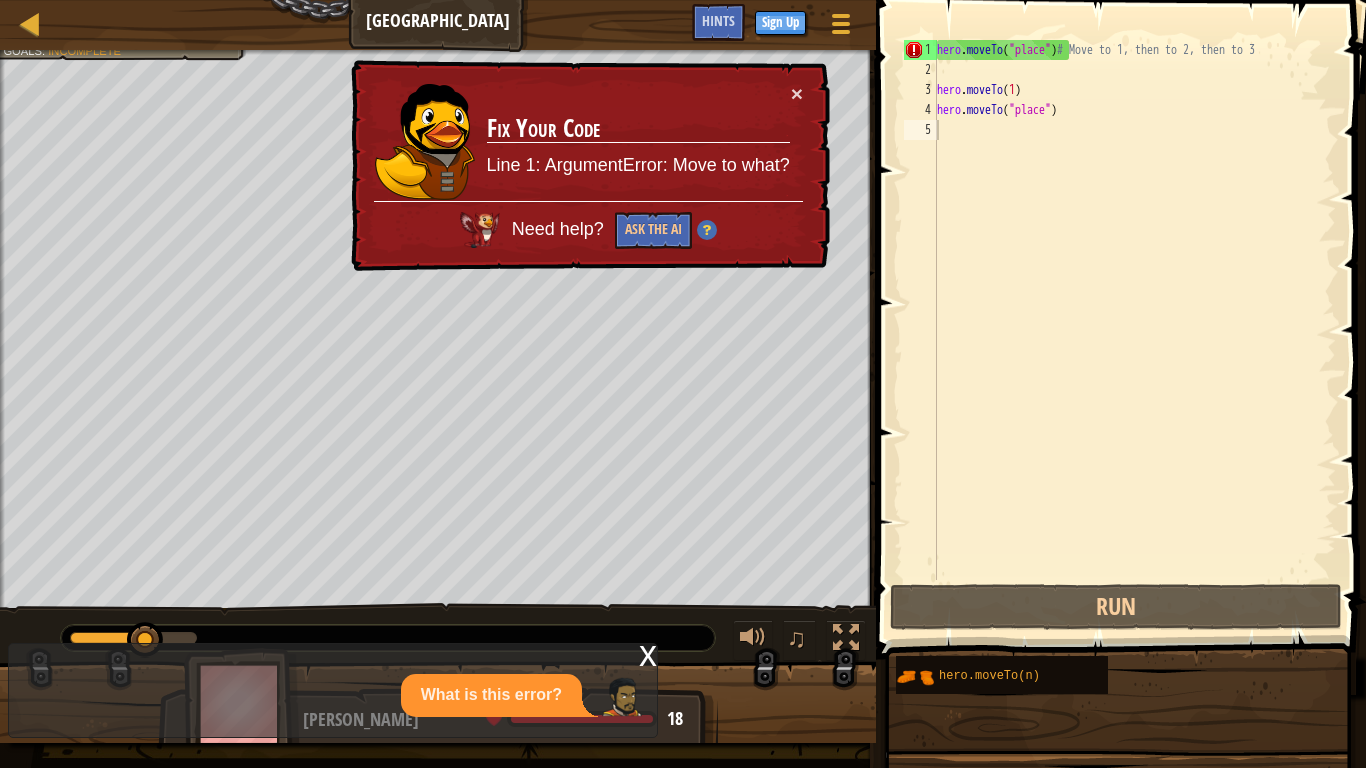 click on "Fix Your Code Line 1: ArgumentError: Move to what?" at bounding box center (638, 142) 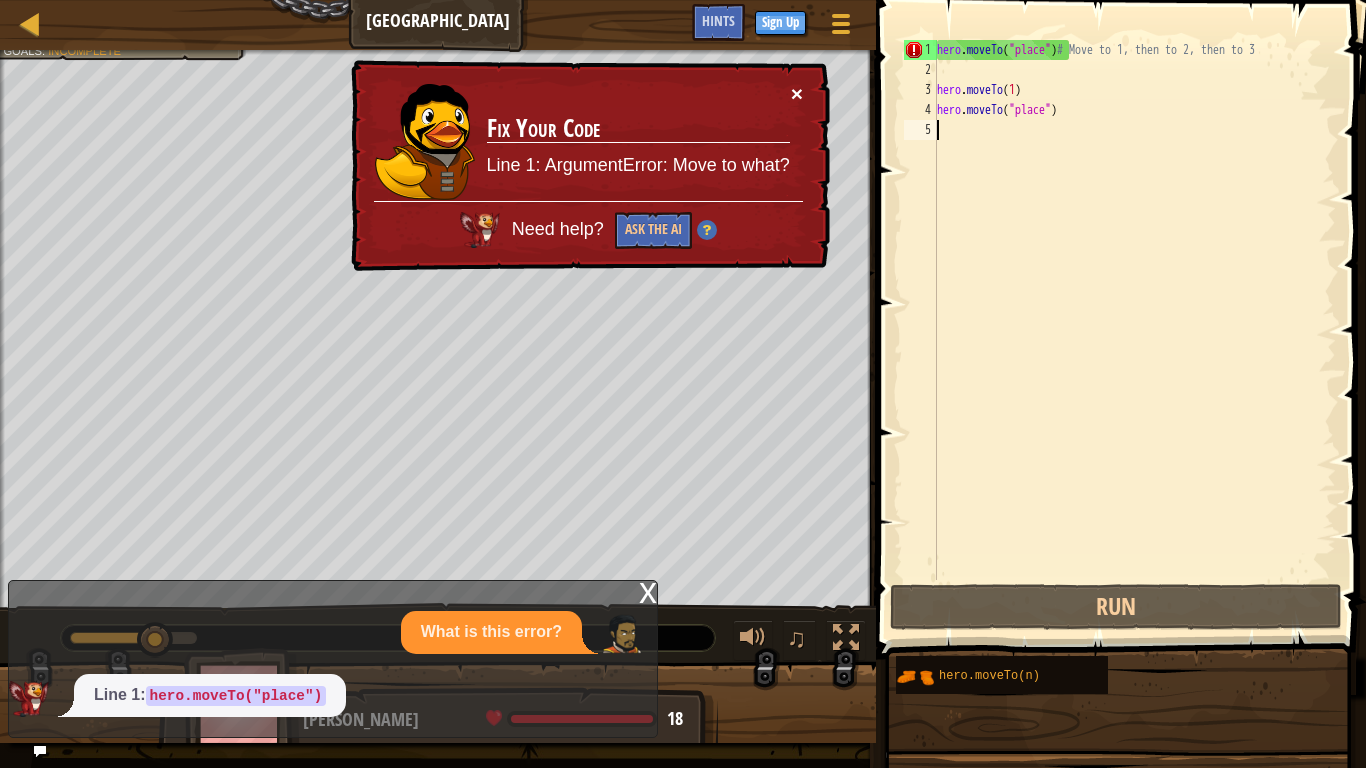 click on "×" at bounding box center [797, 93] 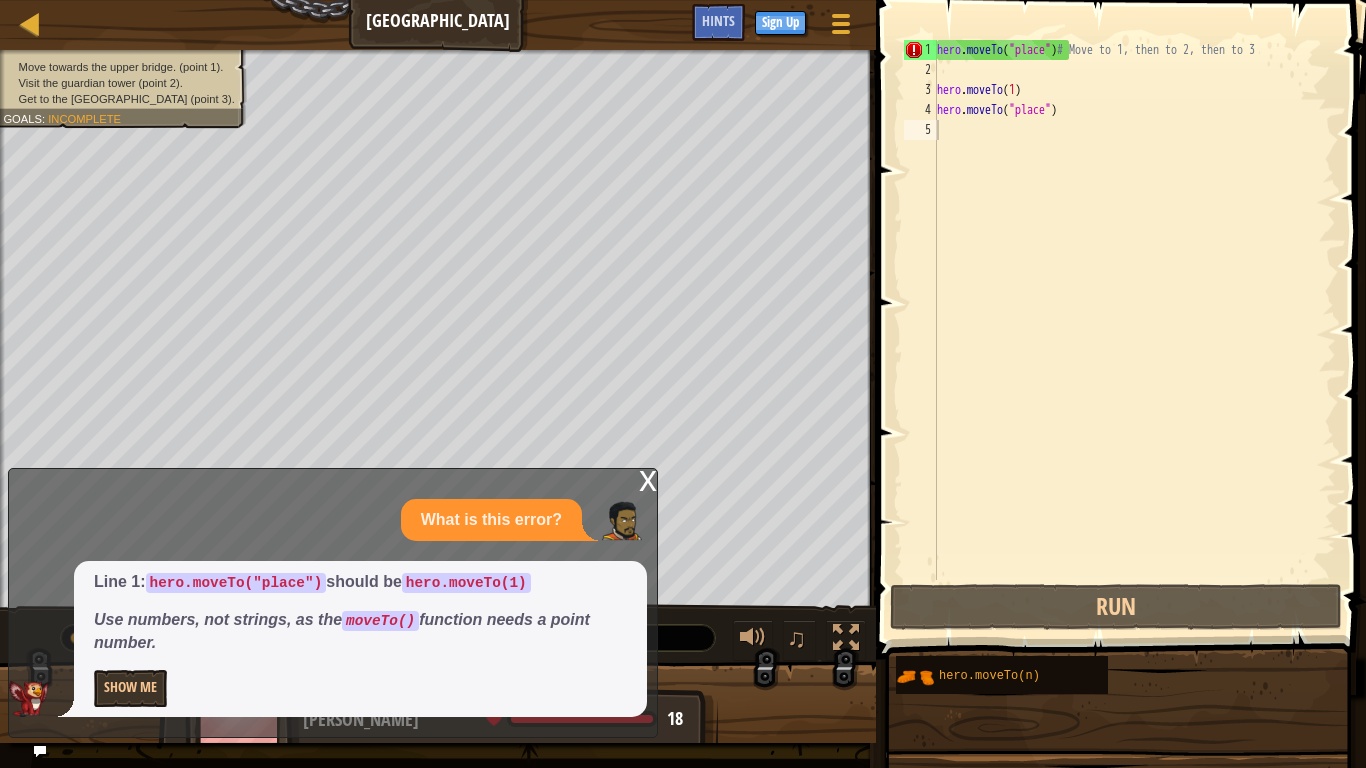 click on "x What is this error?
Line 1:  hero.moveTo("place")  should be  hero.moveTo(1)
Use numbers, not strings, as the  moveTo()  function needs a point number.
Show Me" at bounding box center (333, 603) 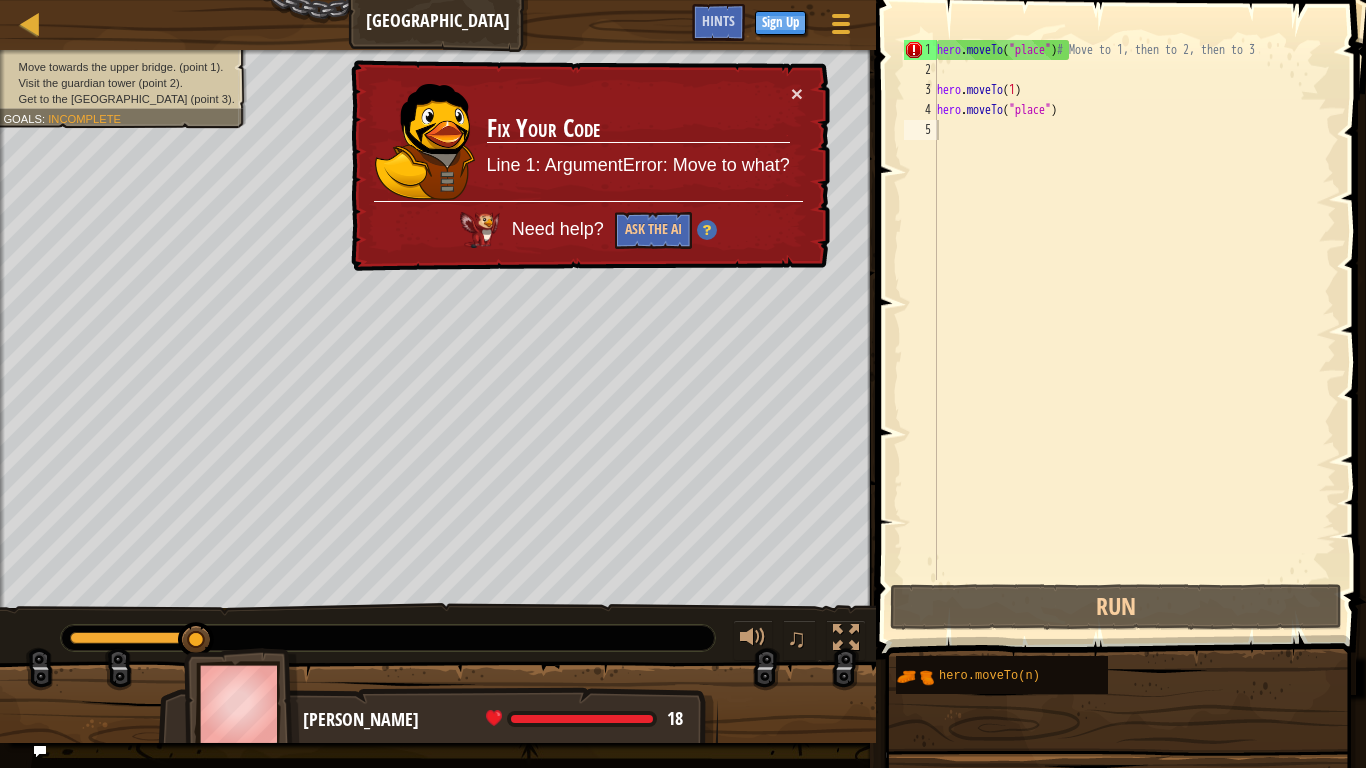 click on "× Fix Your Code Line 1: ArgumentError: Move to what?
Need help? Ask the AI" at bounding box center (588, 166) 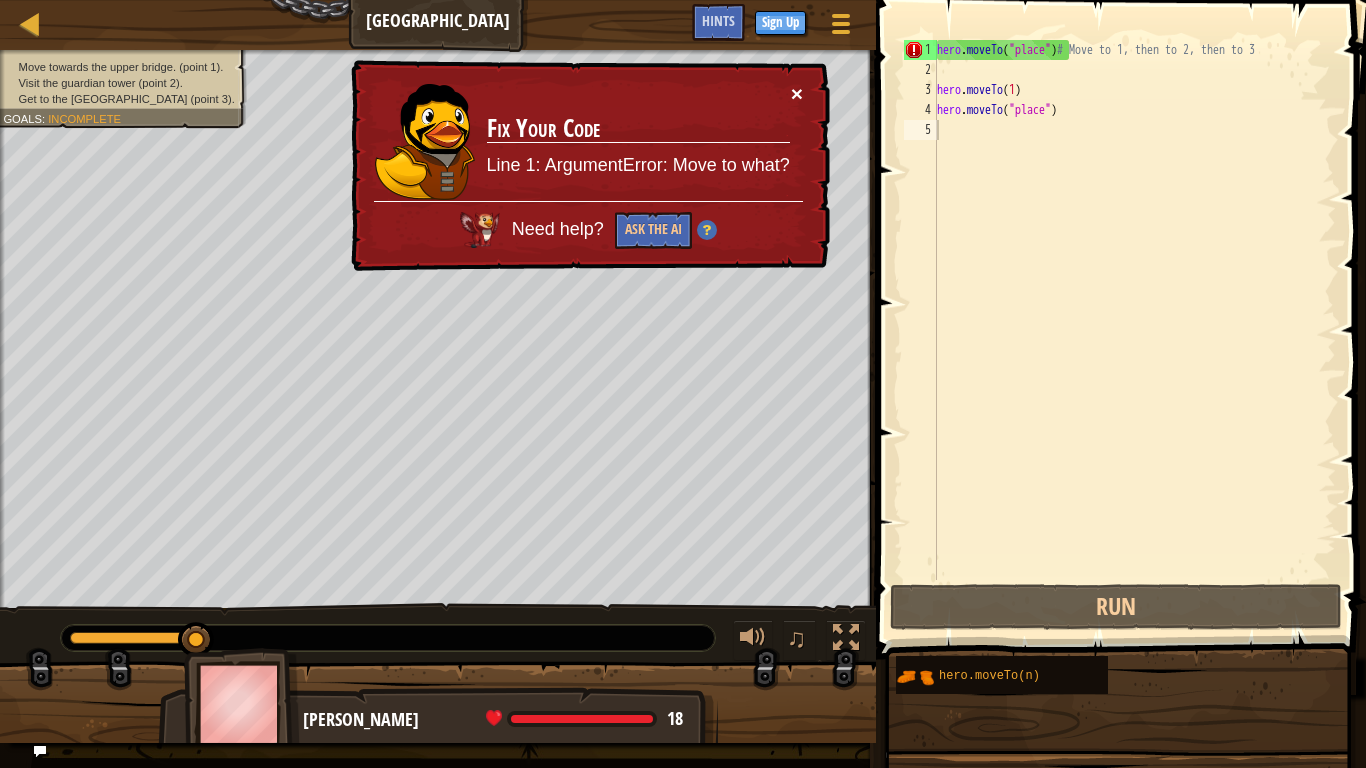 click on "×" at bounding box center (797, 93) 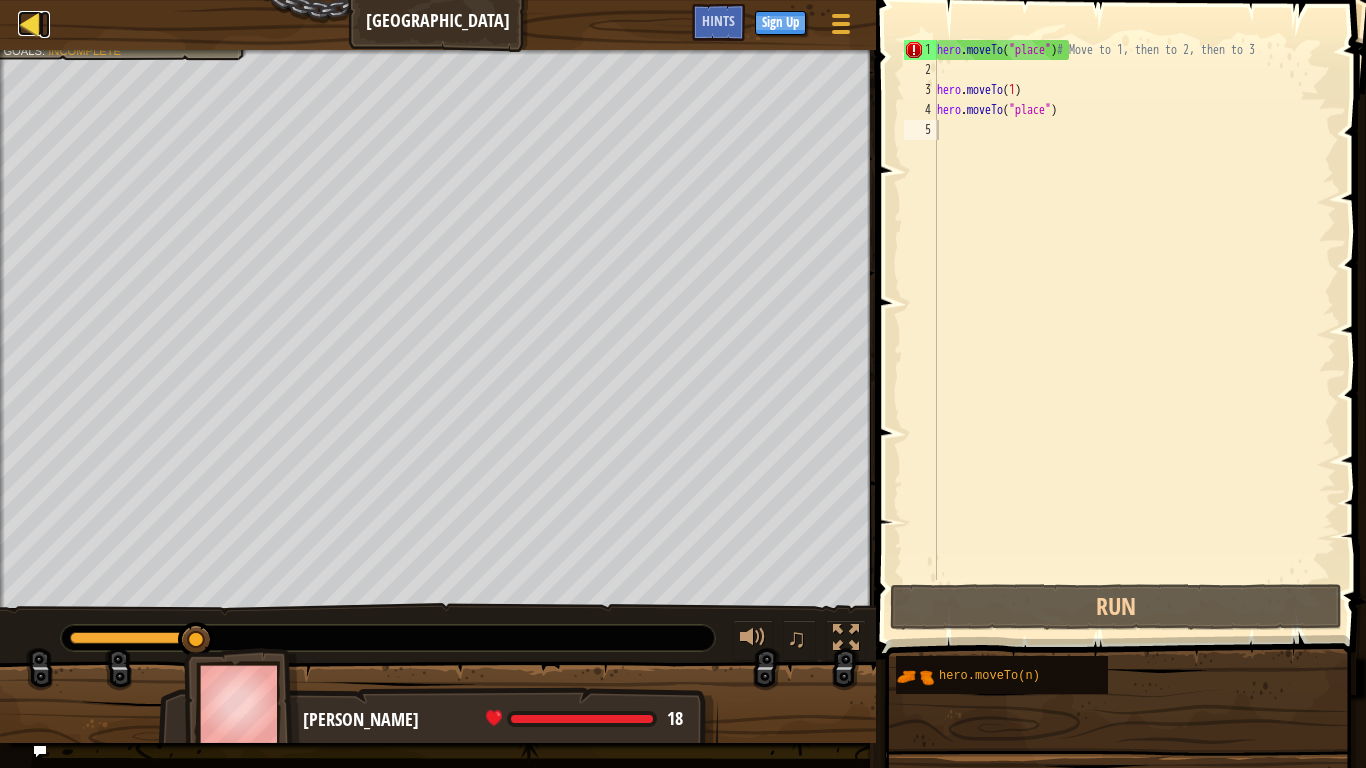 click at bounding box center [30, 23] 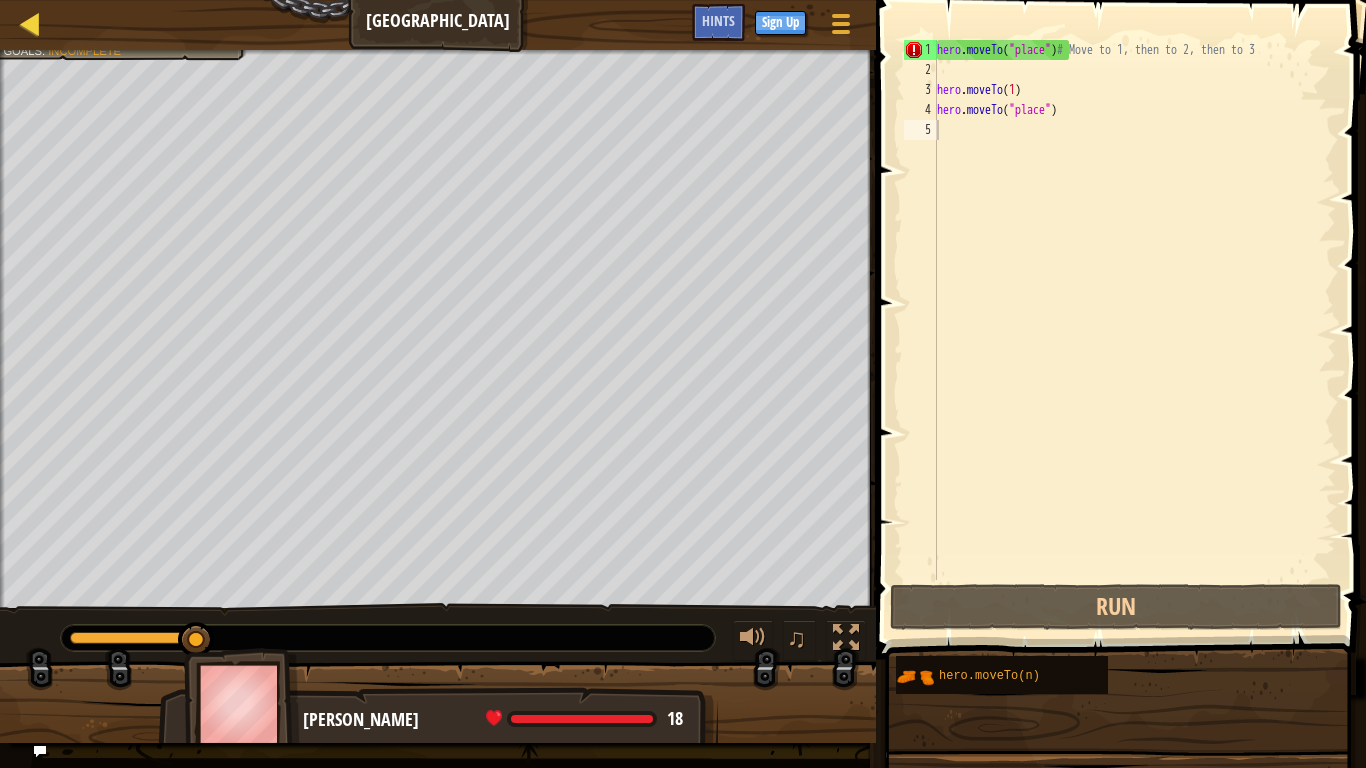 select on "en-[GEOGRAPHIC_DATA]" 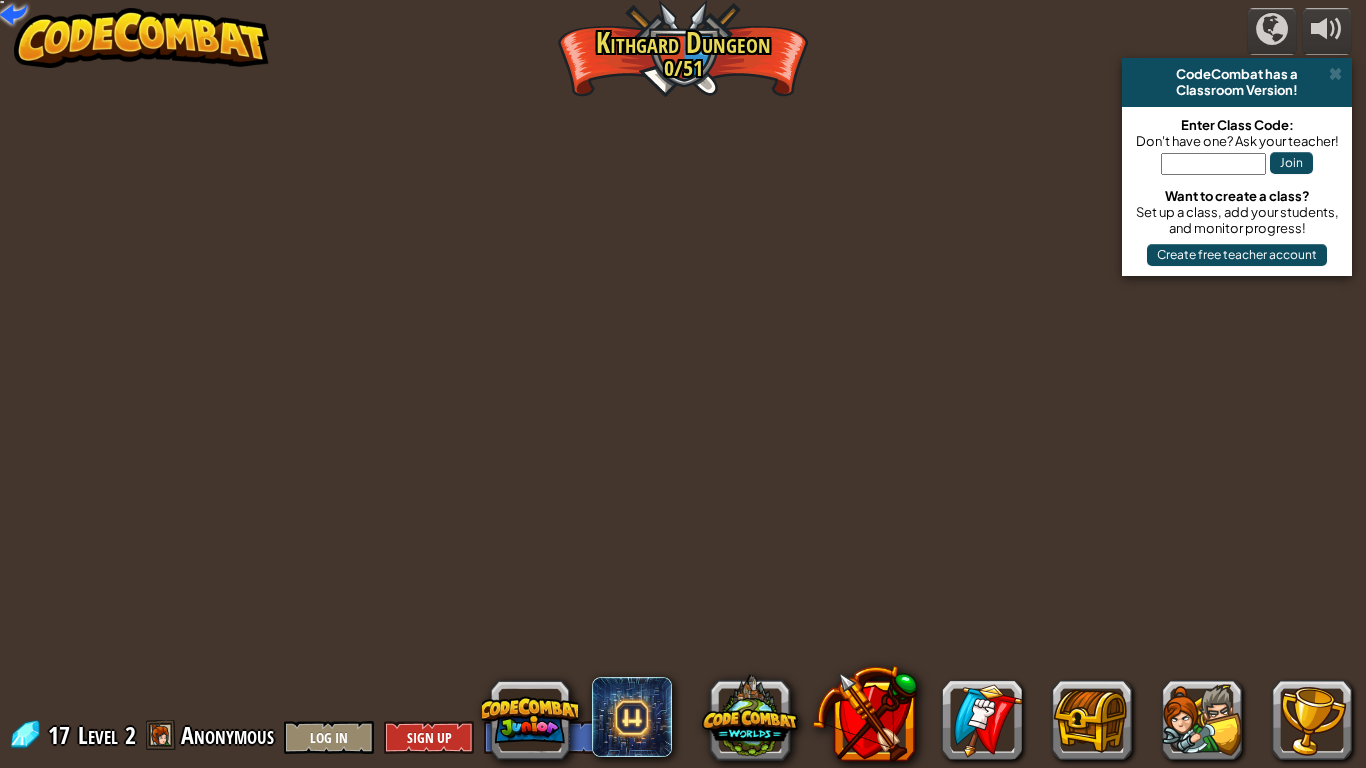 select on "en-[GEOGRAPHIC_DATA]" 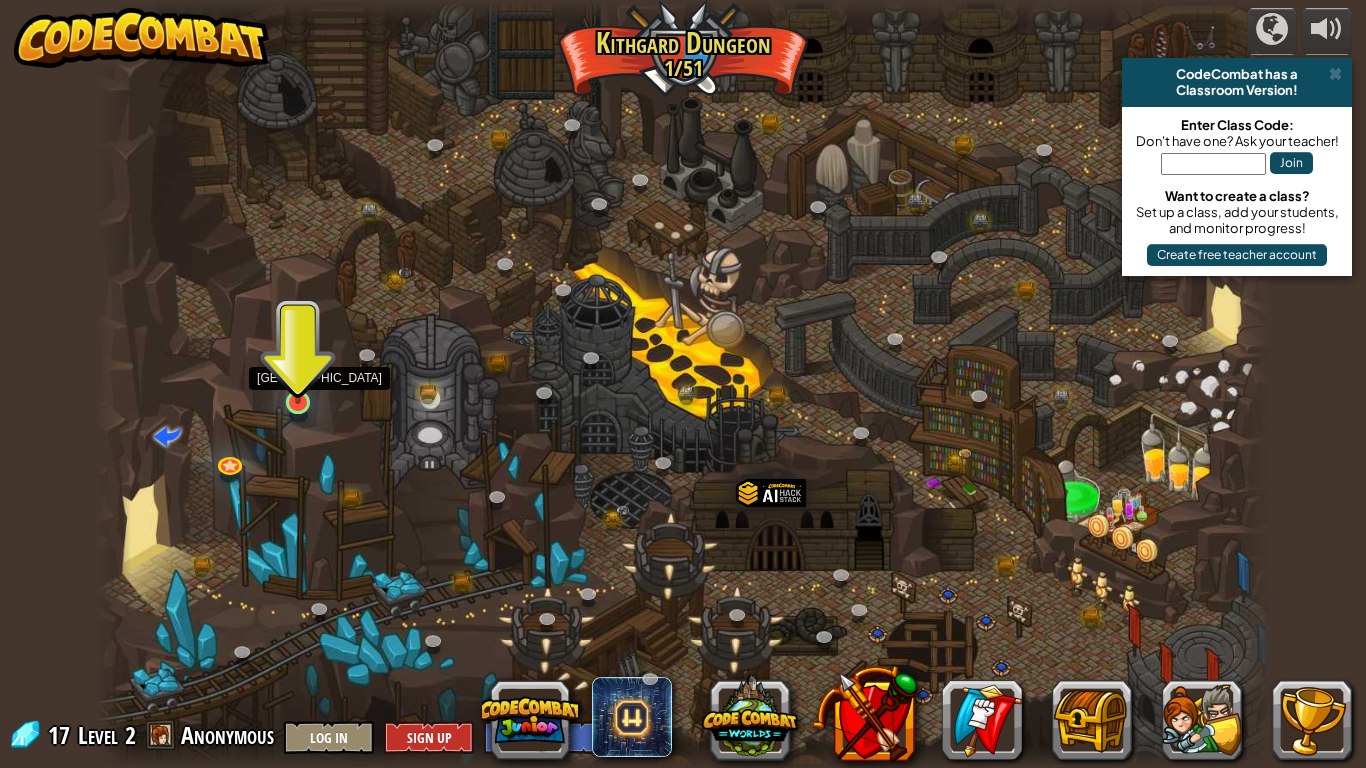 click at bounding box center (298, 370) 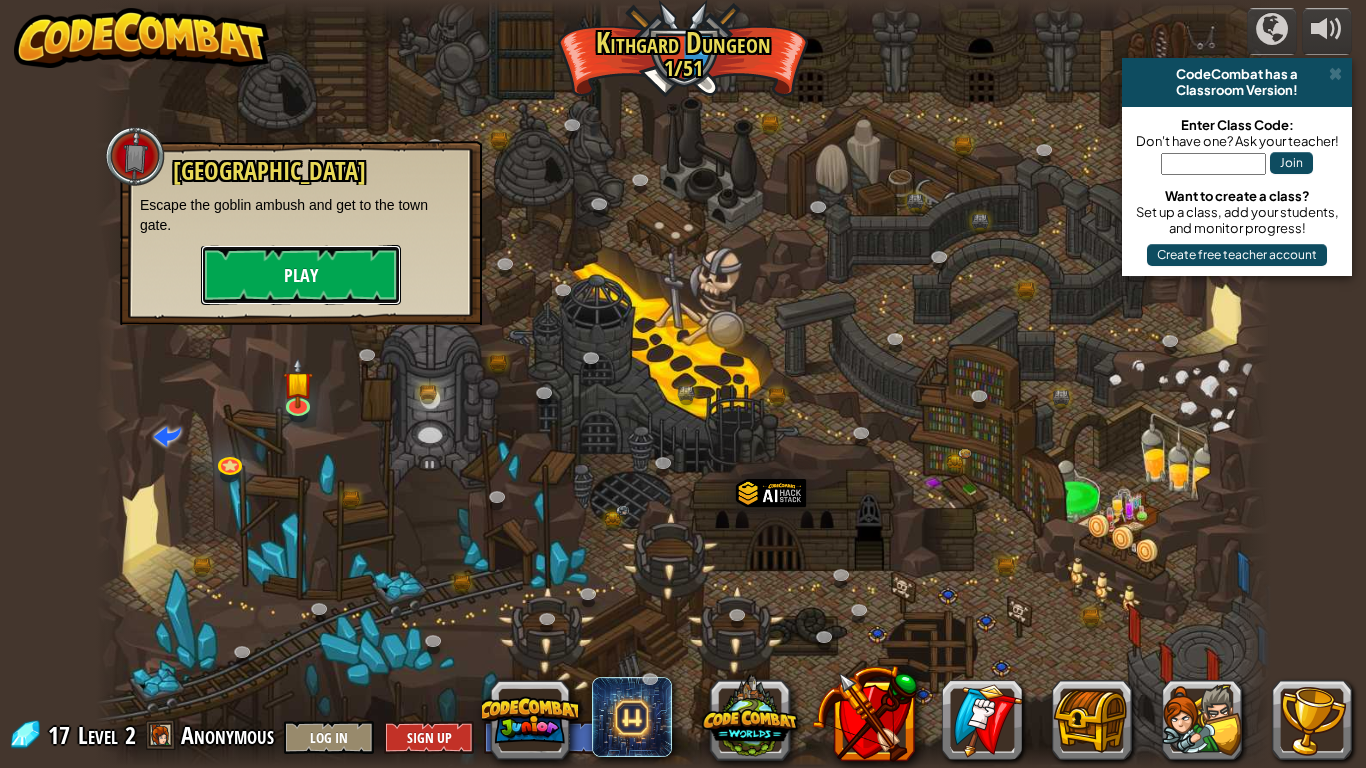 click on "Play" at bounding box center [301, 275] 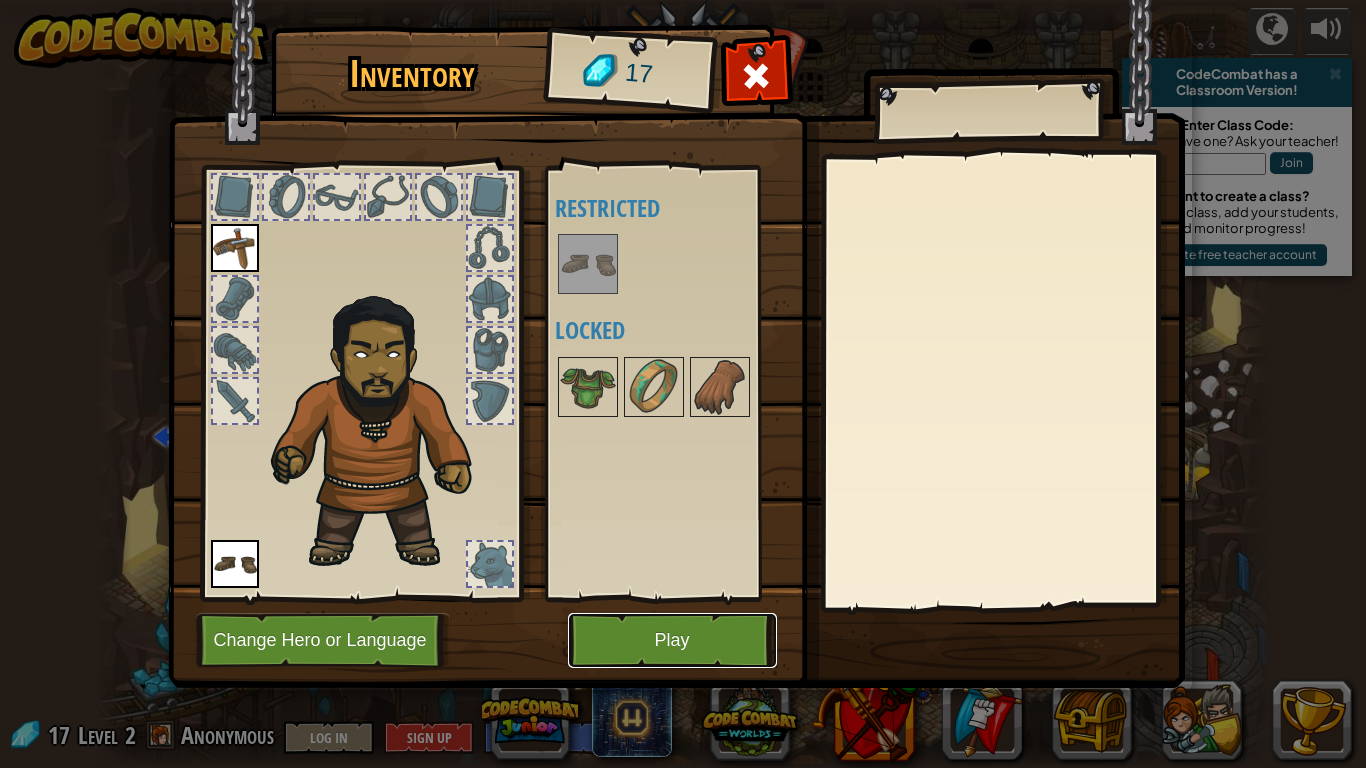 click on "Play" at bounding box center [672, 640] 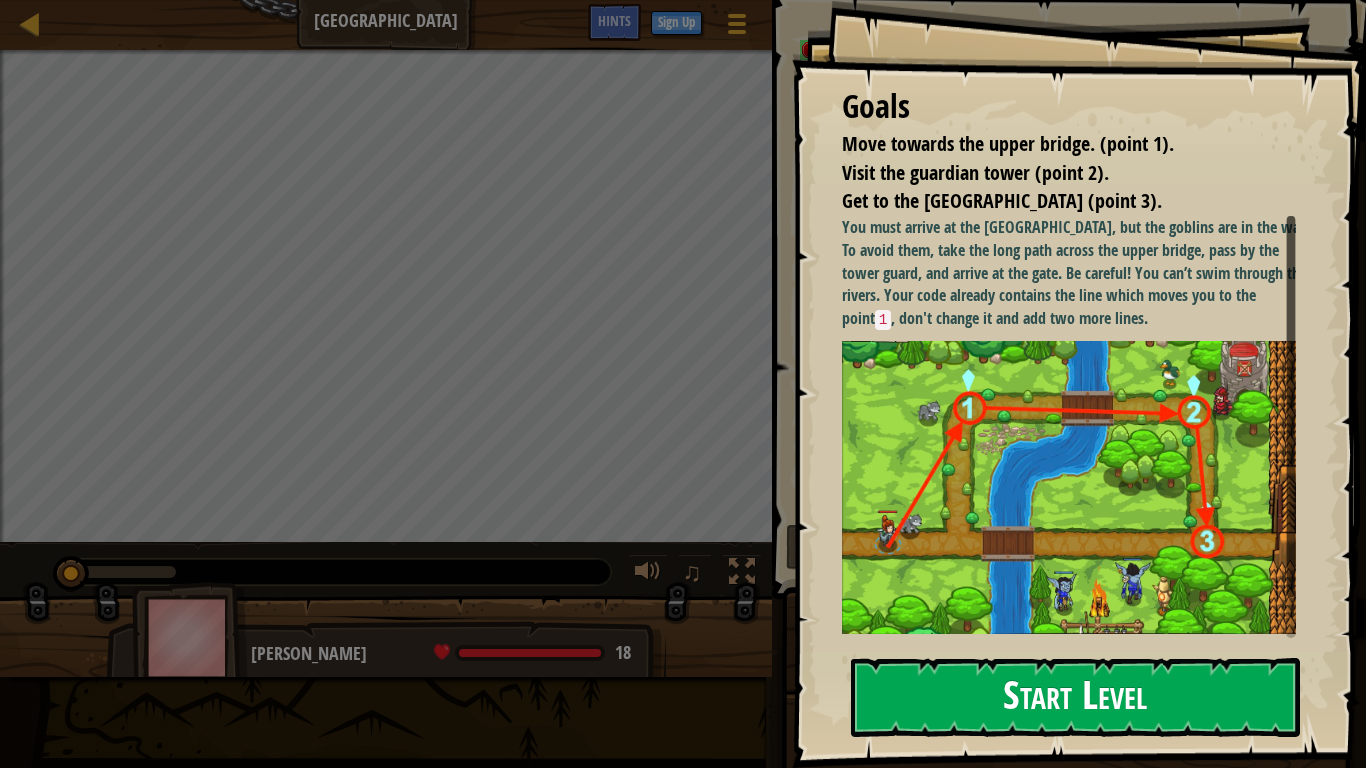 click on "Start Level" at bounding box center [1075, 697] 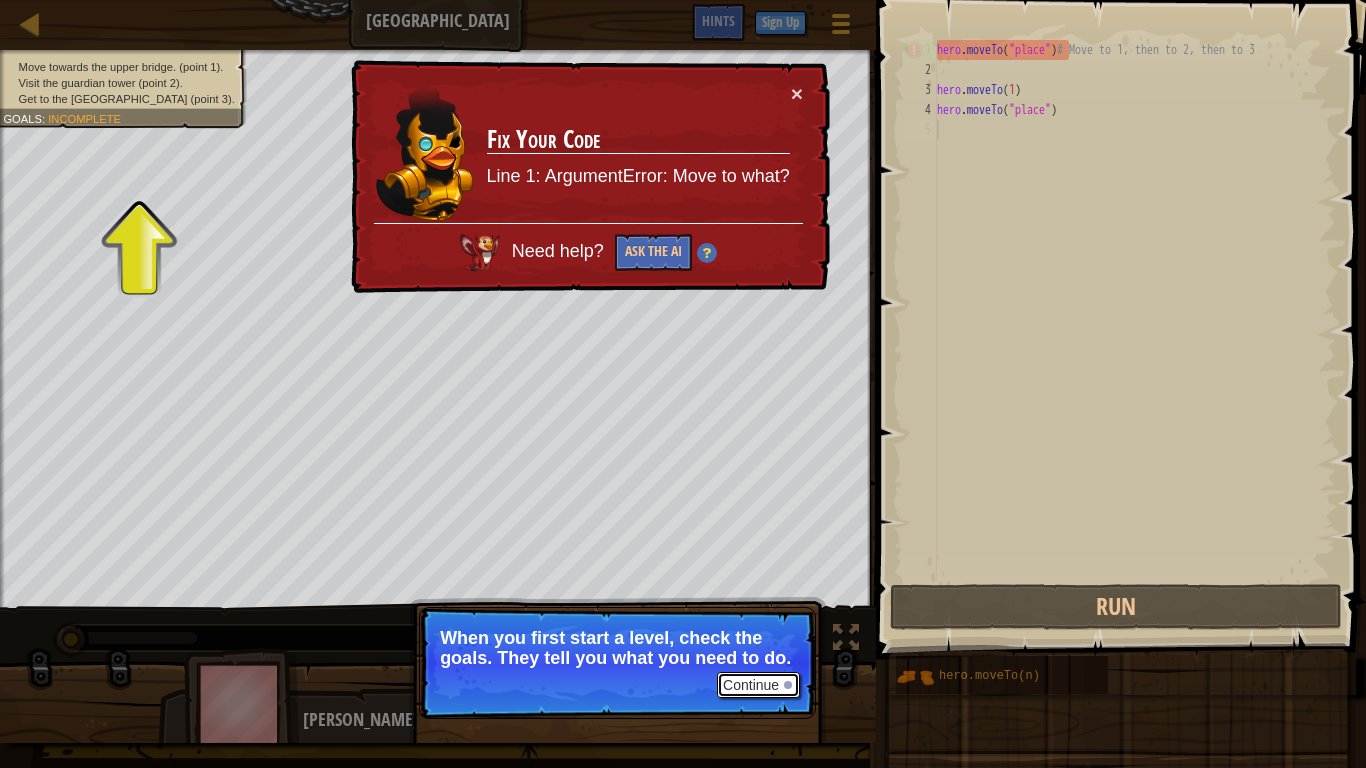 click on "Continue" at bounding box center [758, 685] 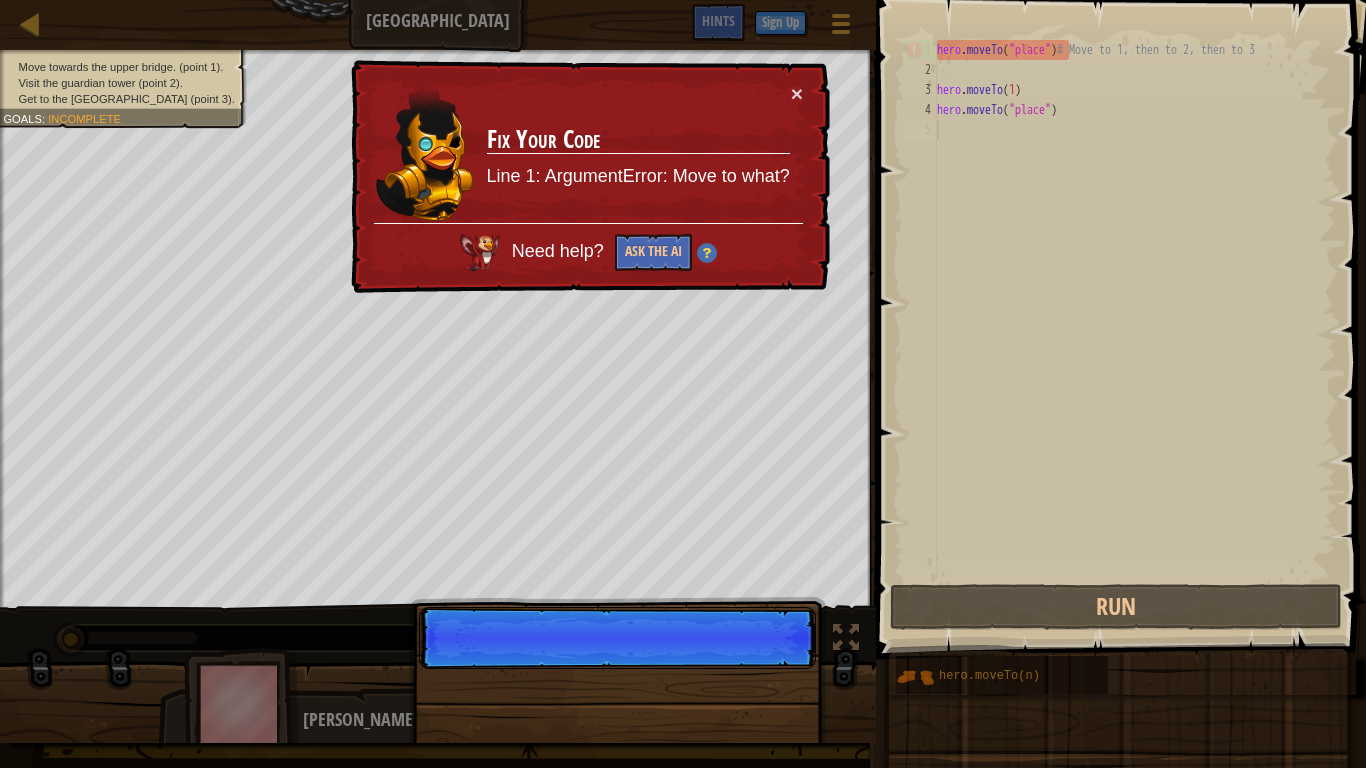 scroll, scrollTop: 9, scrollLeft: 0, axis: vertical 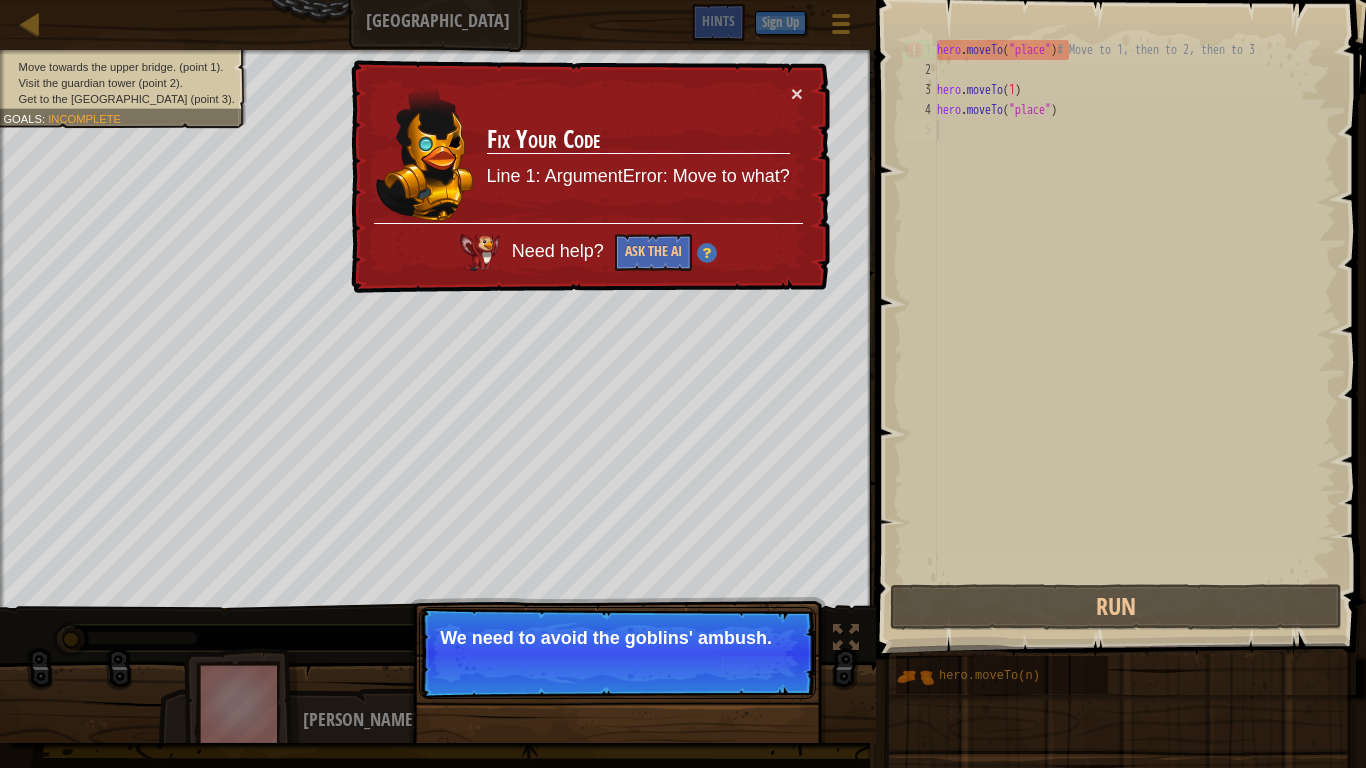 click on "Continue" at bounding box center (758, 665) 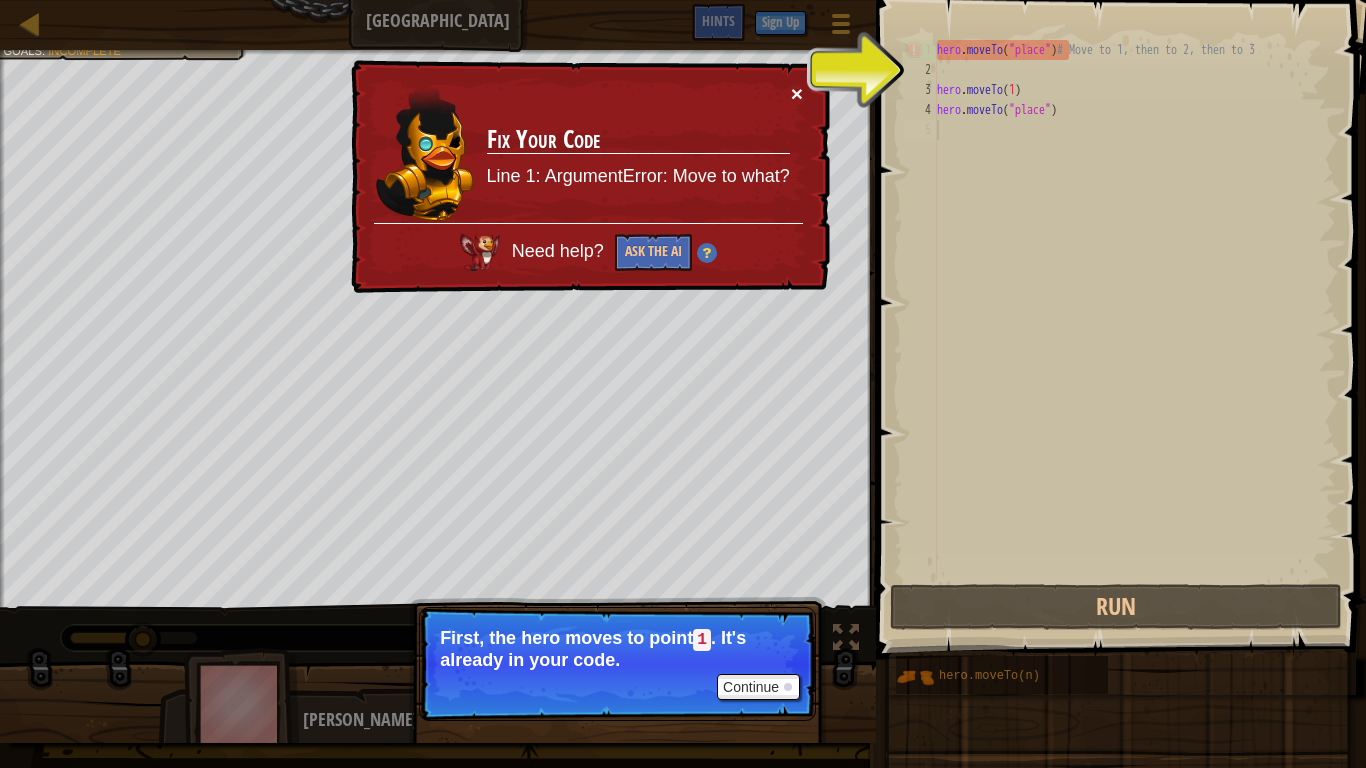 click on "×" at bounding box center [797, 93] 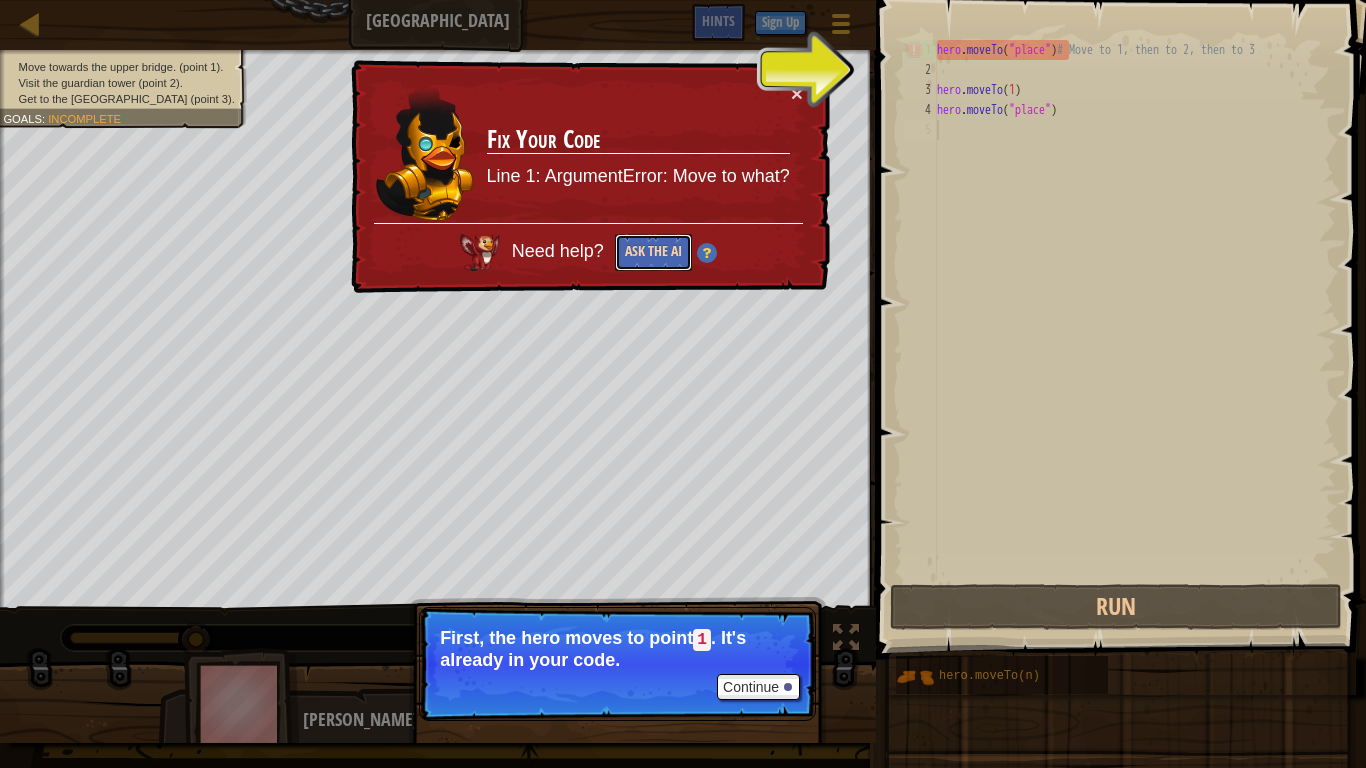 click on "Ask the AI" at bounding box center (652, 253) 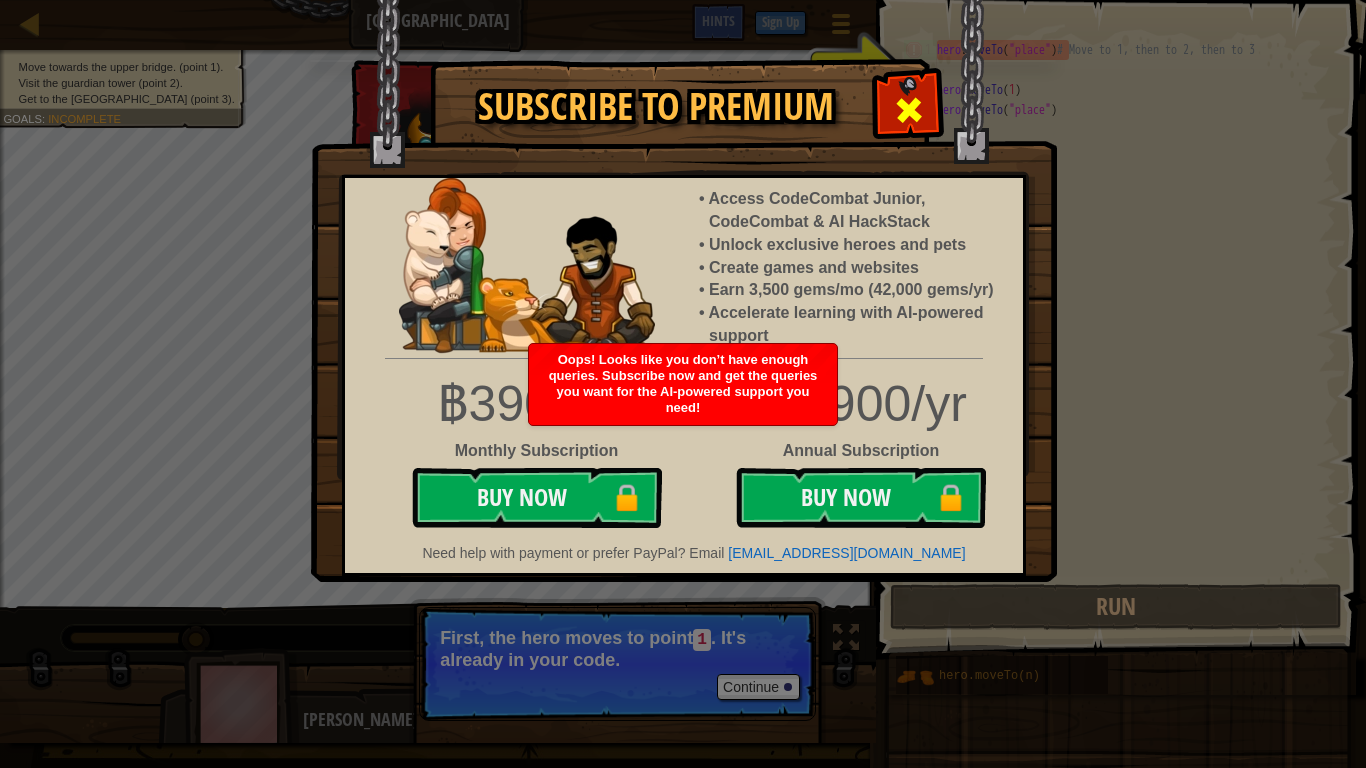 click at bounding box center [908, 107] 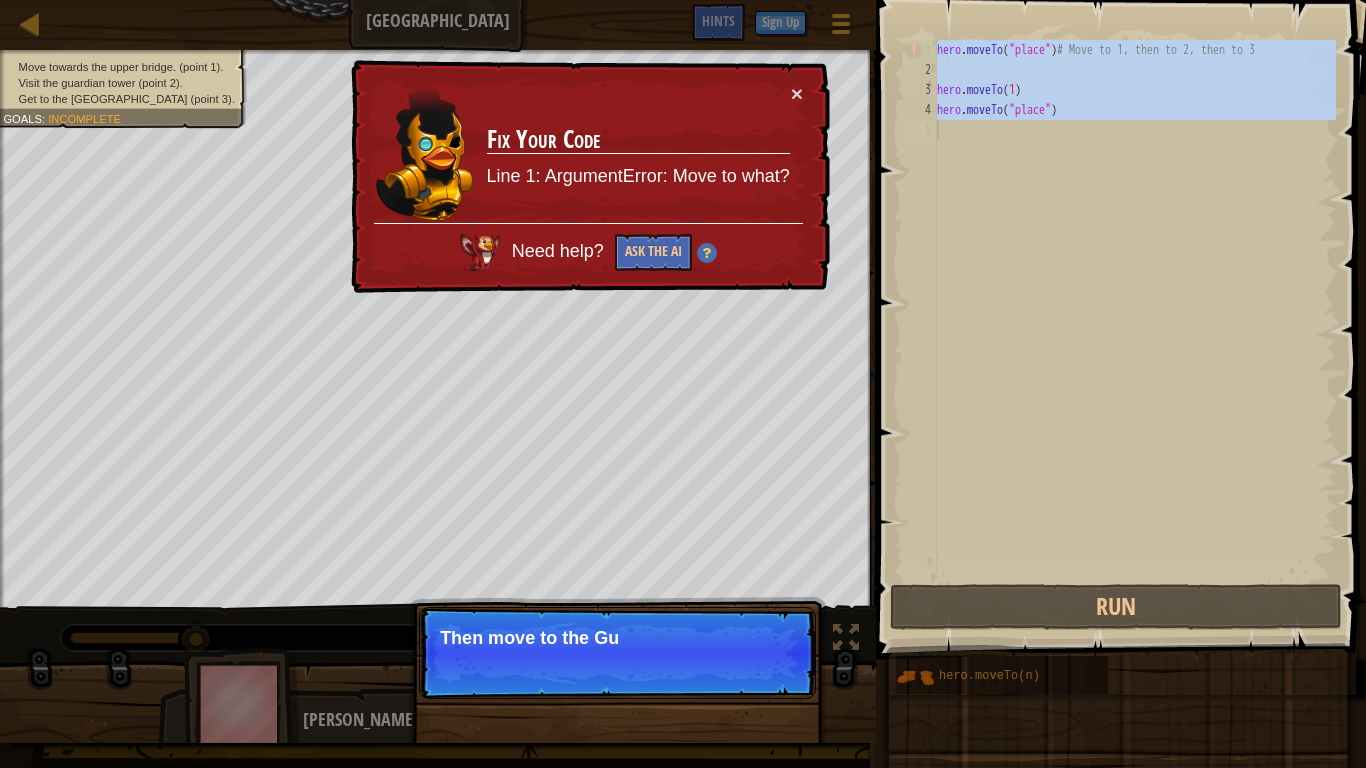 click on "× Fix Your Code Line 1: ArgumentError: Move to what?
Need help? Ask the AI" at bounding box center [588, 177] 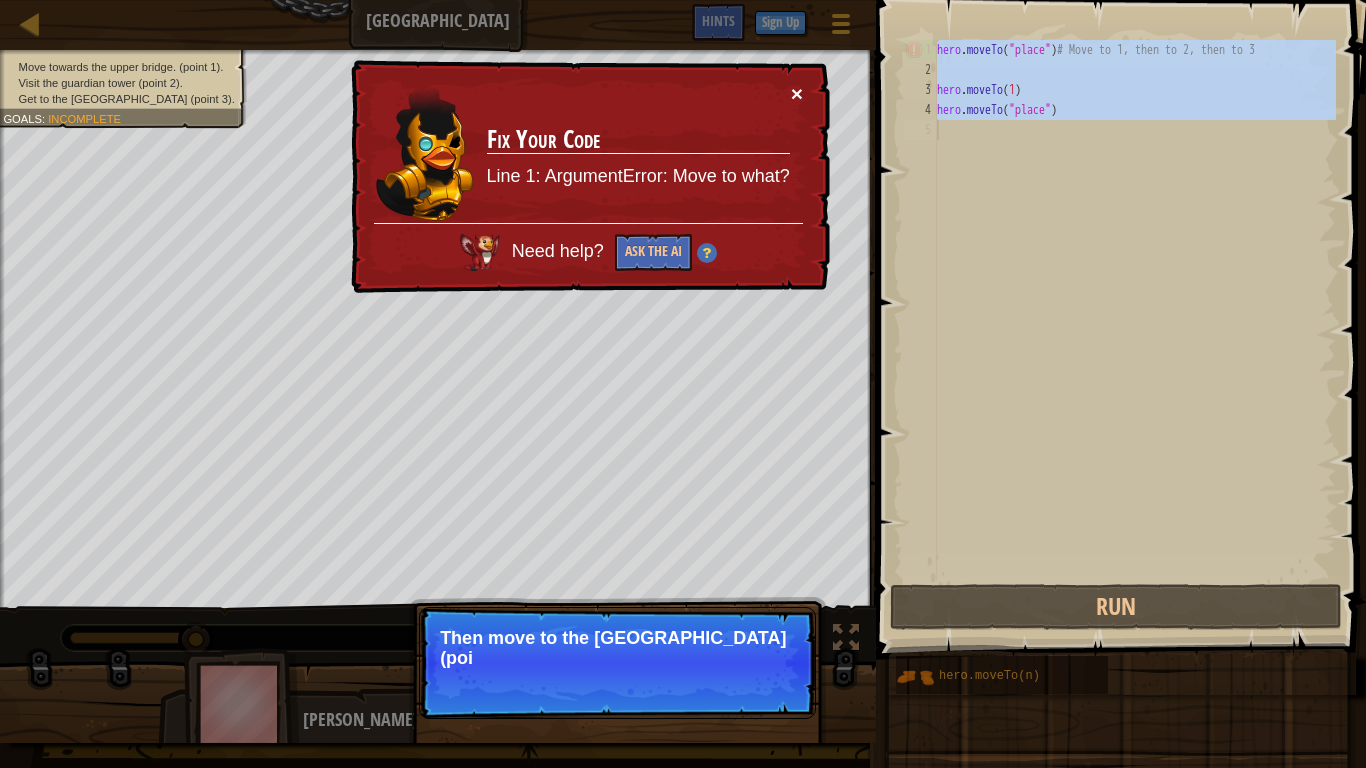 click on "×" at bounding box center [798, 96] 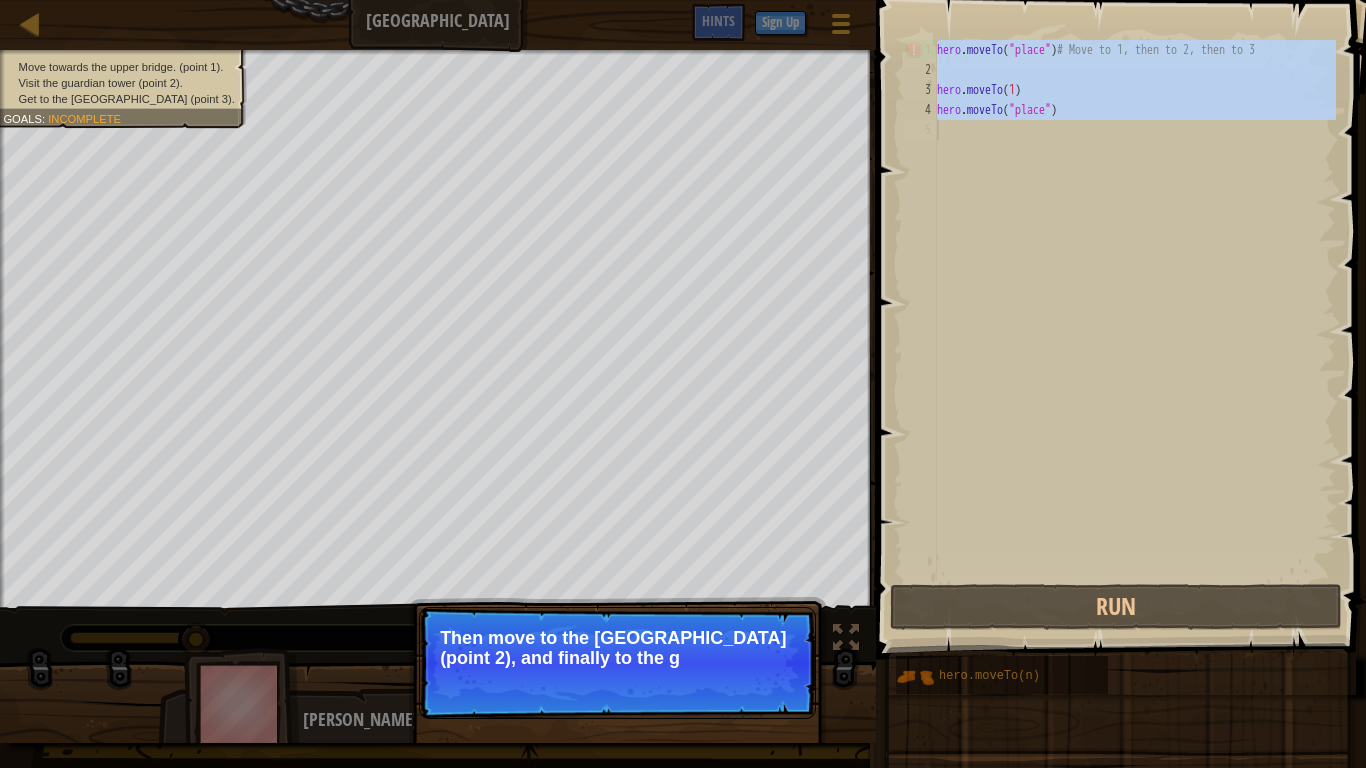 click on "Continue  Then move to the [GEOGRAPHIC_DATA] (point 2), and finally to the g" at bounding box center [617, 663] 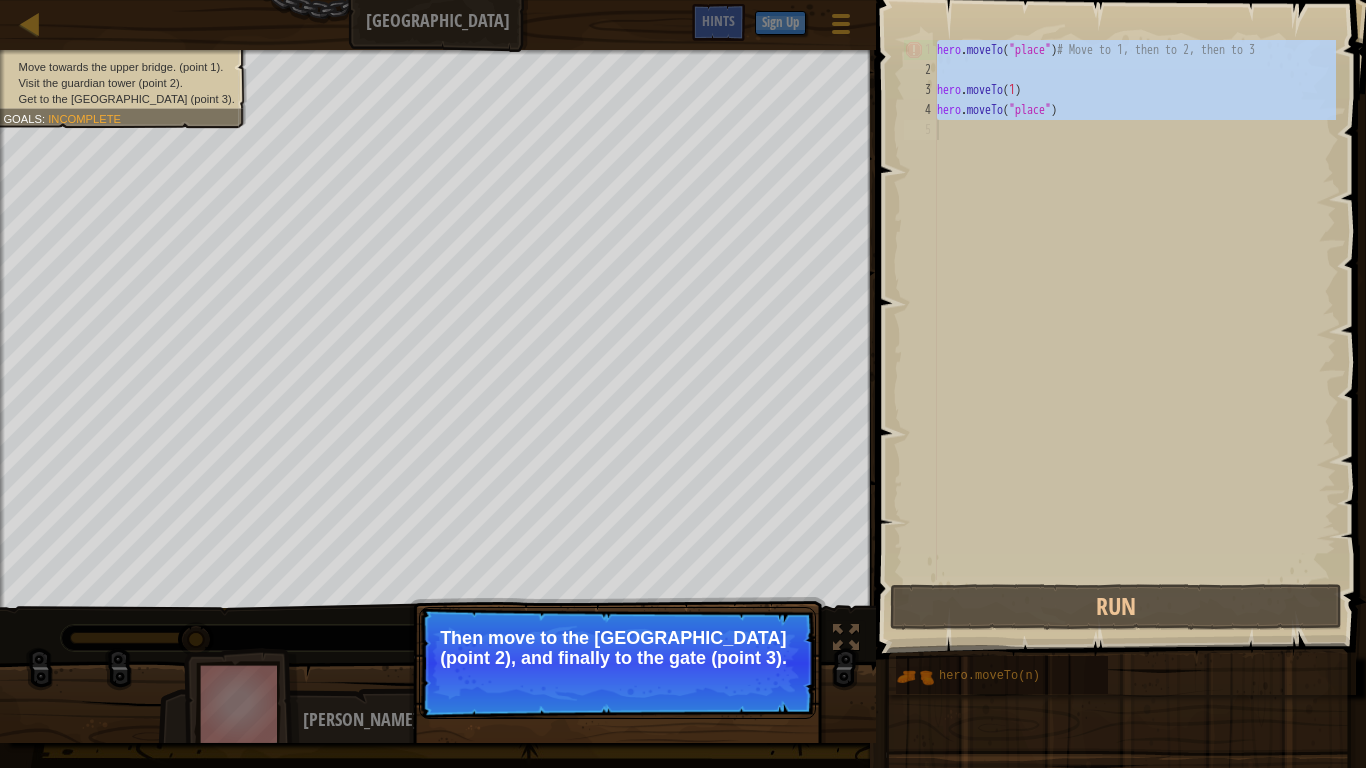 click on "Then move to the [GEOGRAPHIC_DATA] (point 2), and finally to the gate (point 3)." at bounding box center (617, 648) 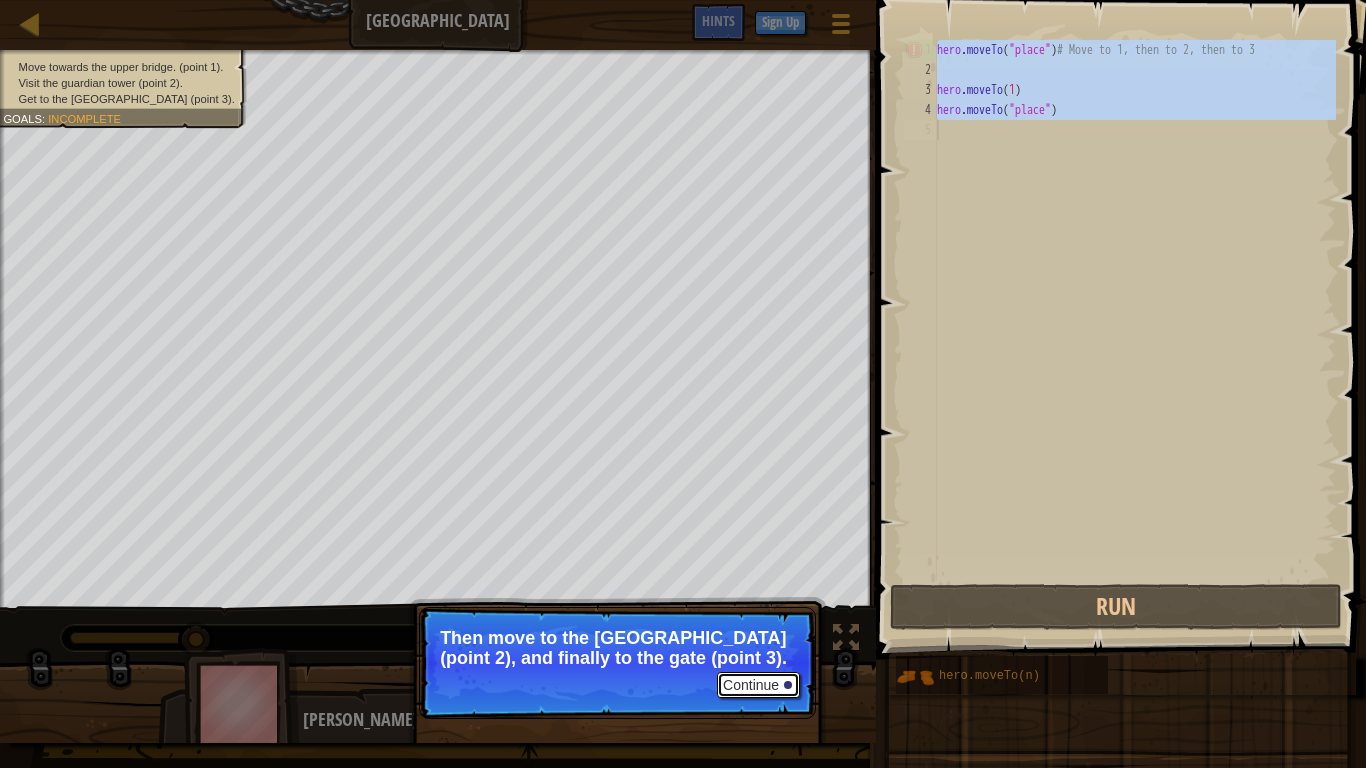 click on "Continue" at bounding box center (758, 685) 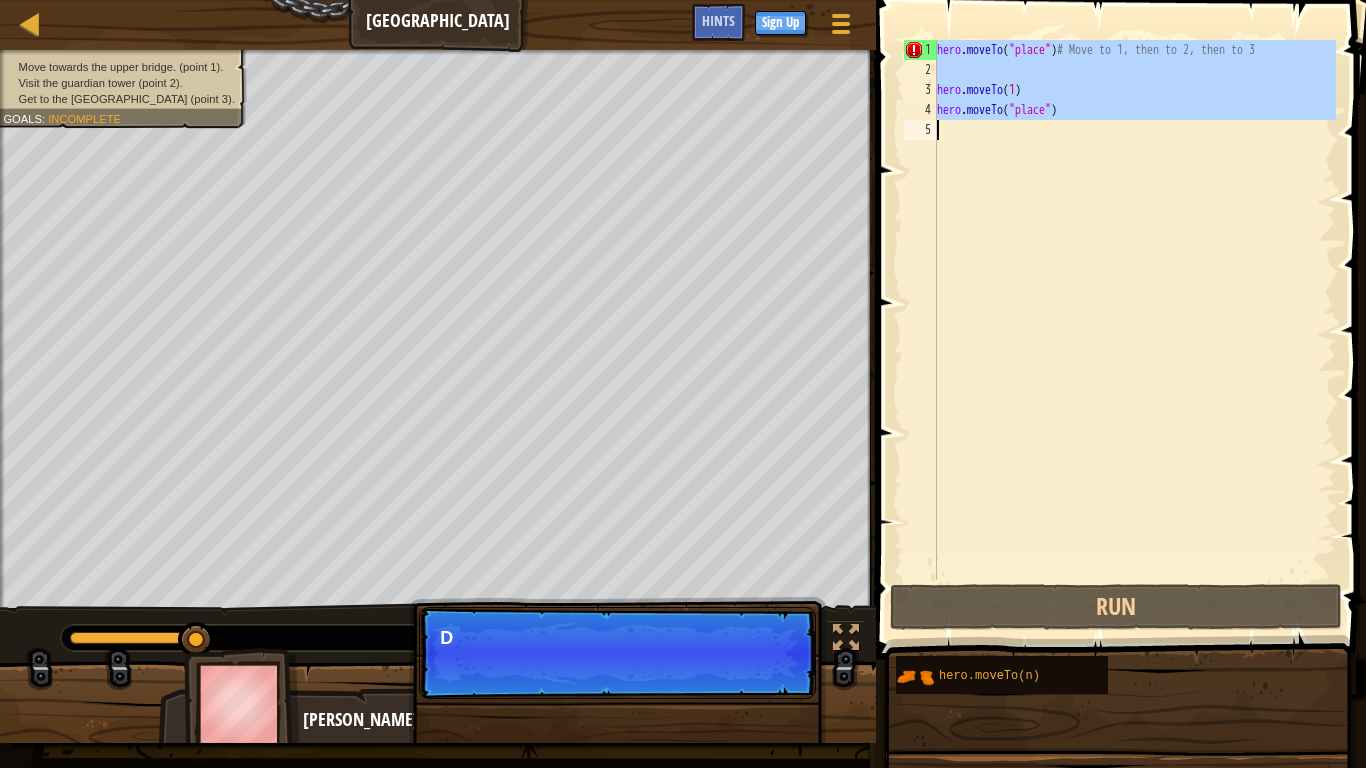 scroll, scrollTop: 9, scrollLeft: 1, axis: both 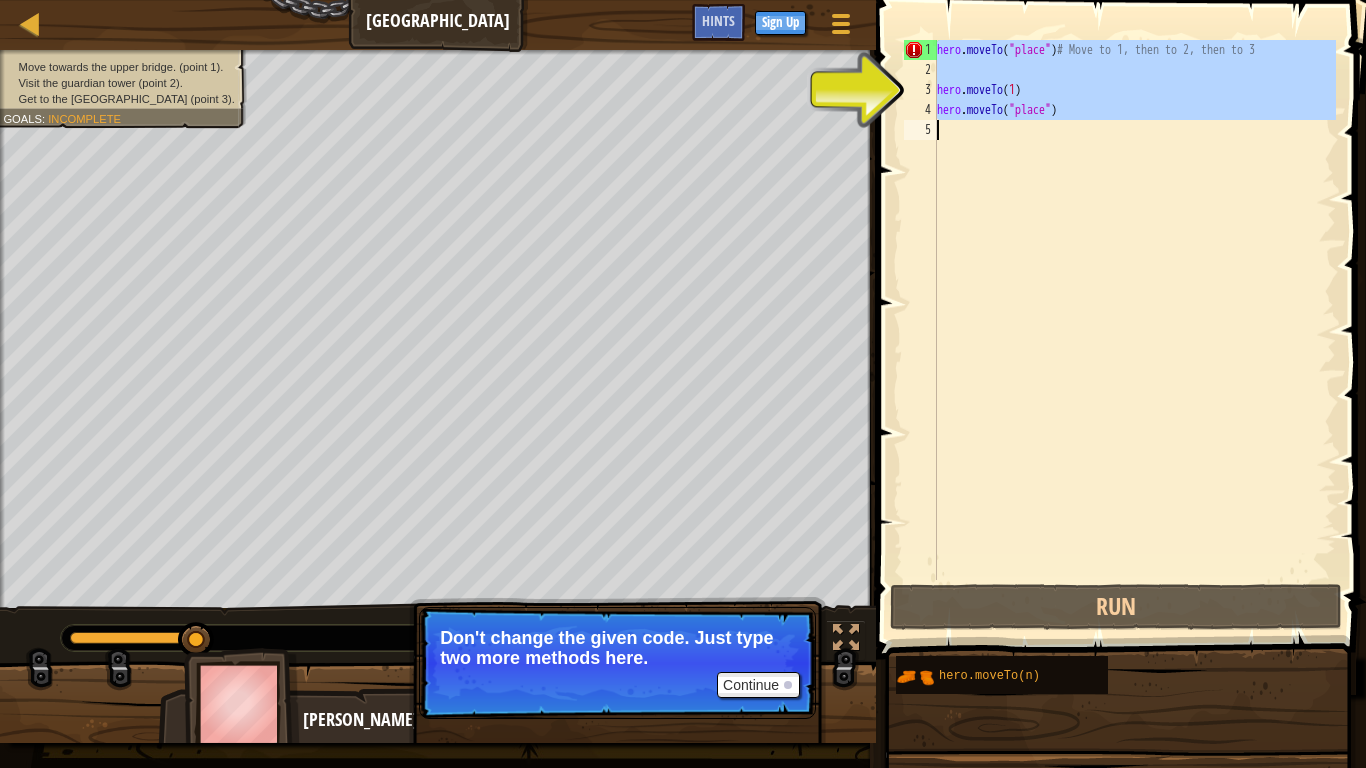 click on "hero . moveTo ( "place" ) # Move to 1, then to 2, then to 3 hero . moveTo ( 1 ) hero . moveTo ( "place" )" at bounding box center (1134, 310) 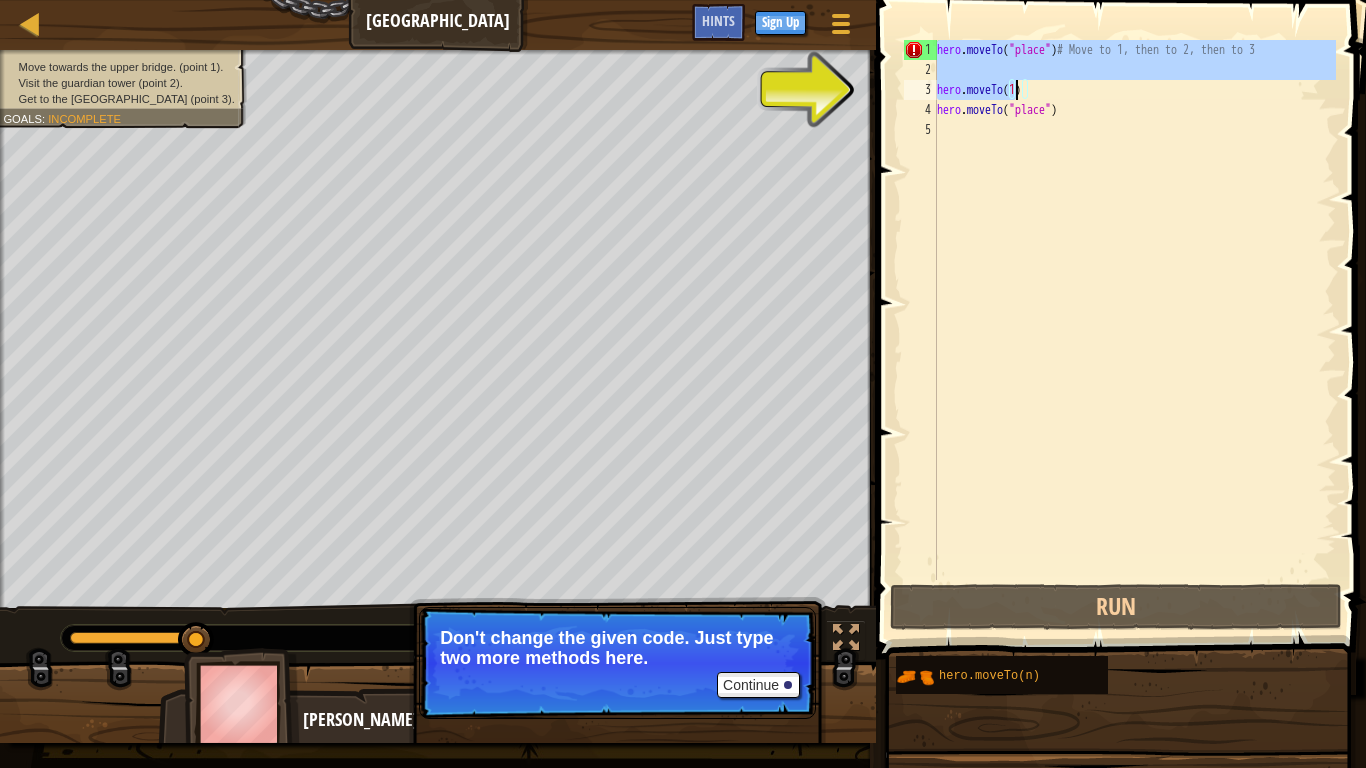 drag, startPoint x: 1011, startPoint y: 86, endPoint x: 931, endPoint y: 53, distance: 86.53901 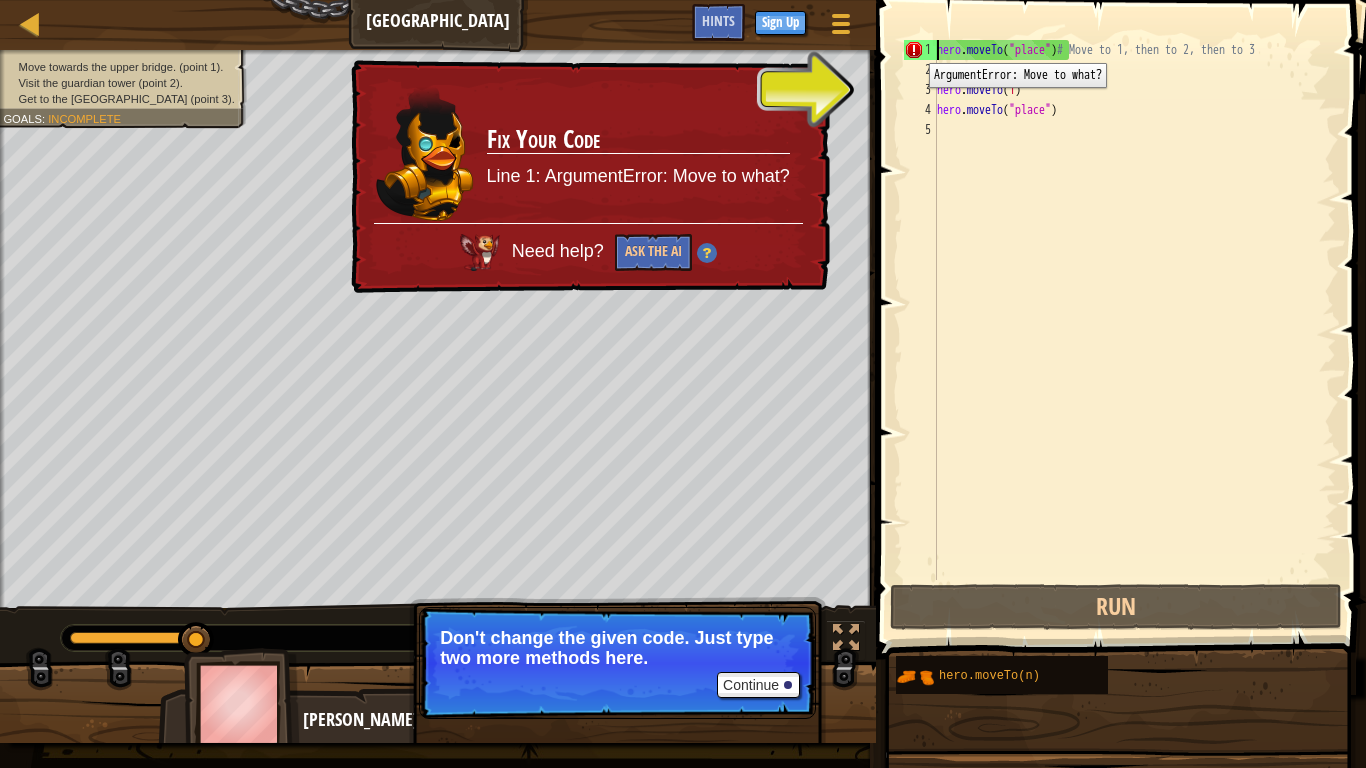 click on "1" at bounding box center (920, 50) 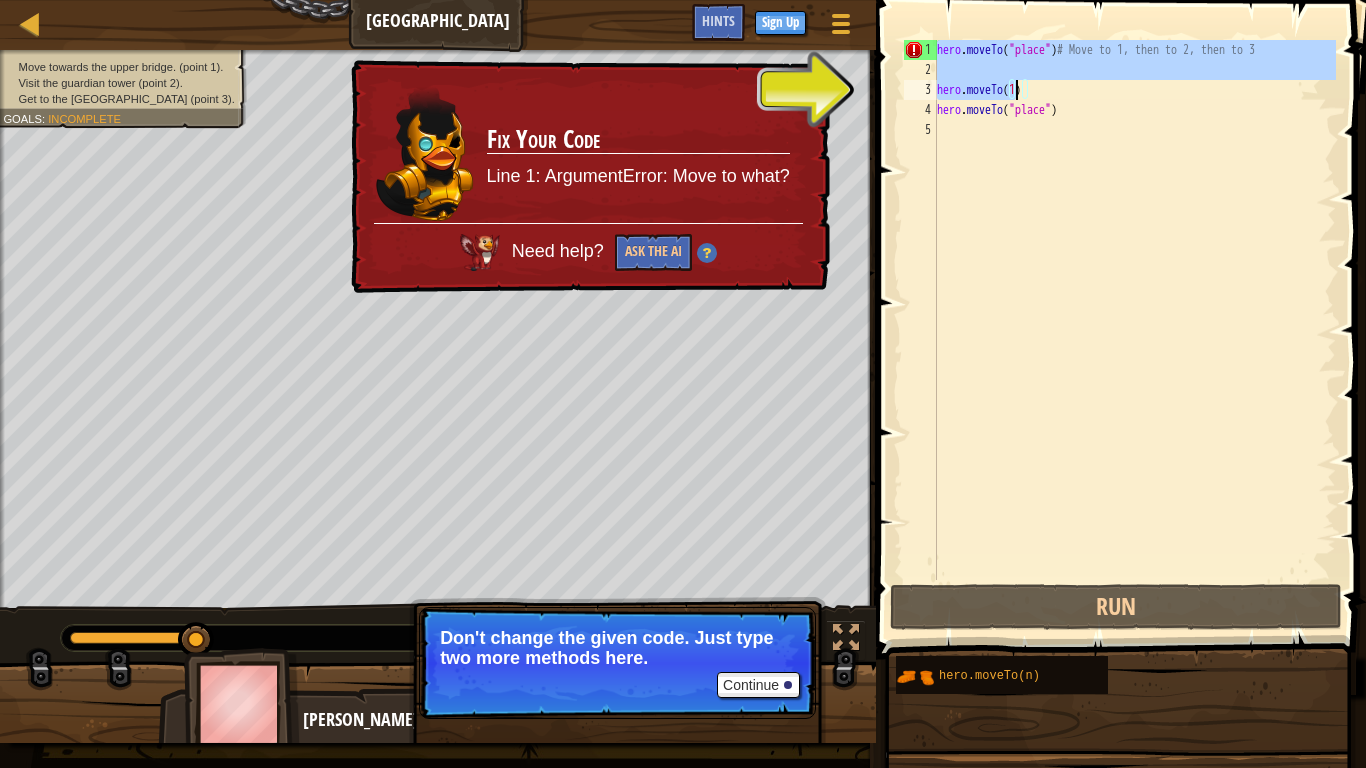 click on "hero . moveTo ( "place" ) # Move to 1, then to 2, then to 3 hero . moveTo ( 1 ) hero . moveTo ( "place" )" at bounding box center (1134, 330) 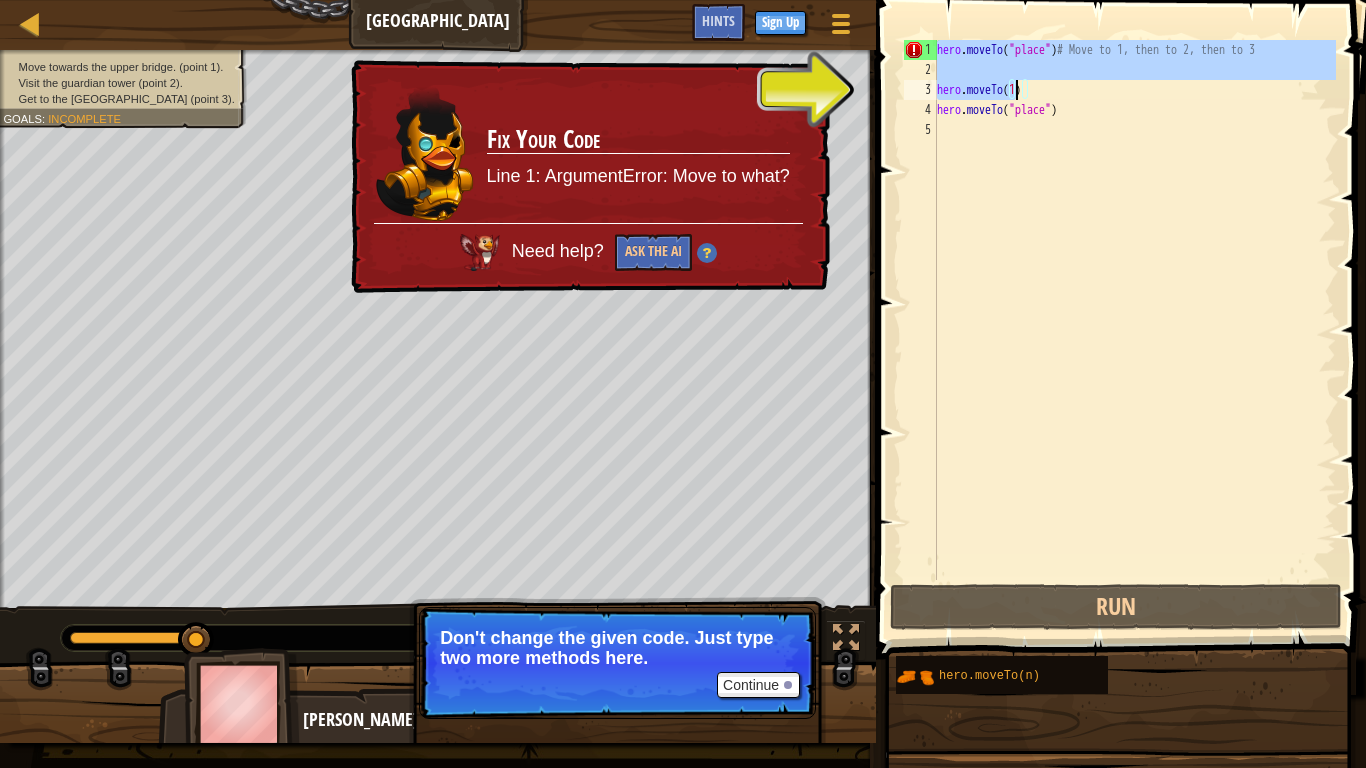 click on "hero . moveTo ( "place" ) # Move to 1, then to 2, then to 3 hero . moveTo ( 1 ) hero . moveTo ( "place" )" at bounding box center (1134, 310) 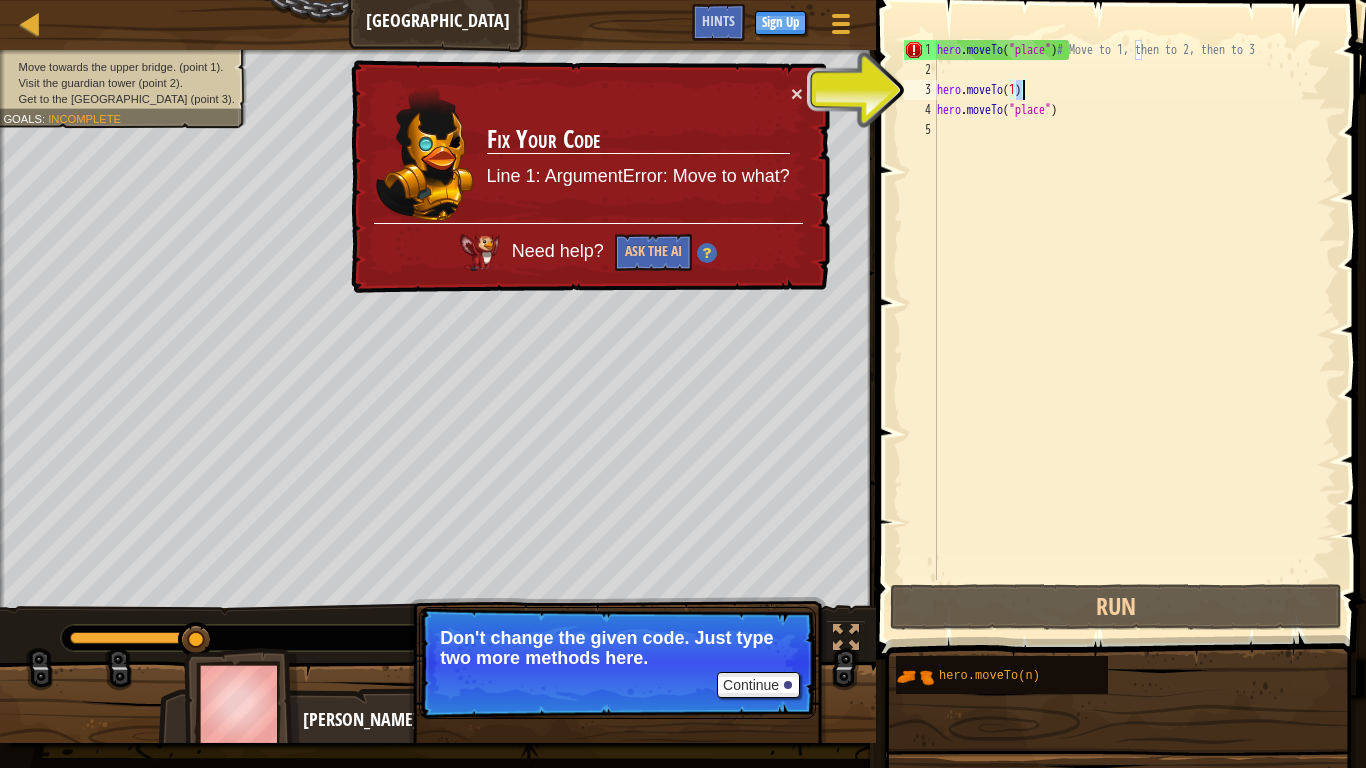 click on "hero . moveTo ( "place" ) # Move to 1, then to 2, then to 3 hero . moveTo ( 1 ) hero . moveTo ( "place" )" at bounding box center (1134, 330) 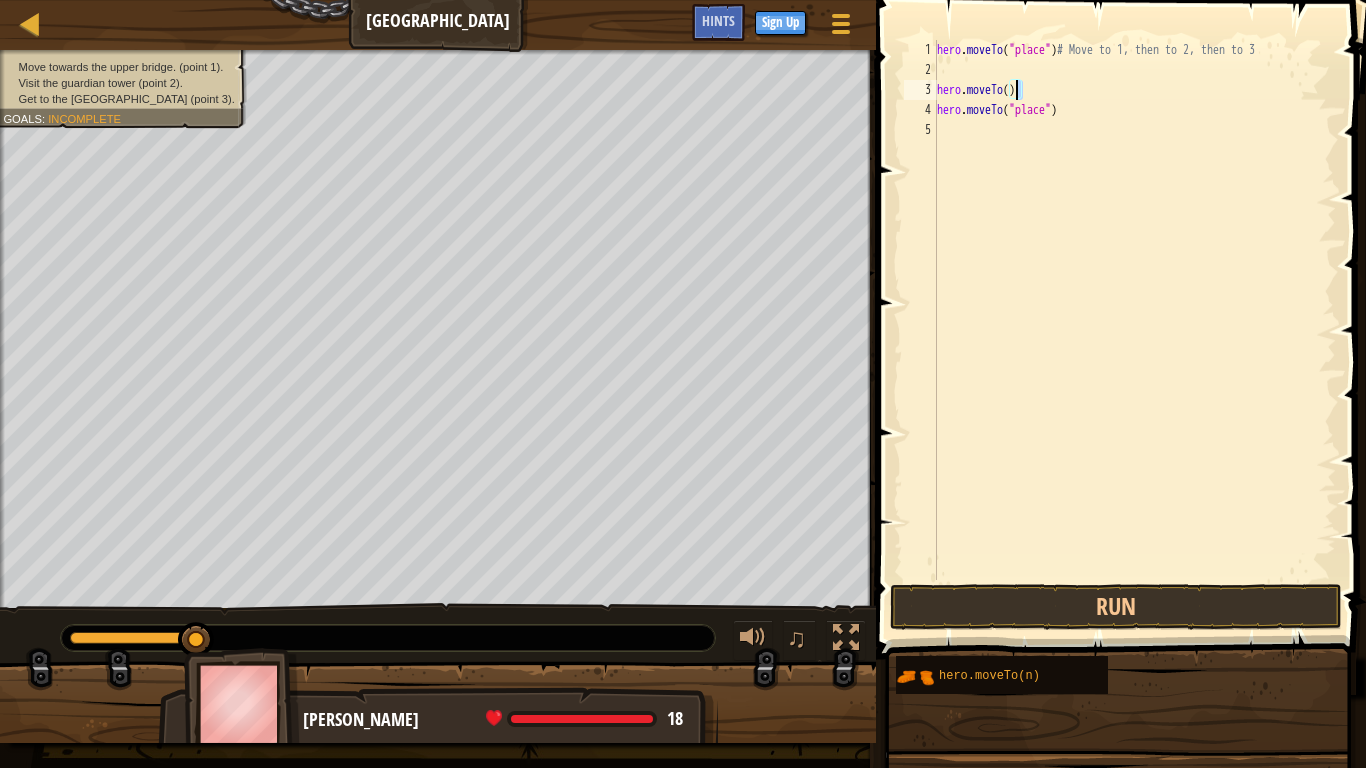click on "hero . moveTo ( "place" ) # Move to 1, then to 2, then to 3 hero . moveTo ( ) hero . moveTo ( "place" )" at bounding box center (1134, 330) 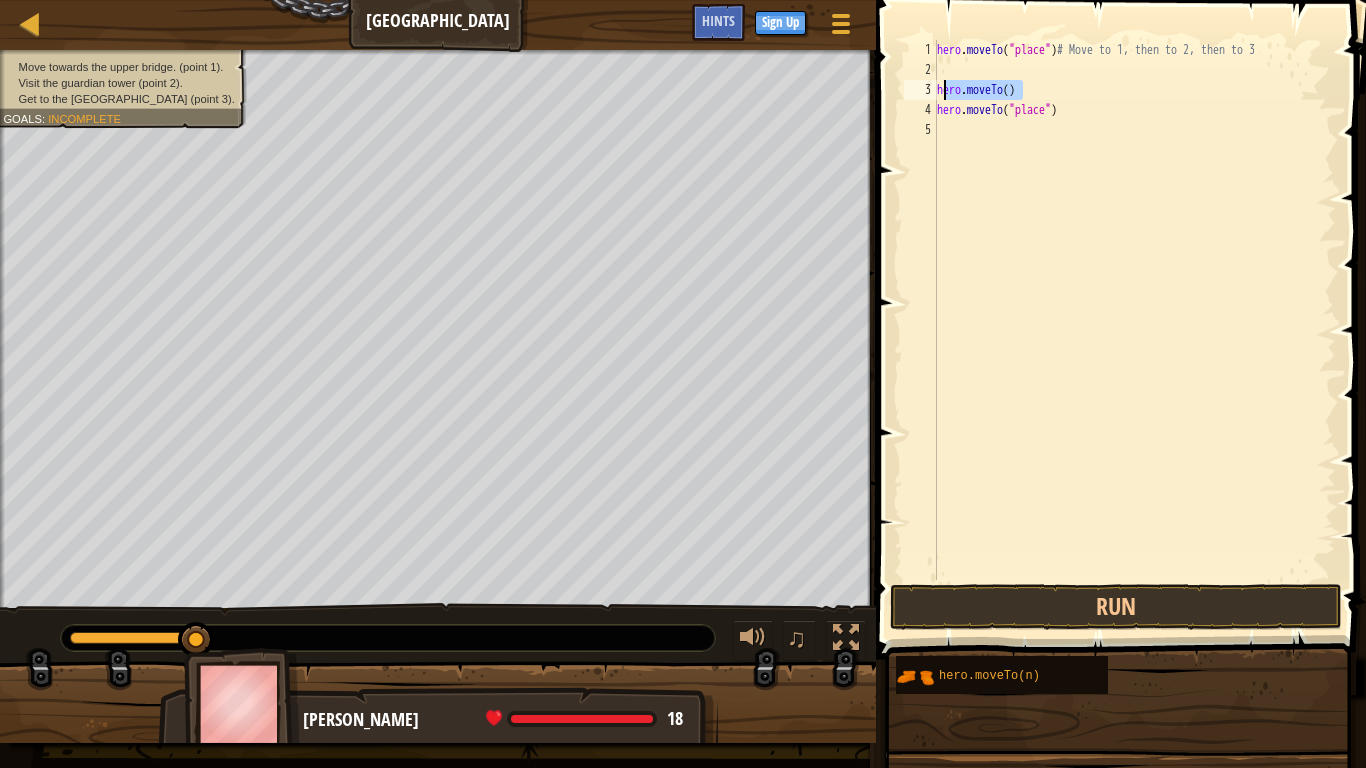 click on "hero . moveTo ( "place" ) # Move to 1, then to 2, then to 3 hero . moveTo ( ) hero . moveTo ( "place" )" at bounding box center [1134, 330] 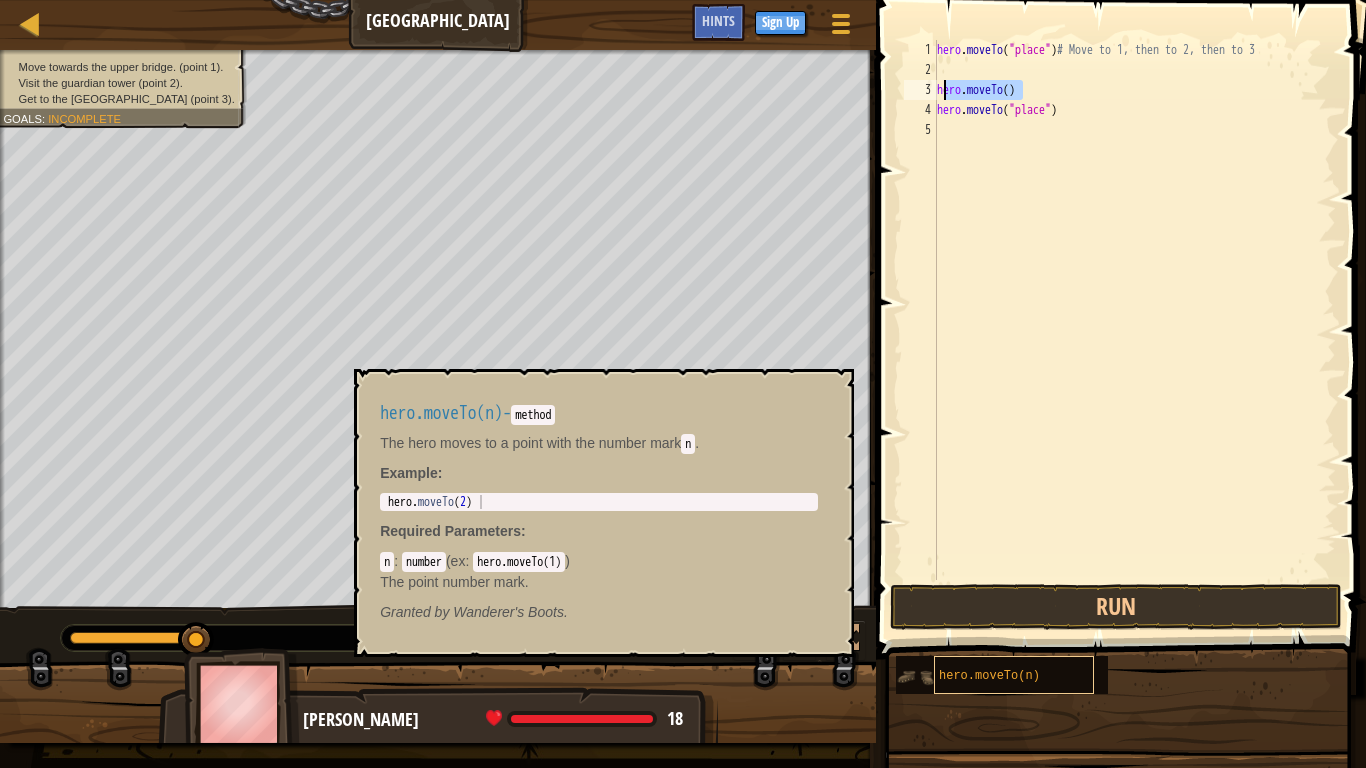click on "hero.moveTo(n)" at bounding box center (1014, 675) 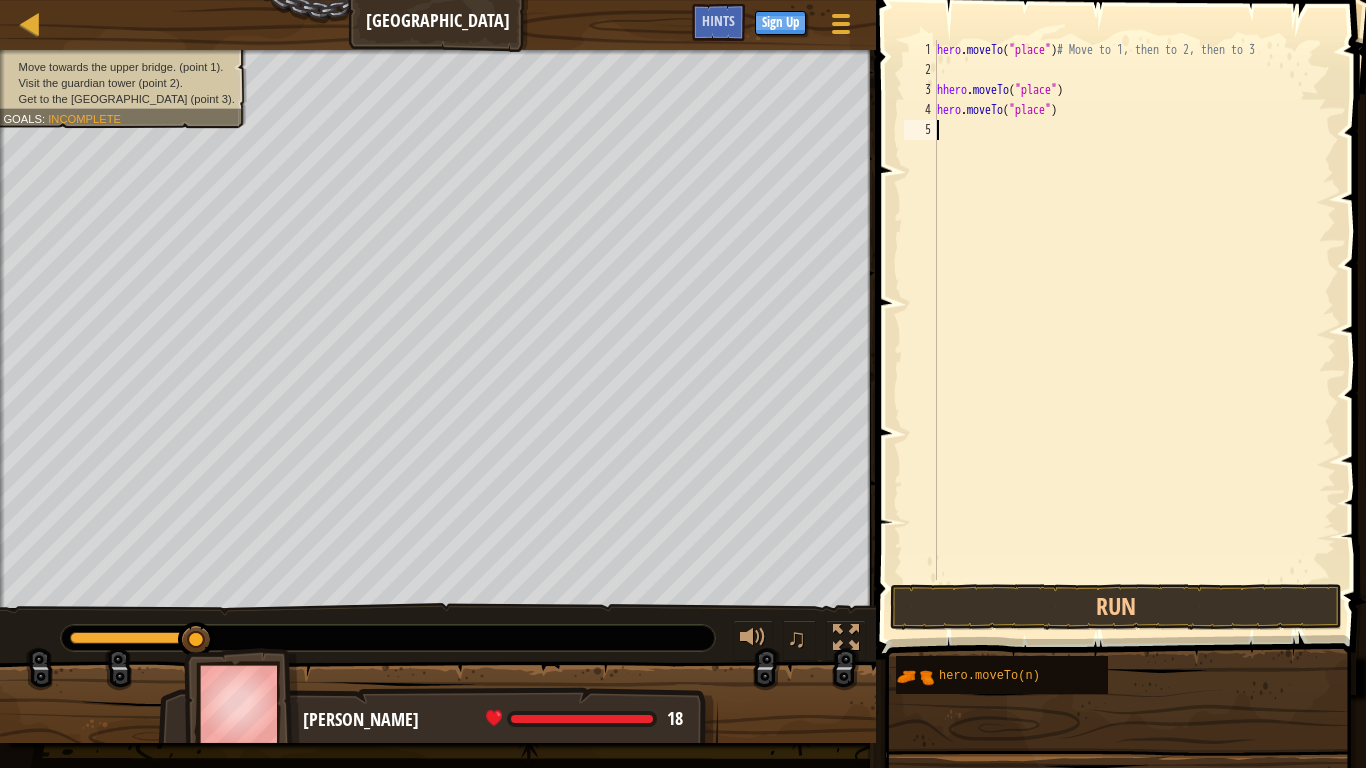 scroll, scrollTop: 9, scrollLeft: 0, axis: vertical 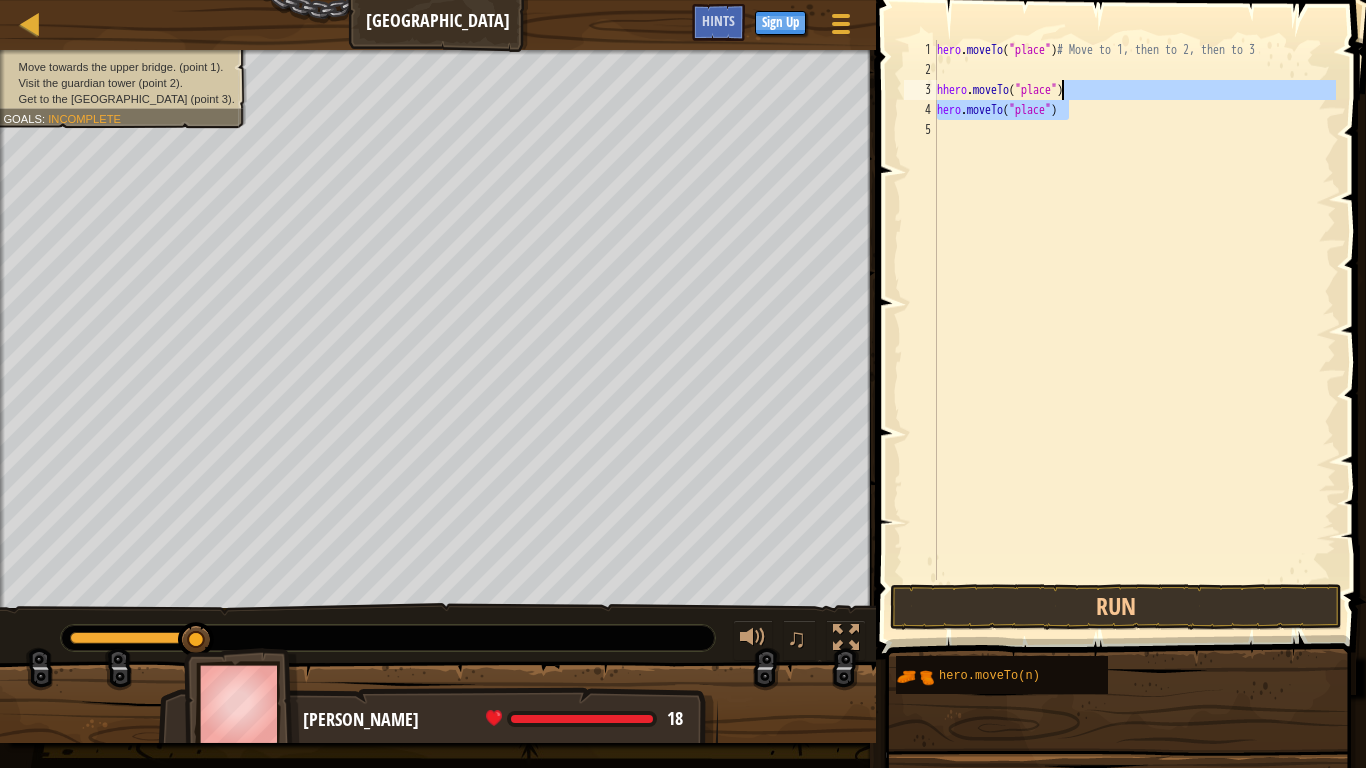 click on "hero . moveTo ( "place" ) # Move to 1, then to 2, then to 3 hhero . moveTo ( "place" ) hero . moveTo ( "place" )" at bounding box center [1134, 330] 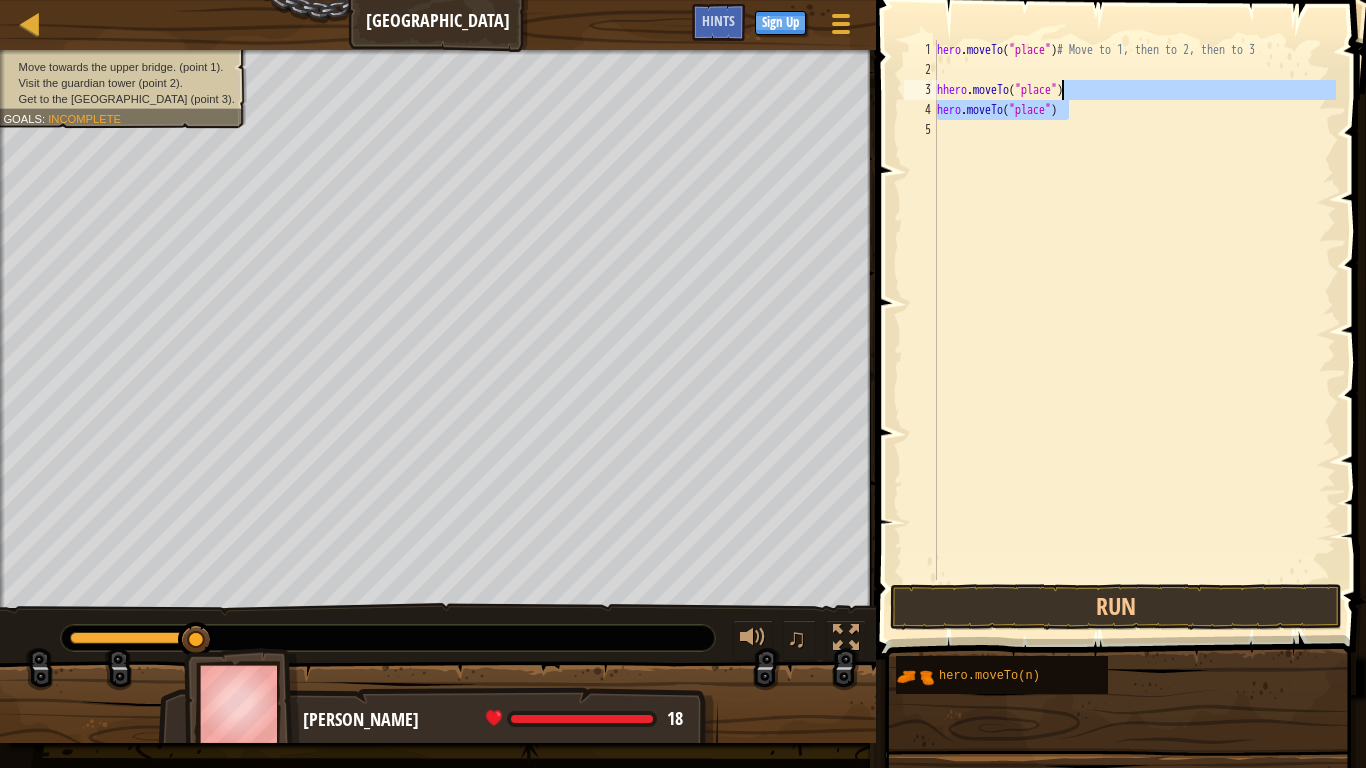 click on "hero . moveTo ( "place" ) # Move to 1, then to 2, then to 3 hhero . moveTo ( "place" ) hero . moveTo ( "place" )" at bounding box center (1134, 310) 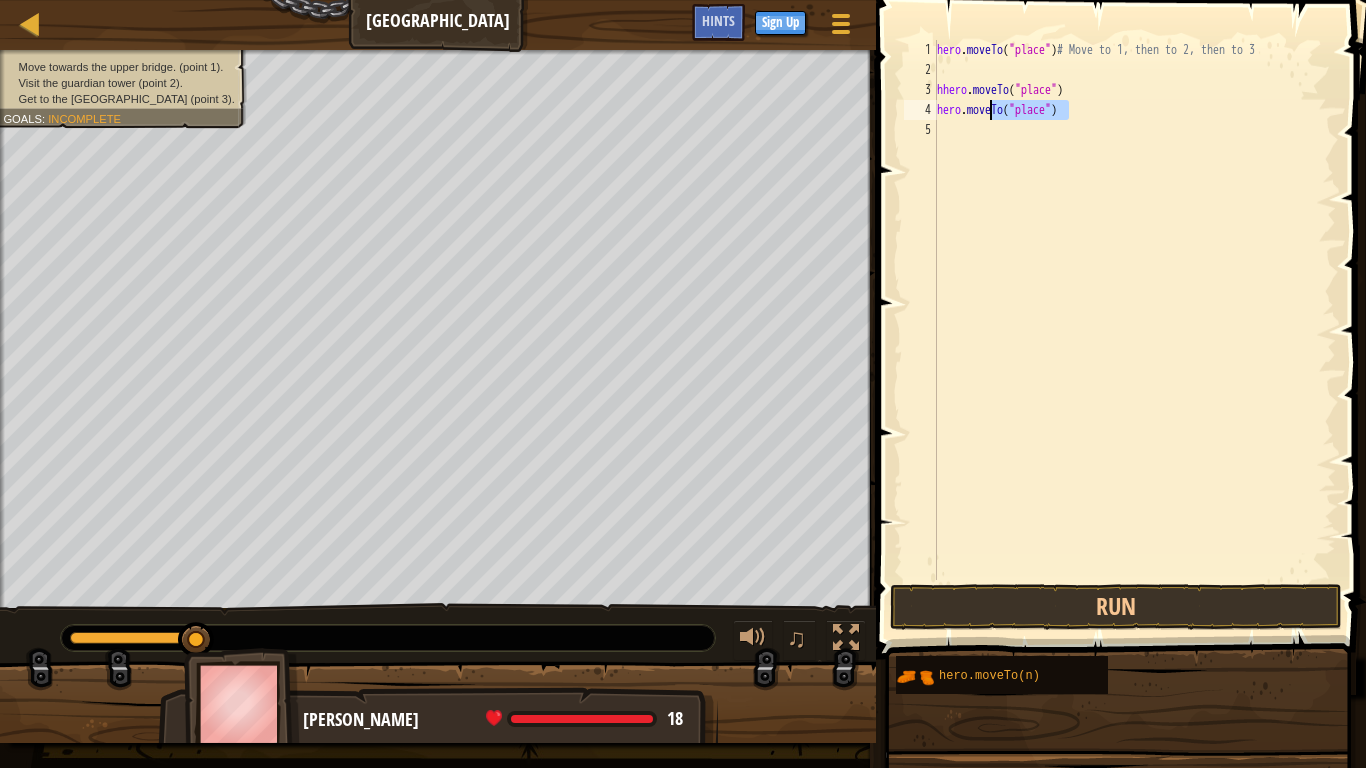 drag, startPoint x: 1015, startPoint y: 109, endPoint x: 1022, endPoint y: 99, distance: 12.206555 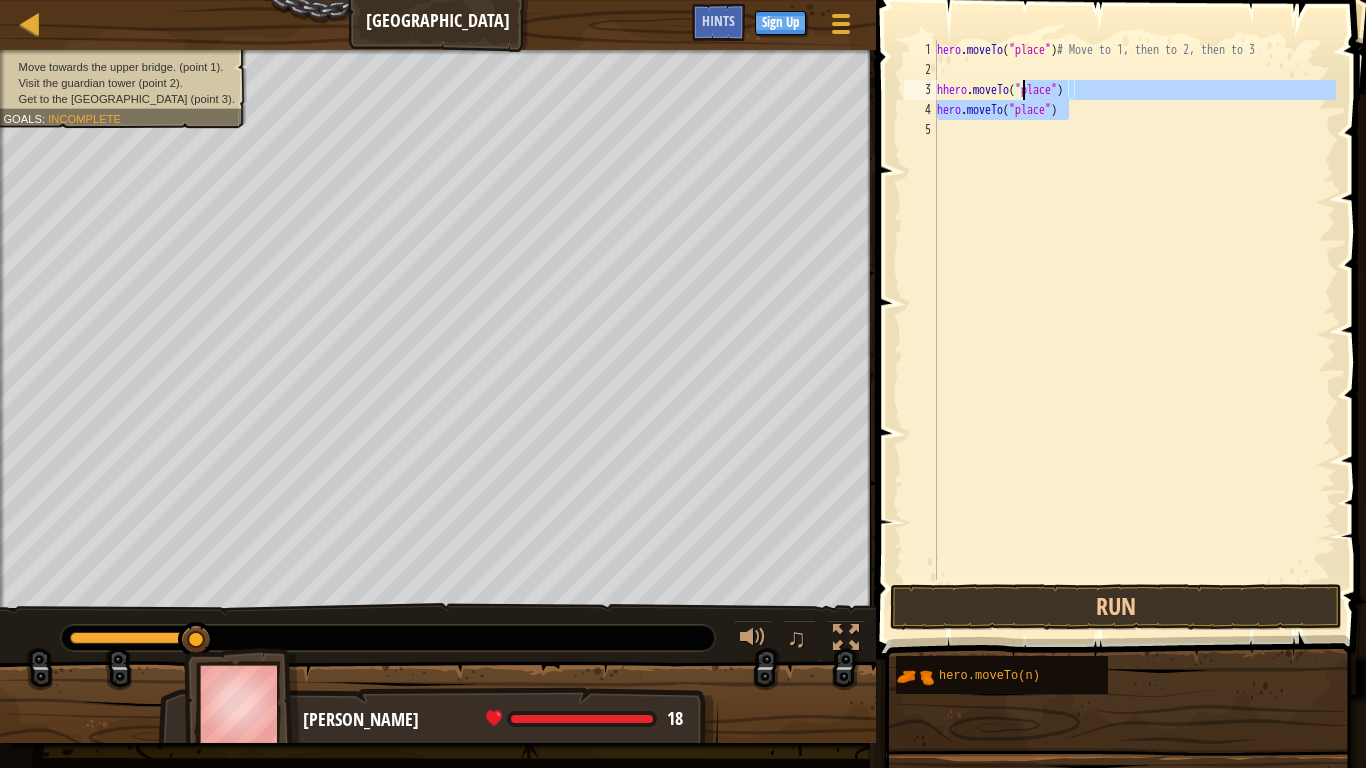 click on "hero . moveTo ( "place" ) # Move to 1, then to 2, then to 3 hhero . moveTo ( "place" ) hero . moveTo ( "place" )" at bounding box center (1134, 310) 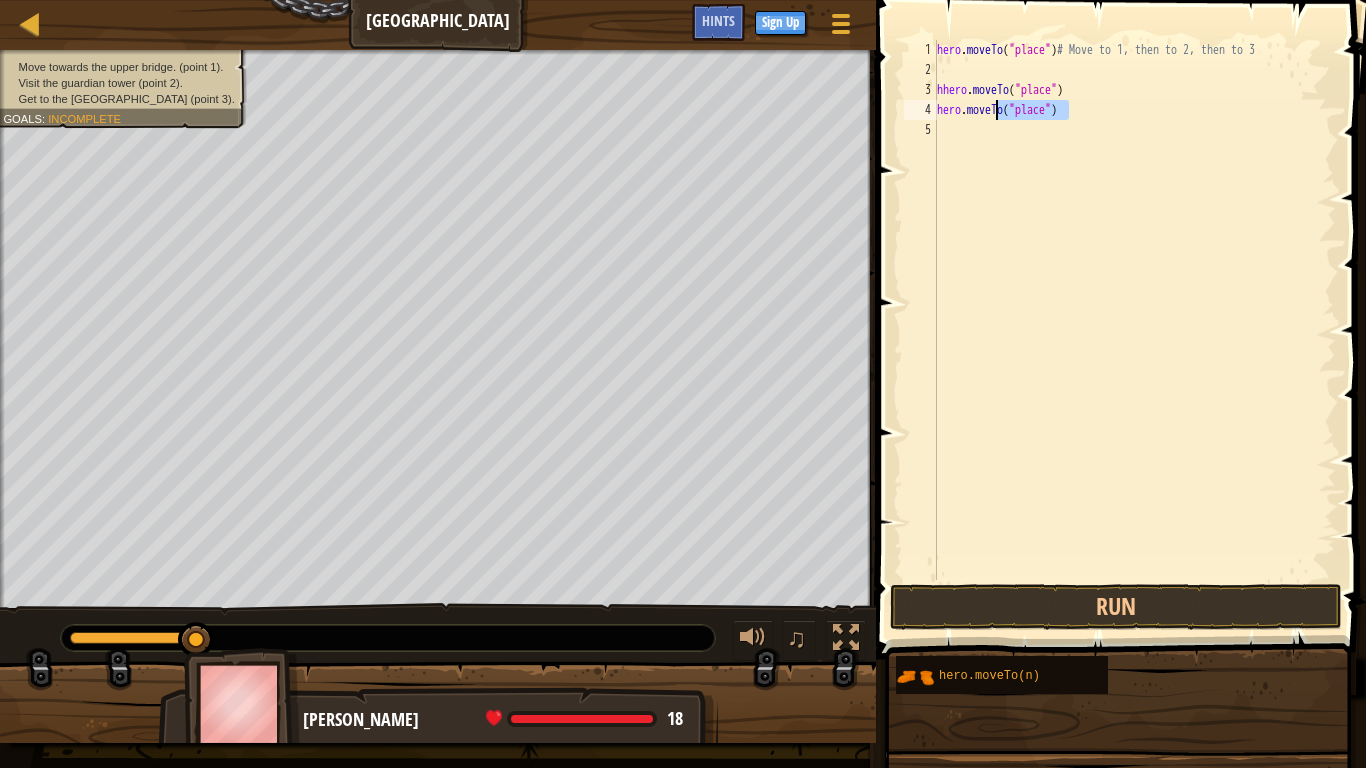 click on "hero . moveTo ( "place" ) # Move to 1, then to 2, then to 3 hhero . moveTo ( "place" ) hero . moveTo ( "place" )" at bounding box center (1134, 310) 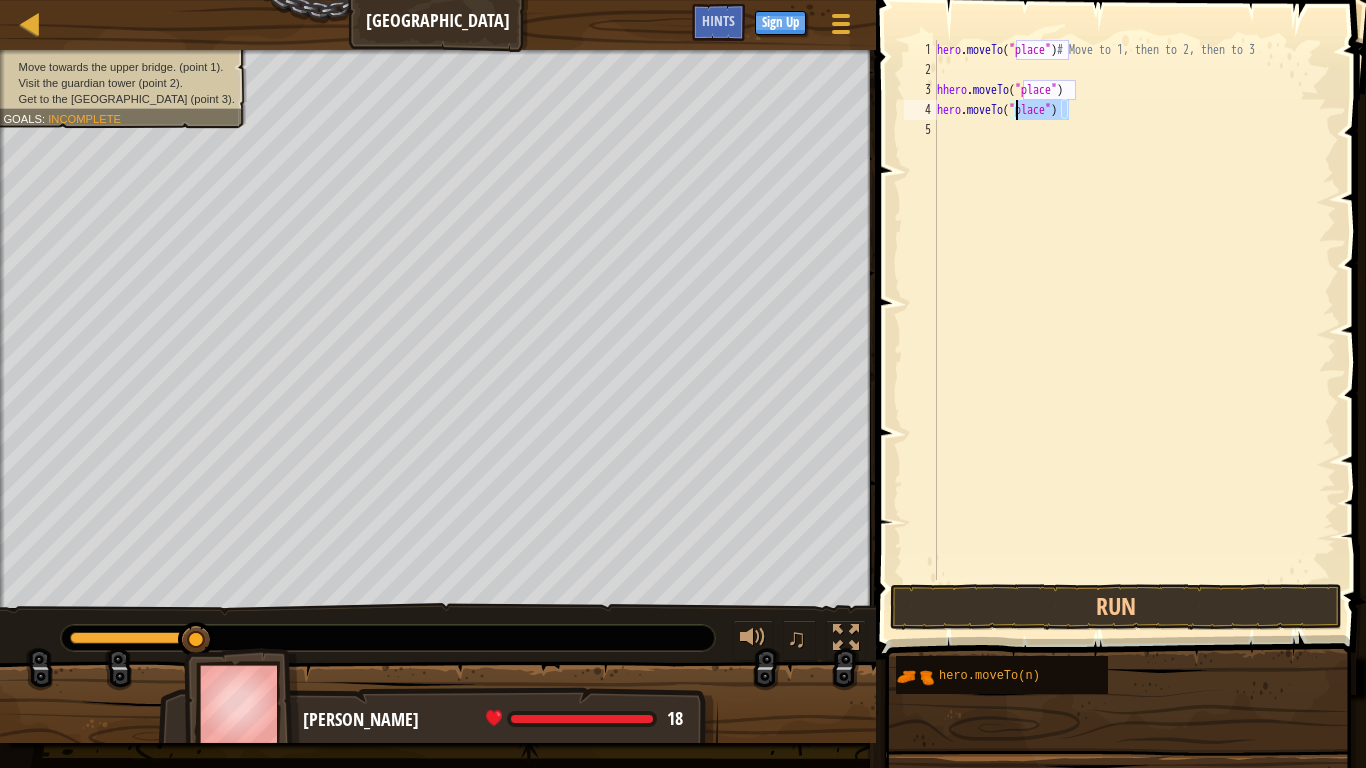 click on "hero . moveTo ( "place" ) # Move to 1, then to 2, then to 3 hhero . moveTo ( "place" ) hero . moveTo ( "place" )" at bounding box center (1134, 310) 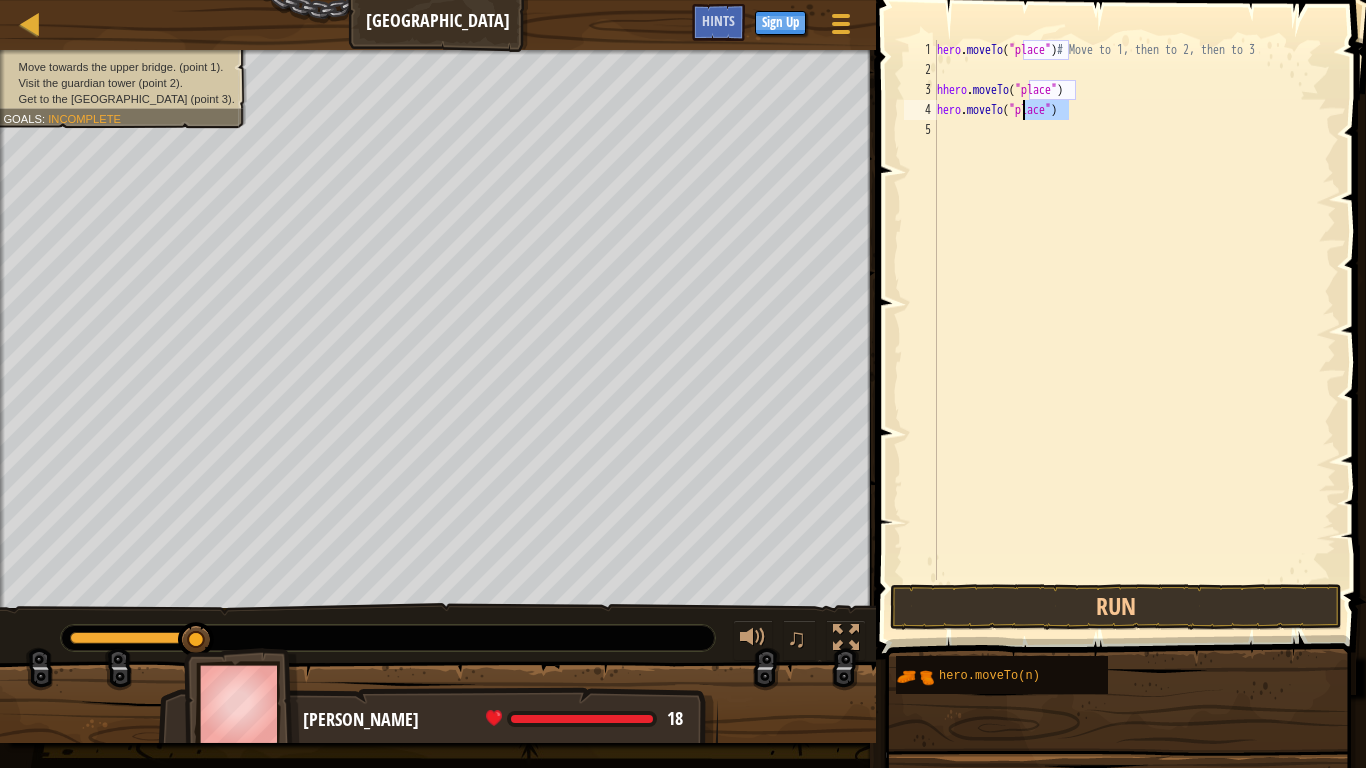 click on "hero . moveTo ( "place" ) # Move to 1, then to 2, then to 3 hhero . moveTo ( "place" ) hero . moveTo ( "place" )" at bounding box center [1134, 310] 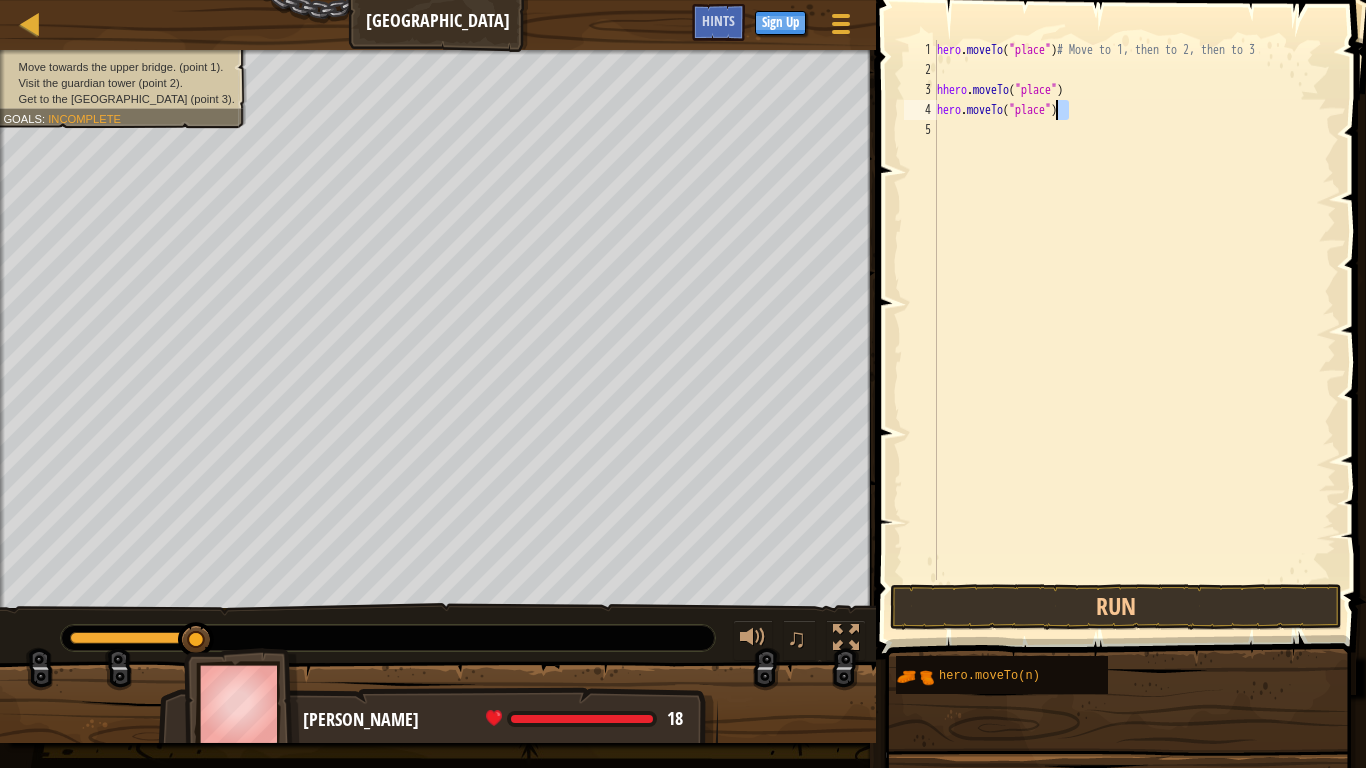 drag, startPoint x: 1062, startPoint y: 110, endPoint x: 1040, endPoint y: 111, distance: 22.022715 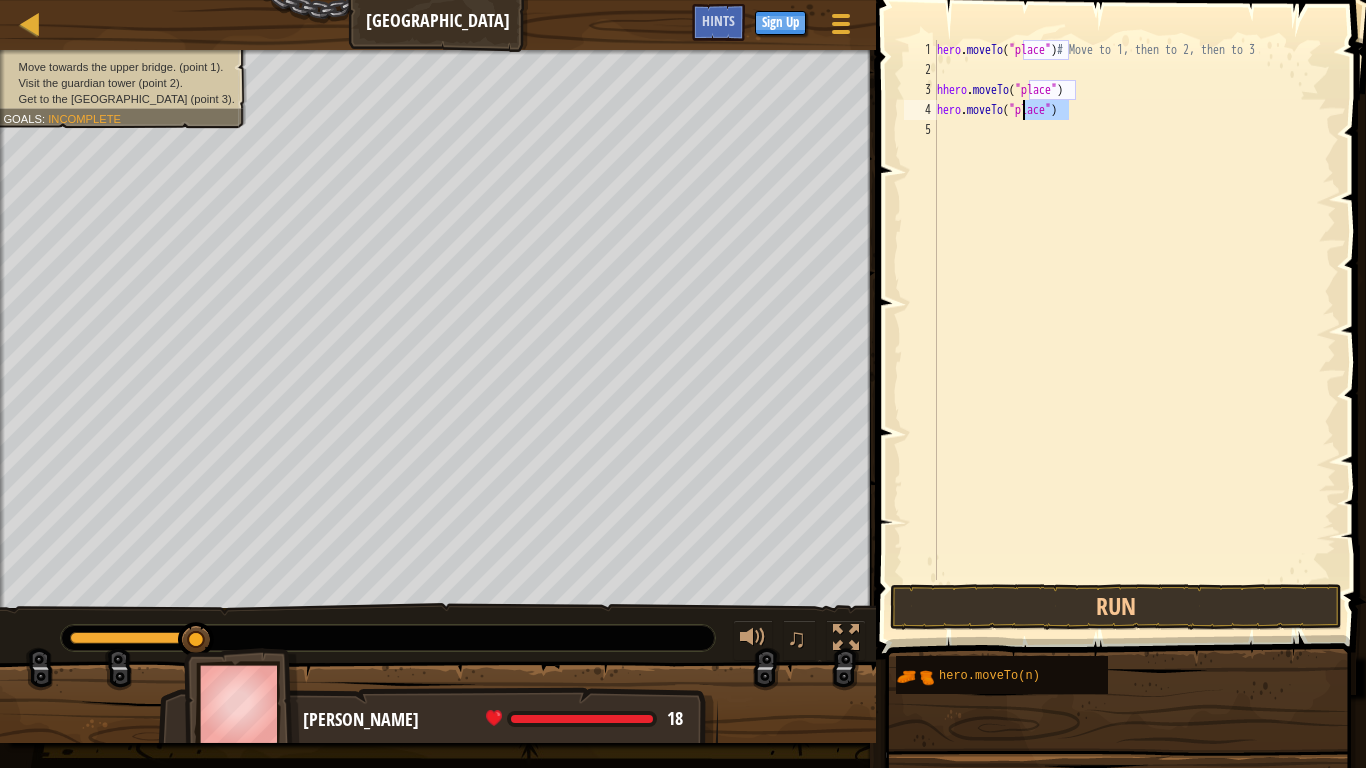 click on "hero . moveTo ( "place" ) # Move to 1, then to 2, then to 3 hhero . moveTo ( "place" ) hero . moveTo ( "place" )" at bounding box center (1134, 330) 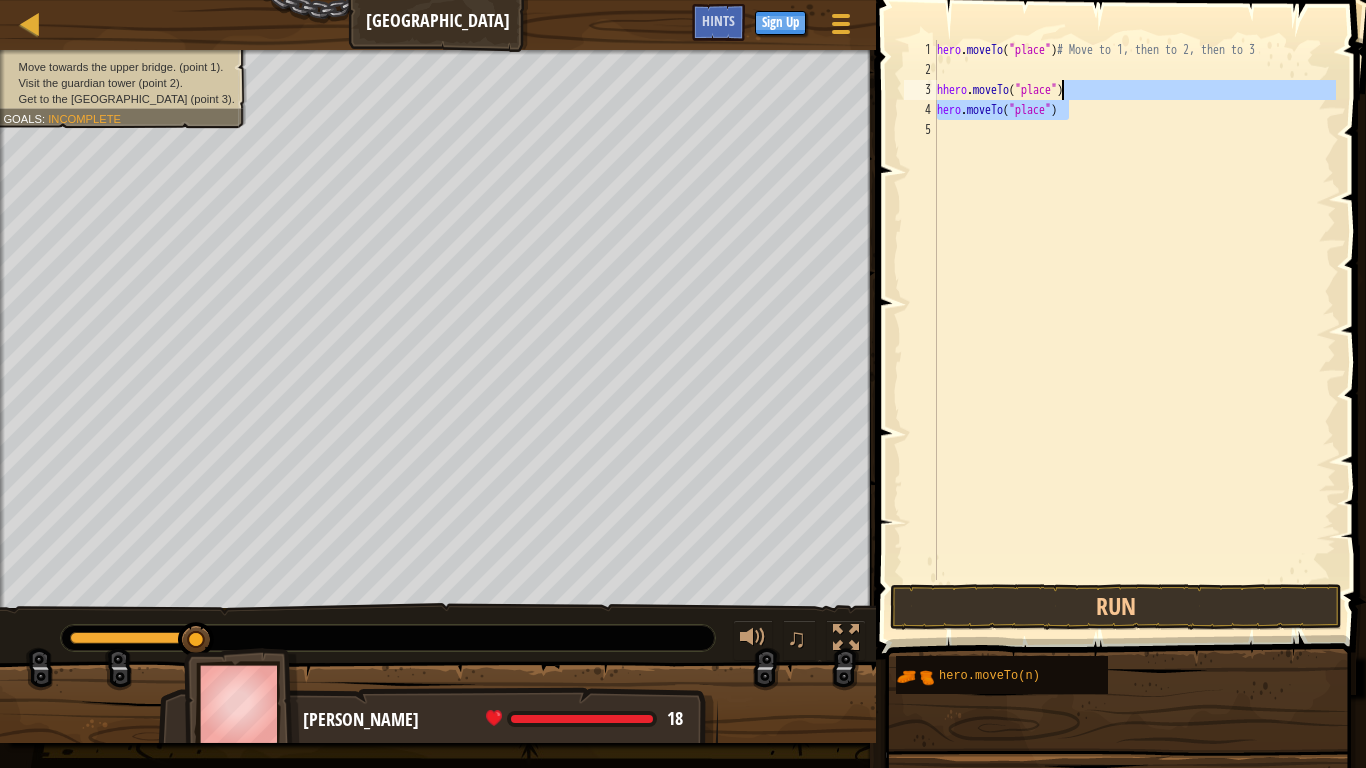 click on "hero . moveTo ( "place" ) # Move to 1, then to 2, then to 3 hhero . moveTo ( "place" ) hero . moveTo ( "place" )" at bounding box center [1134, 310] 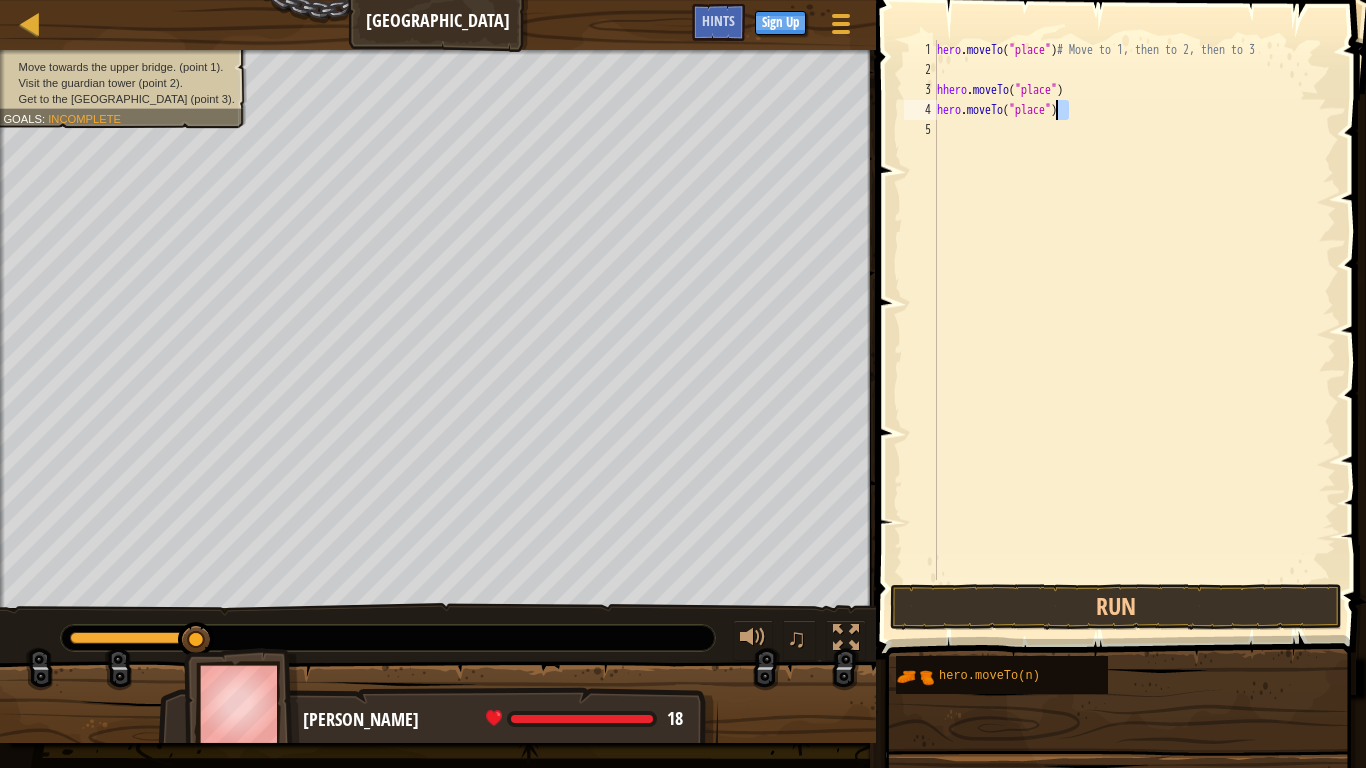 click on "hero . moveTo ( "place" ) # Move to 1, then to 2, then to 3 hhero . moveTo ( "place" ) hero . moveTo ( "place" )" at bounding box center (1134, 310) 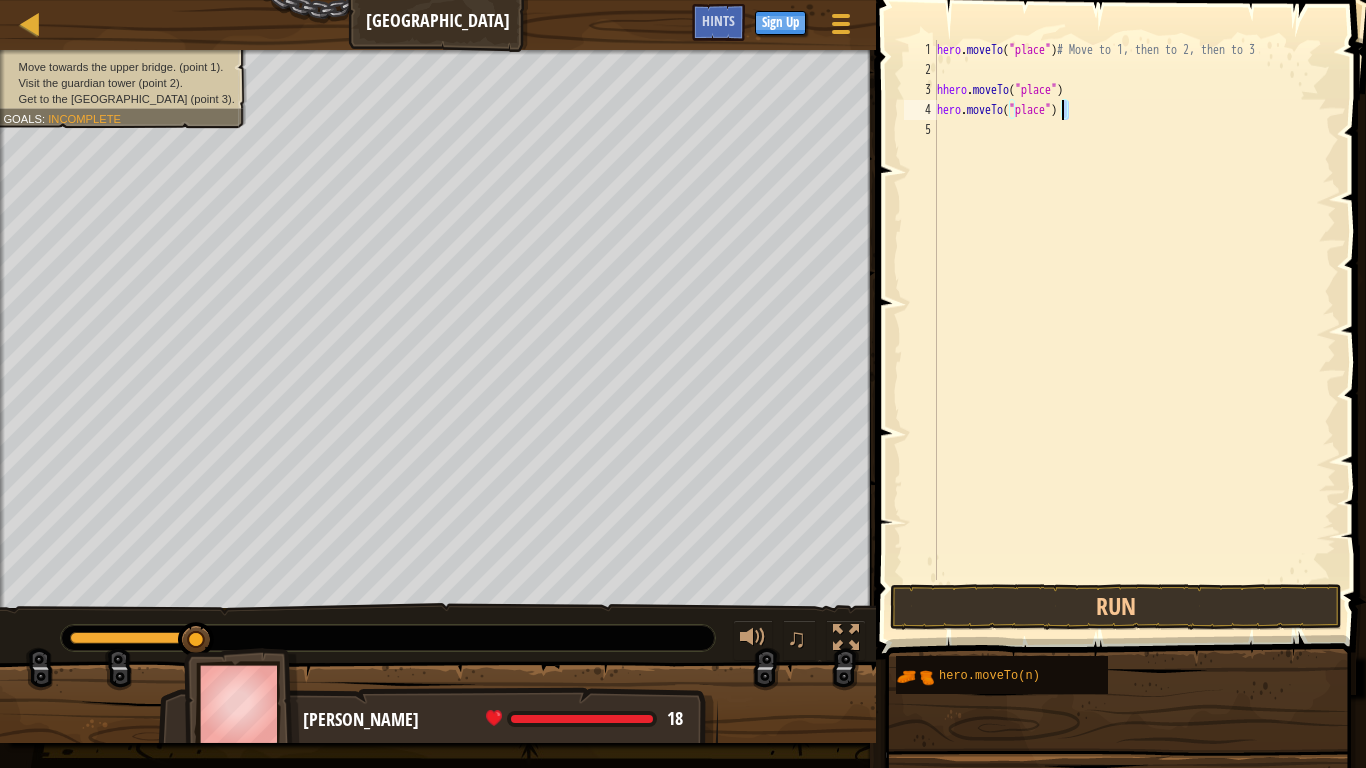 drag, startPoint x: 1063, startPoint y: 107, endPoint x: 1130, endPoint y: 107, distance: 67 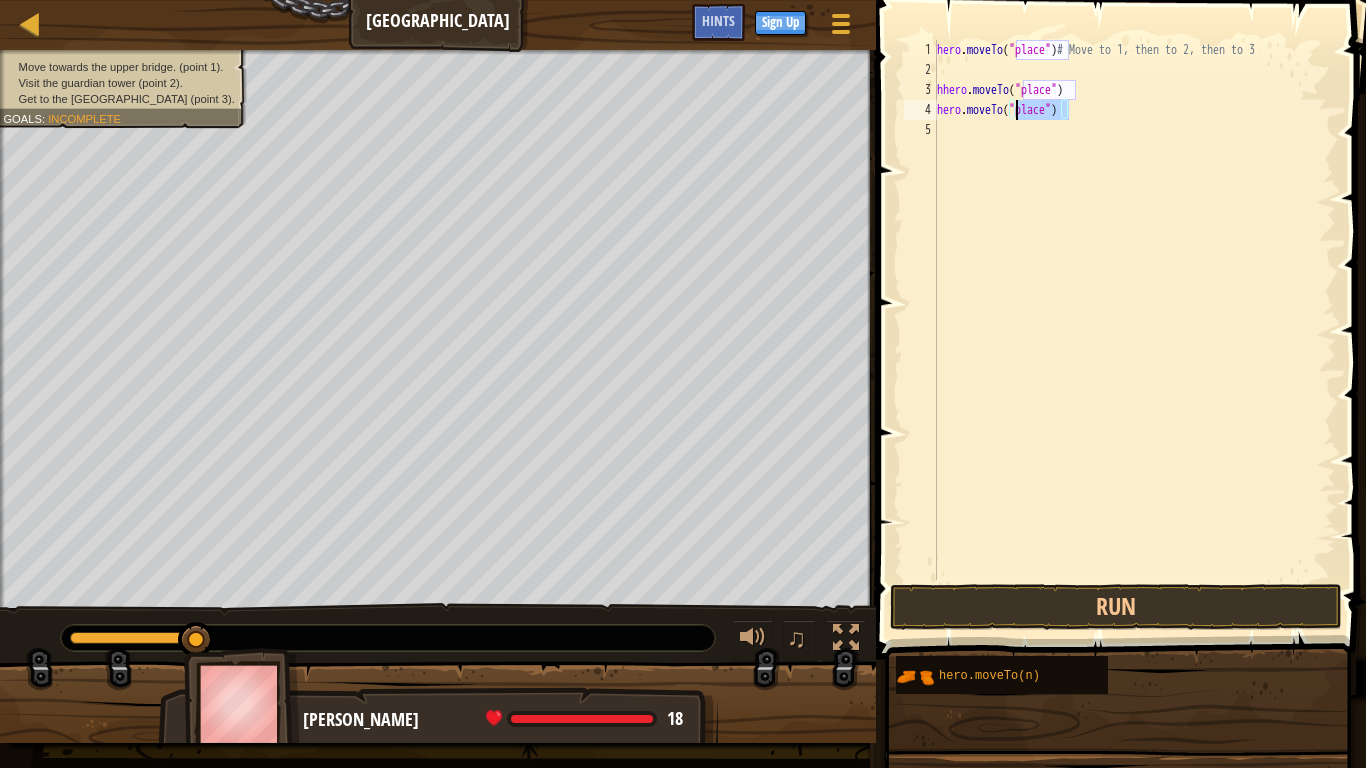 click on "hero . moveTo ( "place" ) # Move to 1, then to 2, then to 3 hhero . moveTo ( "place" ) hero . moveTo ( "place" )" at bounding box center [1134, 330] 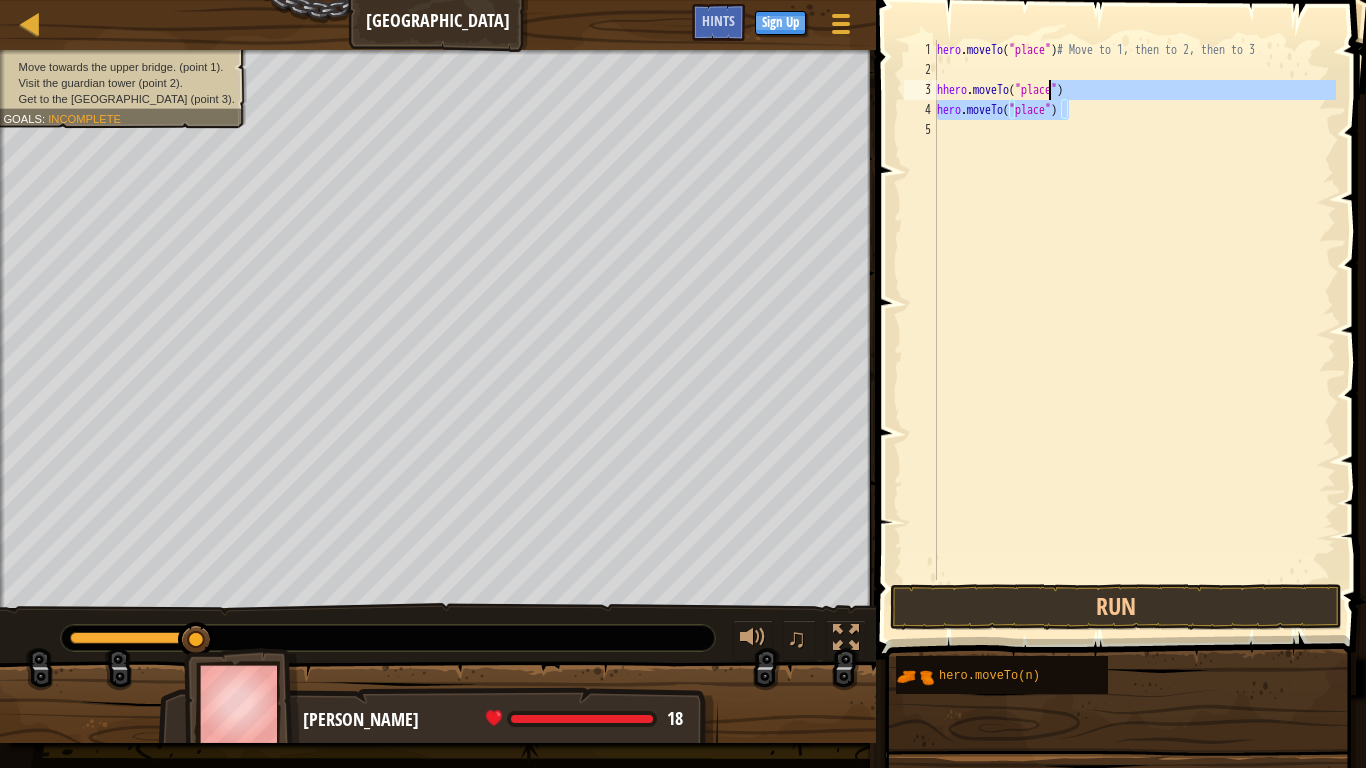 click on "hero . moveTo ( "place" ) # Move to 1, then to 2, then to 3 hhero . moveTo ( "place" ) hero . moveTo ( "place" )" at bounding box center (1134, 330) 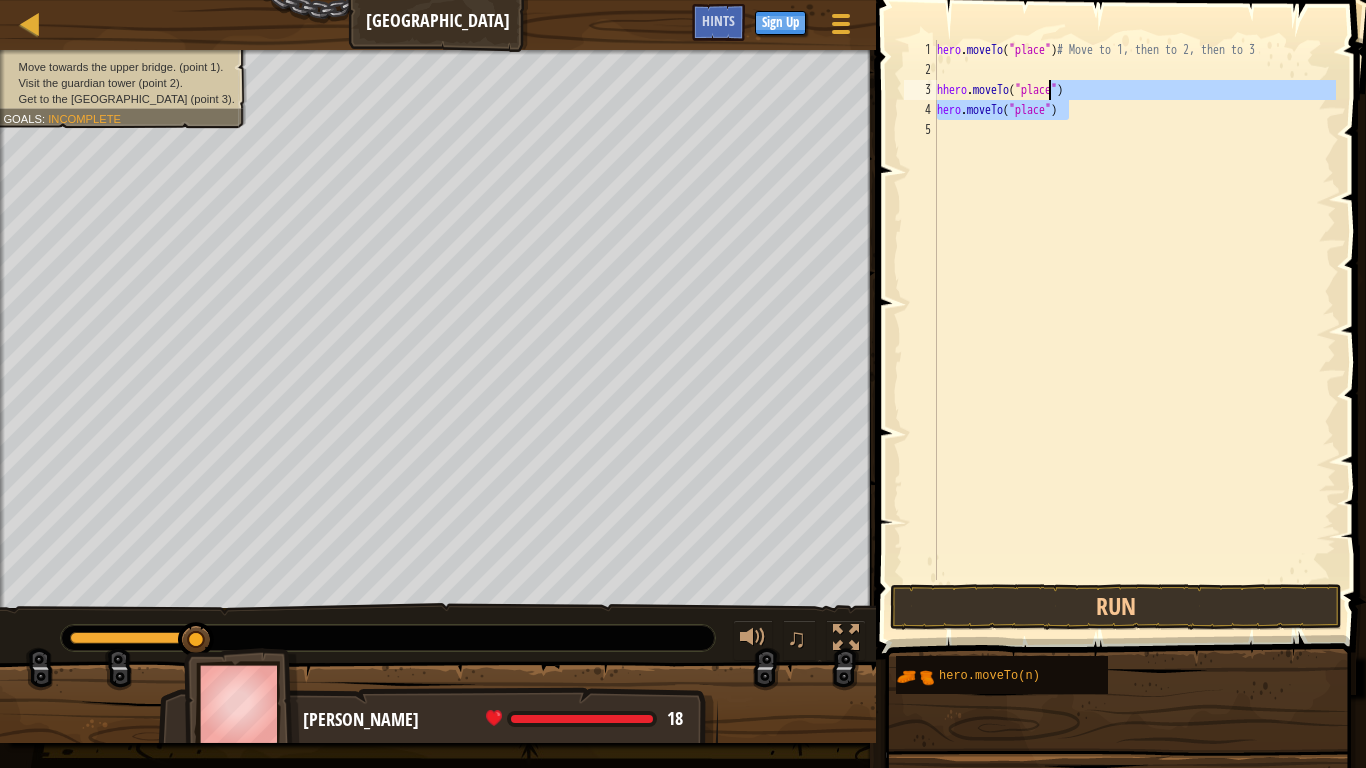 click on "hero . moveTo ( "place" ) # Move to 1, then to 2, then to 3 hhero . moveTo ( "place" ) hero . moveTo ( "place" )" at bounding box center [1134, 330] 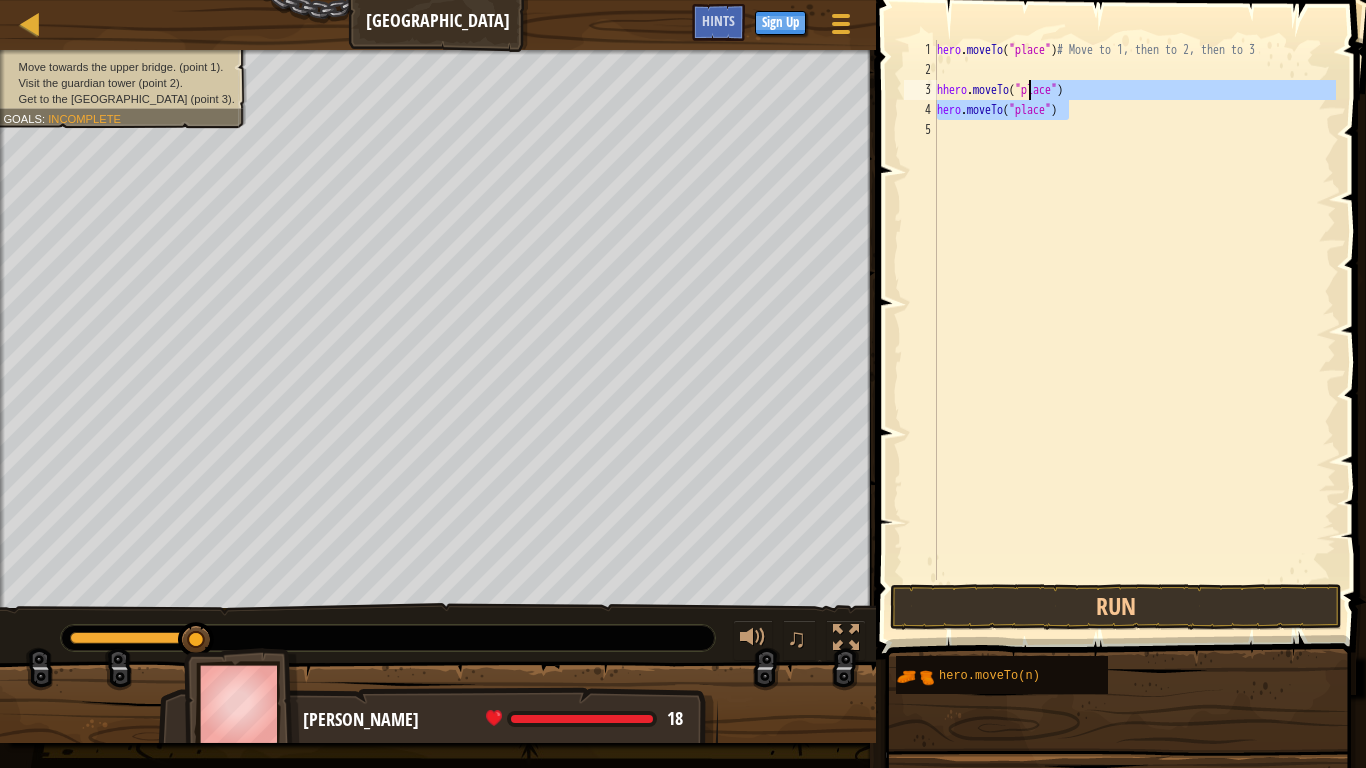 click on "hero . moveTo ( "place" ) # Move to 1, then to 2, then to 3 hhero . moveTo ( "place" ) hero . moveTo ( "place" )" at bounding box center (1134, 310) 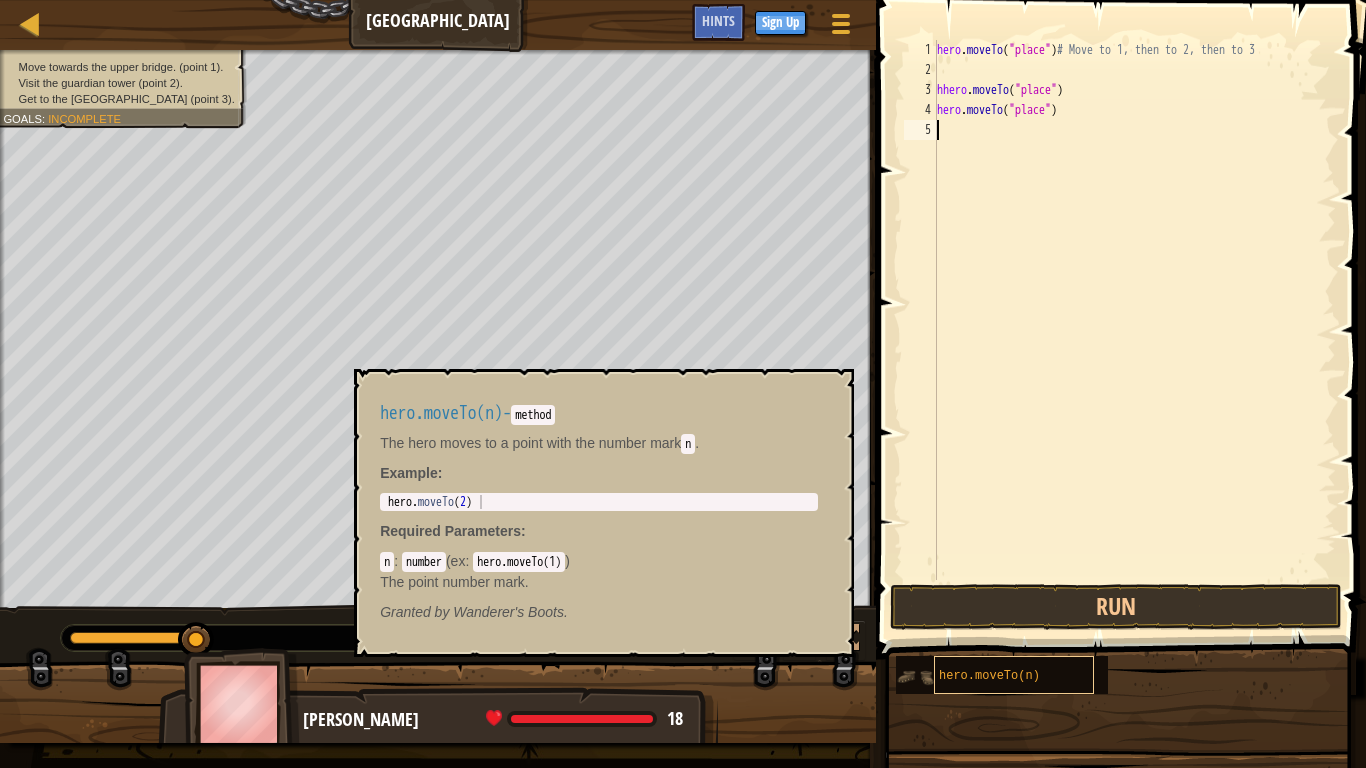 click on "hero.moveTo(n)" at bounding box center [1014, 675] 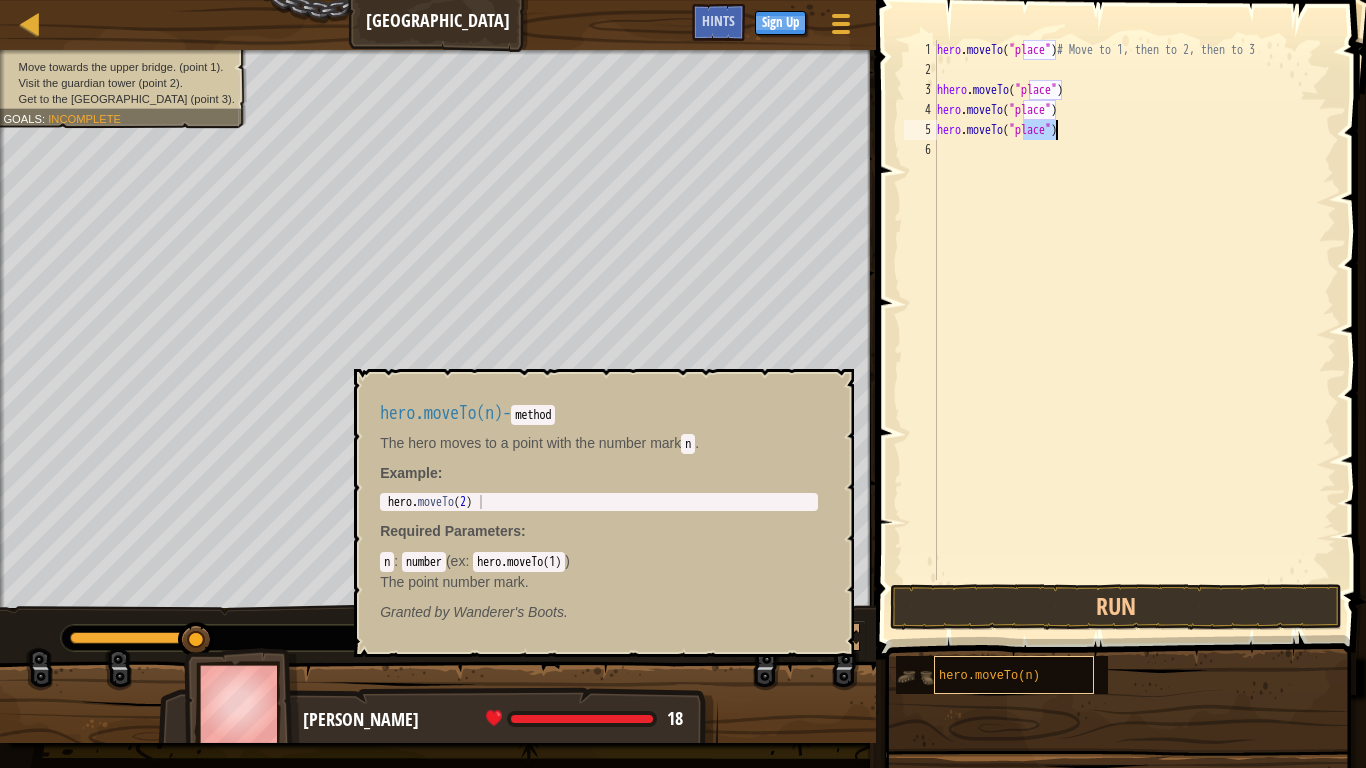 click on "hero.moveTo(n)" at bounding box center [989, 676] 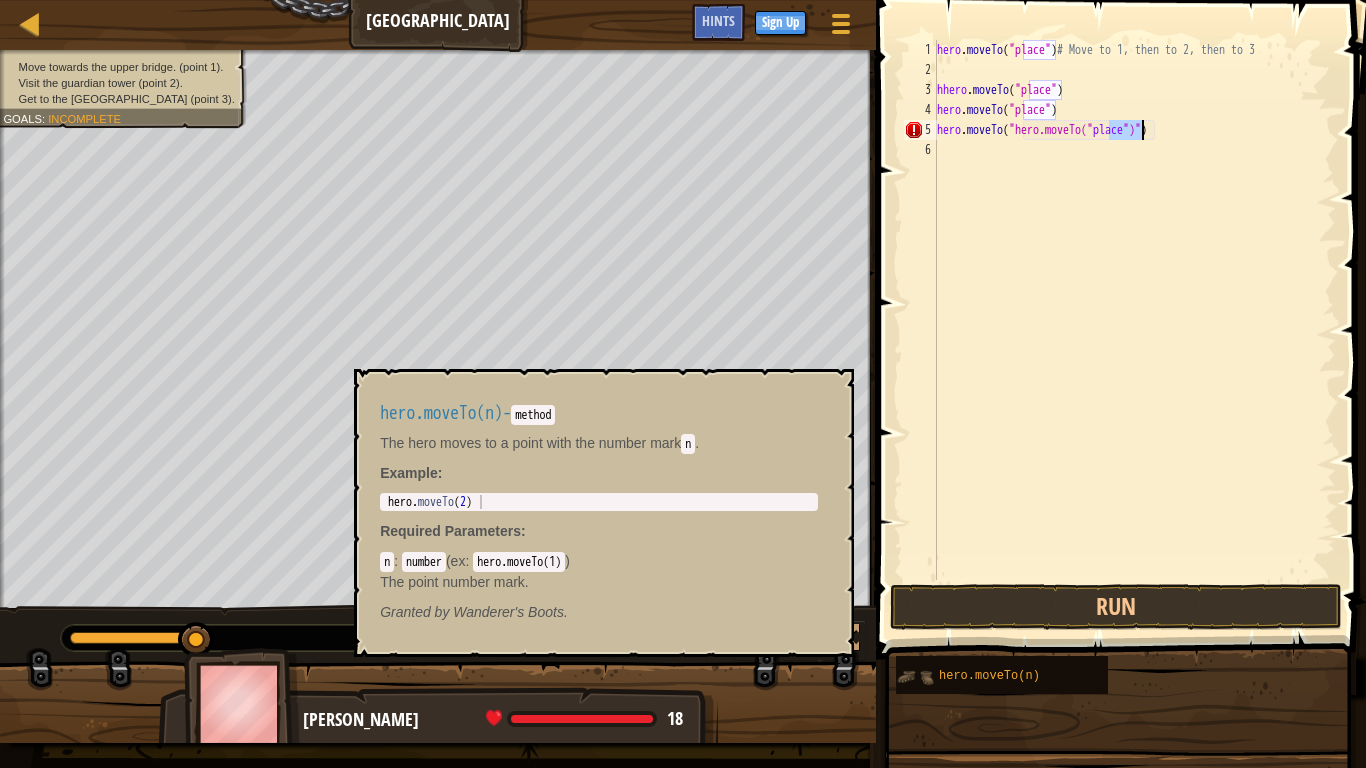 click at bounding box center [915, 677] 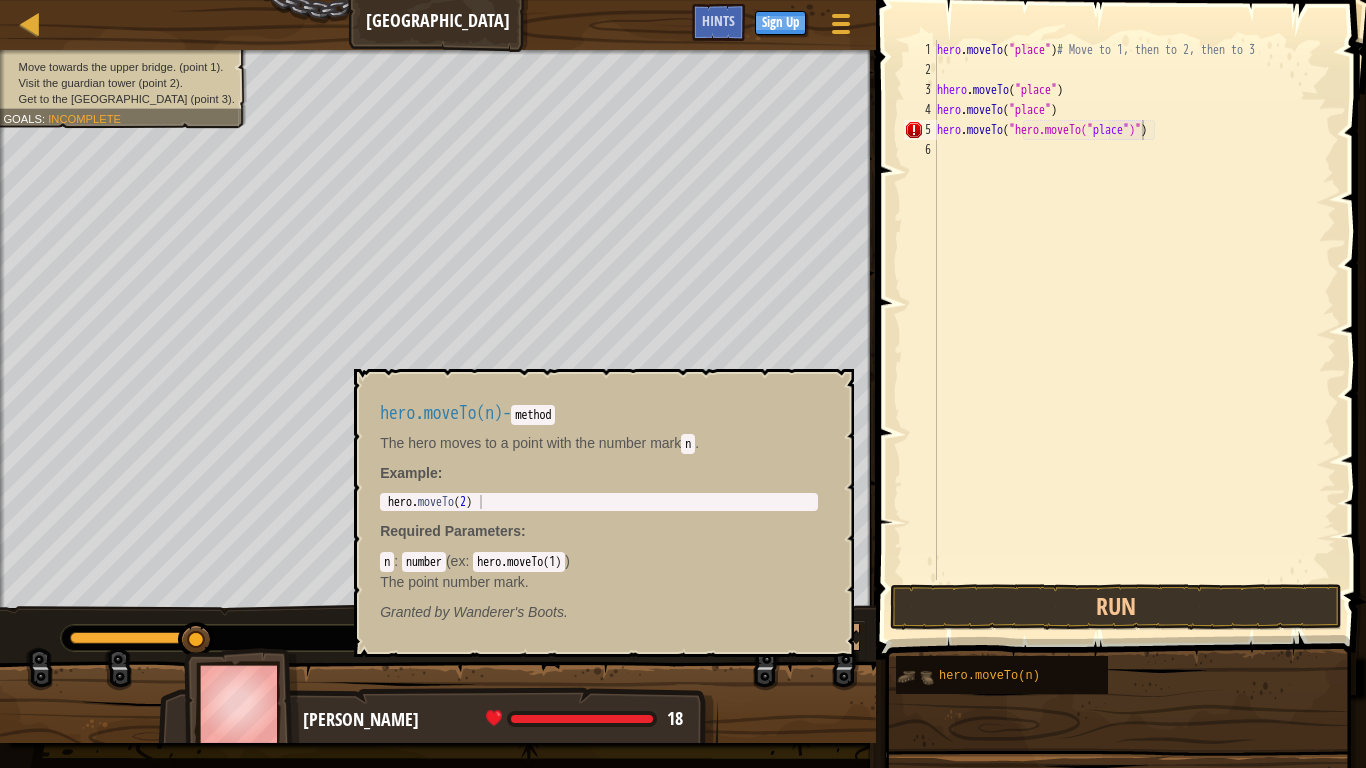 click at bounding box center [915, 677] 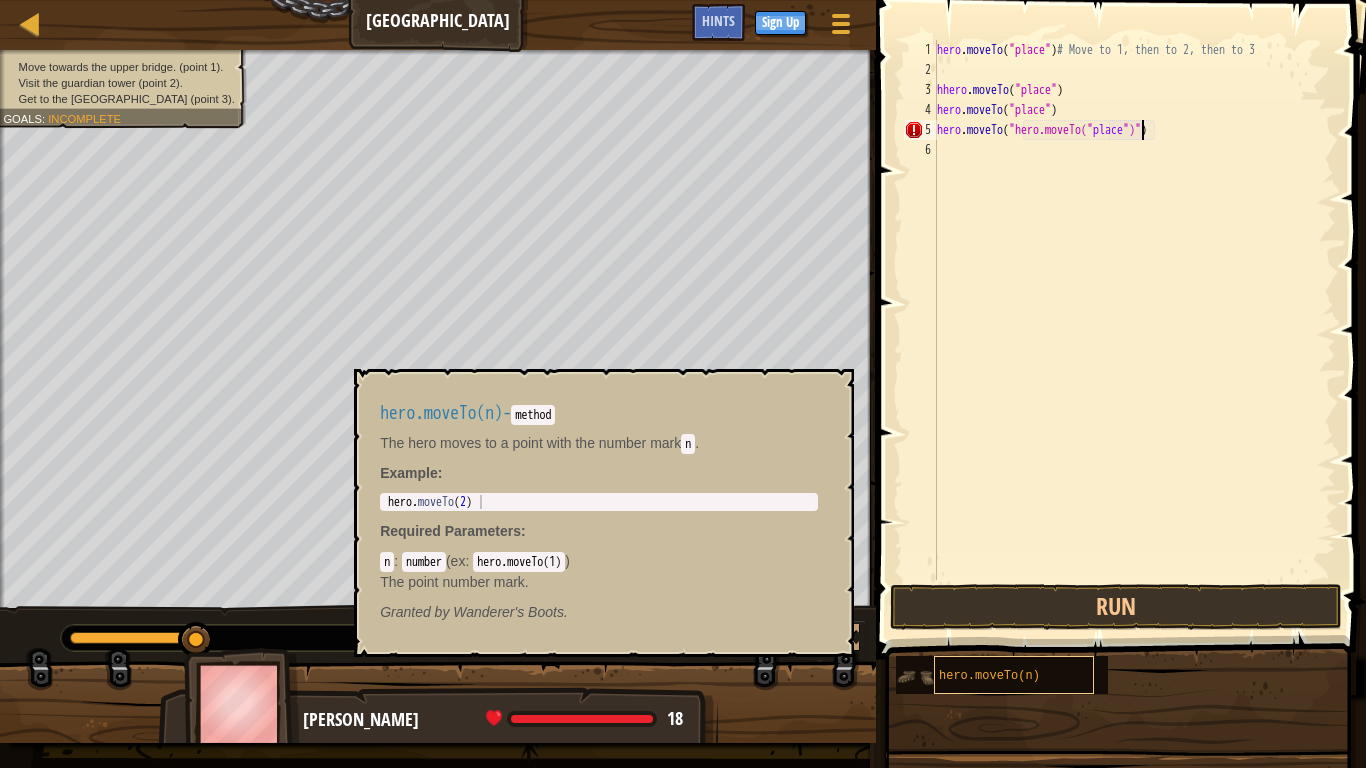 drag, startPoint x: 971, startPoint y: 666, endPoint x: 985, endPoint y: 668, distance: 14.142136 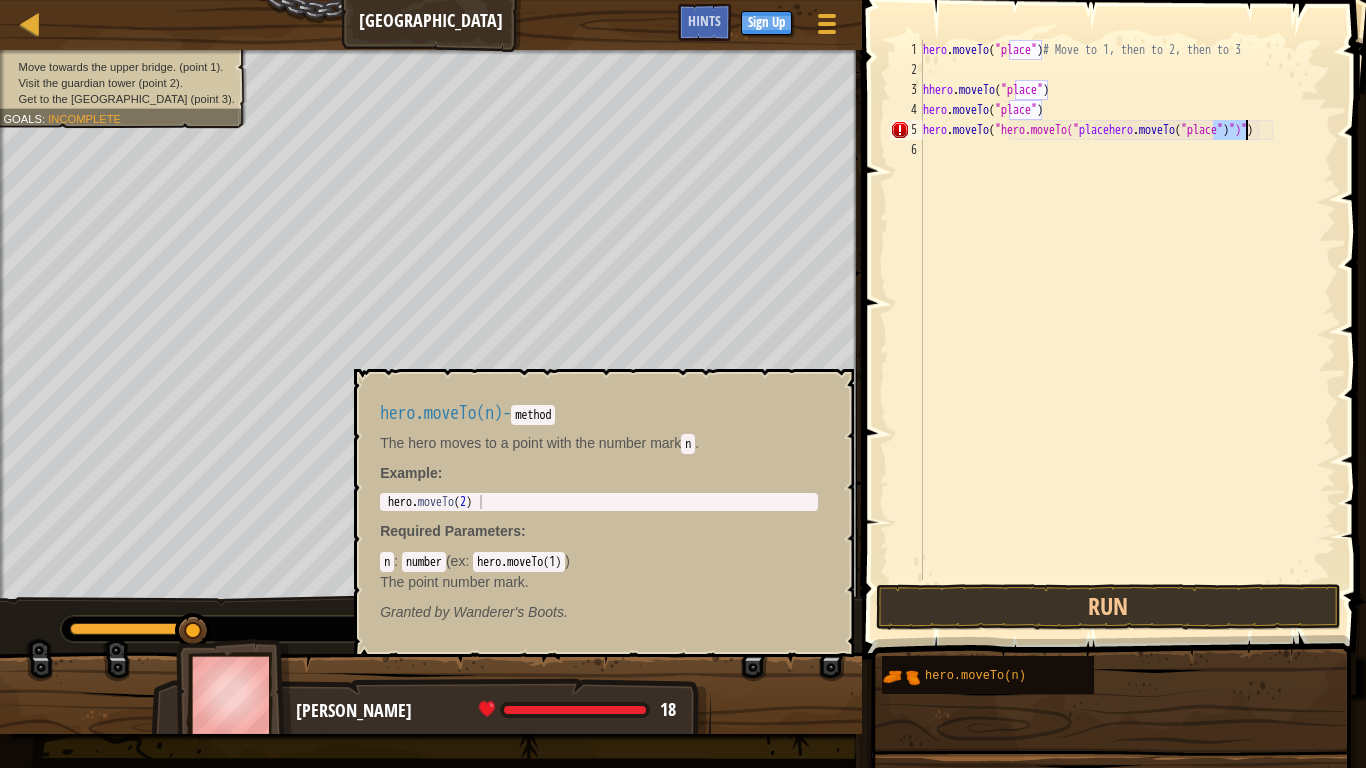 click on "hero.moveTo(n)" at bounding box center (1000, 675) 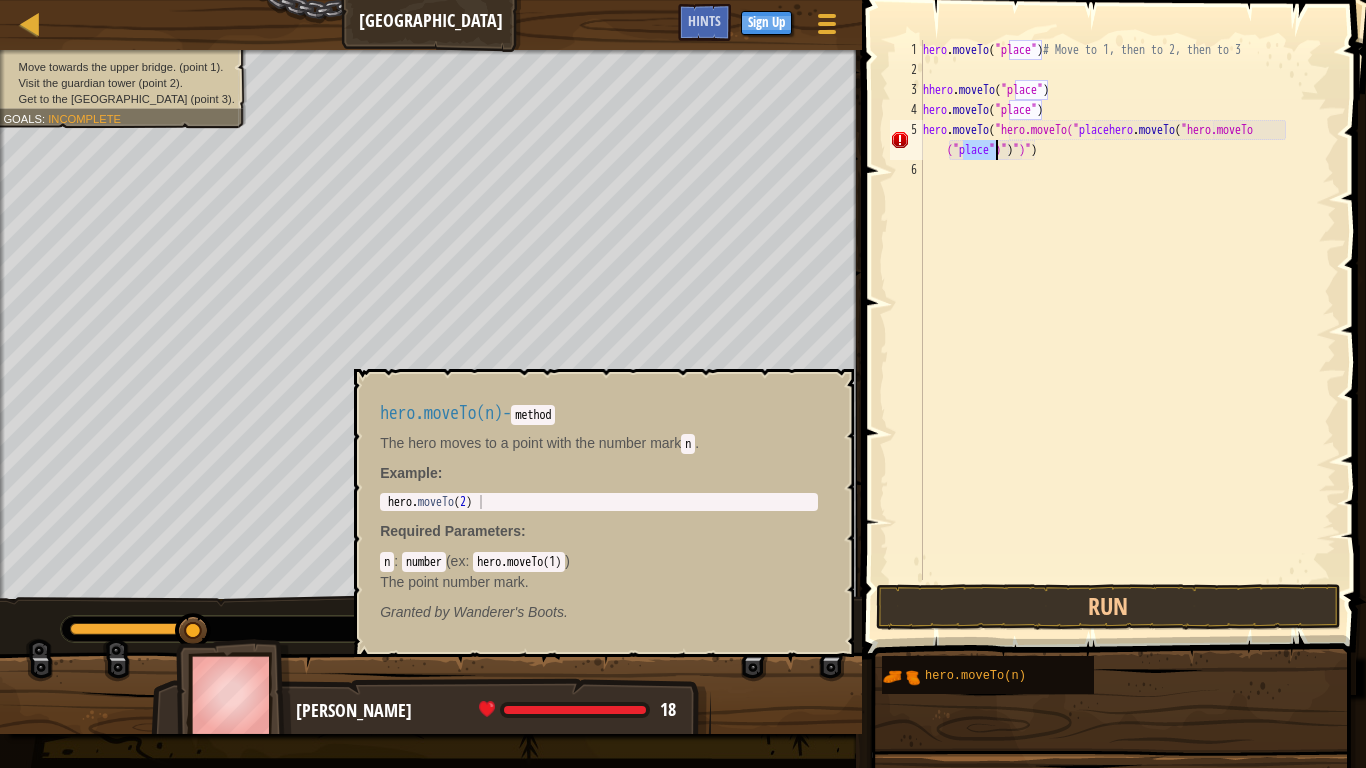 click on "hero.moveTo(n)" at bounding box center [1000, 675] 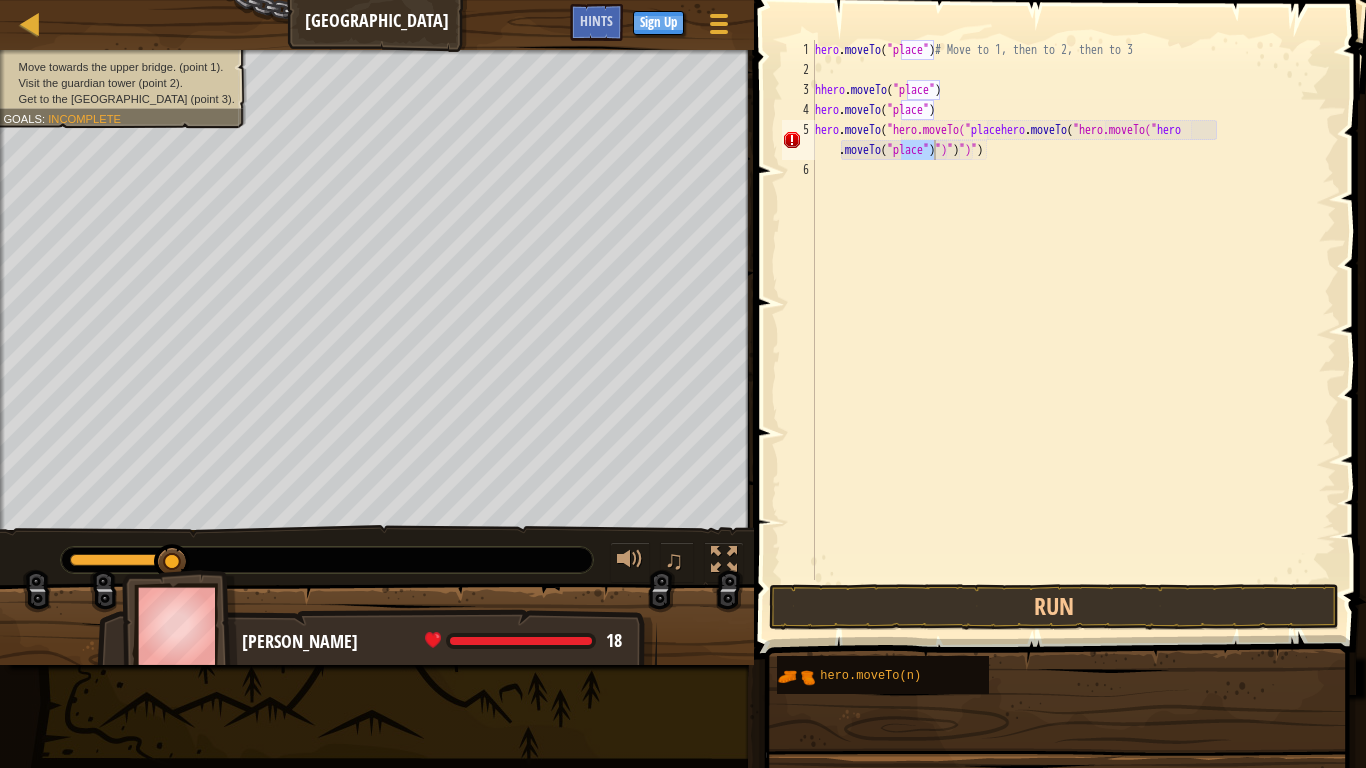 click on "hero.moveTo(n)" at bounding box center [1064, 675] 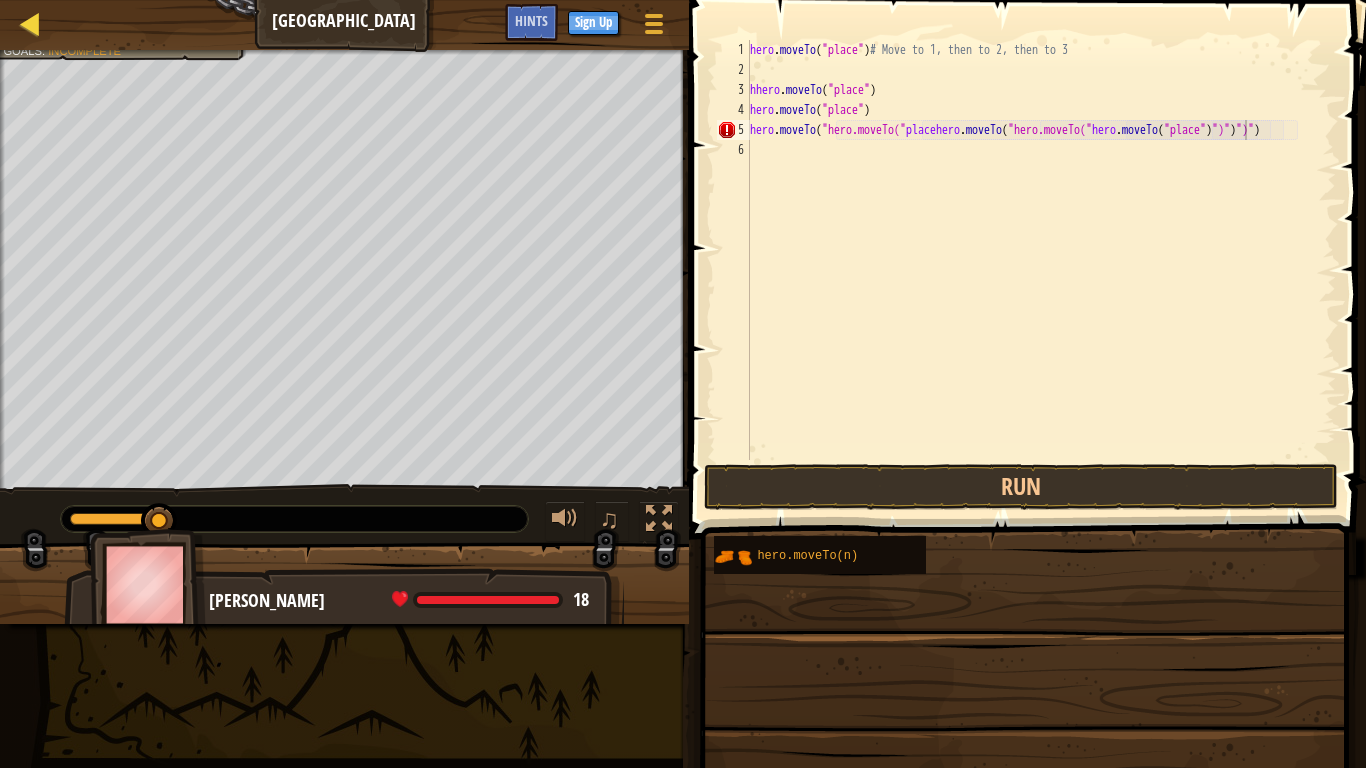 drag, startPoint x: 6, startPoint y: 0, endPoint x: 37, endPoint y: 14, distance: 34.0147 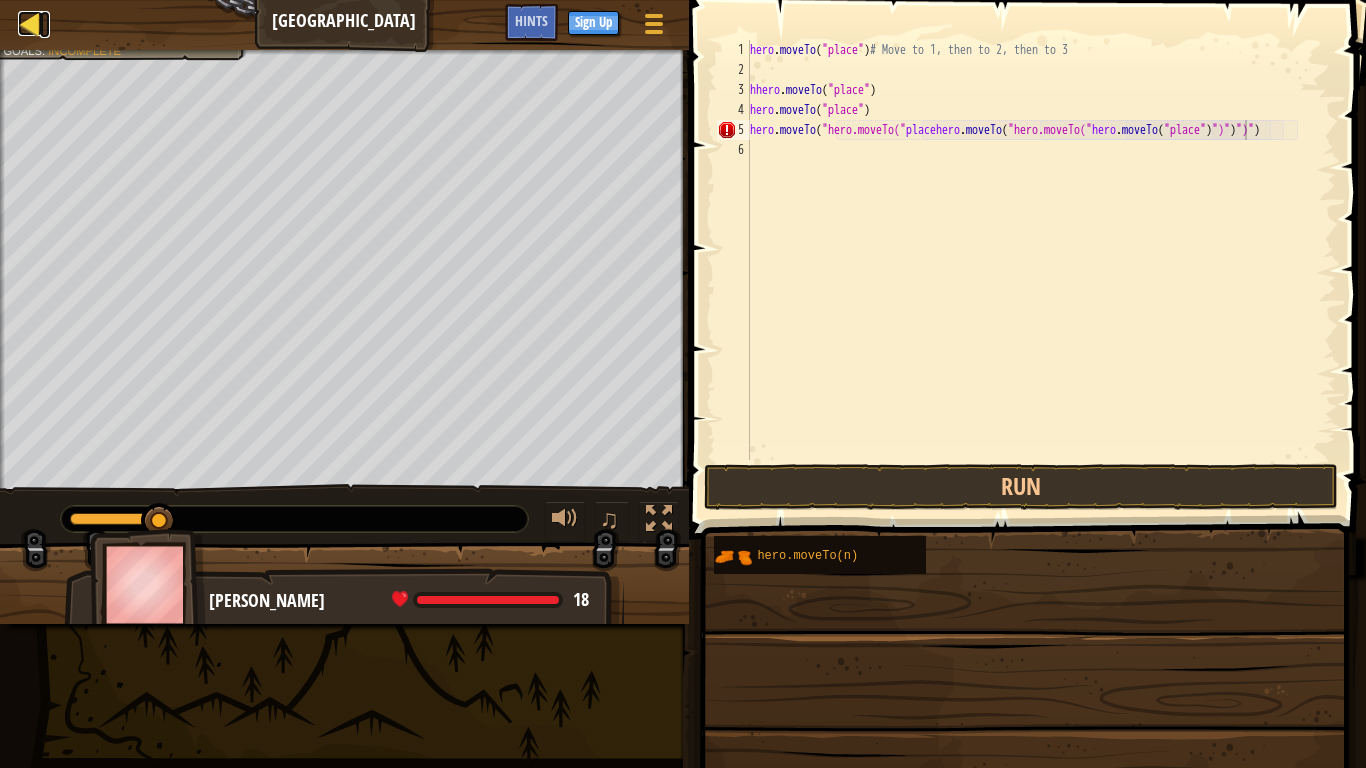 click at bounding box center [30, 23] 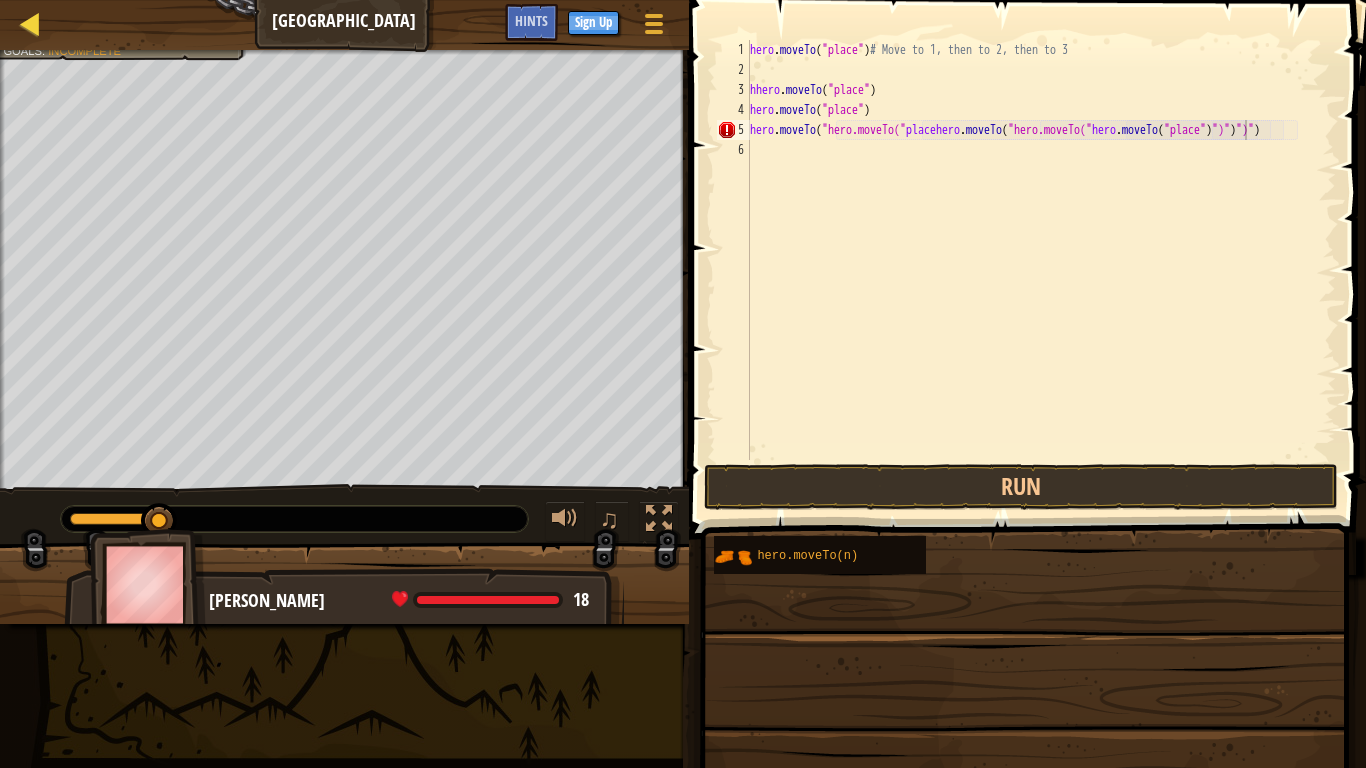 select on "en-[GEOGRAPHIC_DATA]" 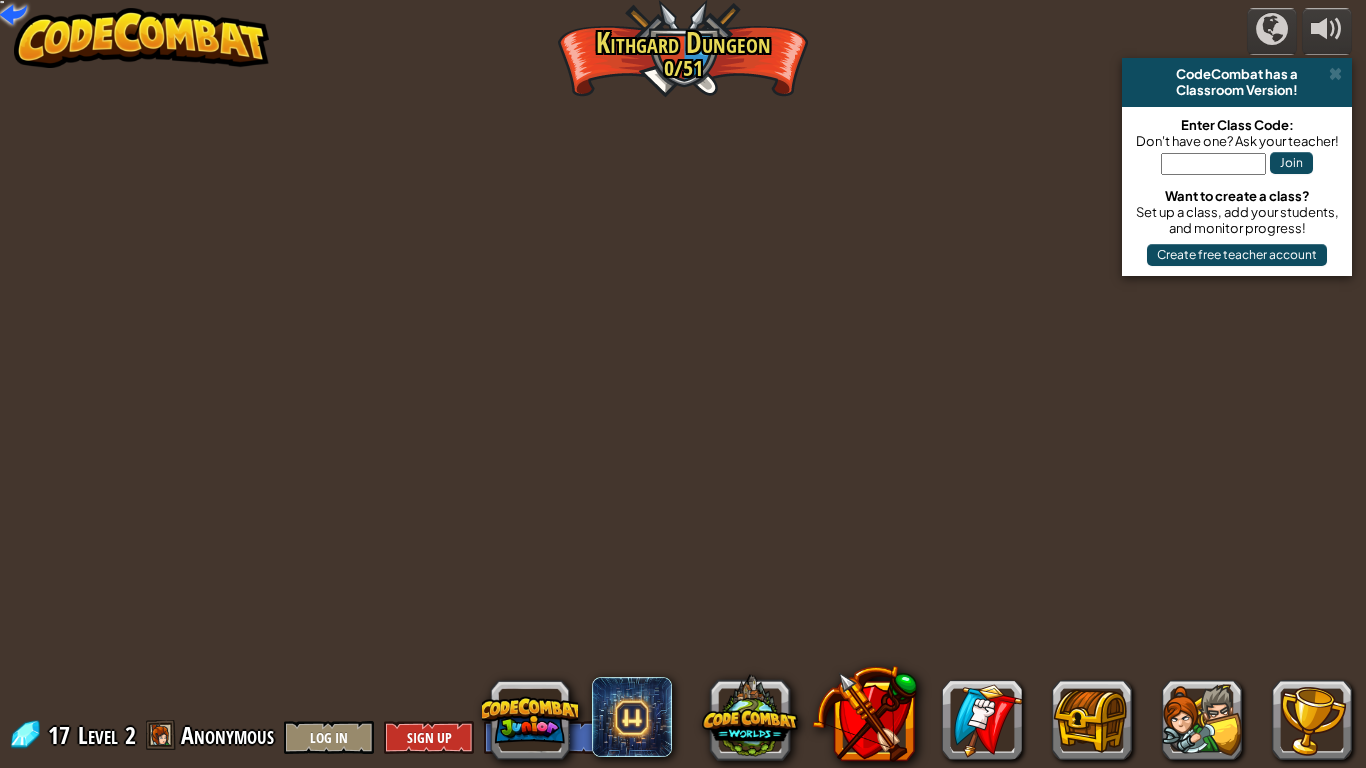 select on "en-[GEOGRAPHIC_DATA]" 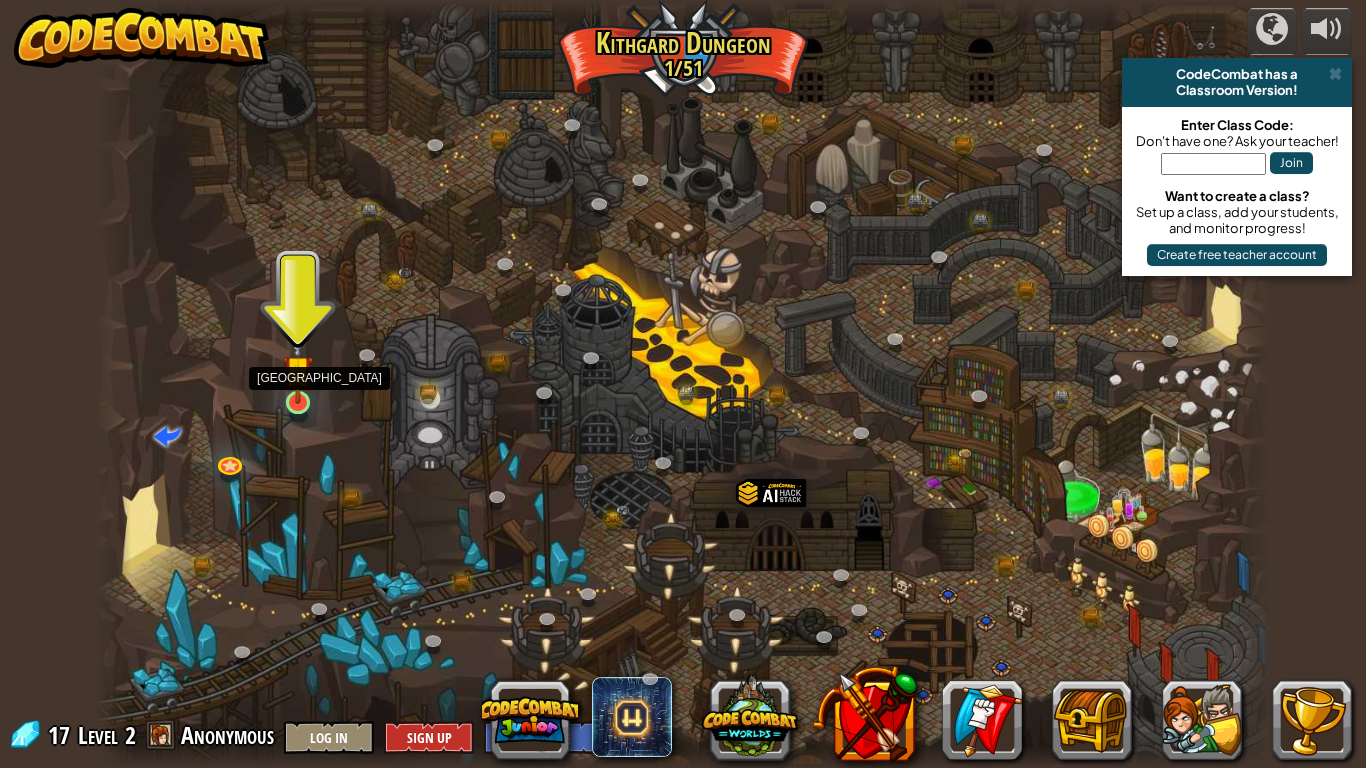 click at bounding box center [298, 370] 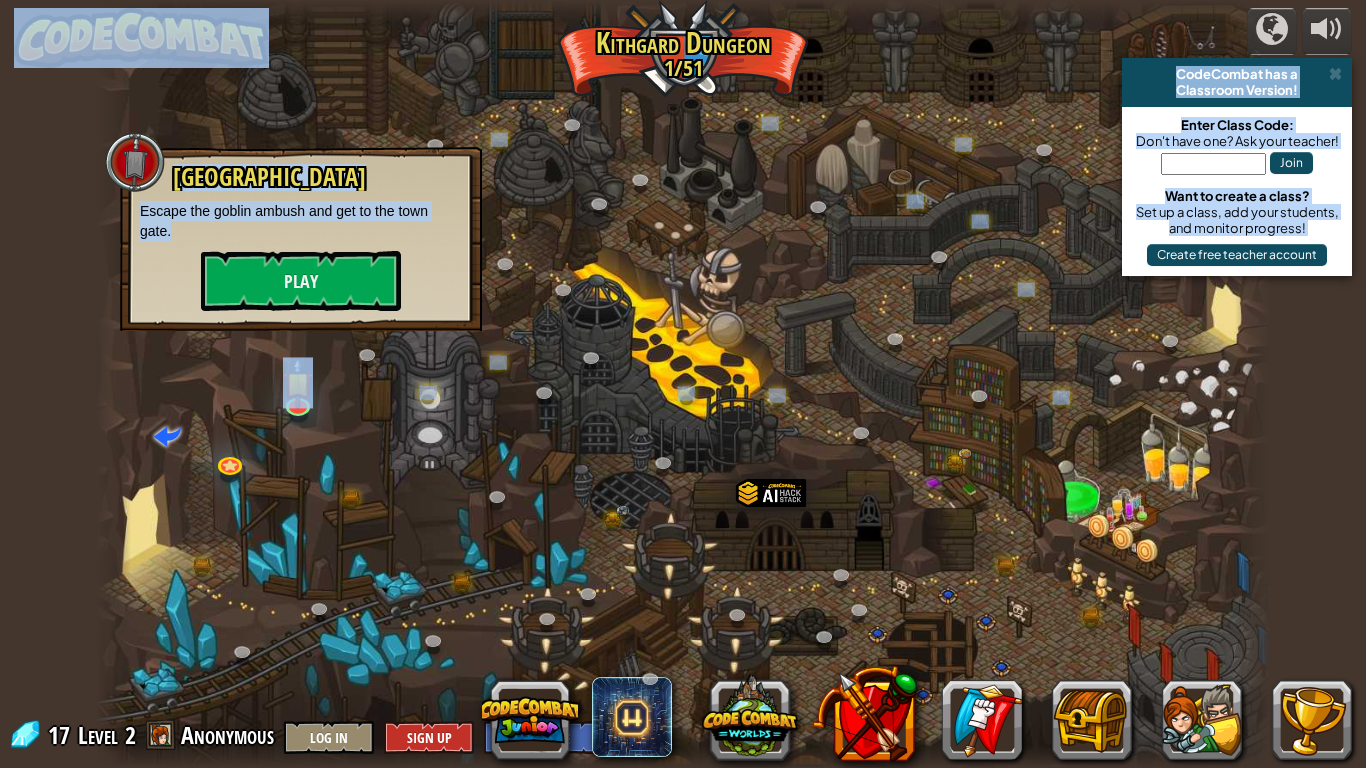 click on "Escape the goblin ambush and get to the town gate." at bounding box center [301, 221] 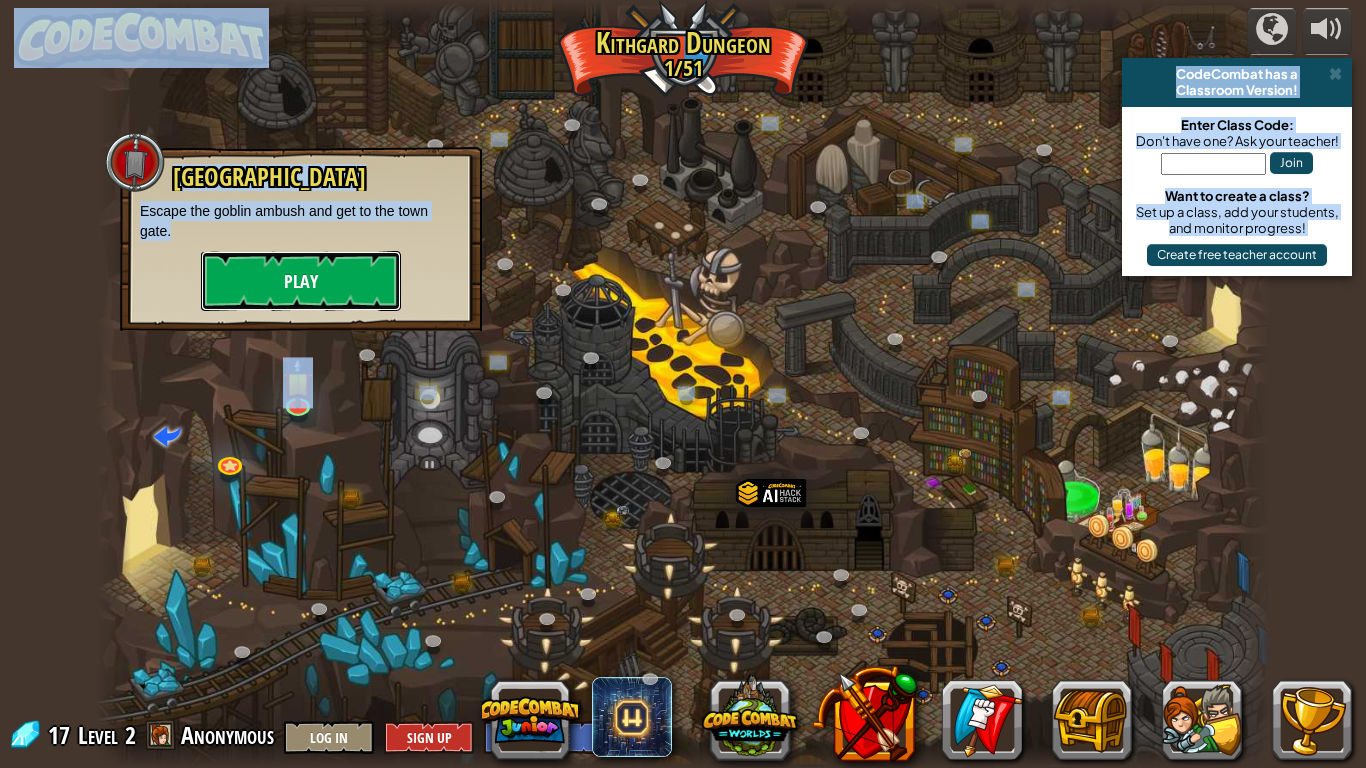 click on "Play" at bounding box center (301, 281) 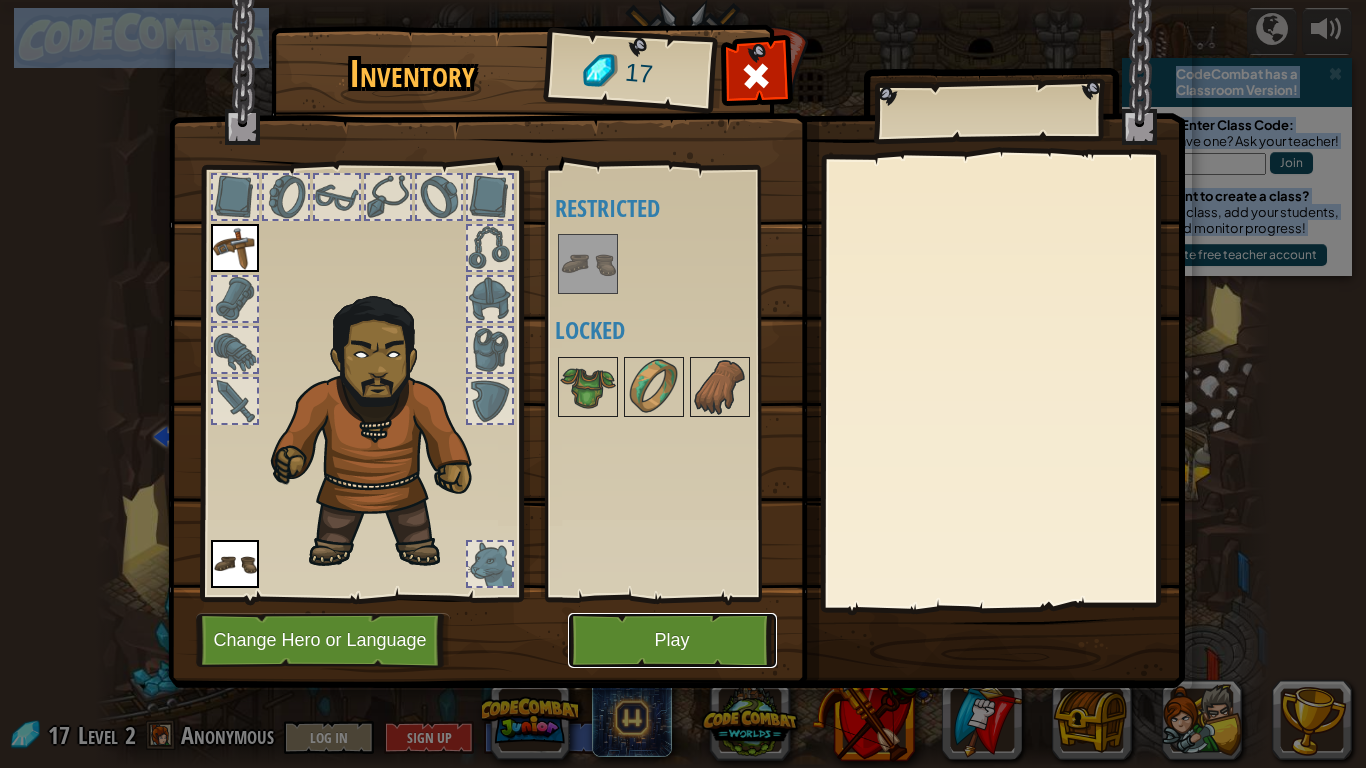 click on "Play" at bounding box center (672, 640) 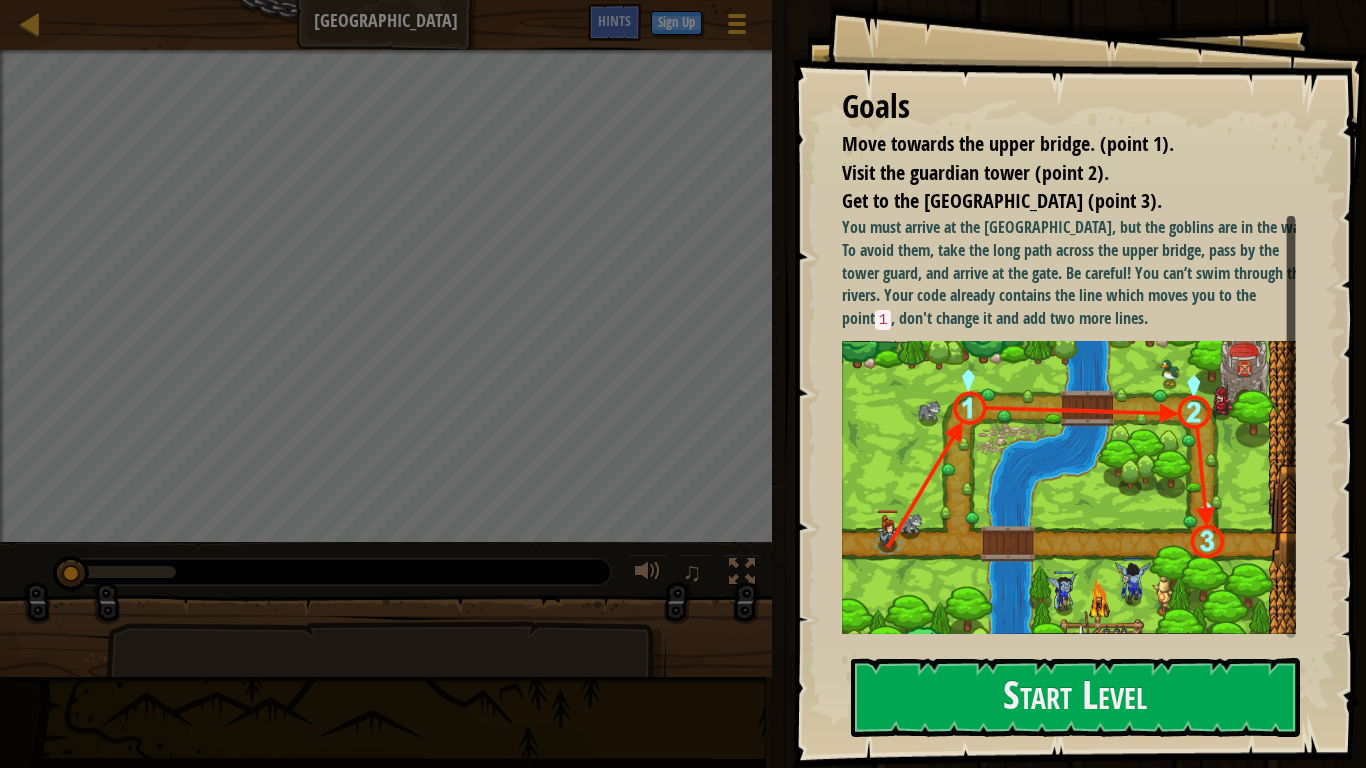 drag, startPoint x: 785, startPoint y: 474, endPoint x: 944, endPoint y: 561, distance: 181.2457 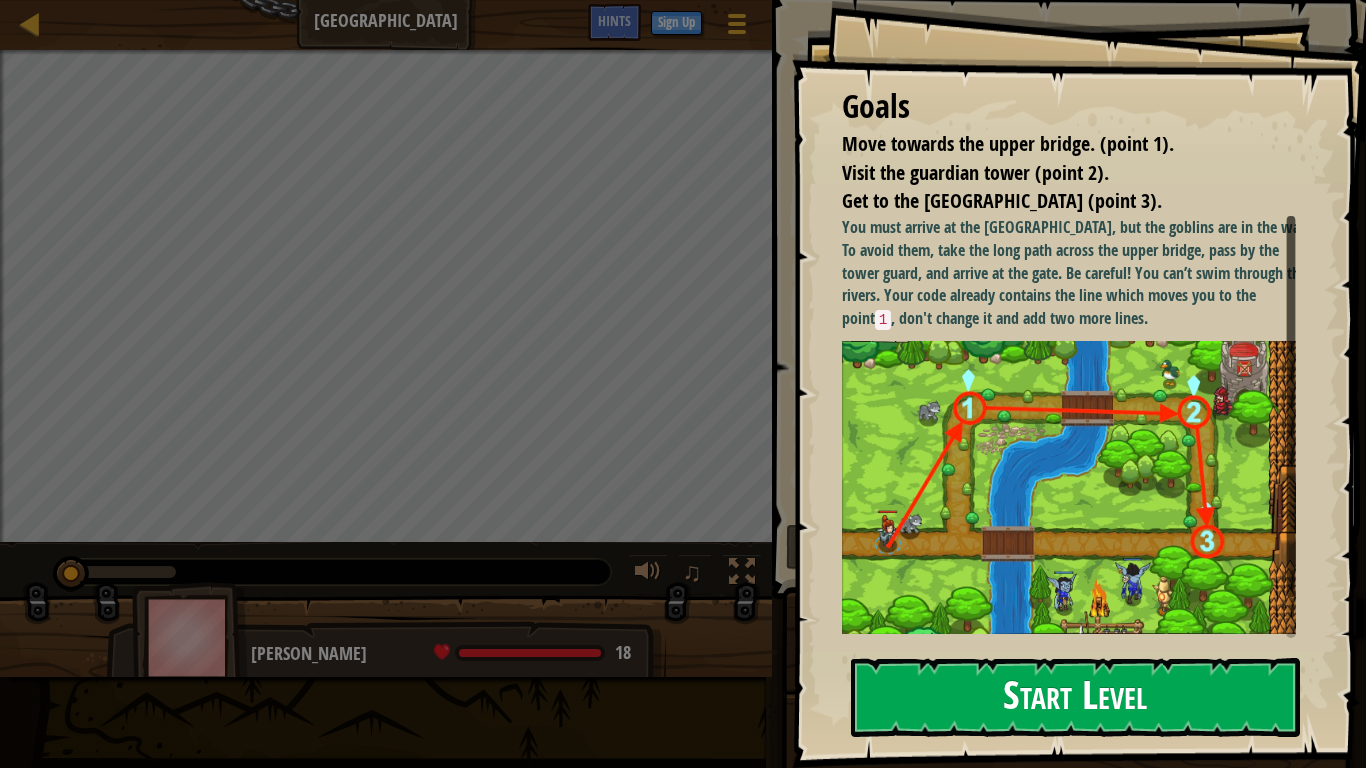 click on "Start Level" at bounding box center (1075, 697) 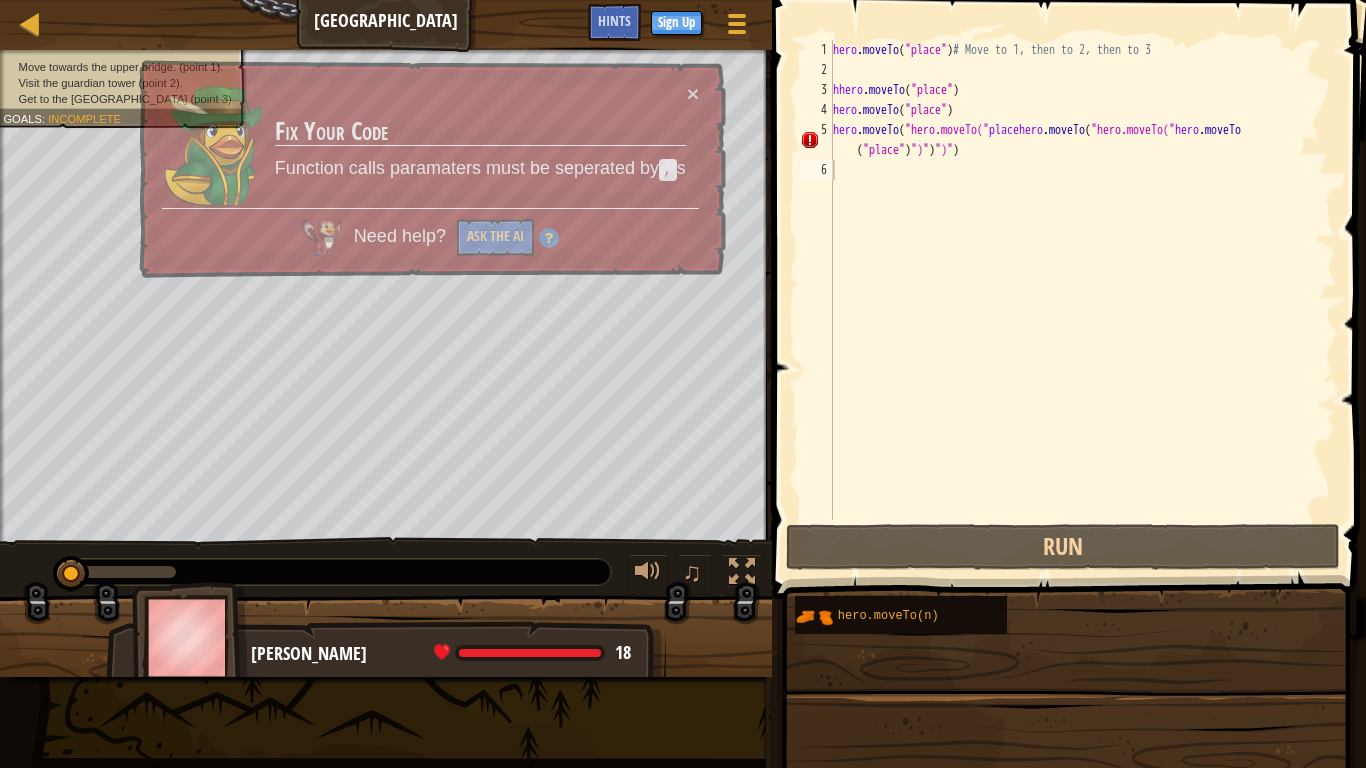 click on "Start Level" at bounding box center [1649, 697] 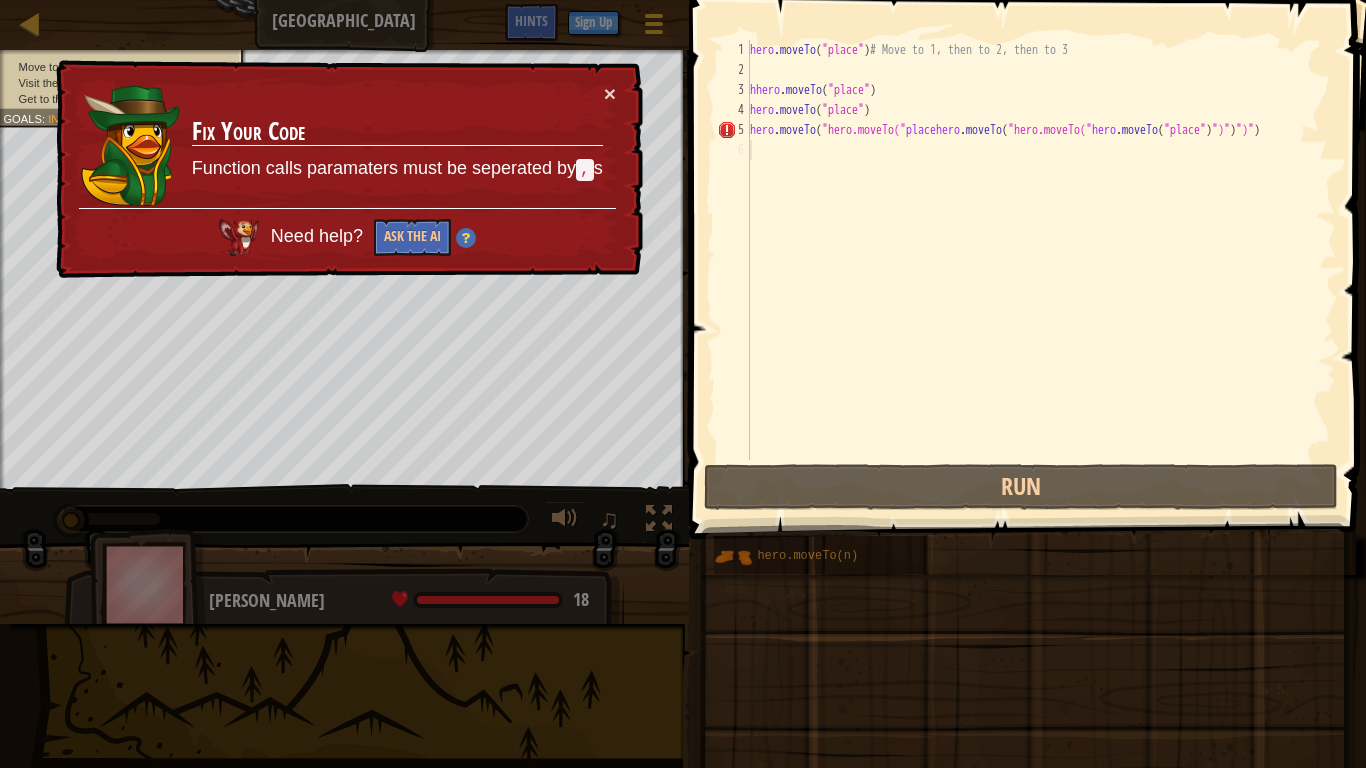 click on "× Fix Your Code Function calls paramaters must be seperated by  , s
Need help? Ask the AI" at bounding box center [347, 169] 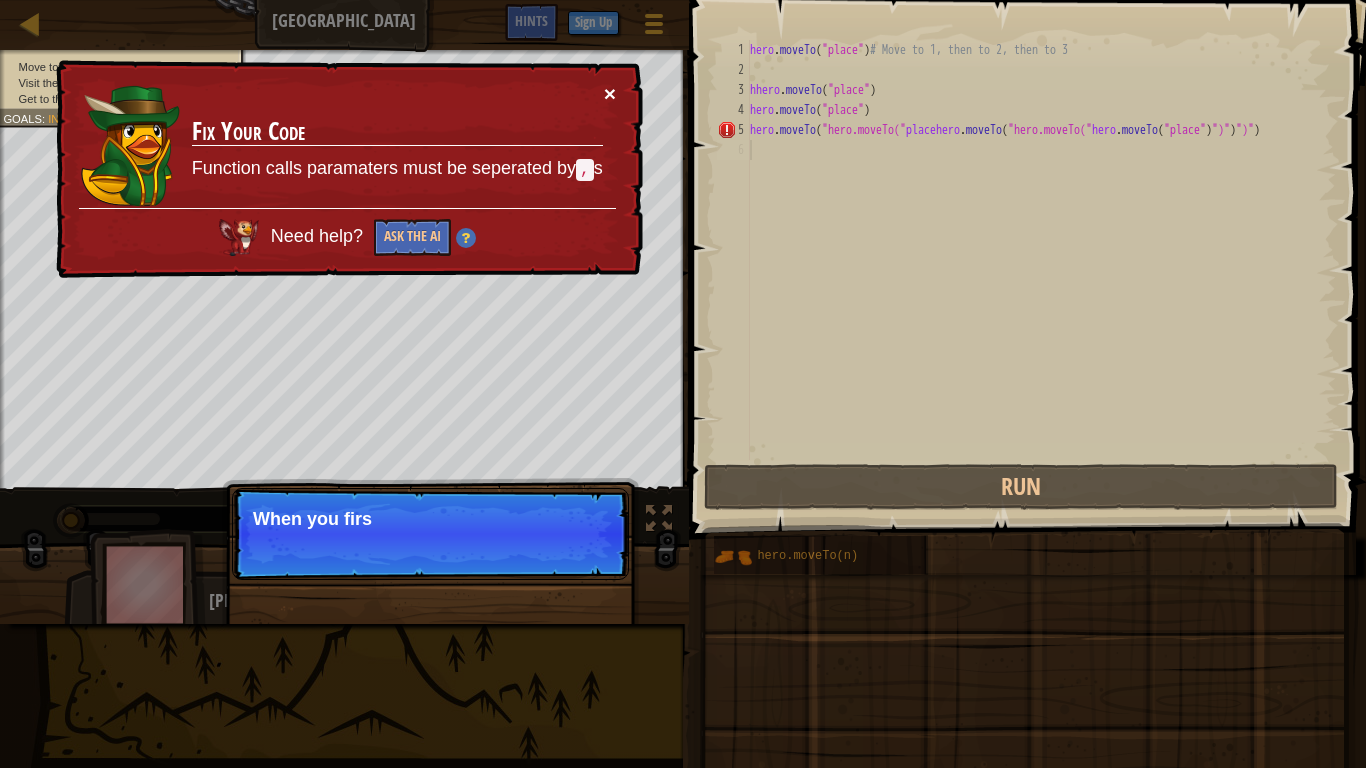 click on "×" at bounding box center (611, 97) 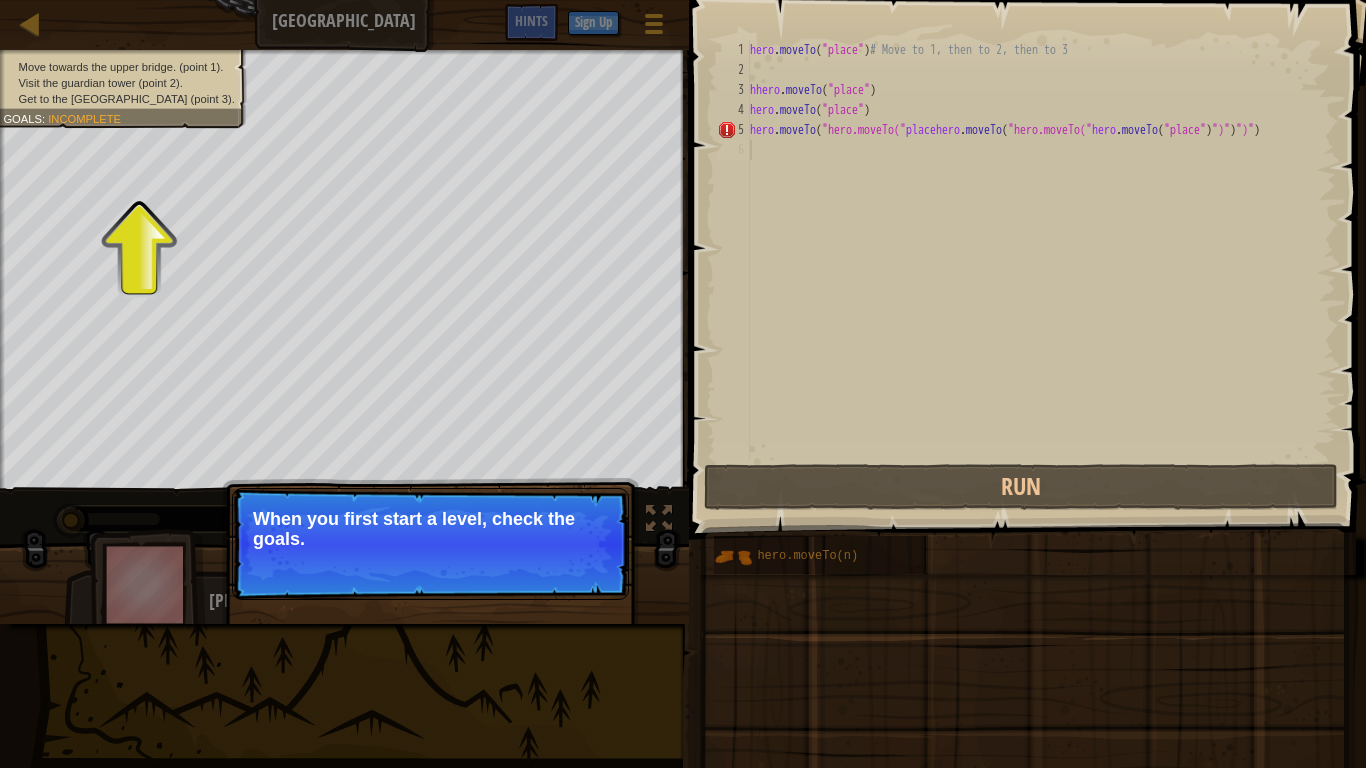 click on "Continue  When you first start a level, check the goals." at bounding box center [430, 544] 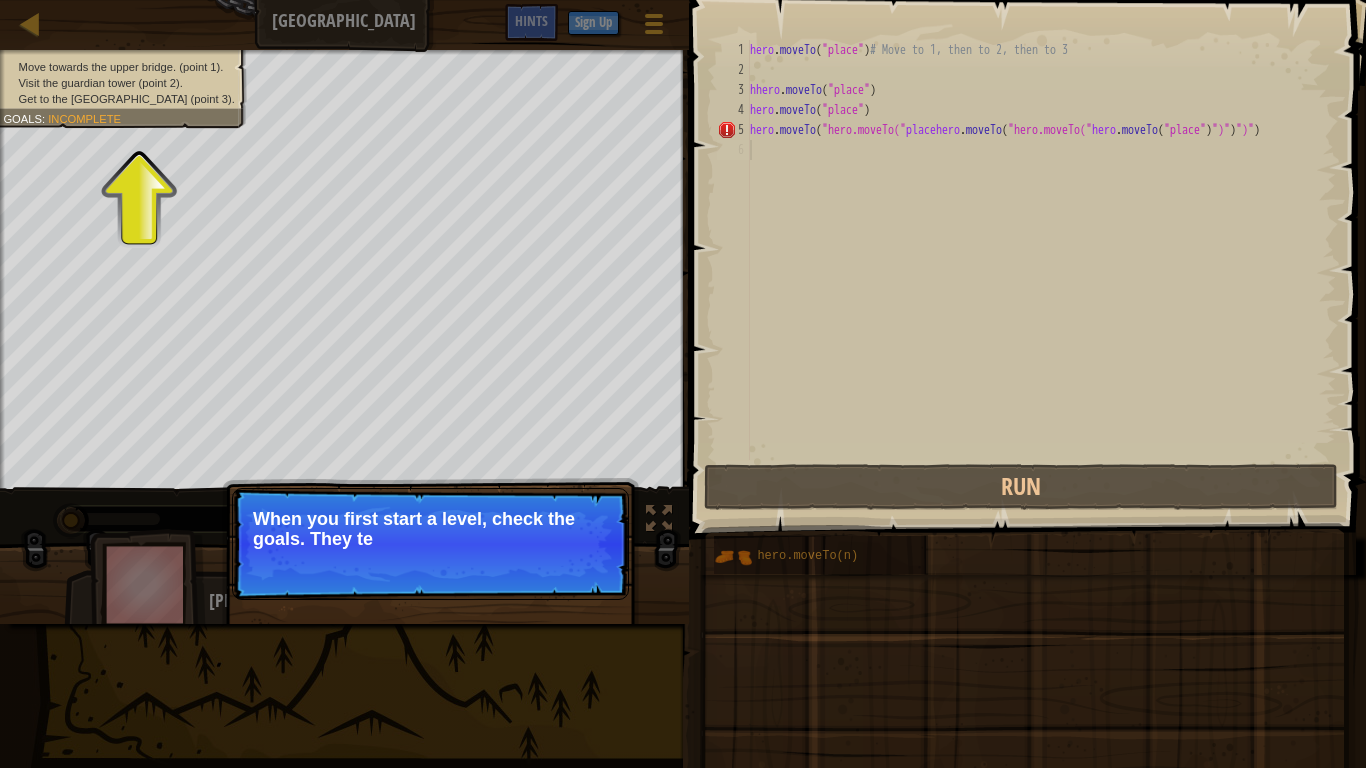 click on "Continue  When you first start a level, check the goals. They te" at bounding box center [430, 544] 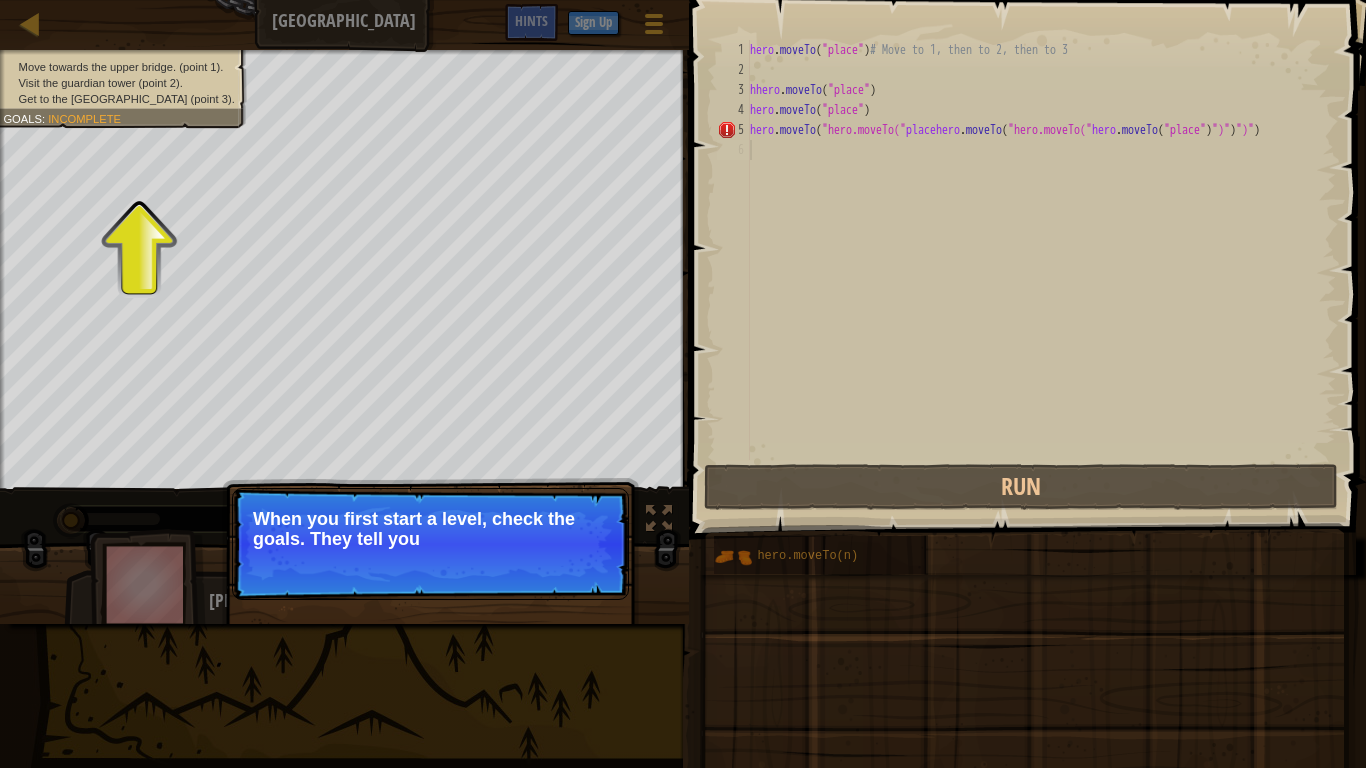 drag, startPoint x: 589, startPoint y: 572, endPoint x: 600, endPoint y: 591, distance: 21.954498 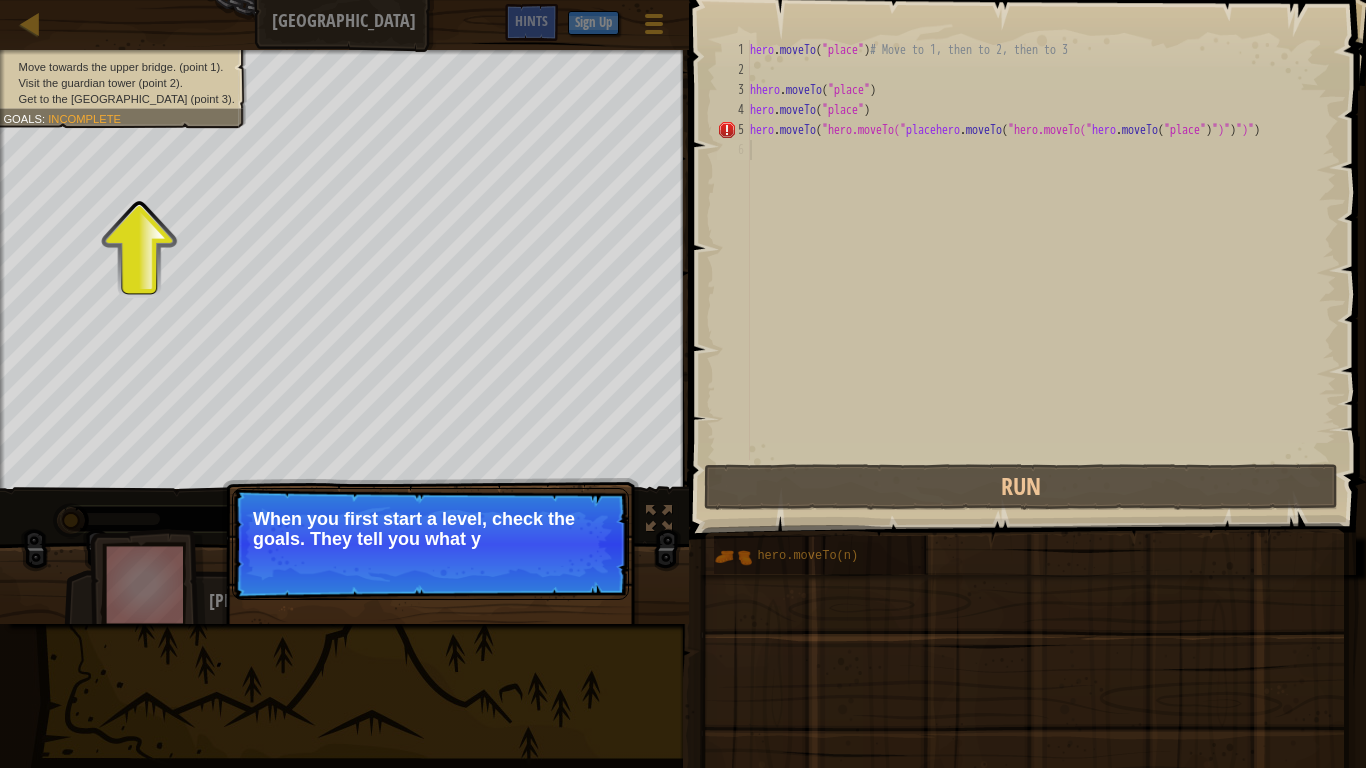 click on "Continue  When you first start a level, check the goals. They tell you what y" at bounding box center [430, 544] 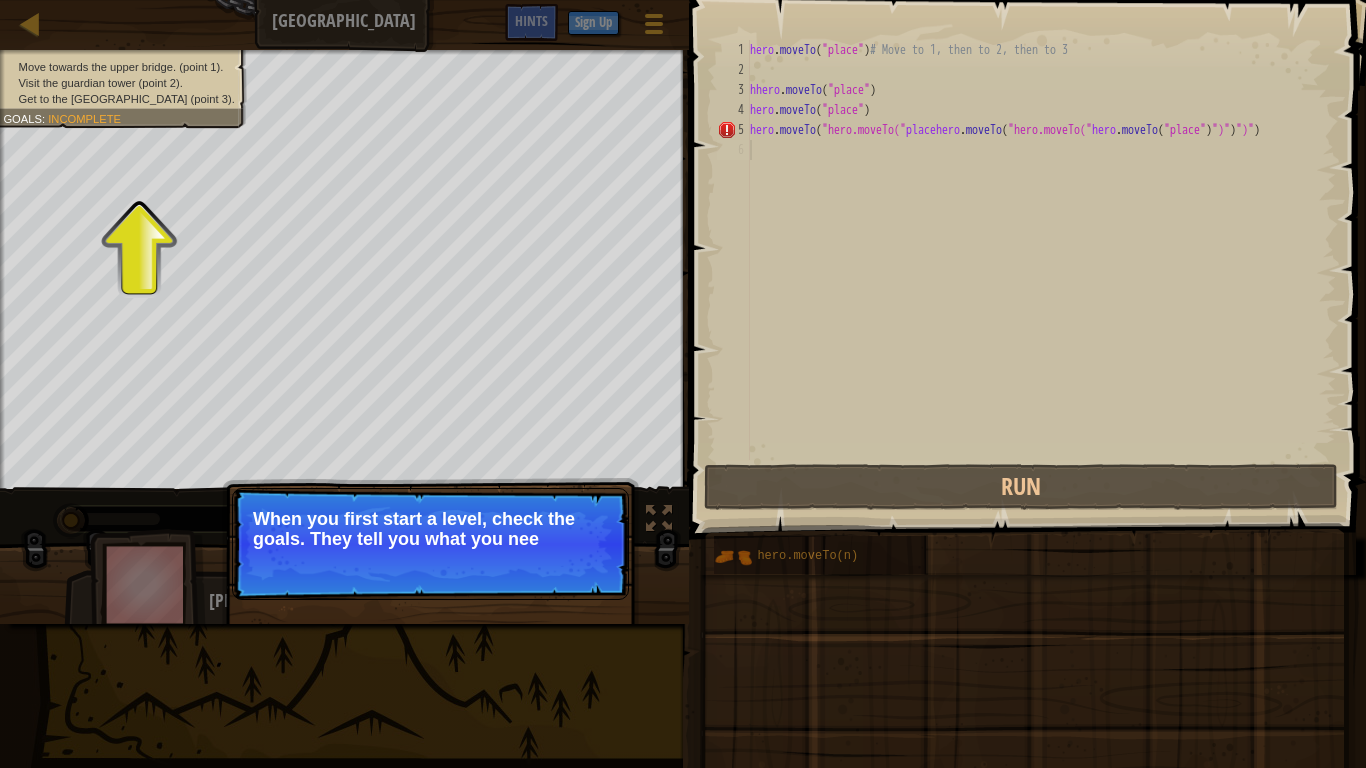 click on "Continue  When you first start a level, check the goals. They tell you what you nee" at bounding box center (430, 544) 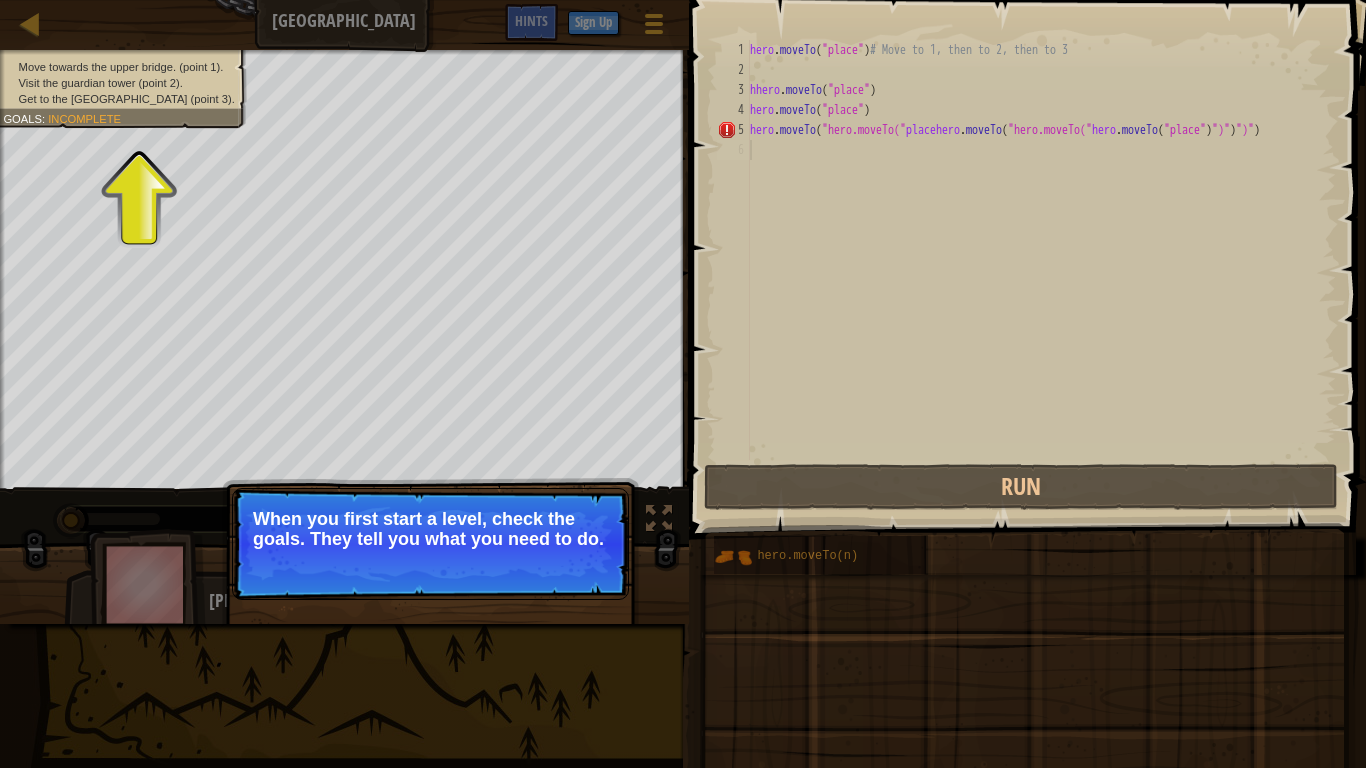 click on "Continue" at bounding box center (571, 566) 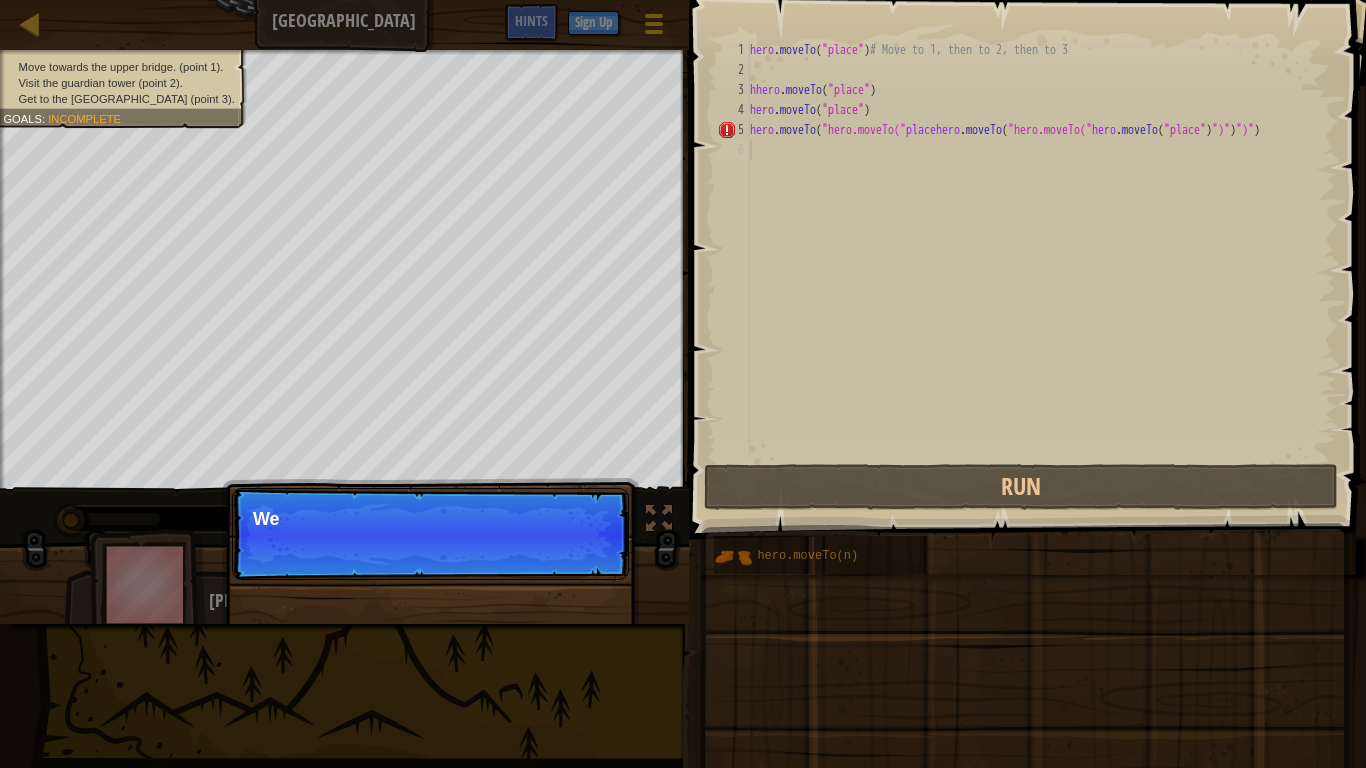 click on "Continue  We" at bounding box center (430, 534) 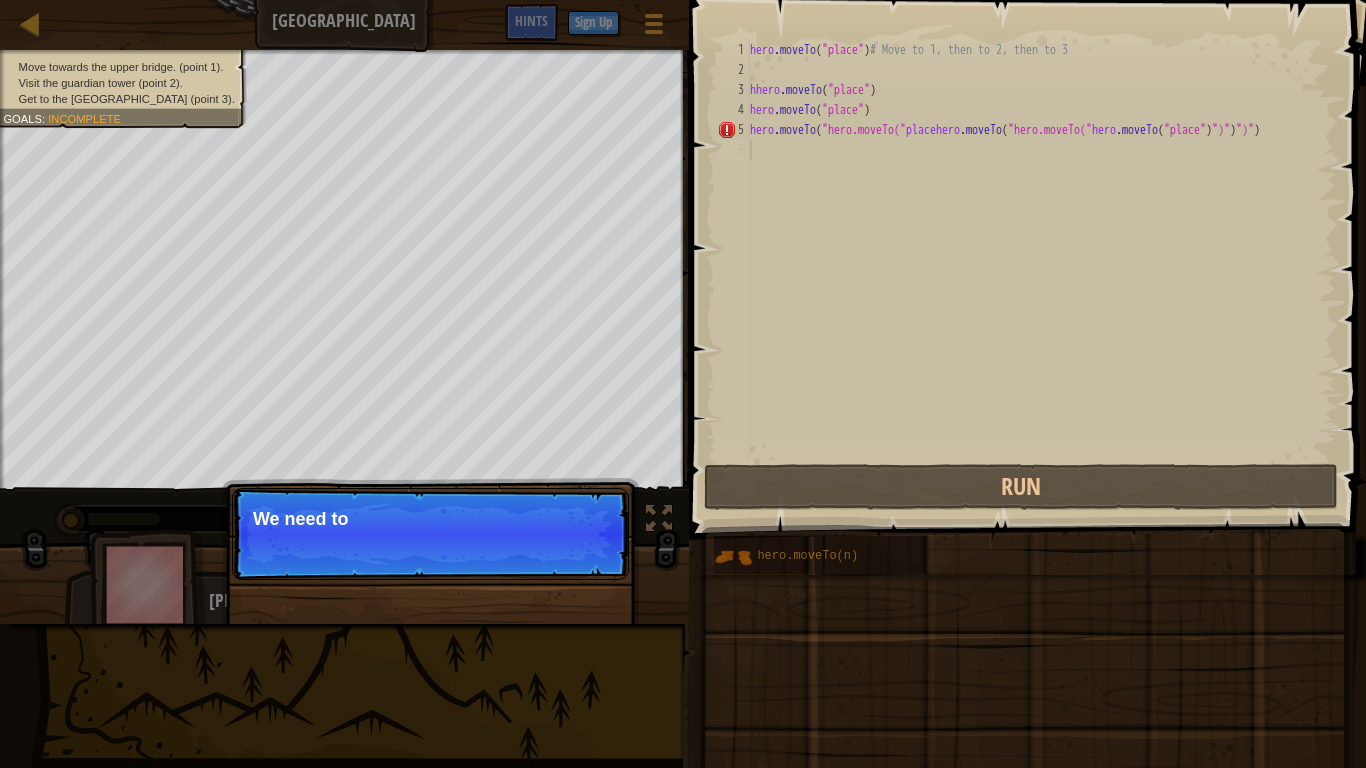 click on "Continue  We need to" at bounding box center [430, 534] 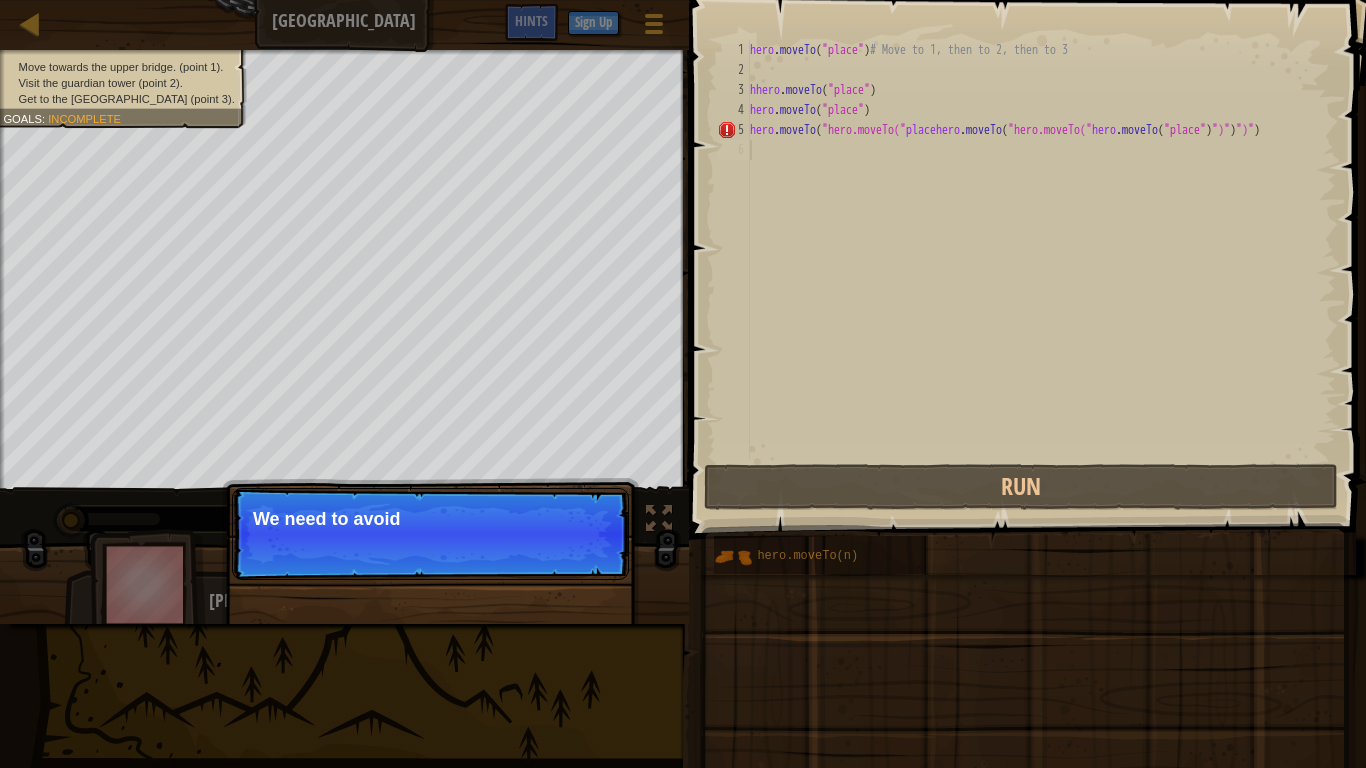 click on "Continue  We need to avoid" at bounding box center [430, 534] 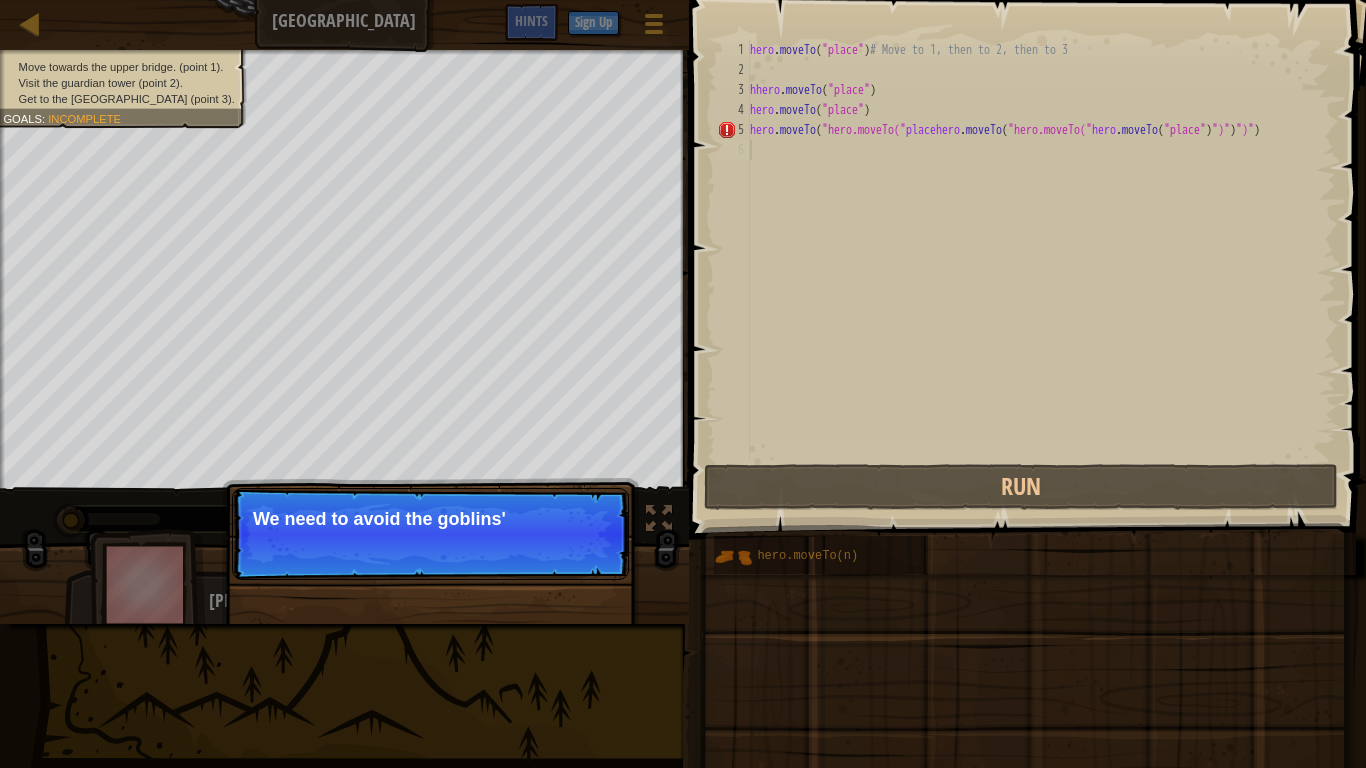click on "Continue  We need to avoid the goblins'" at bounding box center (430, 534) 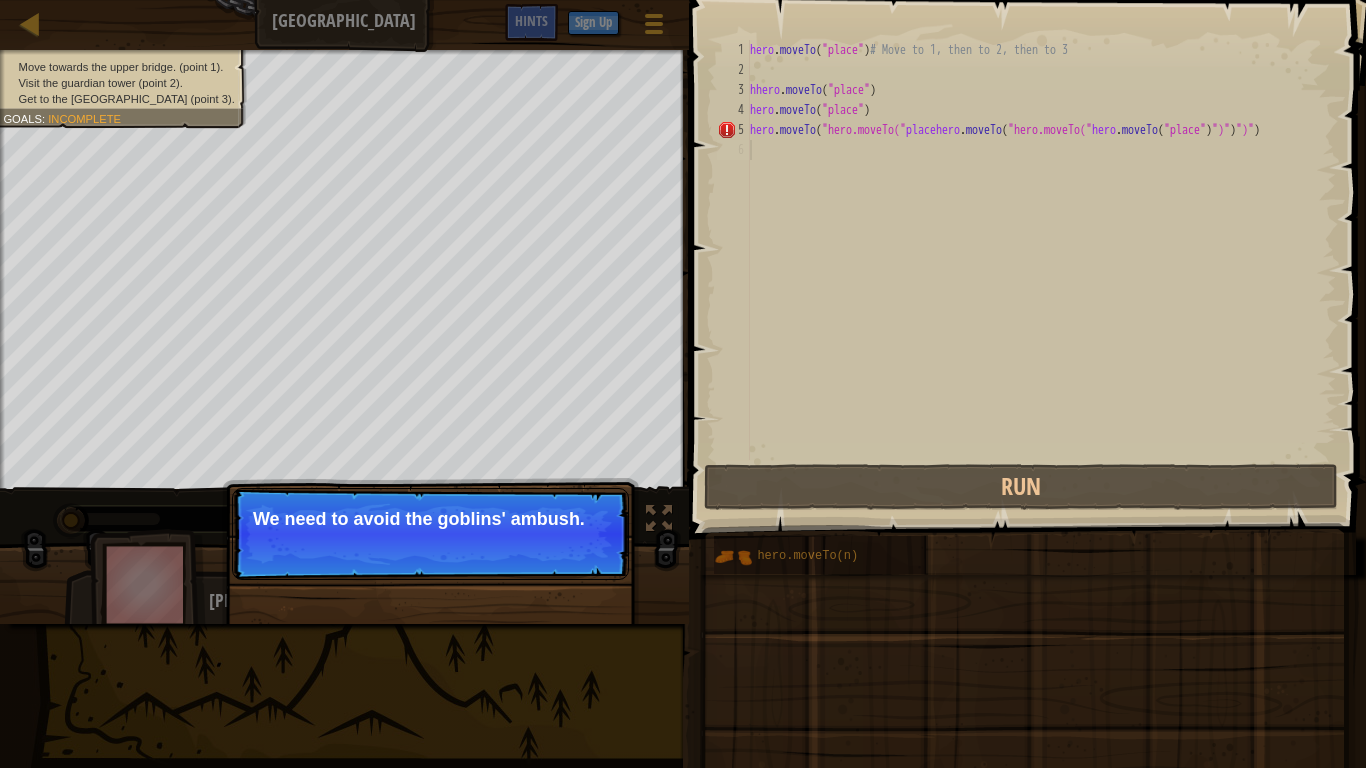 click on "Continue  We need to avoid the goblins' ambush." at bounding box center (430, 534) 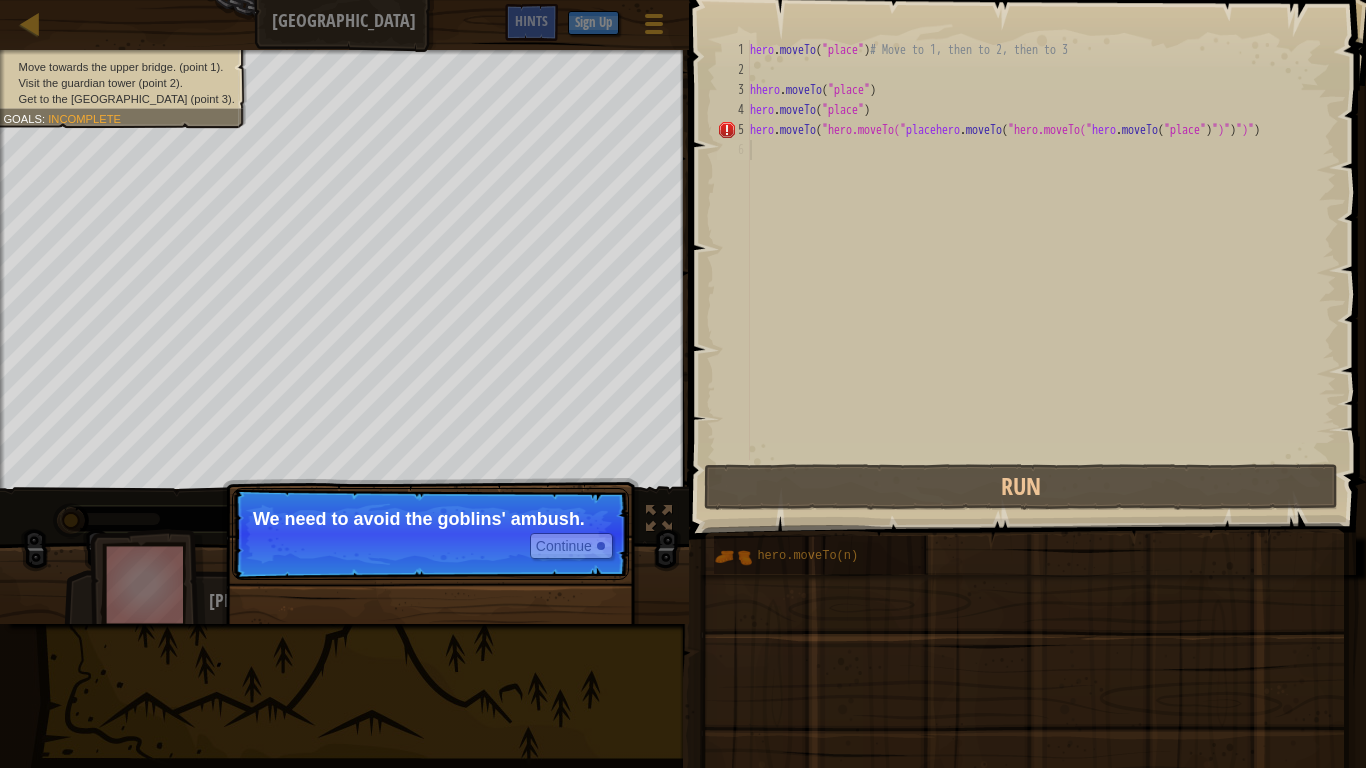 click on "Continue  We need to avoid the goblins' ambush." at bounding box center [430, 534] 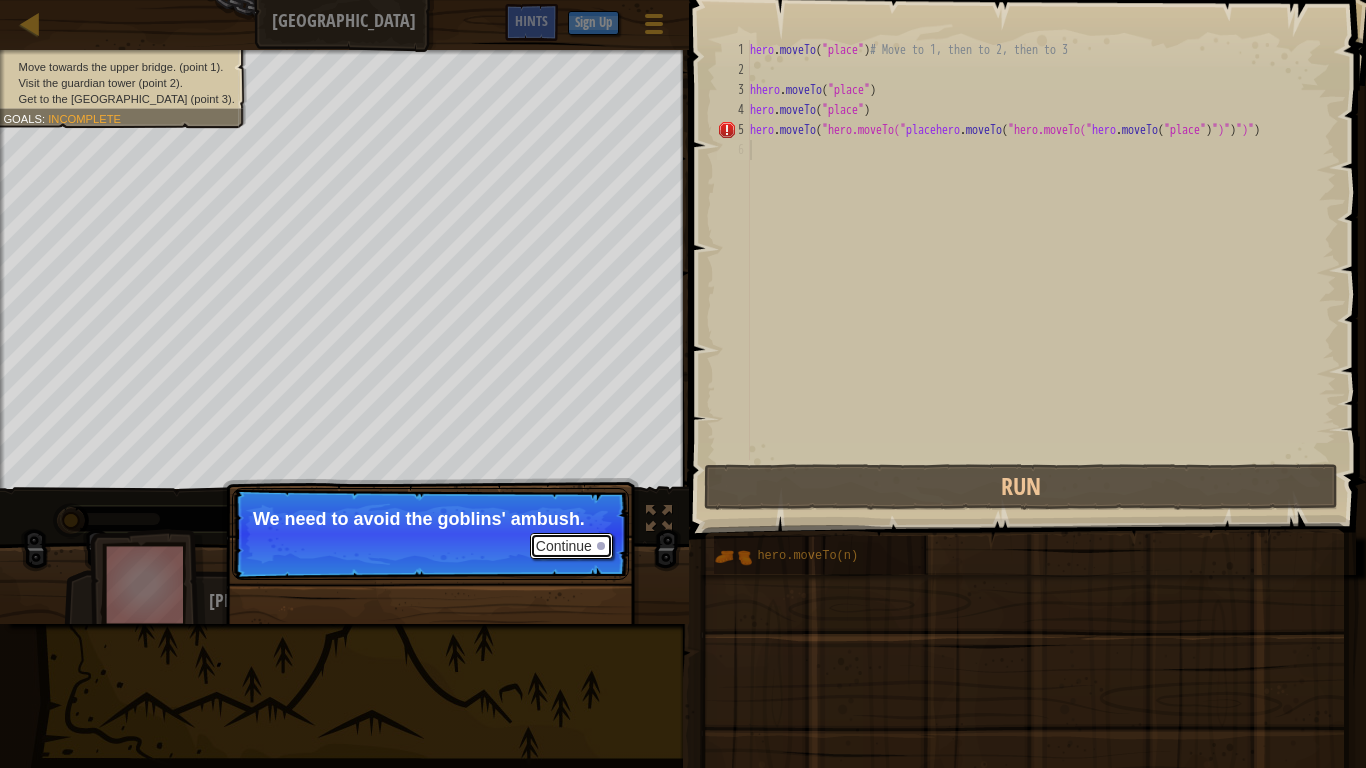 click at bounding box center (601, 546) 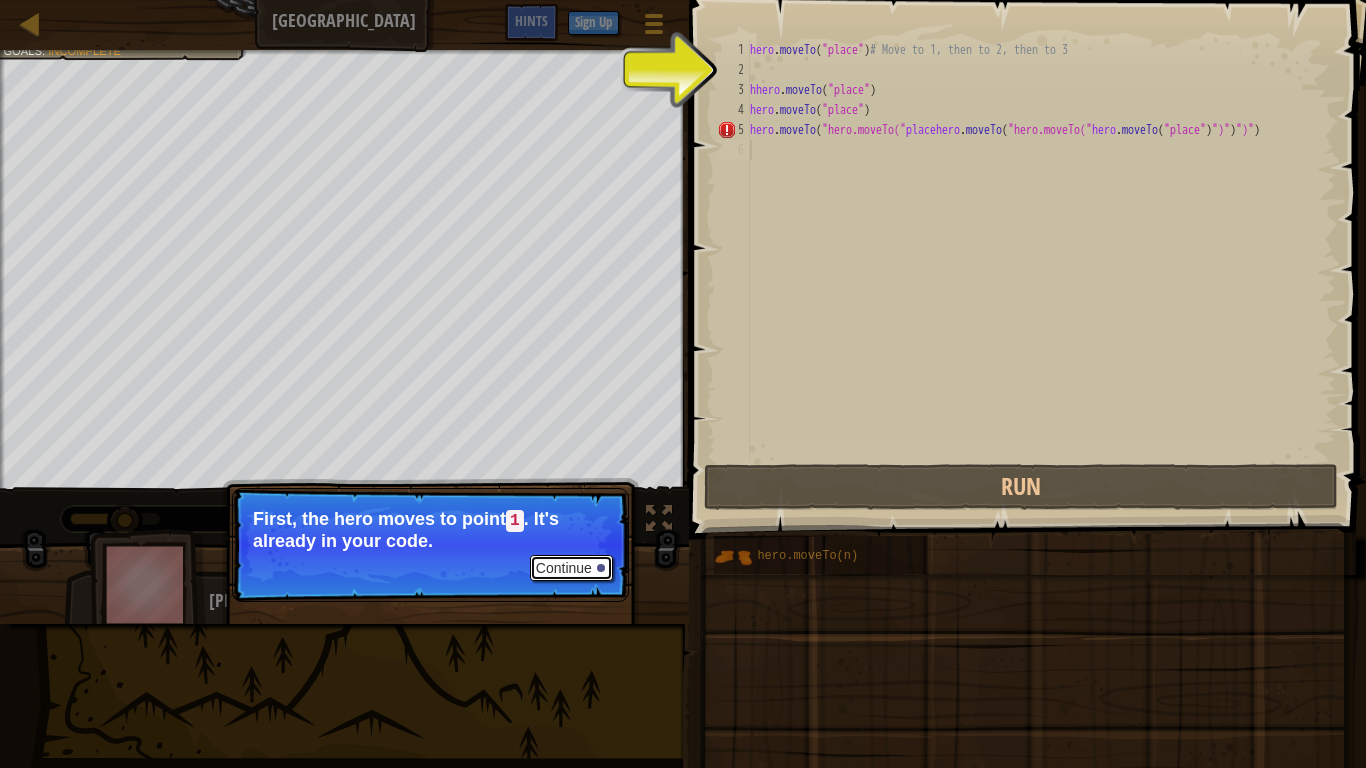 click on "Continue" at bounding box center (571, 568) 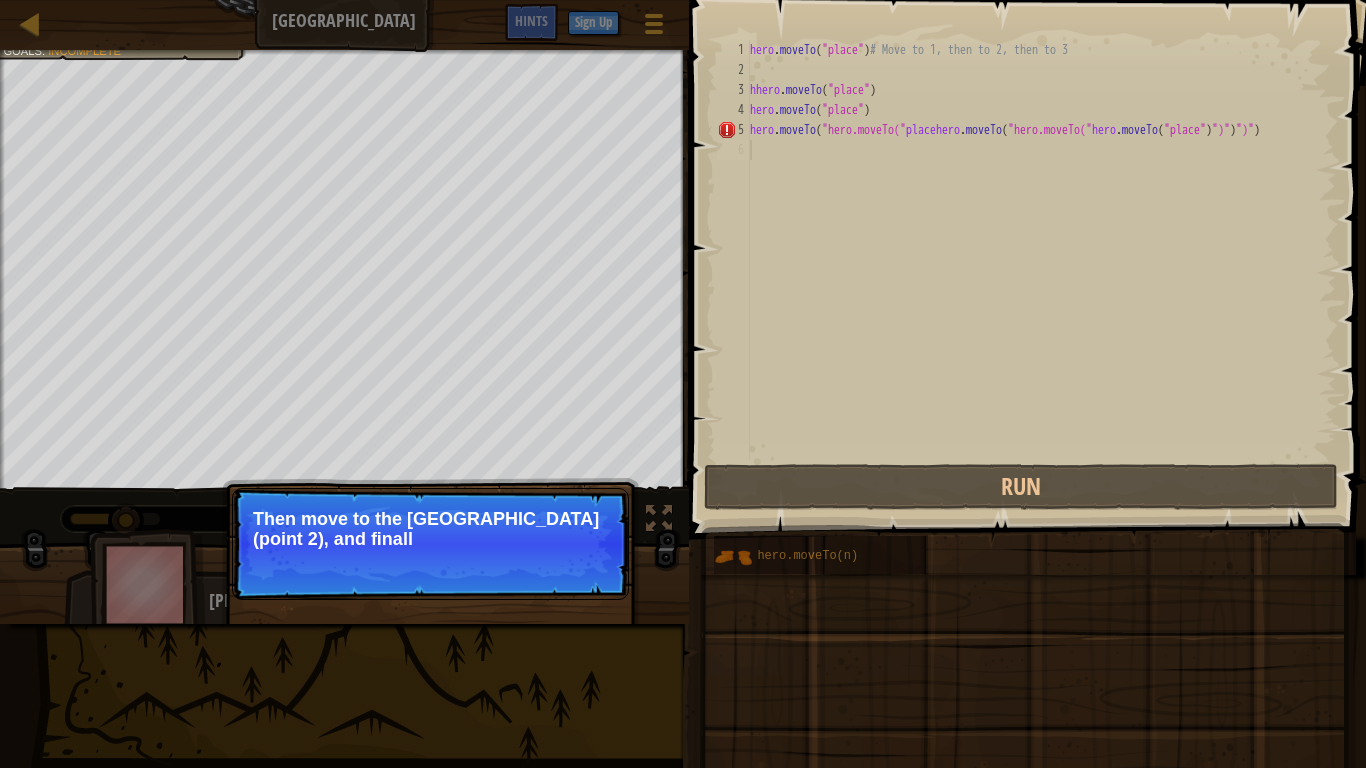 click on "Continue  Then move to the [GEOGRAPHIC_DATA] (point 2), and finall" at bounding box center [430, 544] 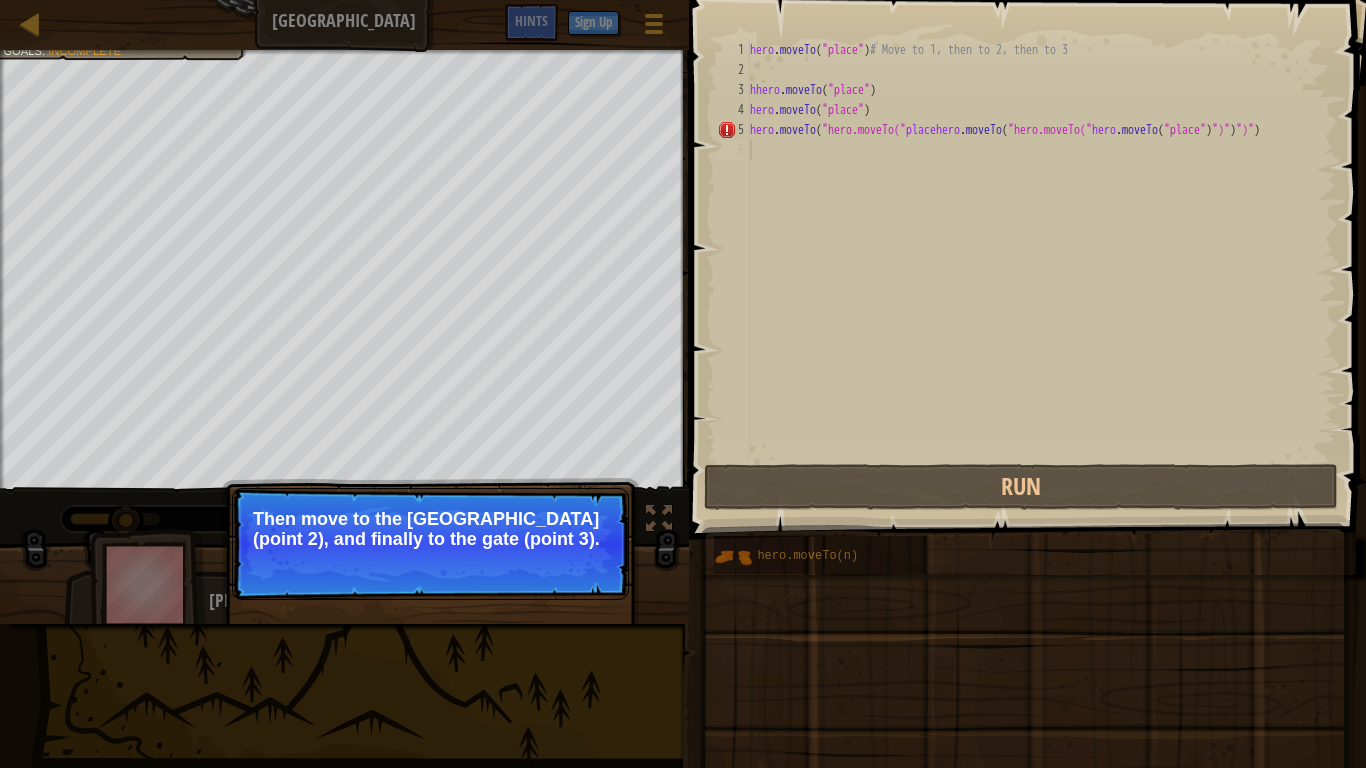 click on "Continue  Then move to the [GEOGRAPHIC_DATA] (point 2), and finally to the gate (point 3)." at bounding box center (430, 544) 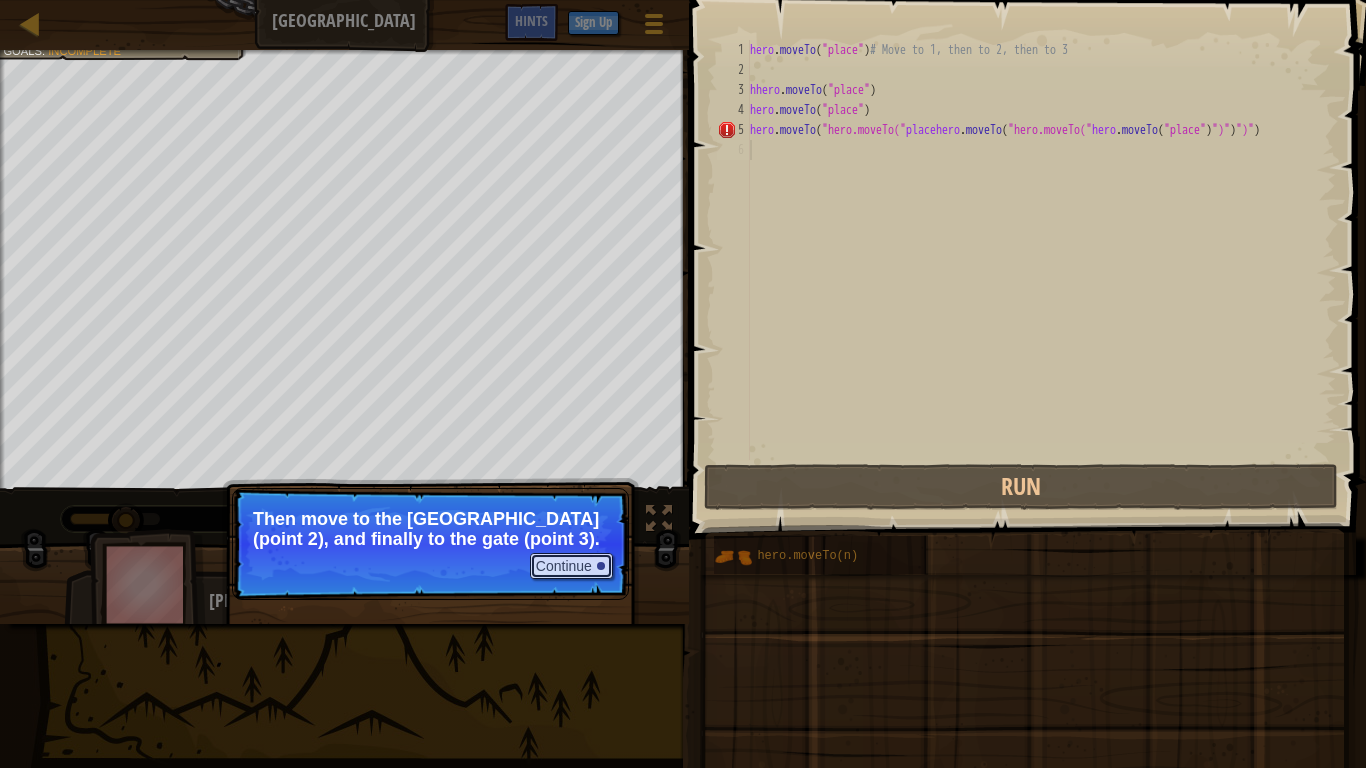 click on "Continue" at bounding box center (571, 566) 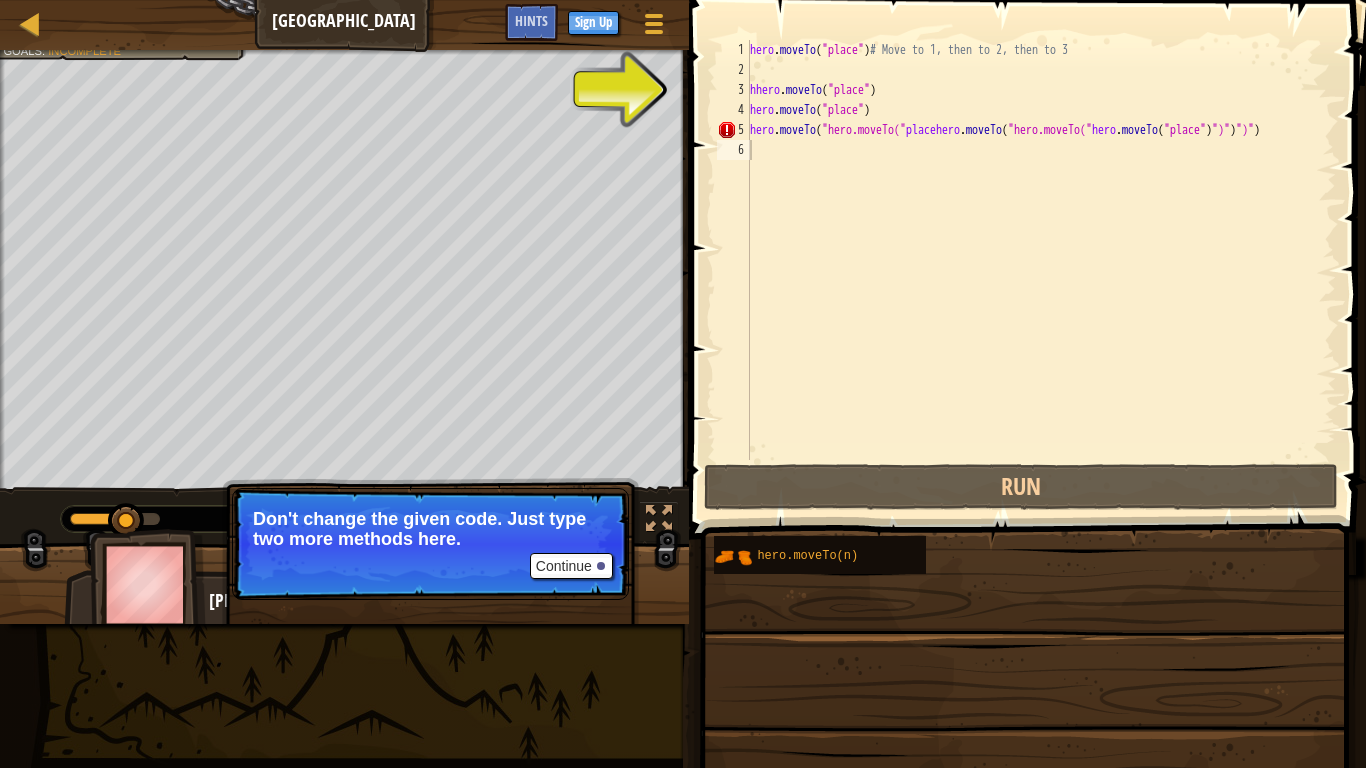 drag, startPoint x: 574, startPoint y: 550, endPoint x: 574, endPoint y: 564, distance: 14 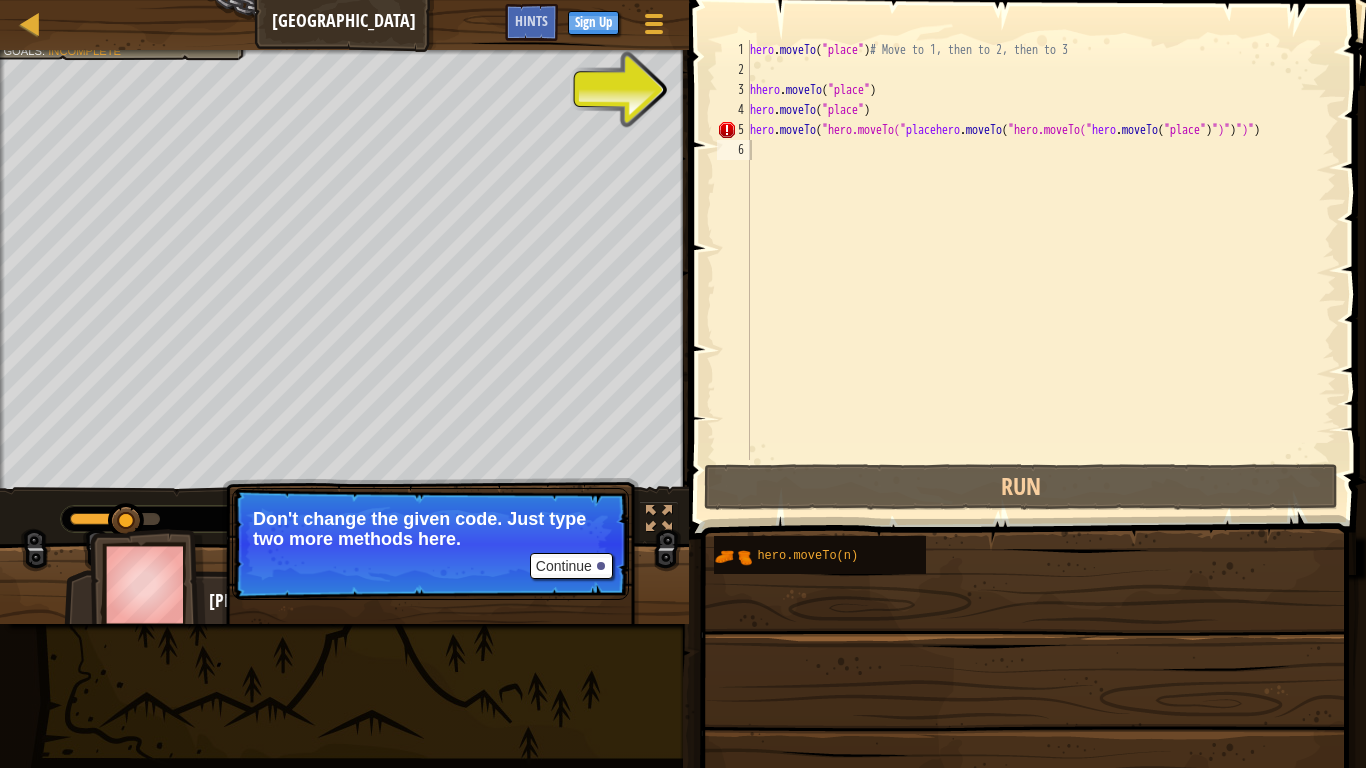 click on "Continue  Don't change the given code. Just type two more methods here." at bounding box center [430, 544] 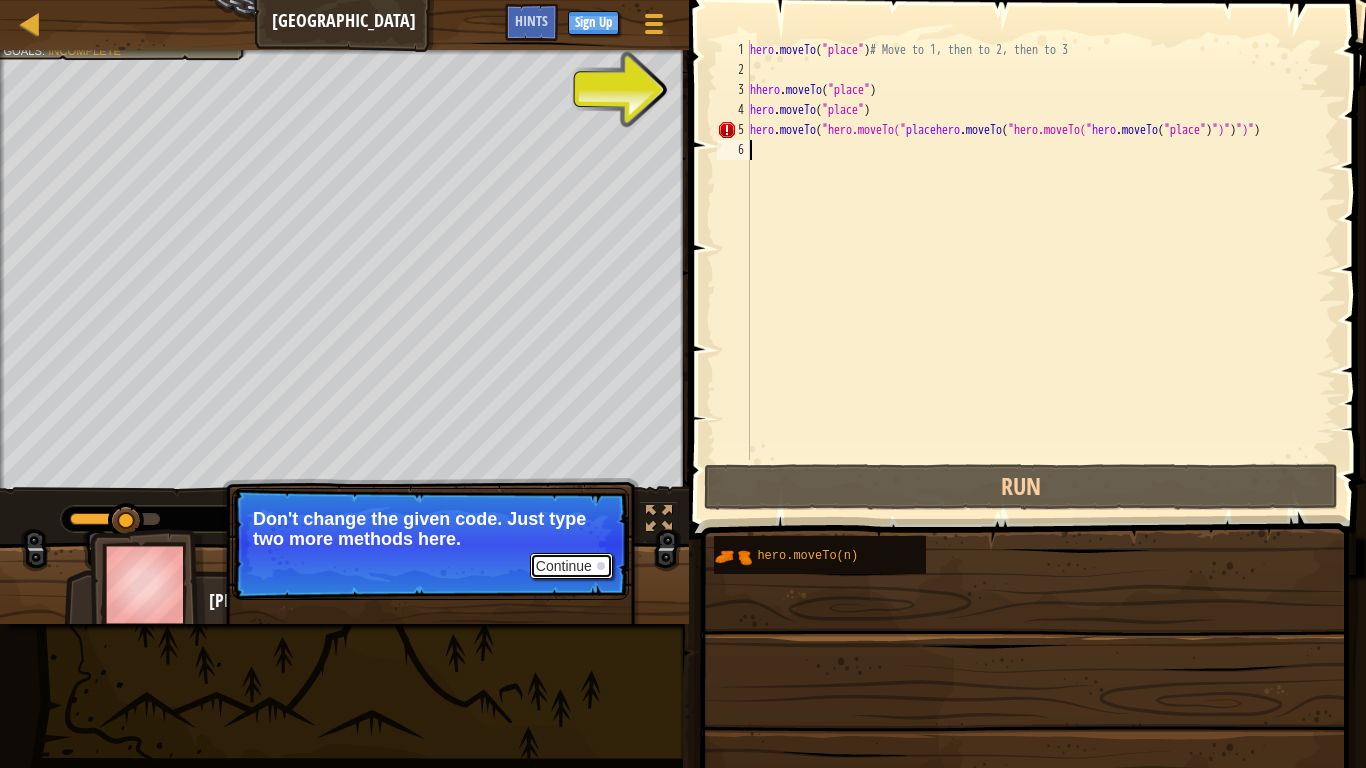 click on "Continue" at bounding box center (571, 566) 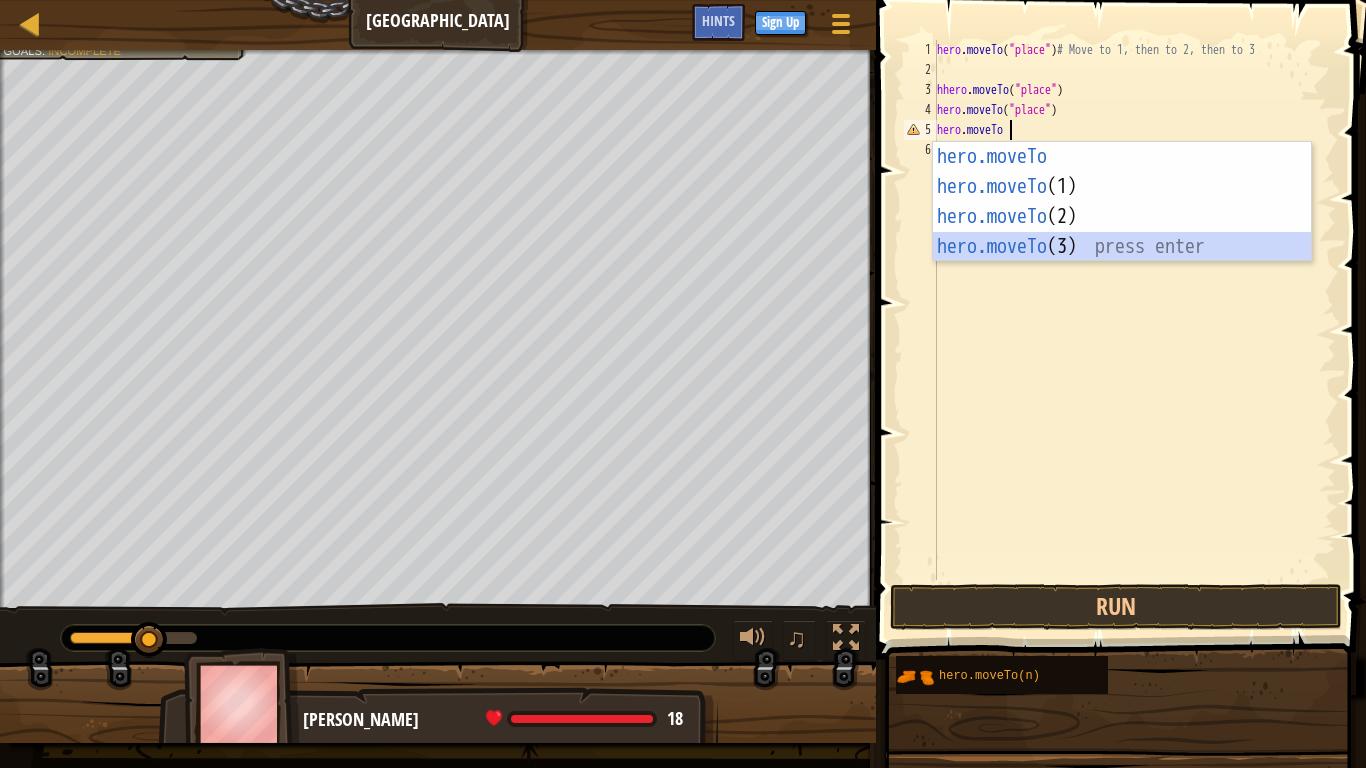 click on "hero.moveTo press enter hero.moveTo (1) press enter hero.moveTo (2) press enter hero.moveTo (3) press enter" at bounding box center (1122, 232) 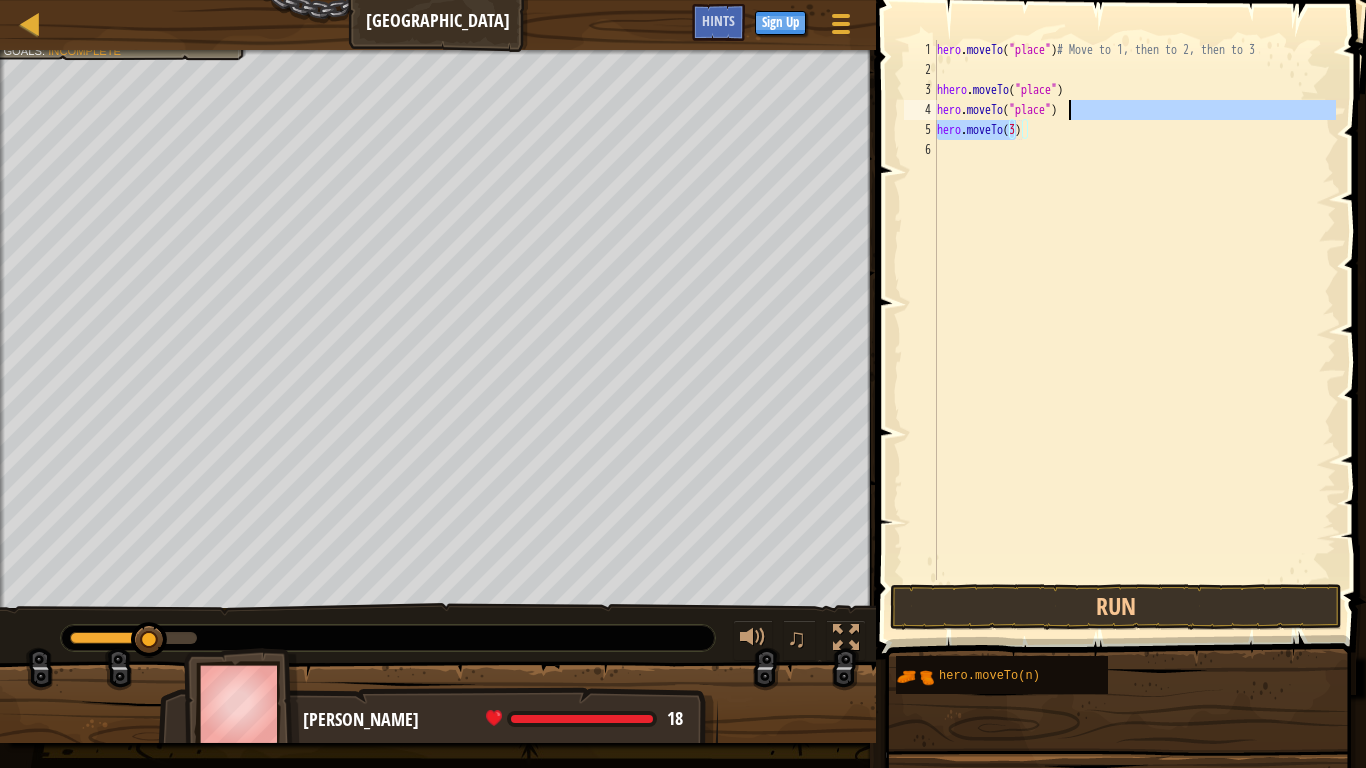click on "hero . moveTo ( "place" ) # Move to 1, then to 2, then to 3 hhero . moveTo ( "place" ) hero . moveTo ( "place" ) hero . moveTo ( 3 )" at bounding box center [1134, 330] 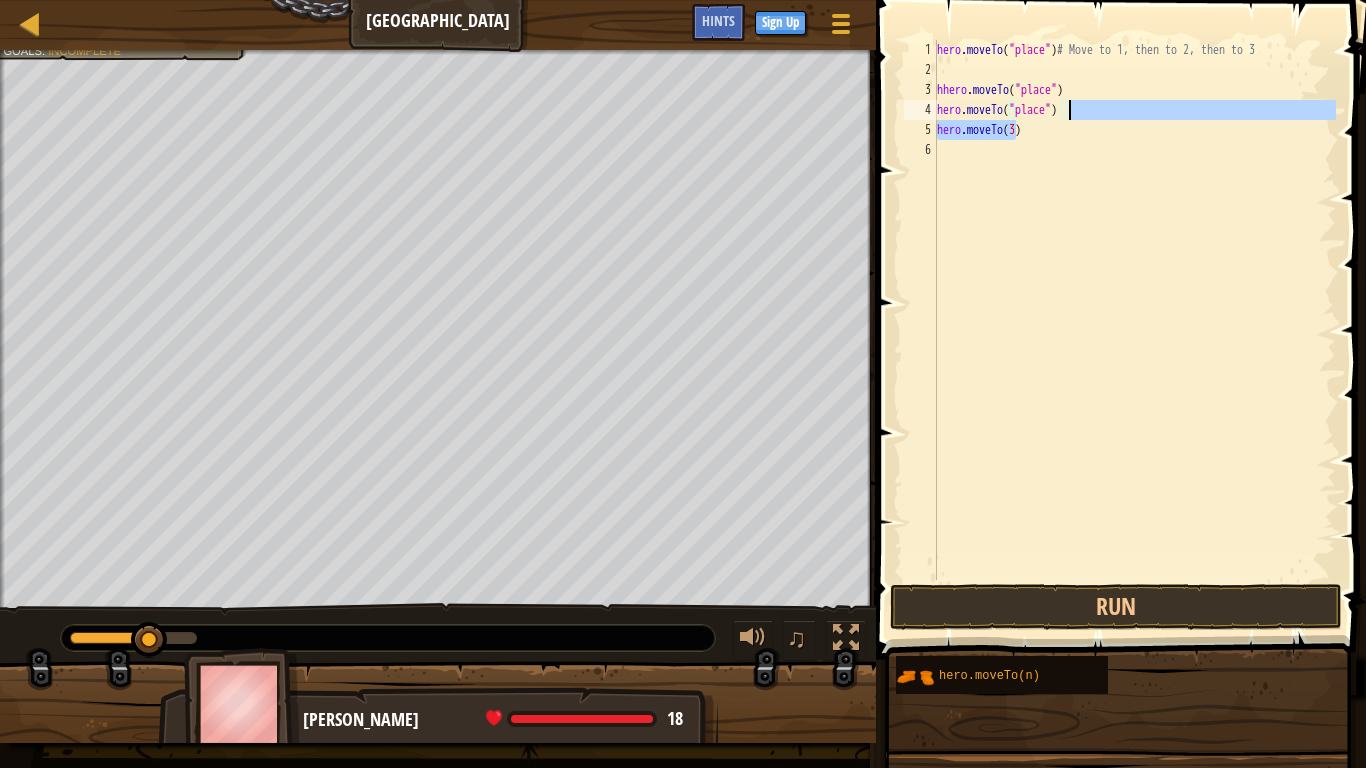 click on "hero . moveTo ( "place" ) # Move to 1, then to 2, then to 3 hhero . moveTo ( "place" ) hero . moveTo ( "place" ) hero . moveTo ( 3 )" at bounding box center [1134, 330] 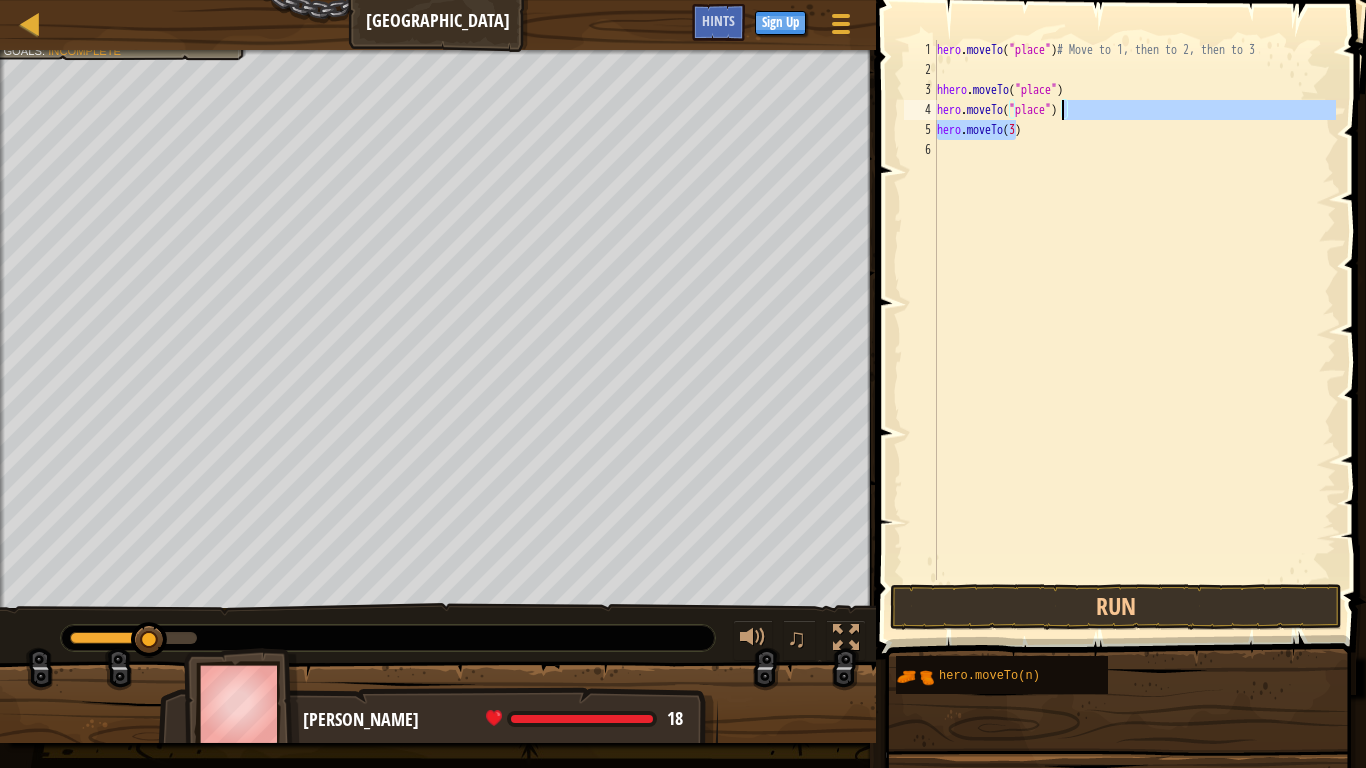 click on "hero . moveTo ( "place" ) # Move to 1, then to 2, then to 3 hhero . moveTo ( "place" ) hero . moveTo ( "place" ) hero . moveTo ( 3 )" at bounding box center [1134, 310] 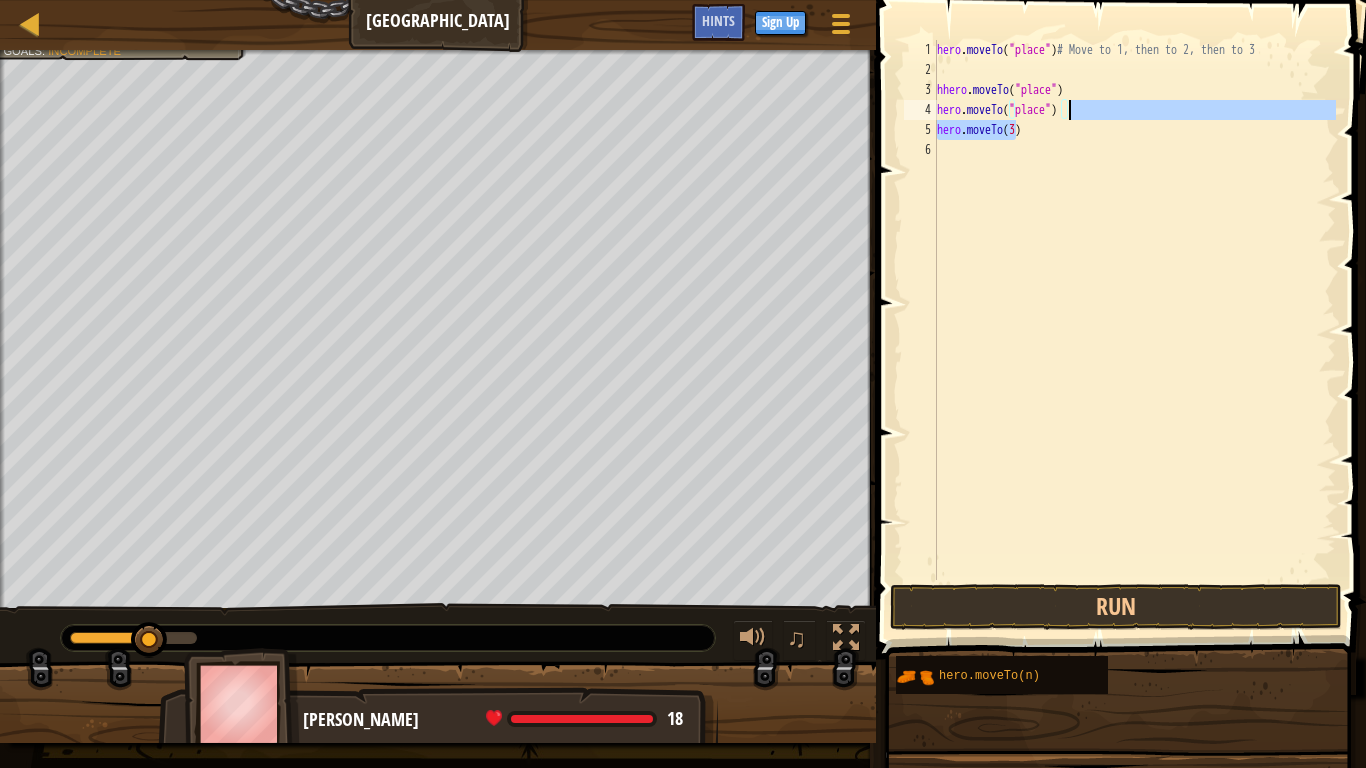 click on "hero . moveTo ( "place" ) # Move to 1, then to 2, then to 3 hhero . moveTo ( "place" ) hero . moveTo ( "place" ) hero . moveTo ( 3 )" at bounding box center (1134, 330) 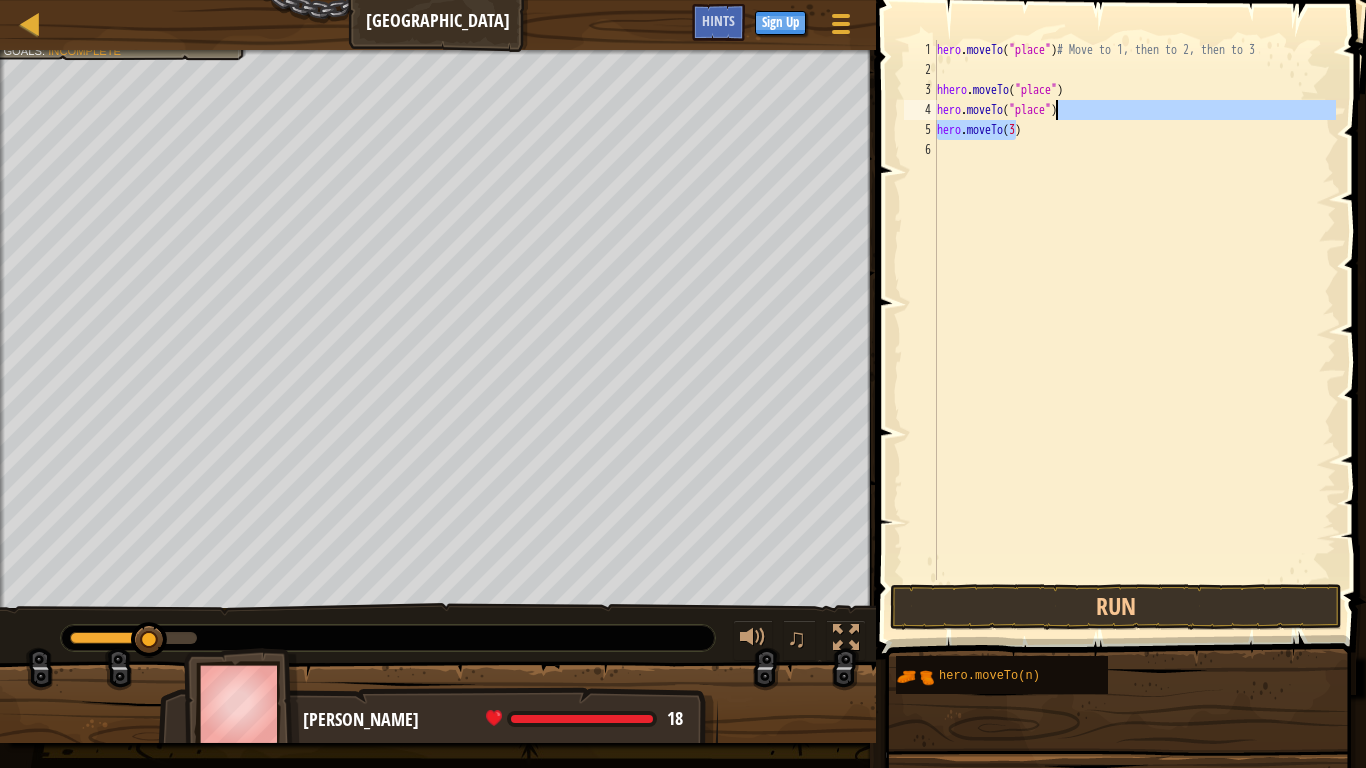 click on "hero . moveTo ( "place" ) # Move to 1, then to 2, then to 3 hhero . moveTo ( "place" ) hero . moveTo ( "place" ) hero . moveTo ( 3 )" at bounding box center [1134, 330] 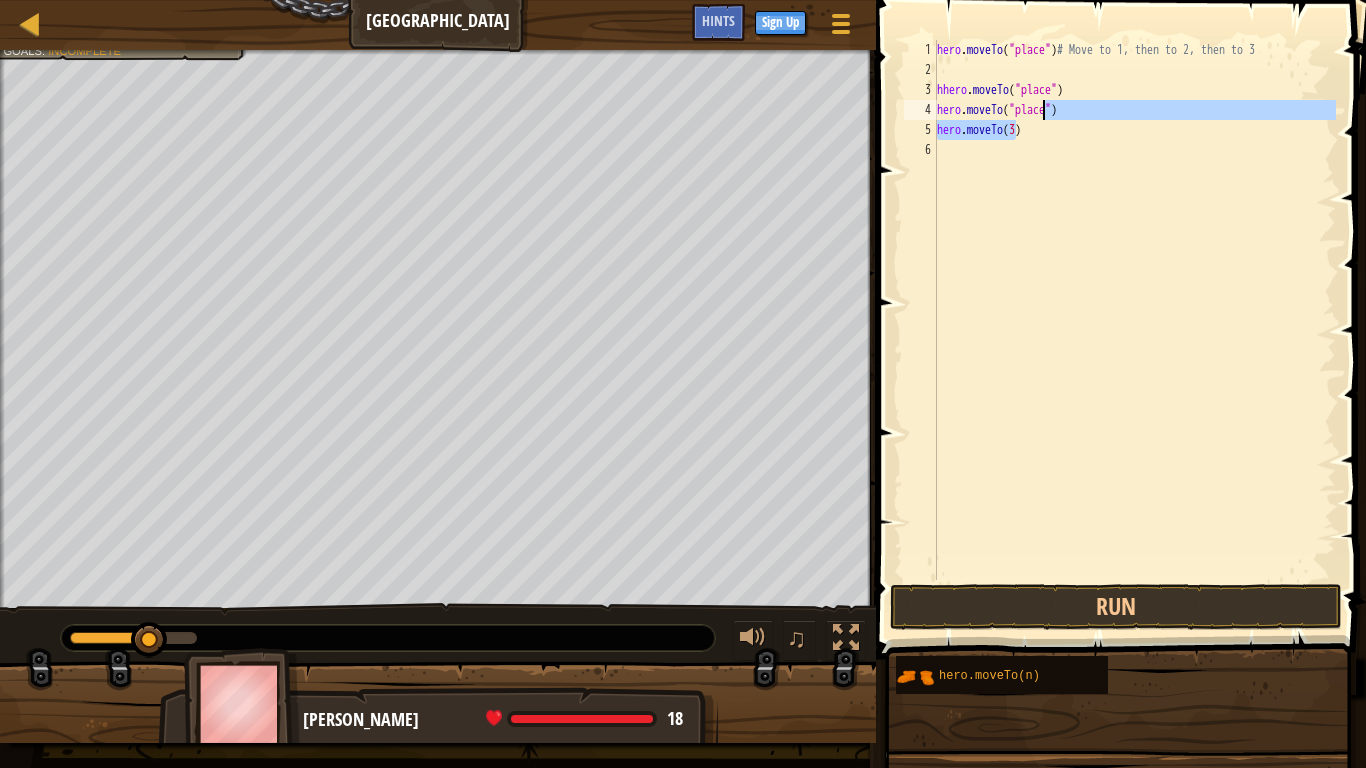 click on "hero . moveTo ( "place" ) # Move to 1, then to 2, then to 3 hhero . moveTo ( "place" ) hero . moveTo ( "place" ) hero . moveTo ( 3 )" at bounding box center (1134, 310) 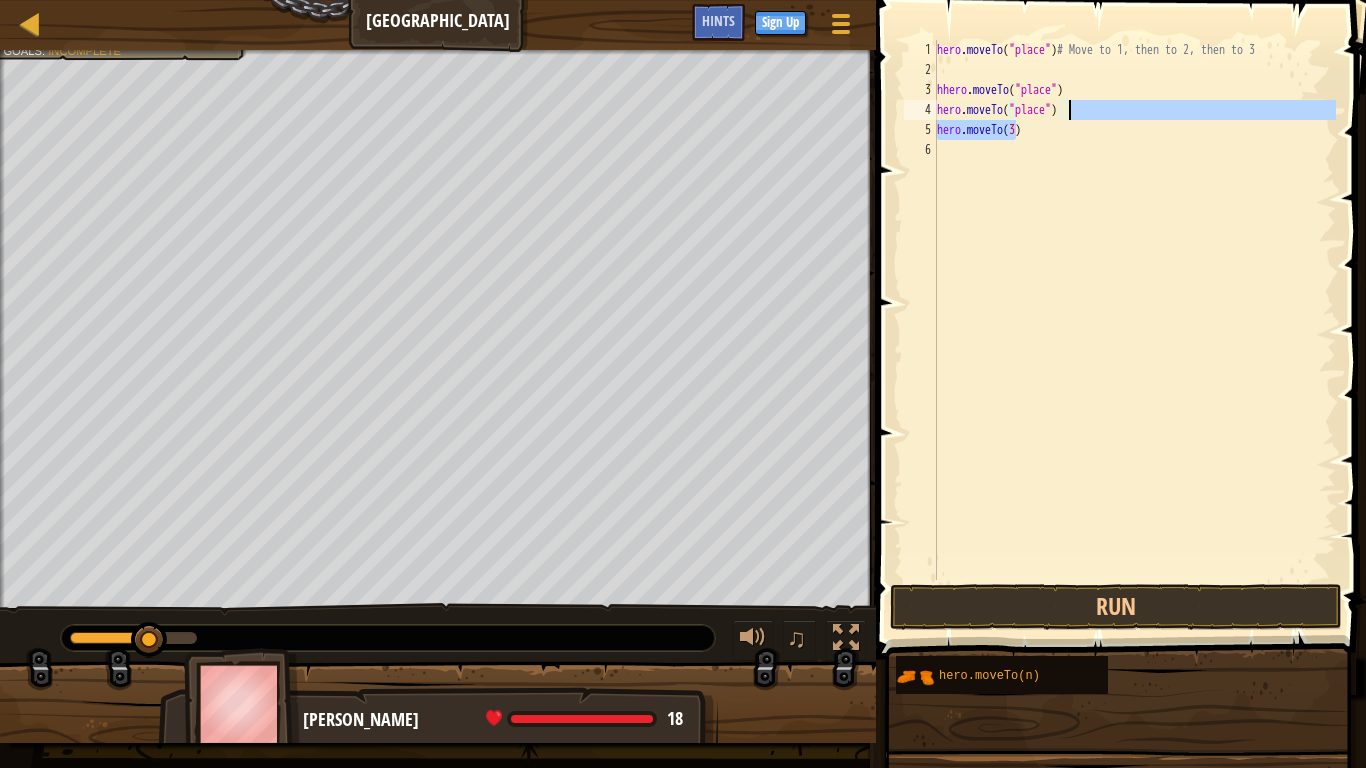 drag, startPoint x: 1071, startPoint y: 108, endPoint x: 1243, endPoint y: 81, distance: 174.1063 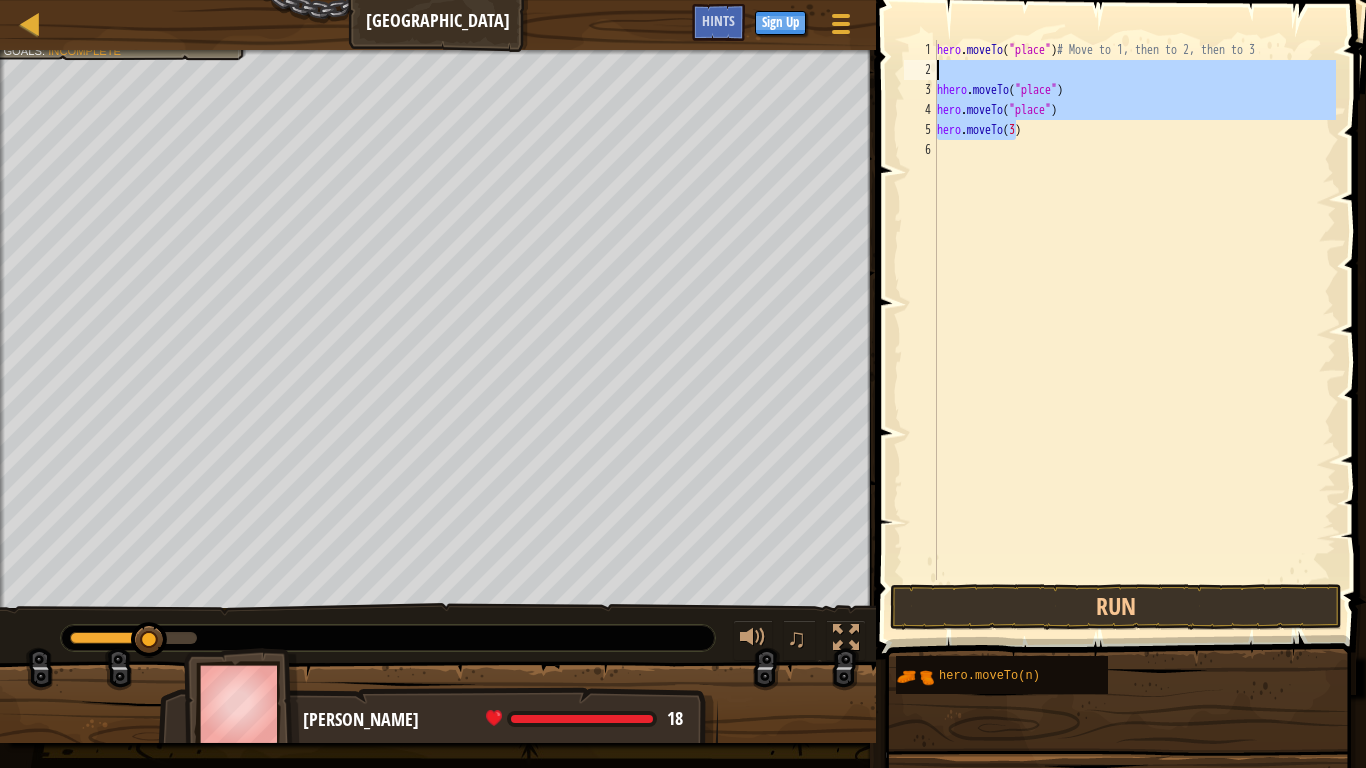 click on "hero . moveTo ( "place" ) # Move to 1, then to 2, then to 3 hhero . moveTo ( "place" ) hero . moveTo ( "place" ) hero . moveTo ( 3 )" at bounding box center [1134, 310] 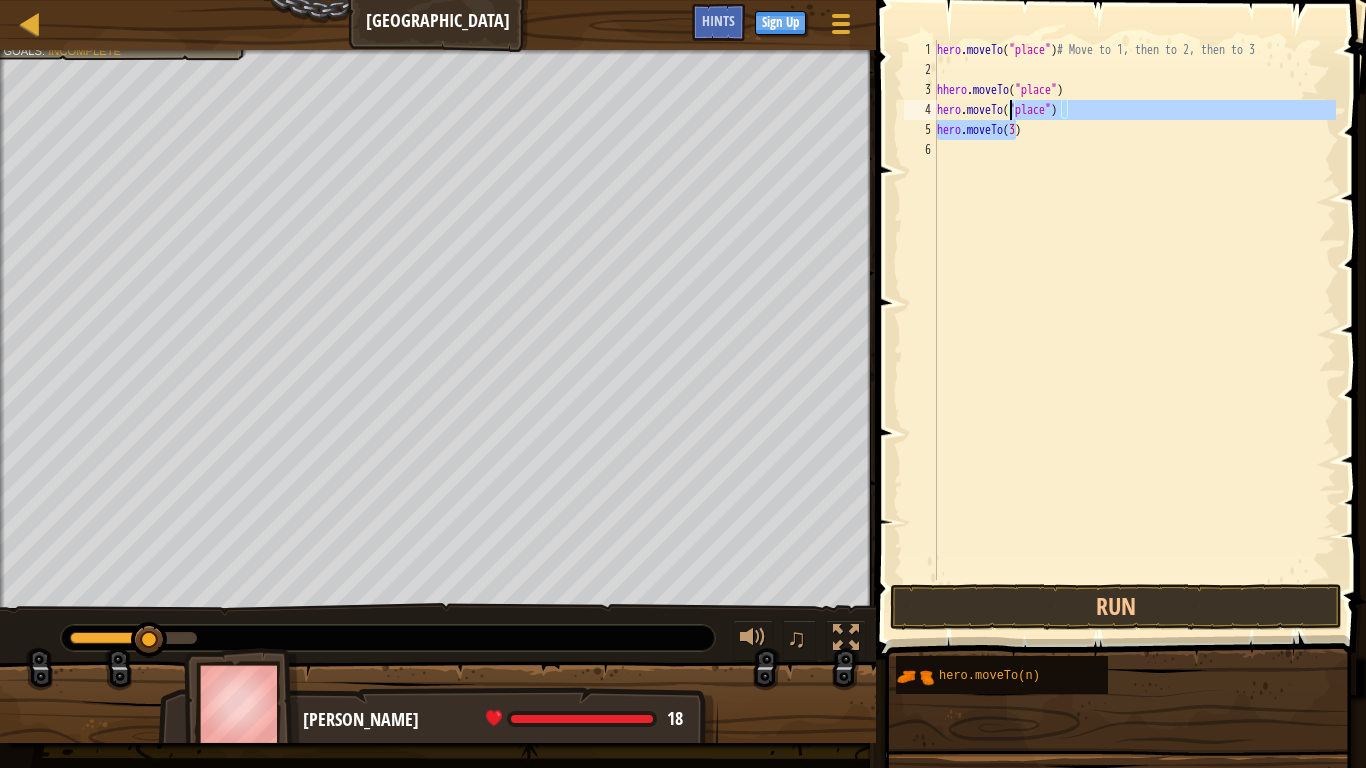 click on "hero . moveTo ( "place" ) # Move to 1, then to 2, then to 3 hhero . moveTo ( "place" ) hero . moveTo ( "place" ) hero . moveTo ( 3 )" at bounding box center (1134, 310) 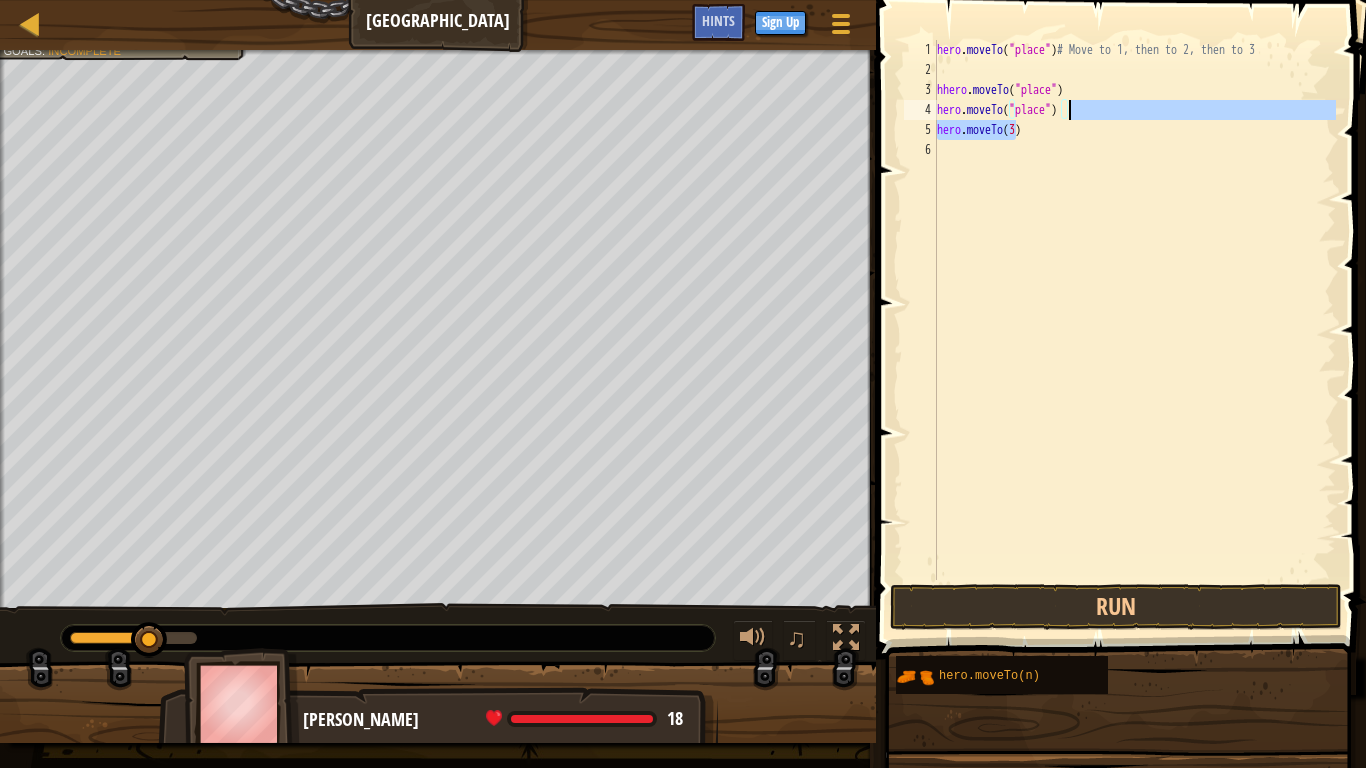 click on "hero . moveTo ( "place" ) # Move to 1, then to 2, then to 3 hhero . moveTo ( "place" ) hero . moveTo ( "place" ) hero . moveTo ( 3 )" at bounding box center (1134, 330) 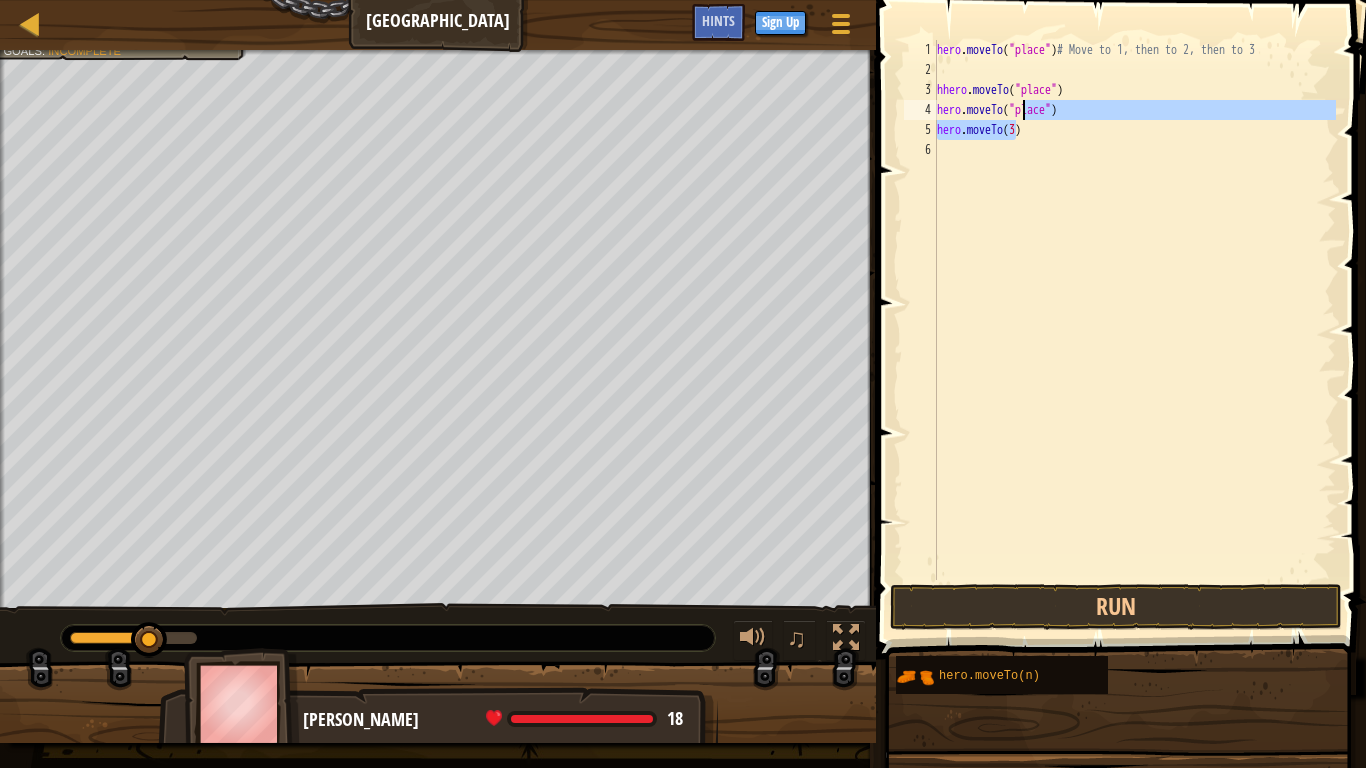 click on "hero . moveTo ( "place" ) # Move to 1, then to 2, then to 3 hhero . moveTo ( "place" ) hero . moveTo ( "place" ) hero . moveTo ( 3 )" at bounding box center (1134, 330) 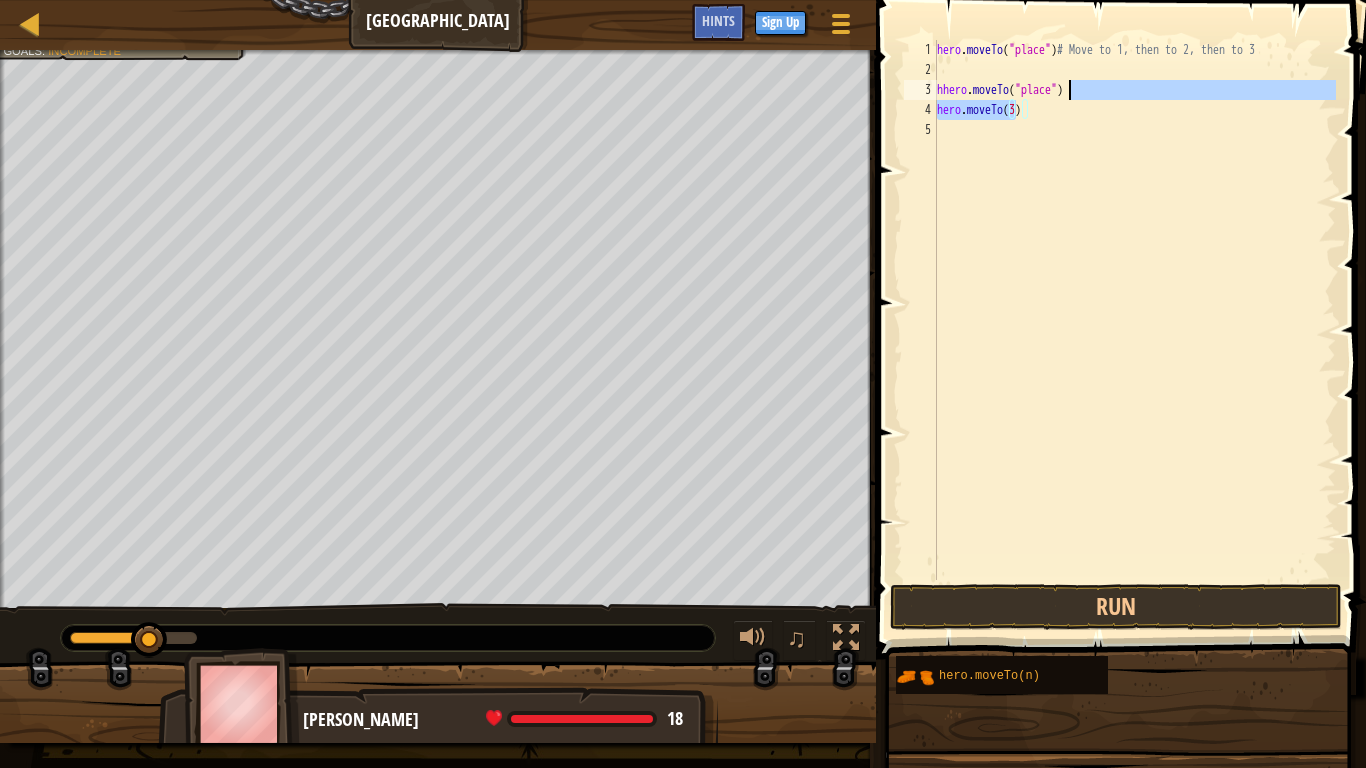 click on "hero . moveTo ( "place" ) # Move to 1, then to 2, then to 3 hhero . moveTo ( "place" ) hero . moveTo ( 3 )" at bounding box center (1134, 330) 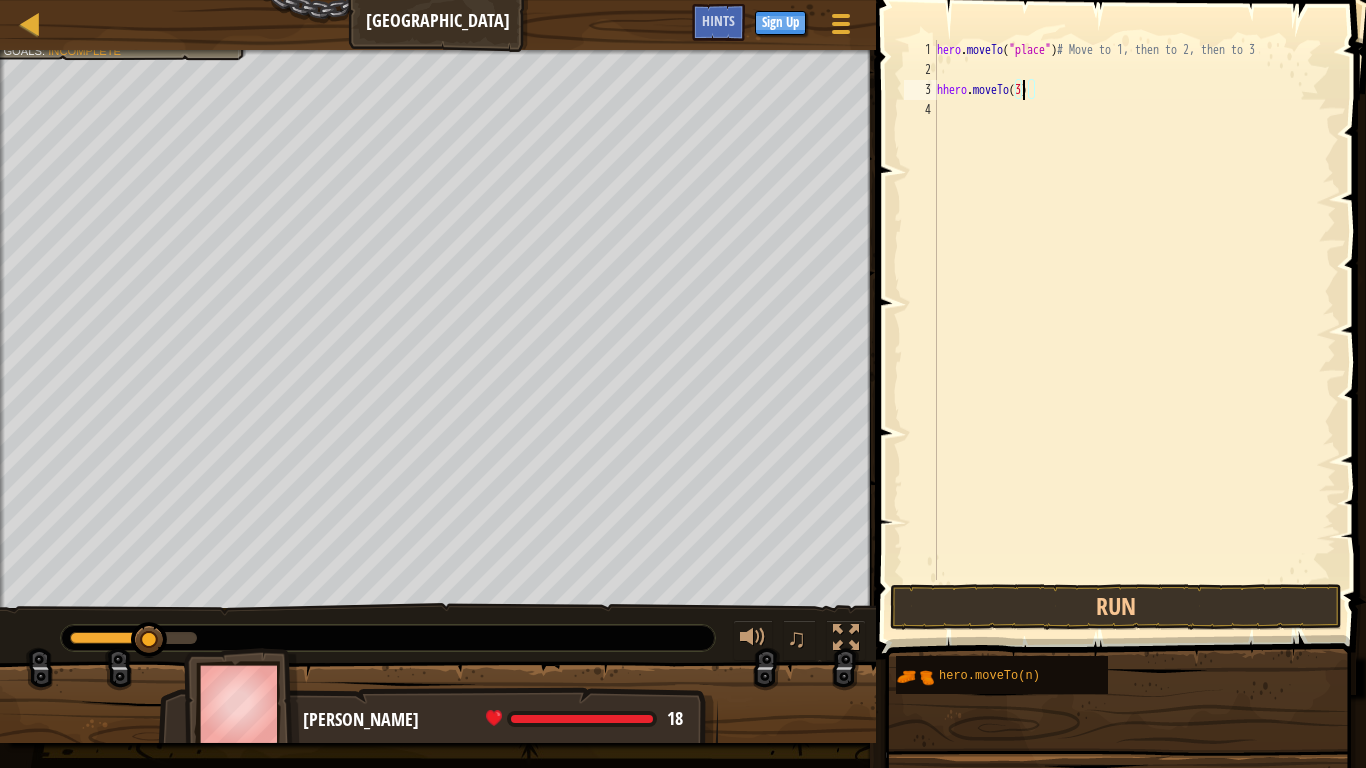 click on "hero . moveTo ( "place" ) # Move to 1, then to 2, then to 3 hhero . moveTo ( 3 )" at bounding box center [1134, 330] 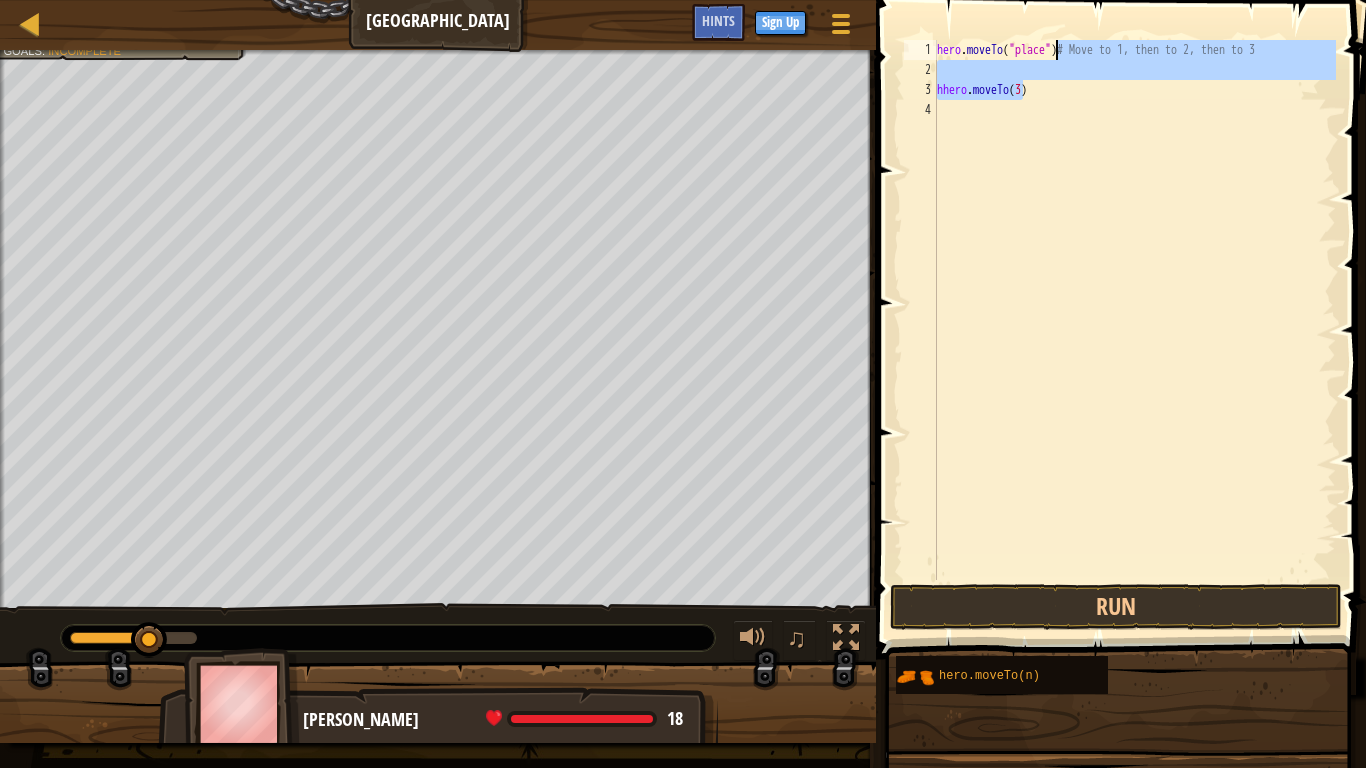 click on "hero . moveTo ( "place" ) # Move to 1, then to 2, then to 3 hhero . moveTo ( 3 )" at bounding box center (1134, 310) 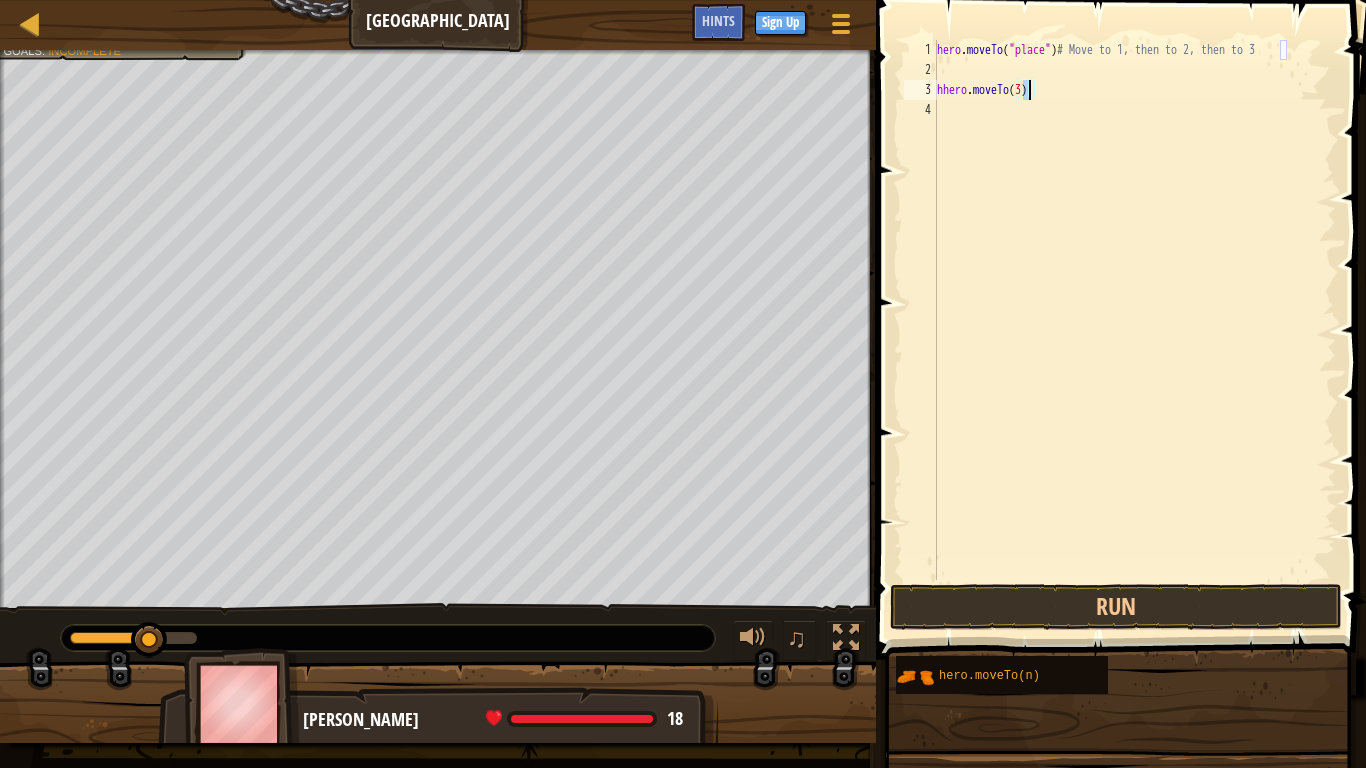 click on "hero . moveTo ( "place" ) # Move to 1, then to 2, then to 3 hhero . moveTo ( 3 )" at bounding box center (1134, 330) 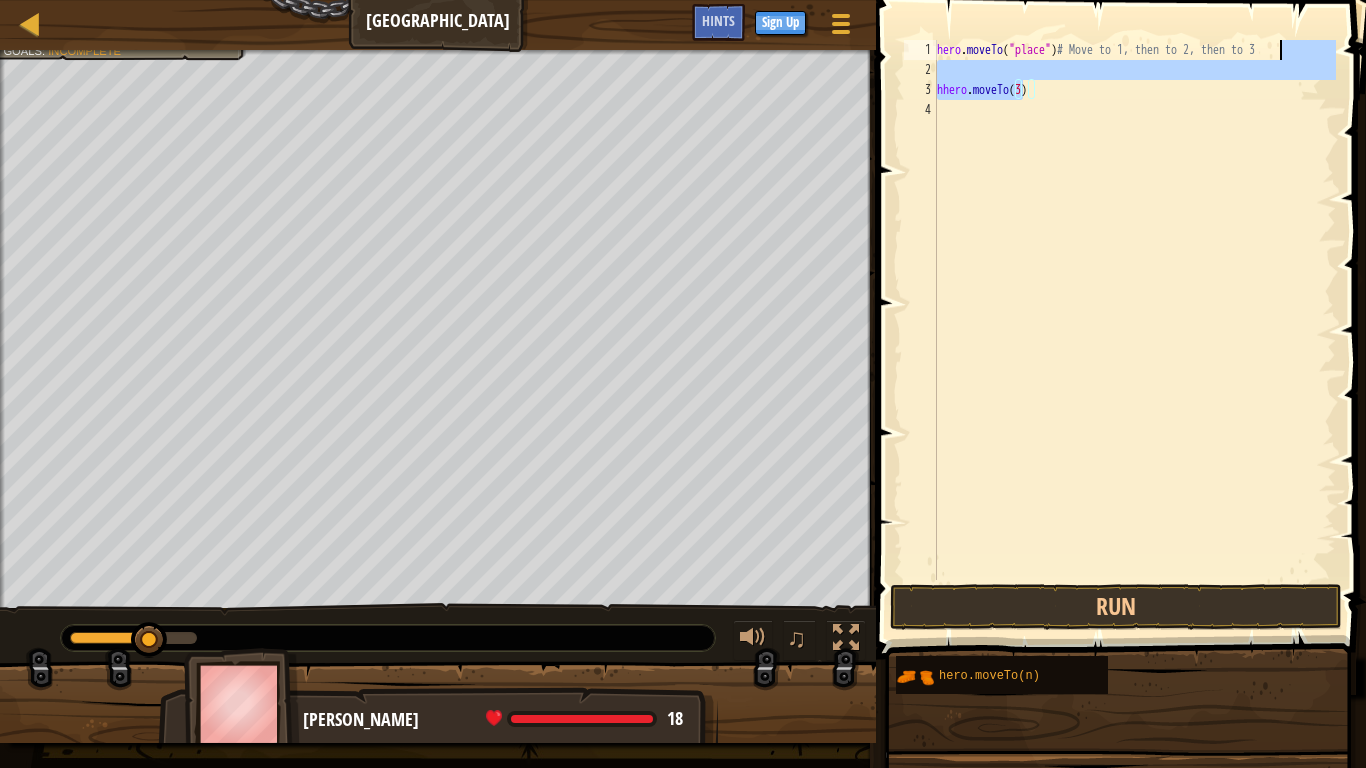 click on "hero . moveTo ( "place" ) # Move to 1, then to 2, then to 3 hhero . moveTo ( 3 )" at bounding box center (1134, 330) 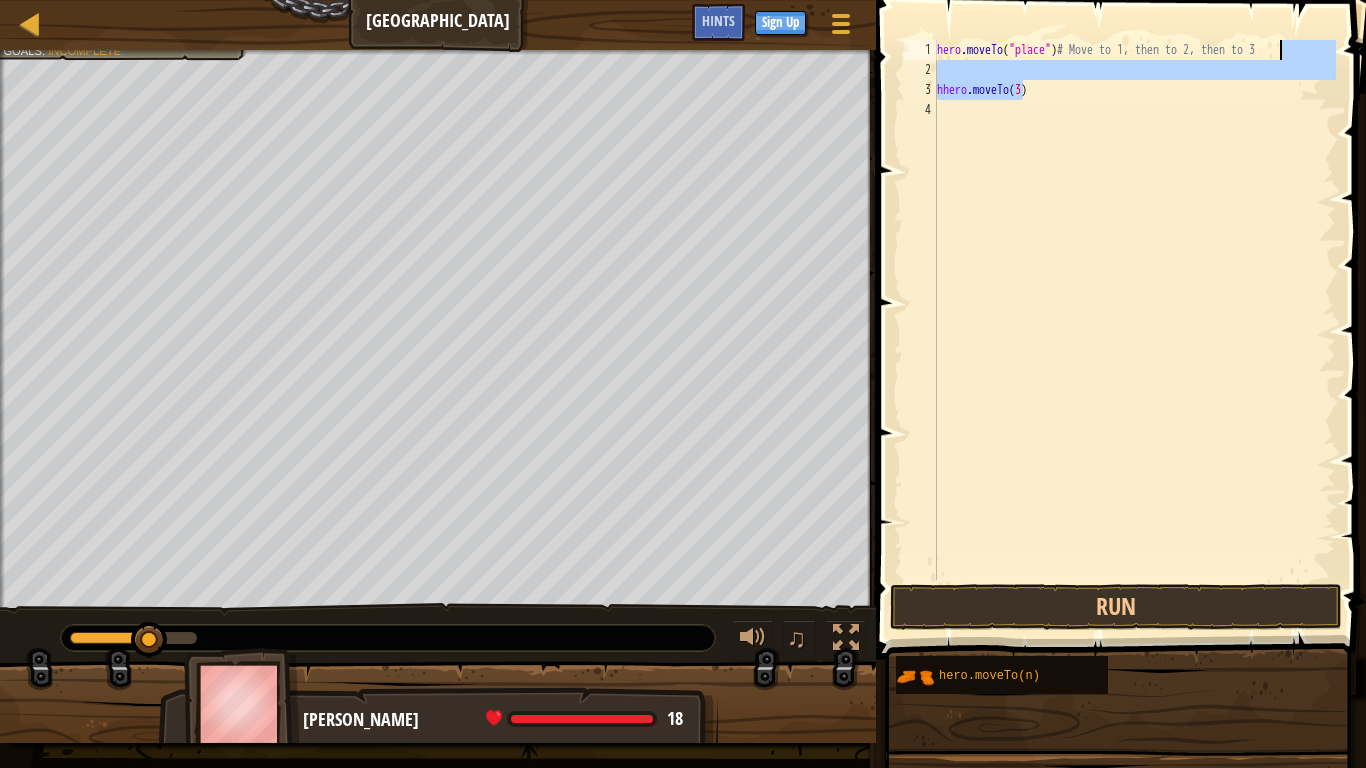 click on "hero . moveTo ( "place" ) # Move to 1, then to 2, then to 3 hhero . moveTo ( 3 )" at bounding box center [1134, 310] 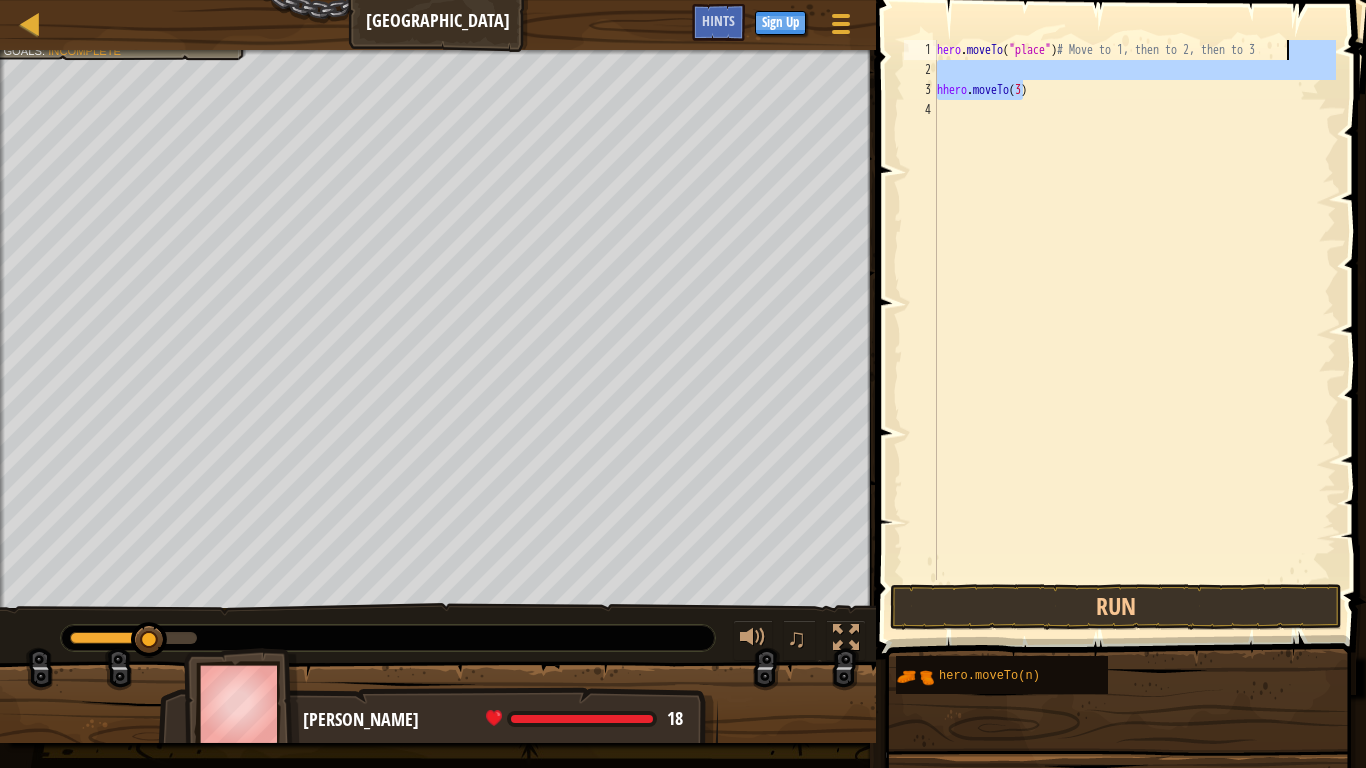 click on "hero . moveTo ( "place" ) # Move to 1, then to 2, then to 3 hhero . moveTo ( 3 )" at bounding box center [1134, 310] 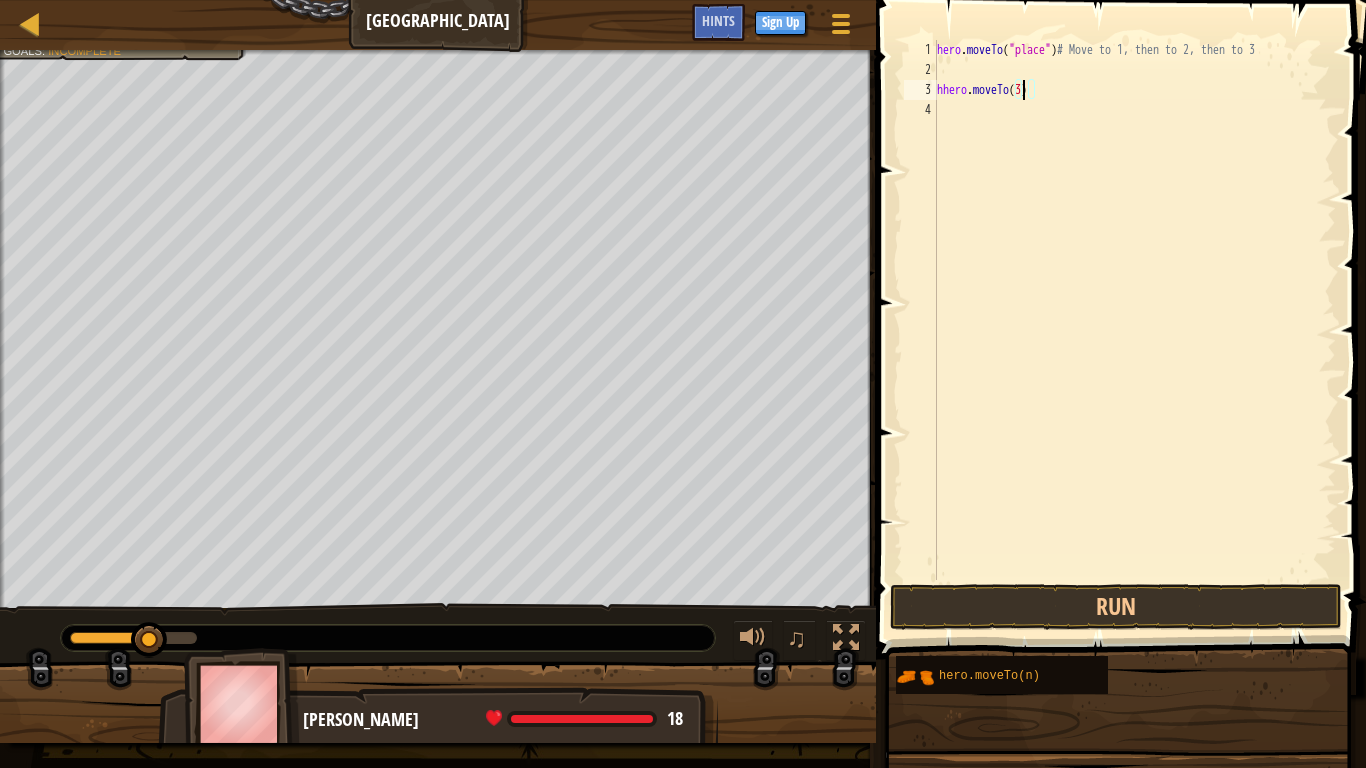click on "hero . moveTo ( "place" ) # Move to 1, then to 2, then to 3 hhero . moveTo ( 3 )" at bounding box center (1134, 330) 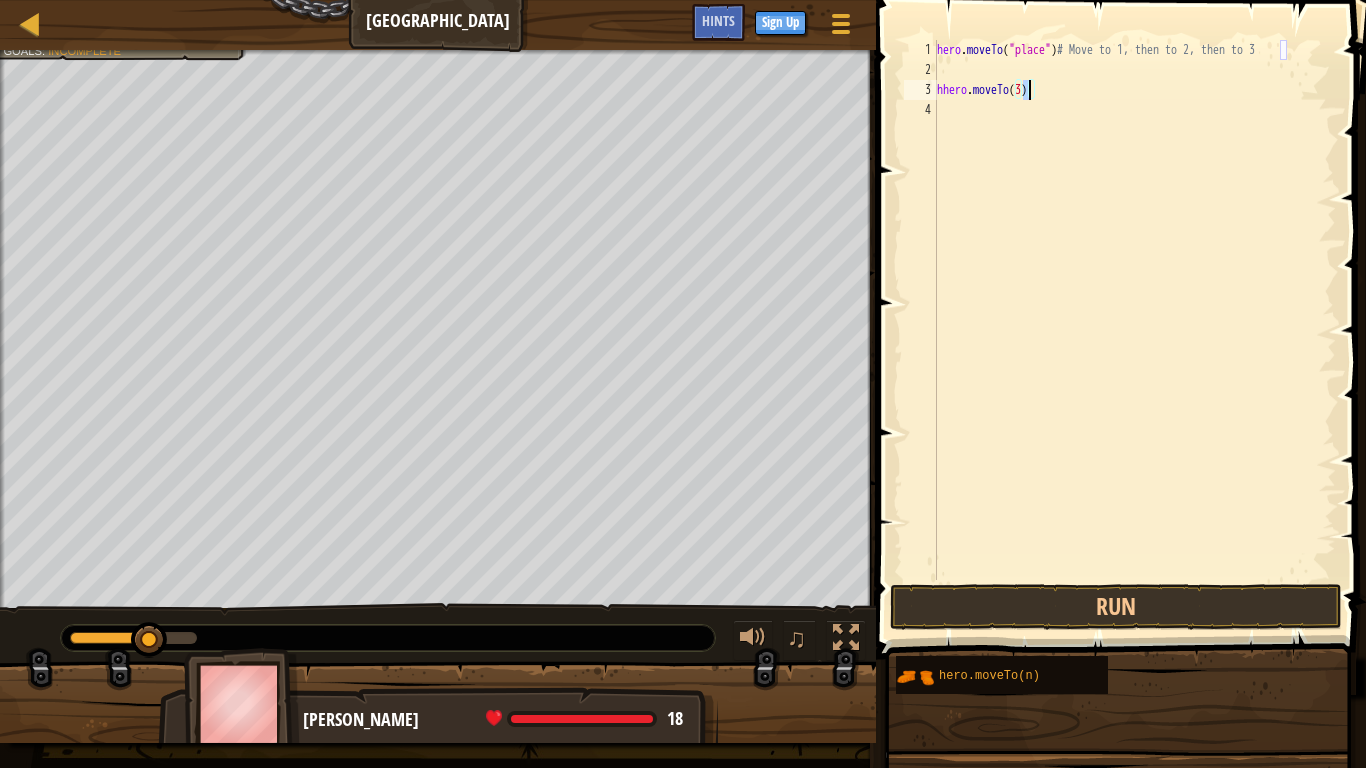 click on "hero . moveTo ( "place" ) # Move to 1, then to 2, then to 3 hhero . moveTo ( 3 )" at bounding box center (1134, 330) 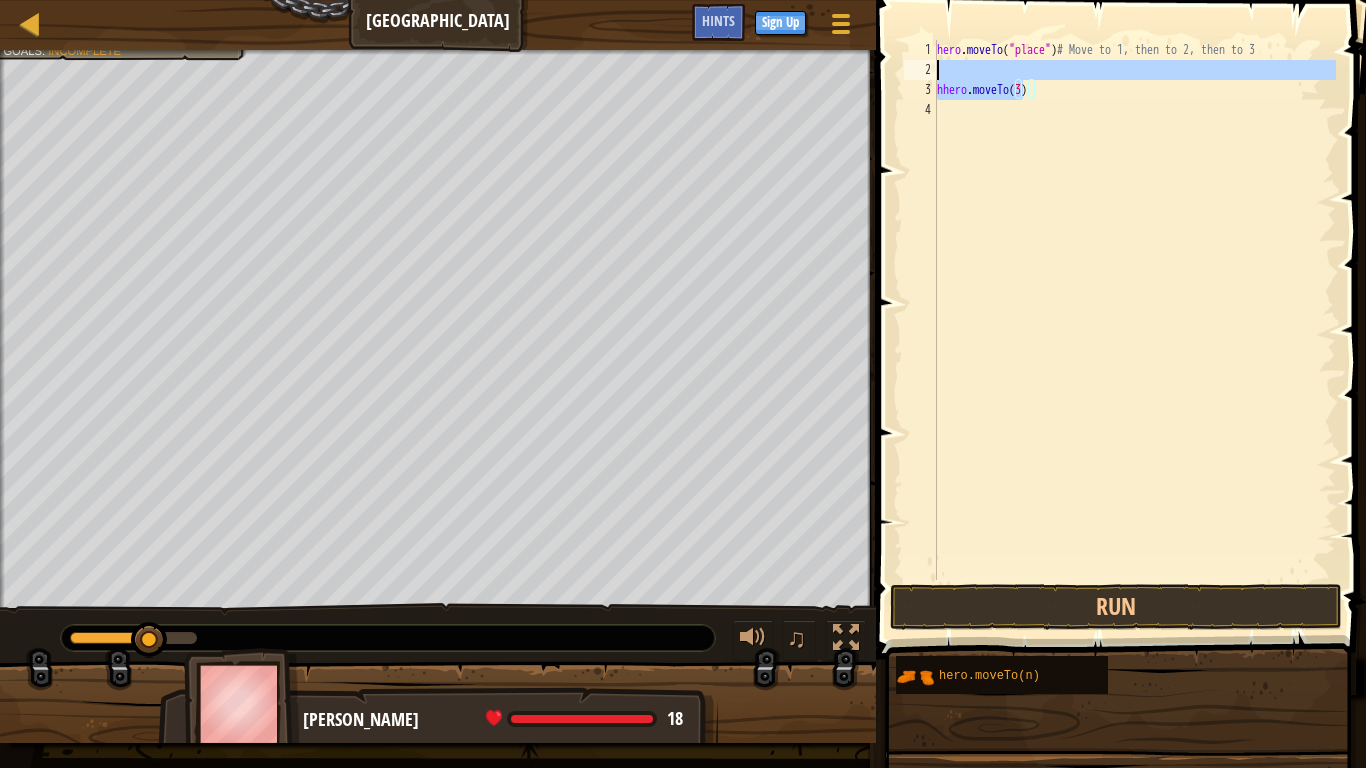 click on "hero . moveTo ( "place" ) # Move to 1, then to 2, then to 3 hhero . moveTo ( 3 )" at bounding box center (1134, 330) 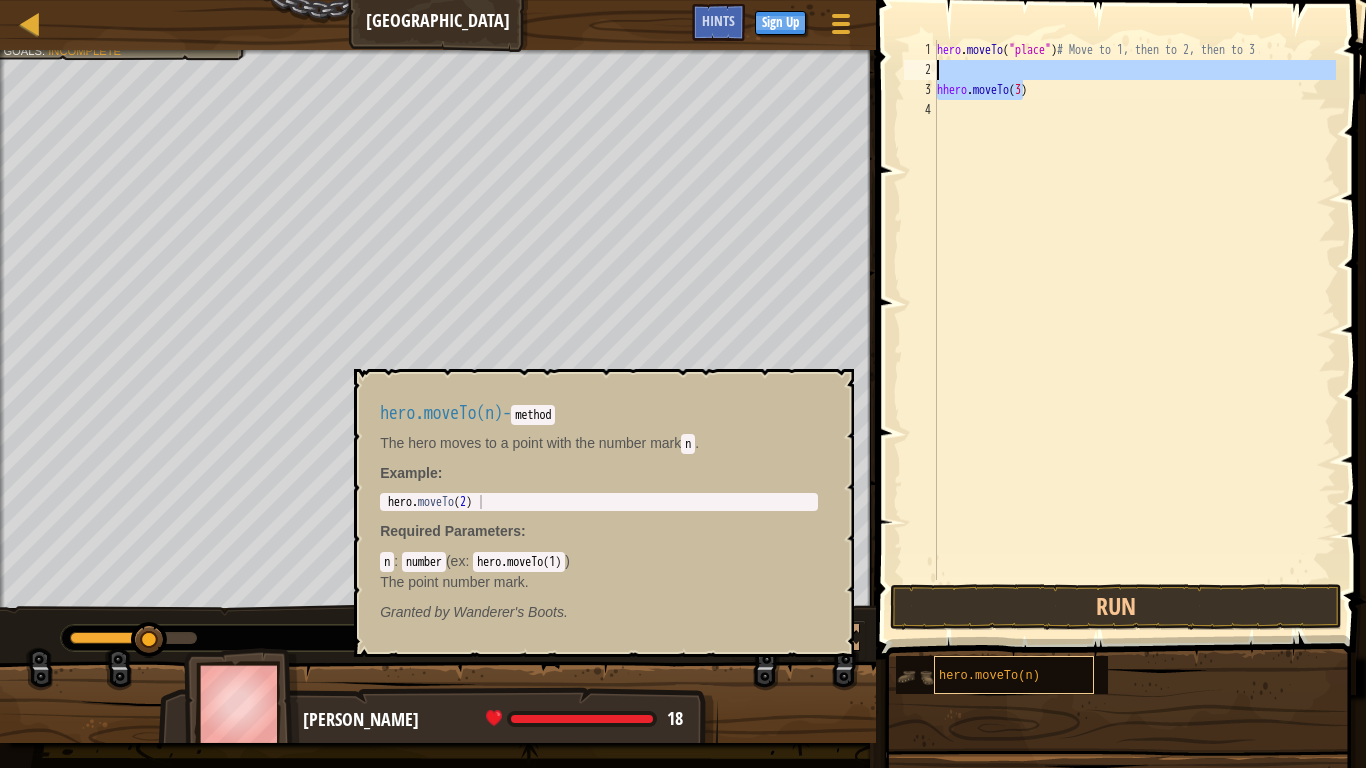 click on "hero.moveTo(n)" at bounding box center (1014, 675) 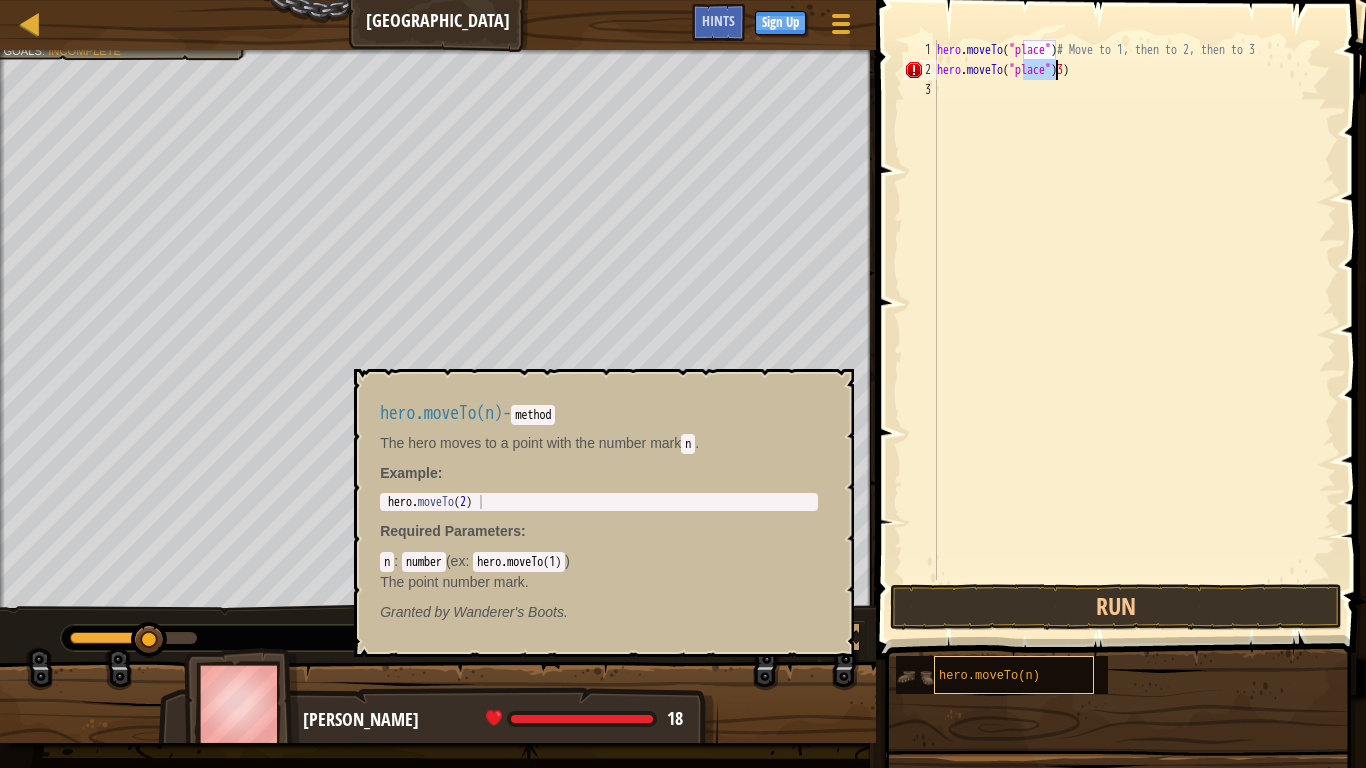 click on "hero.moveTo(n)" at bounding box center (1014, 675) 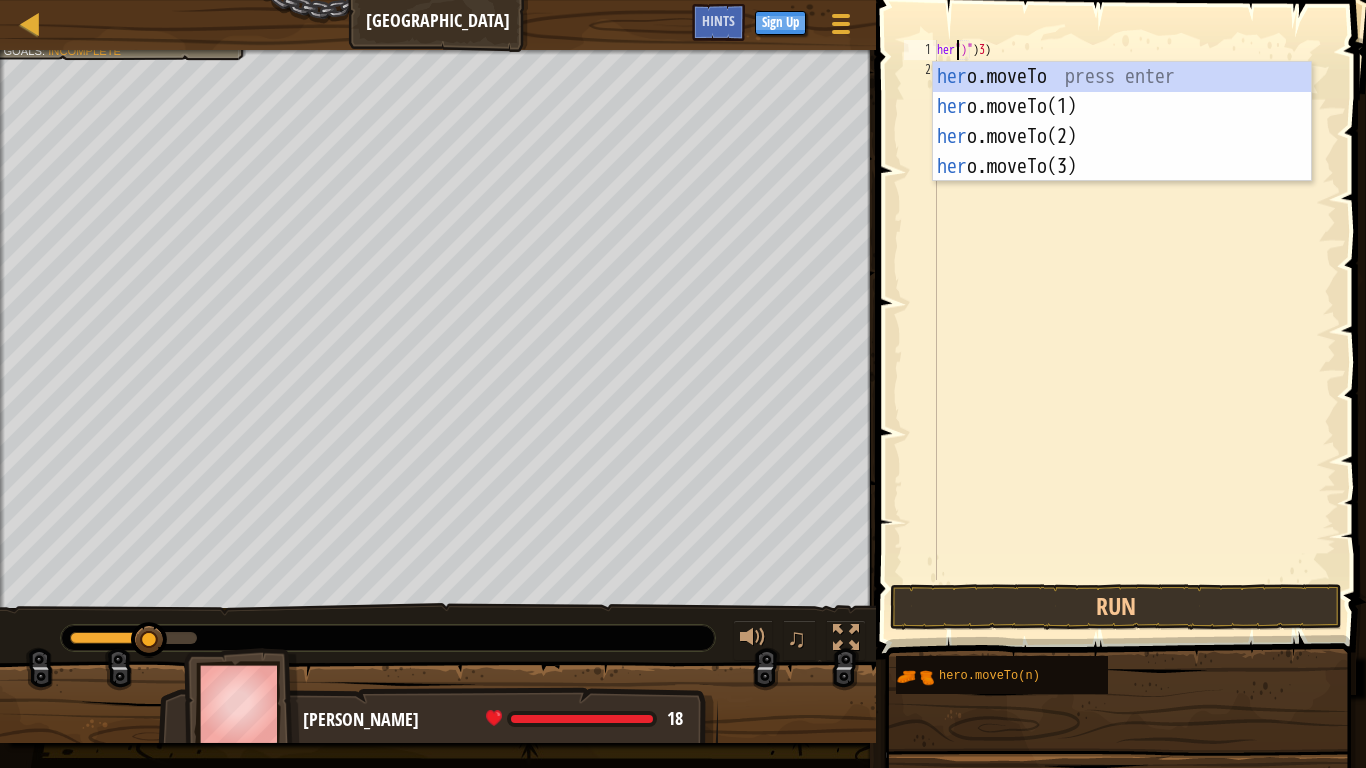 type on "")")3)" 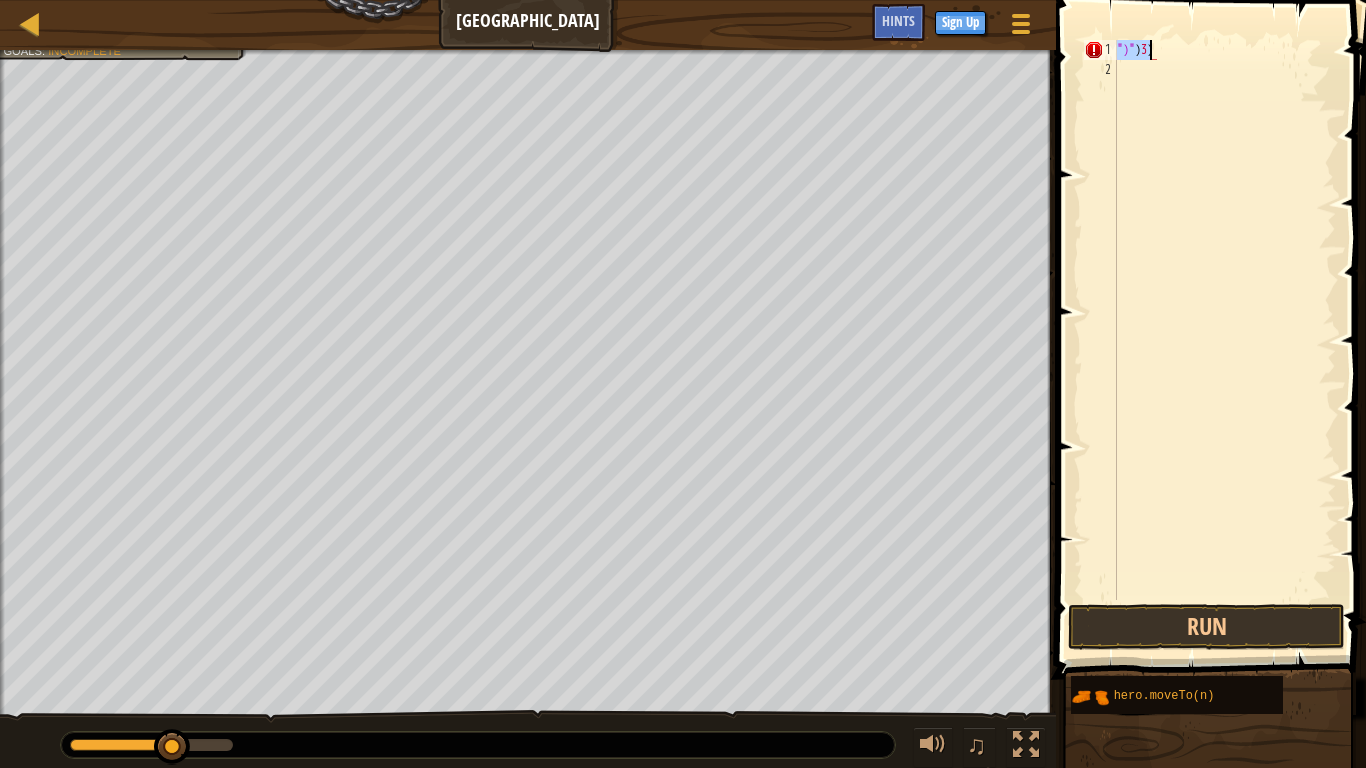 click on "")" ) 3 )" at bounding box center (1224, 340) 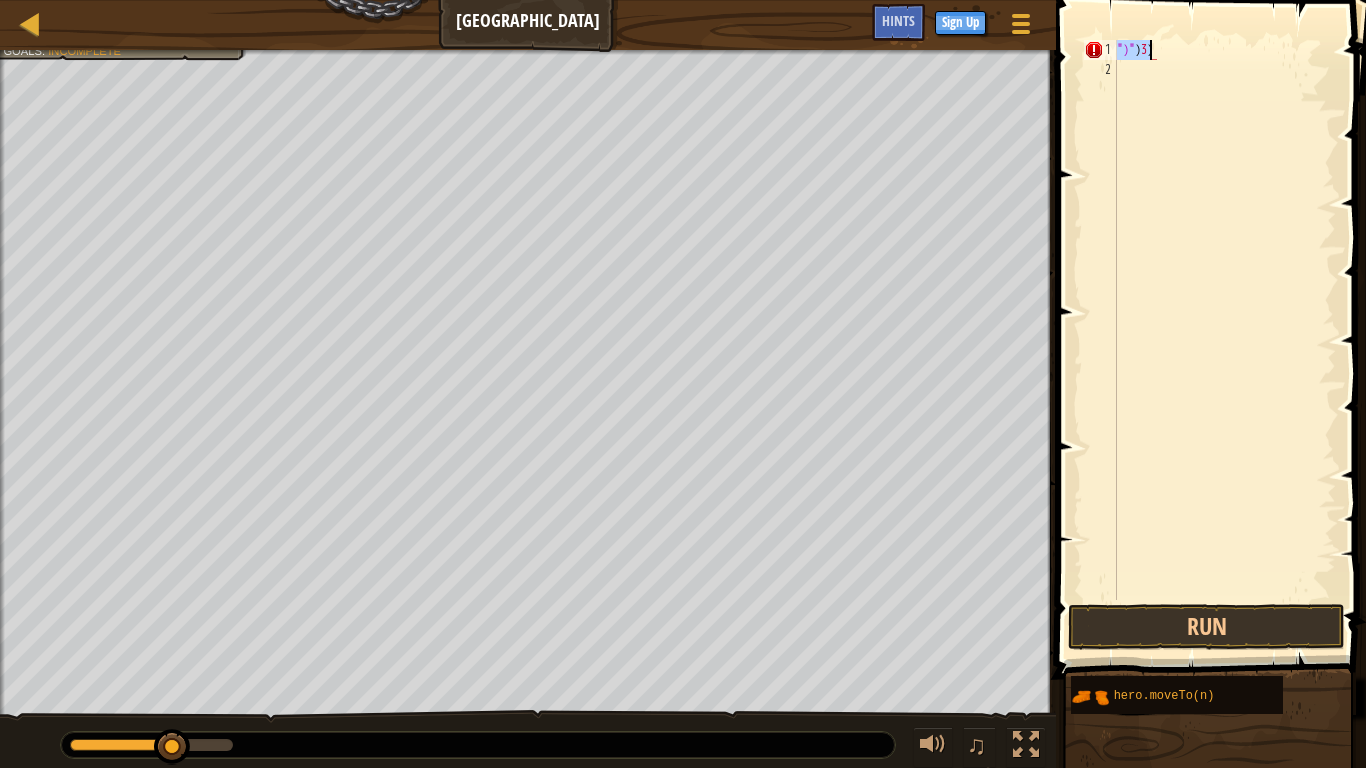 click on "")" ) 3 )" at bounding box center [1224, 320] 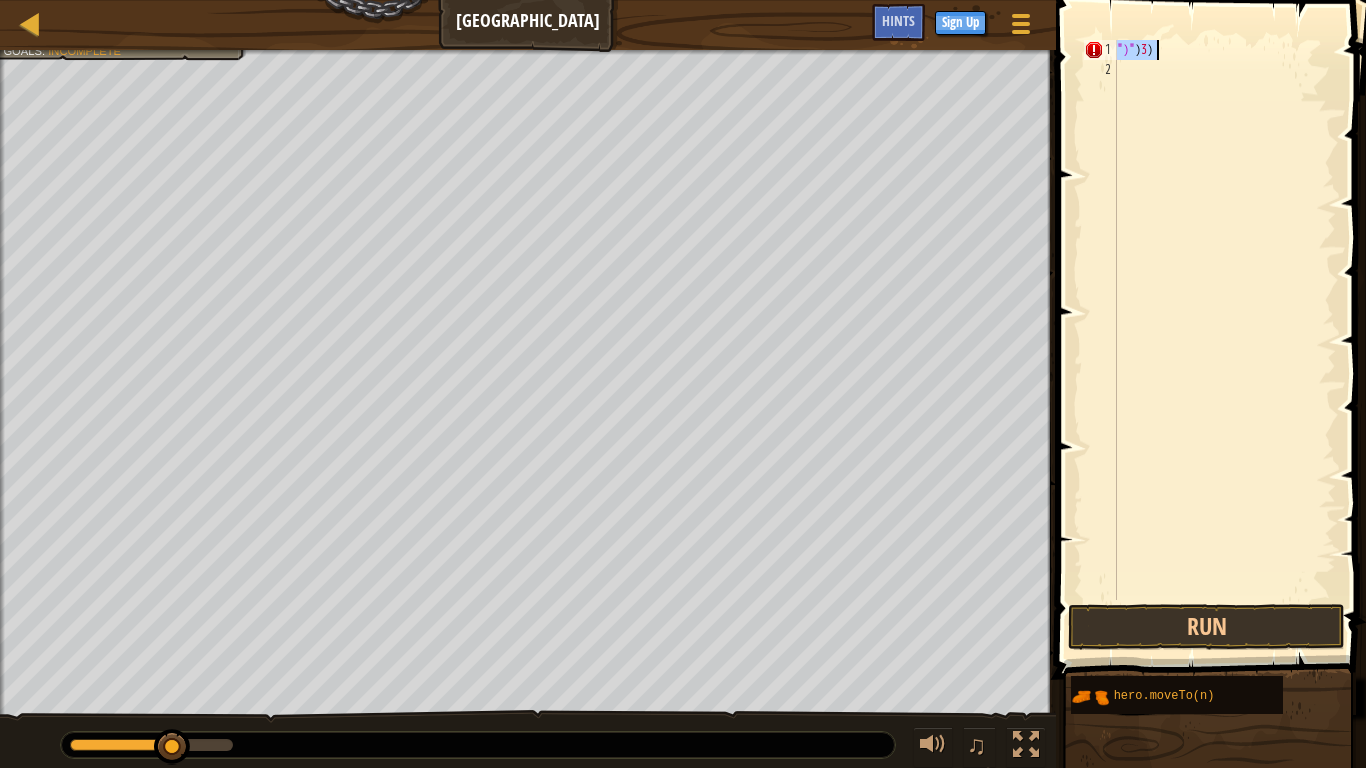 click on "")" ) 3 )" at bounding box center [1224, 320] 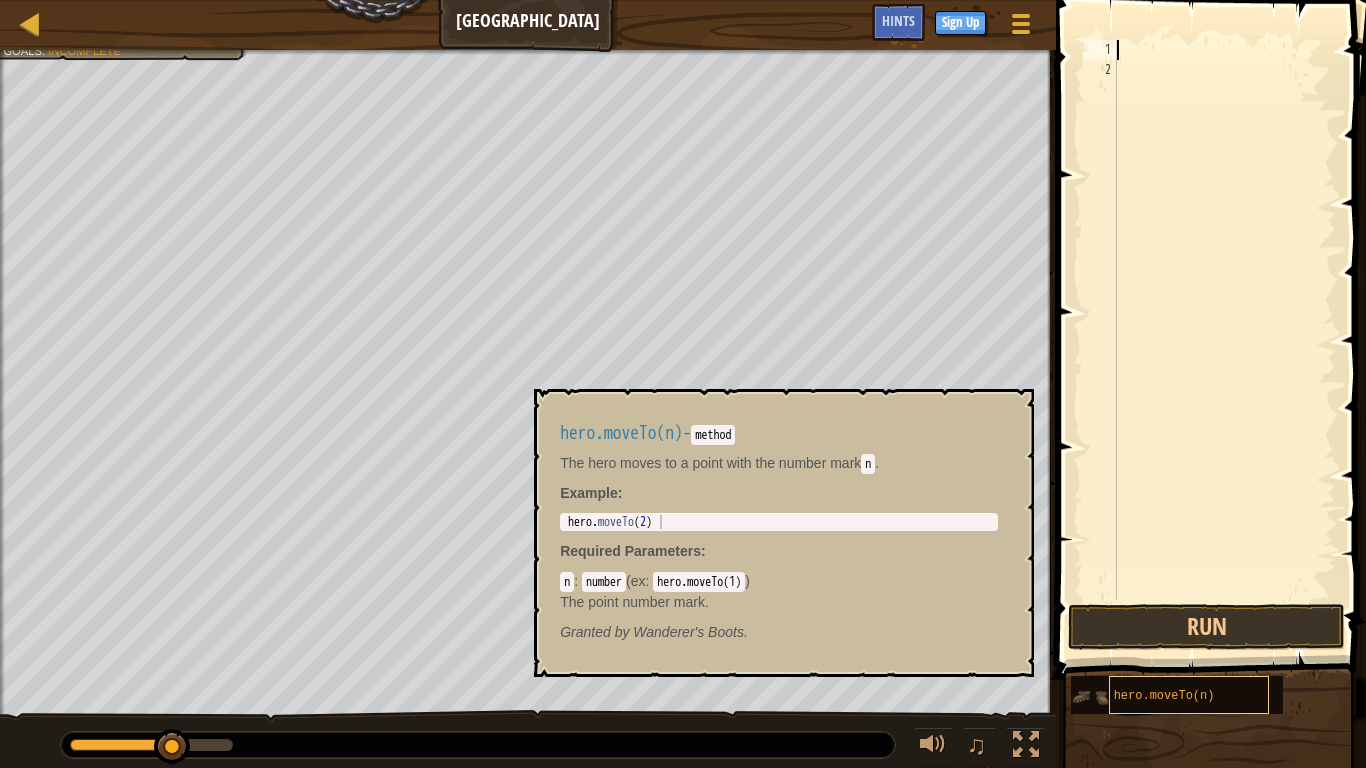 click on "hero.moveTo(n)" at bounding box center [1189, 695] 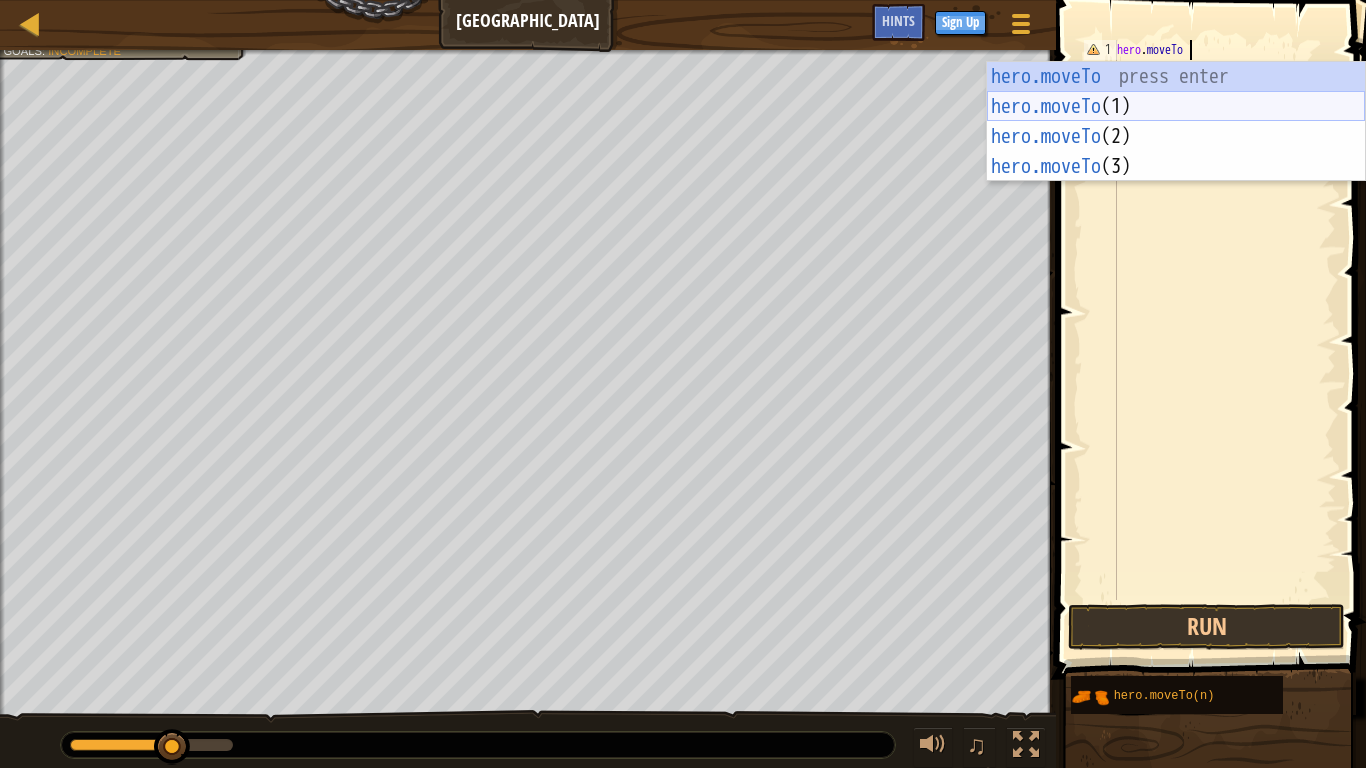 click on "hero.moveTo press enter hero.moveTo (1) press enter hero.moveTo (2) press enter hero.moveTo (3) press enter" at bounding box center (1176, 152) 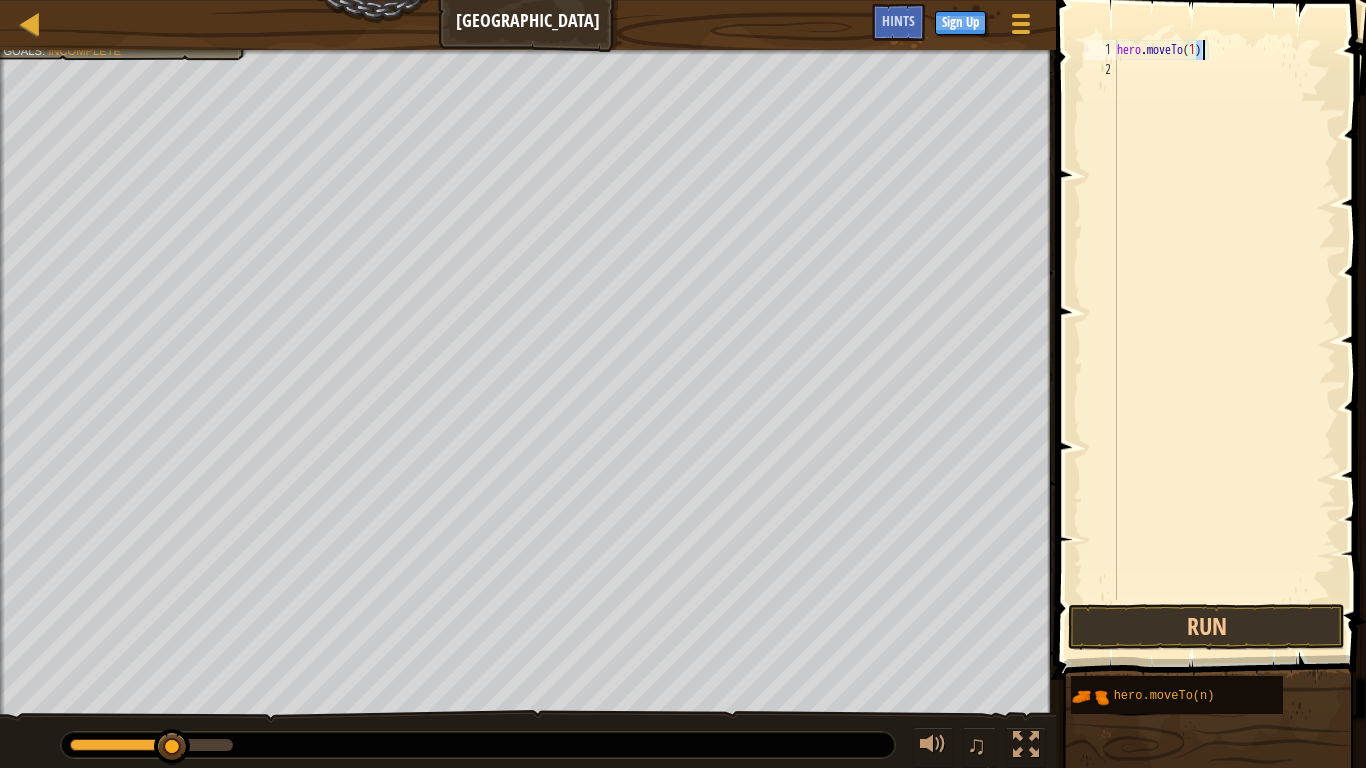 click on "hero . moveTo ( 1 )" at bounding box center (1224, 340) 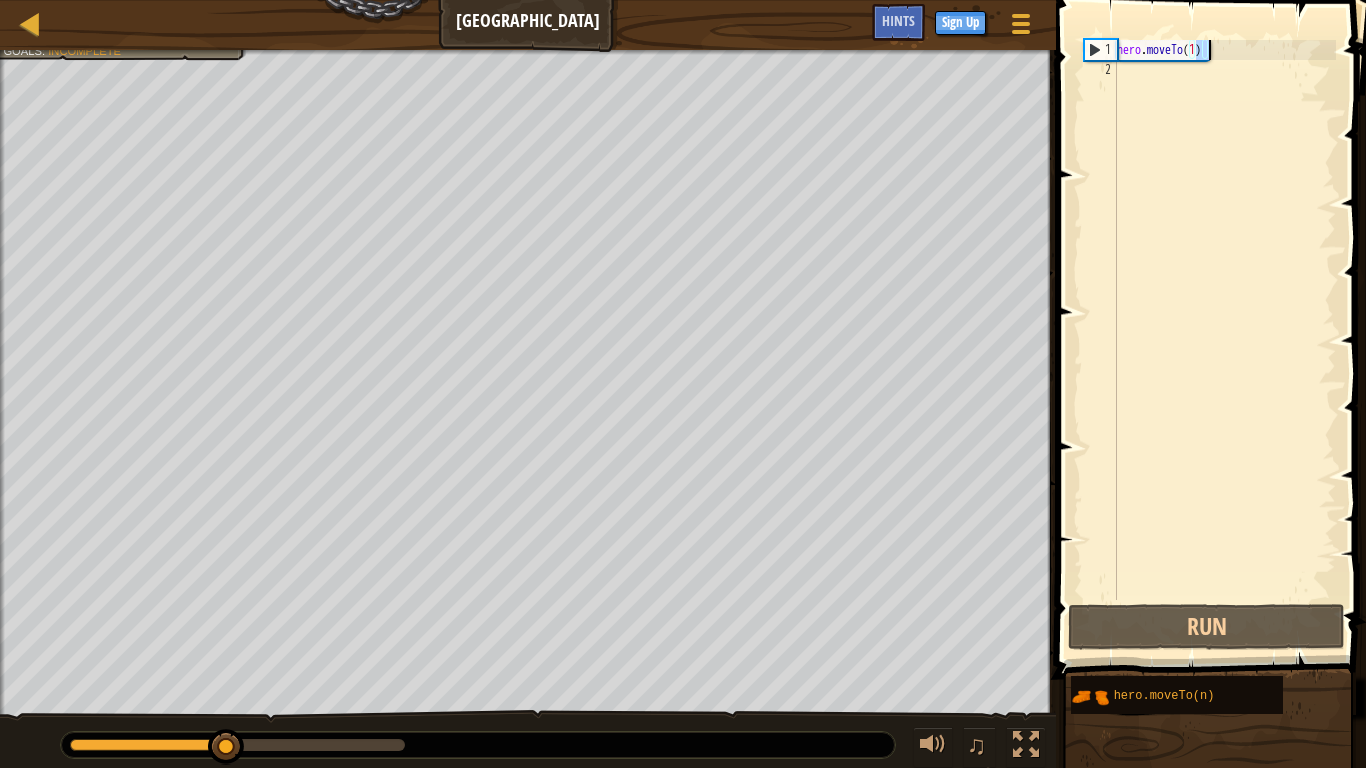 click on "1" at bounding box center (1101, 50) 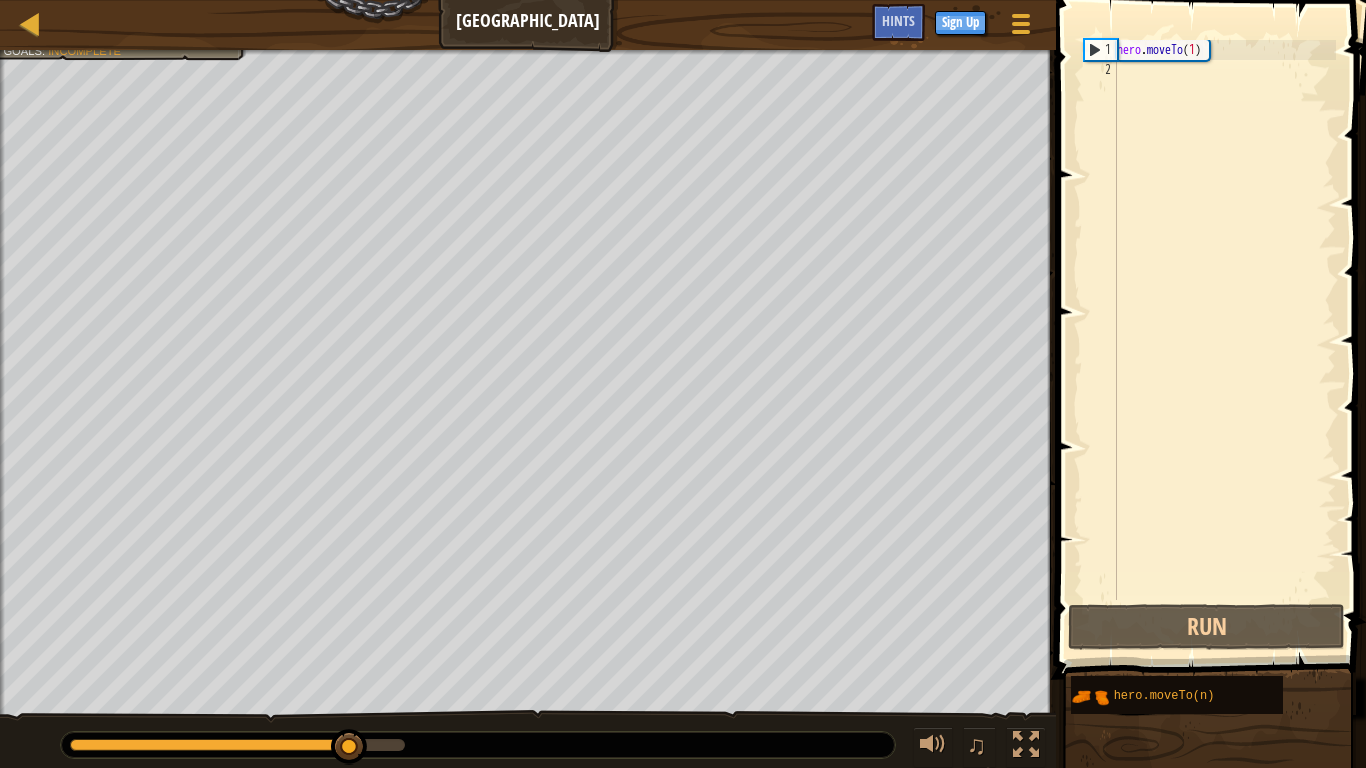 click on "hero . moveTo ( 1 )" at bounding box center (1224, 340) 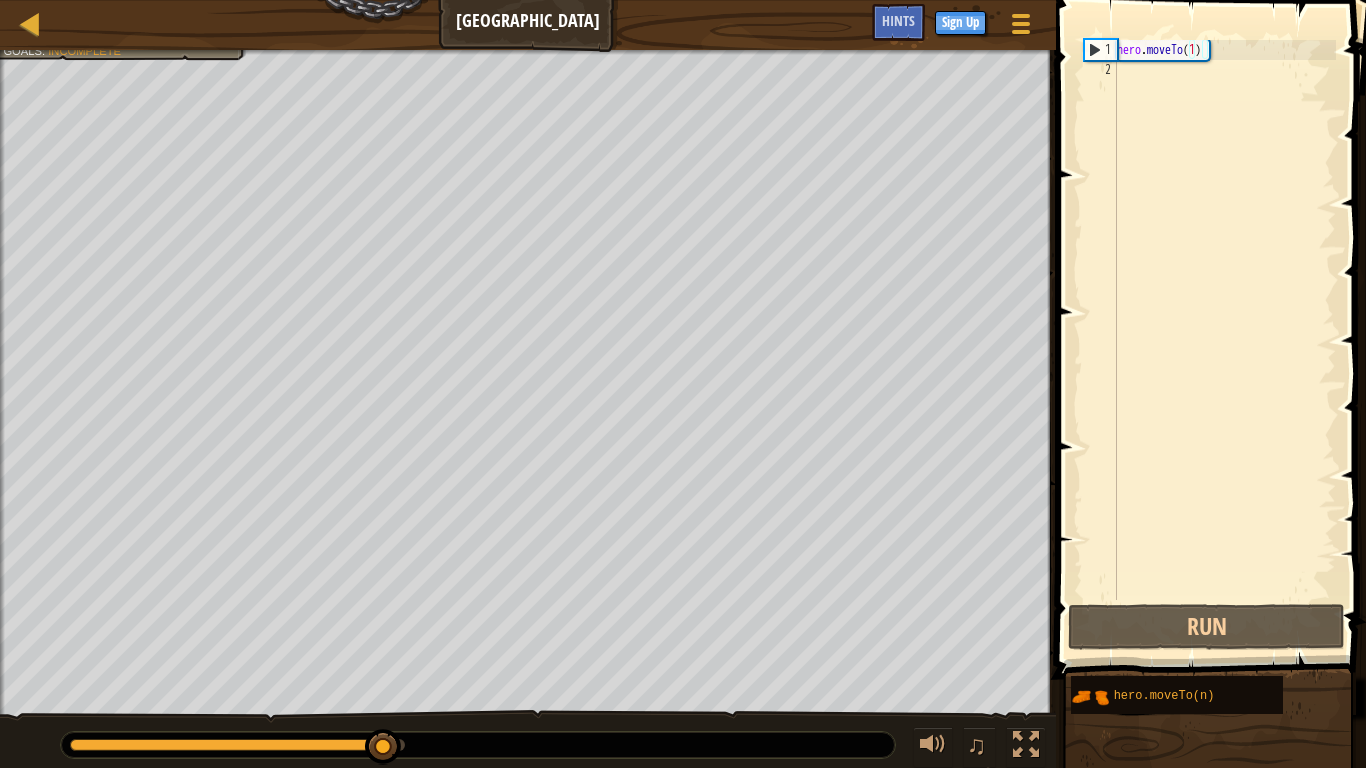 click on "1" at bounding box center [1101, 50] 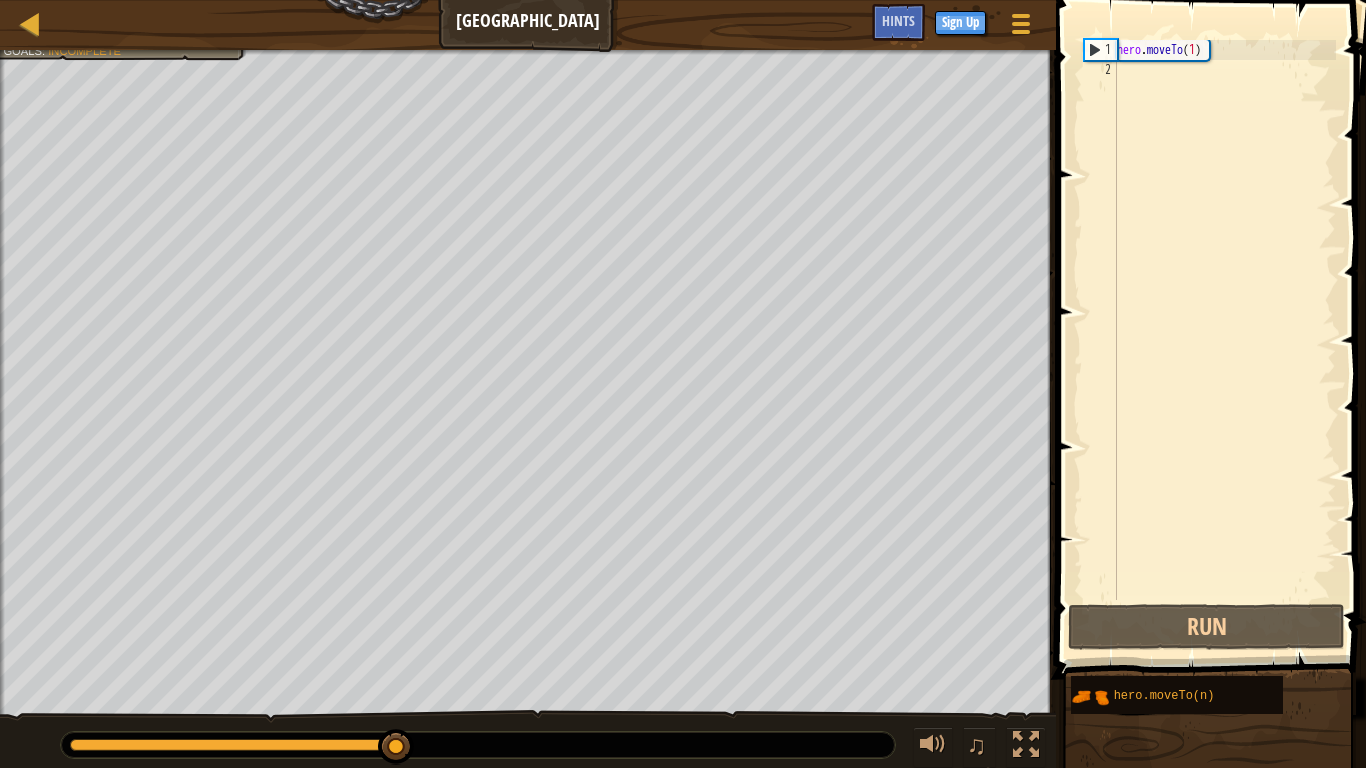 click on "hero . moveTo ( 1 )" at bounding box center (1224, 340) 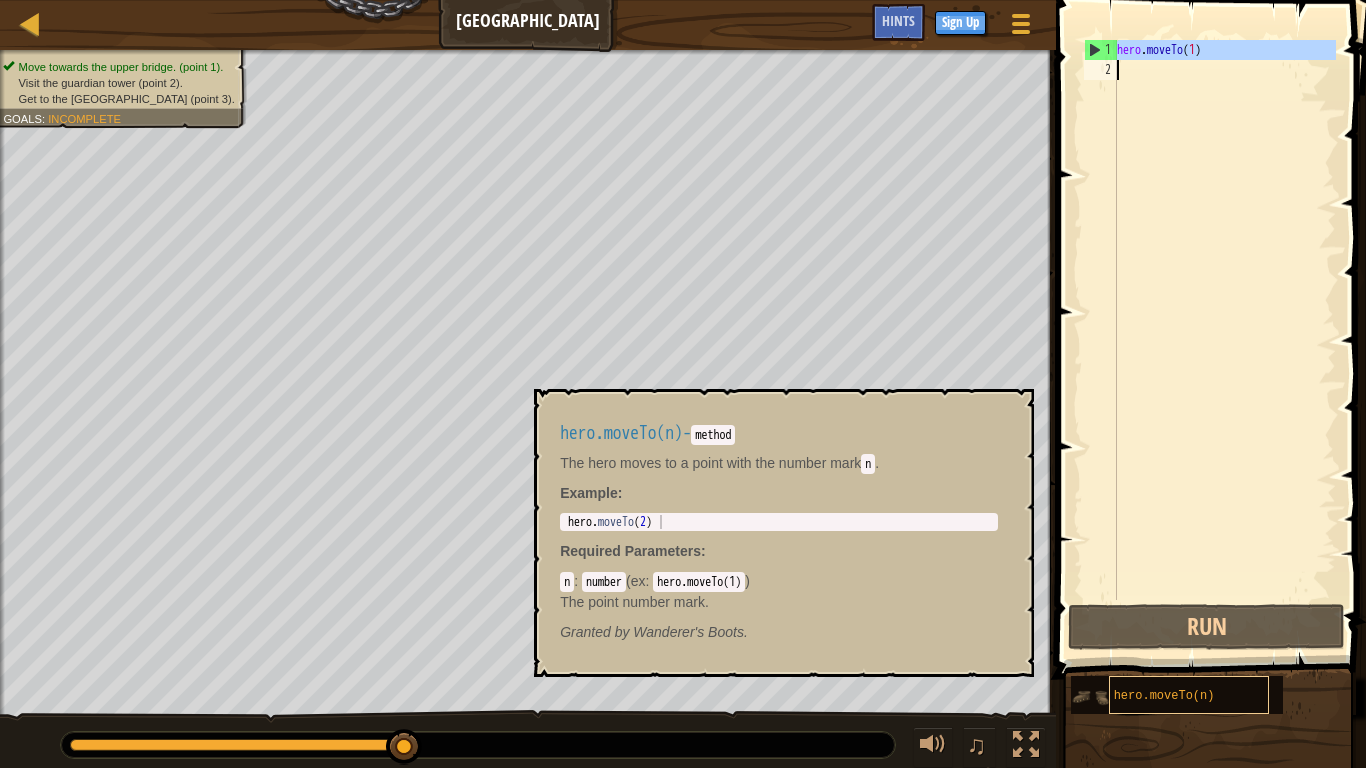 click on "hero.moveTo(n)" at bounding box center (1164, 696) 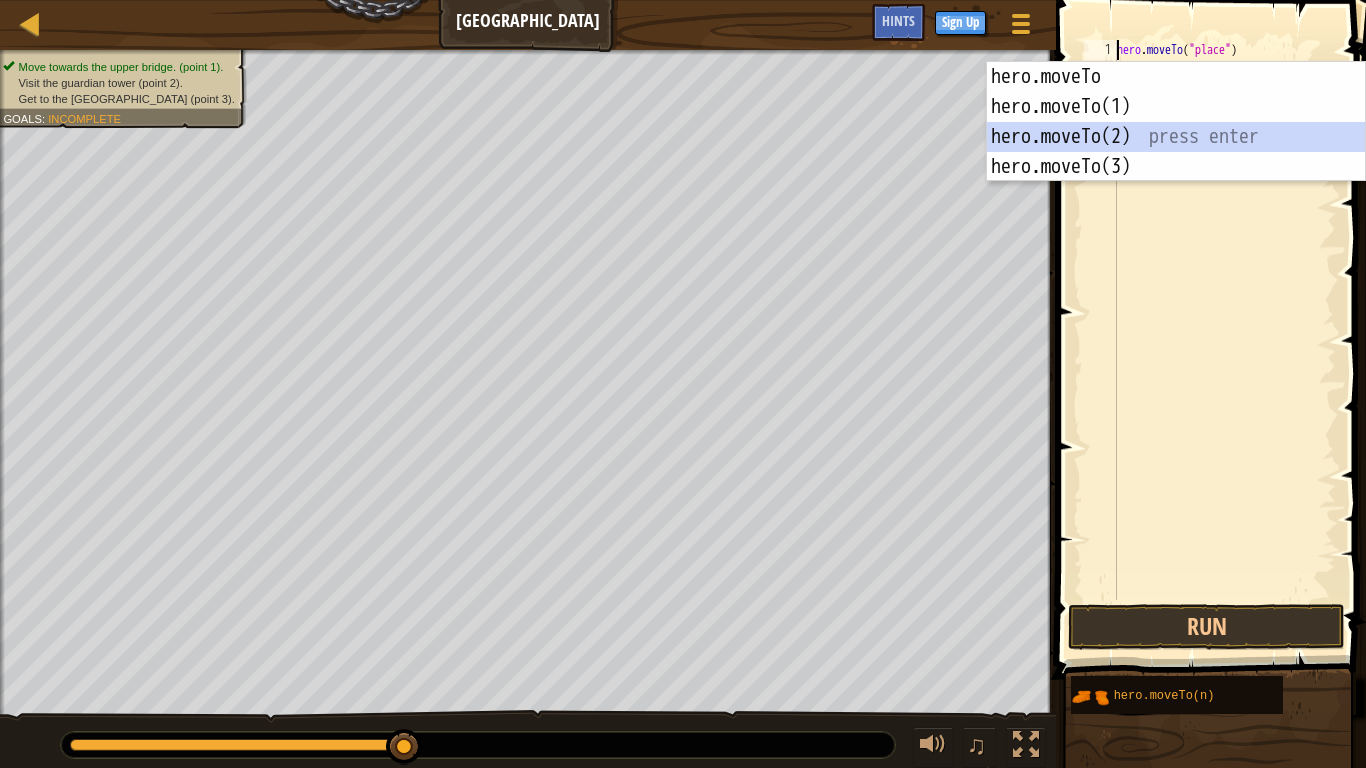 click on "hero.moveTo press enter hero.moveTo(1) press enter hero.moveTo(2) press enter hero.moveTo(3) press enter" at bounding box center (1176, 152) 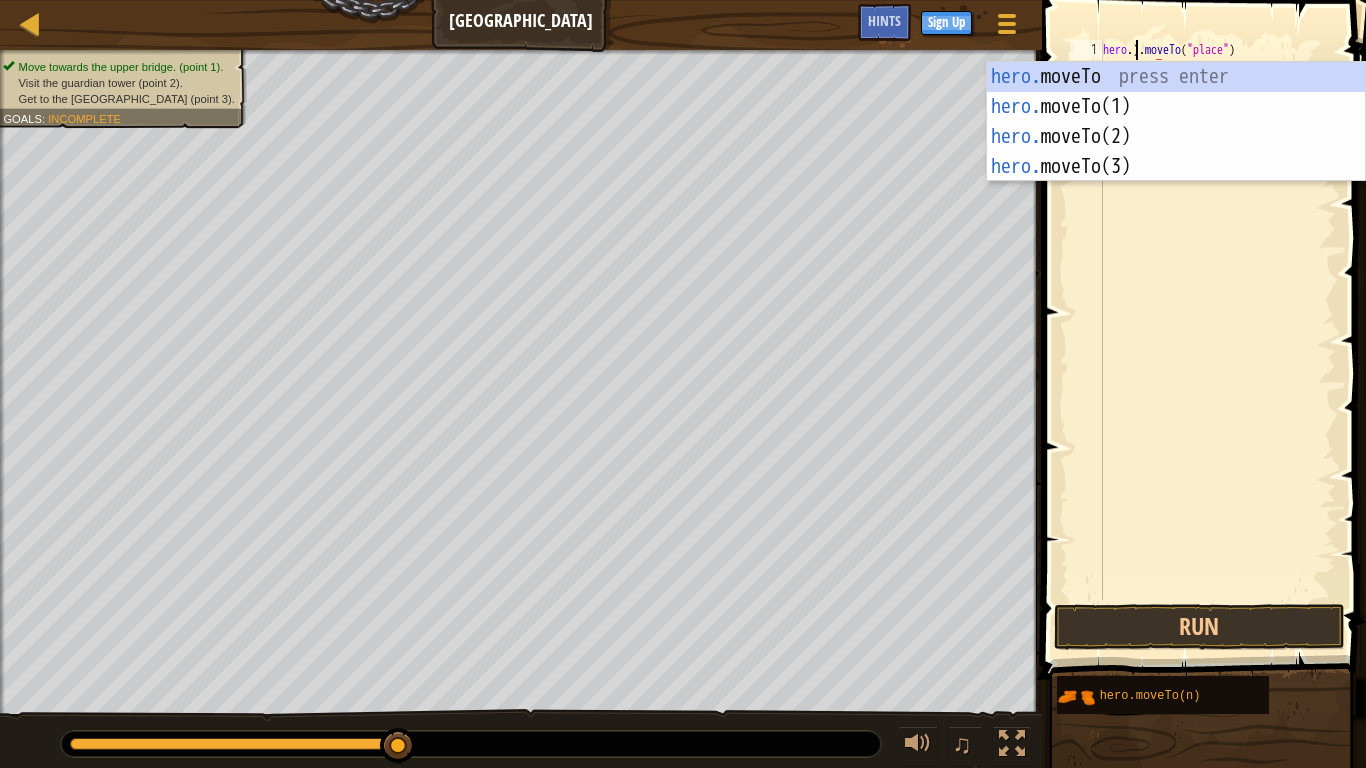 type on ").moveTo("place")" 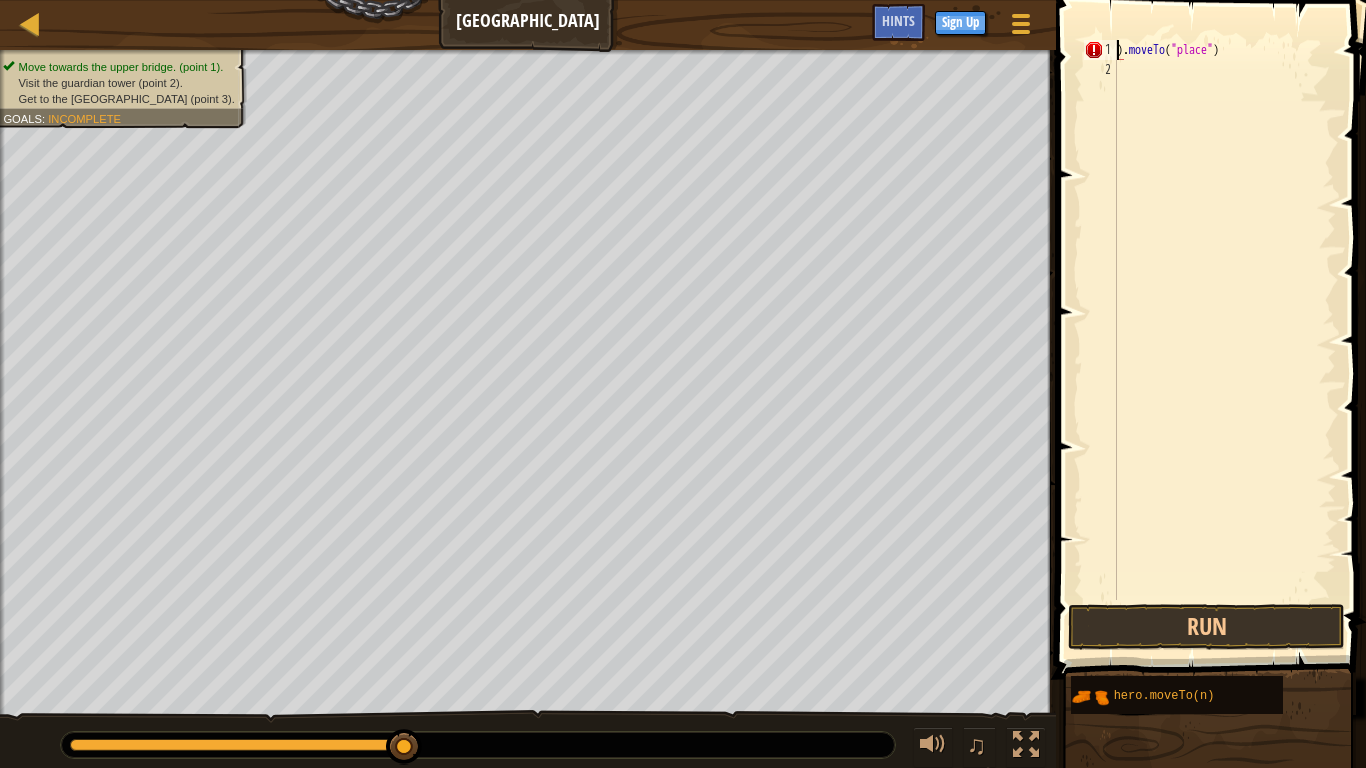 click on ") . moveTo ( "place" )" at bounding box center [1224, 340] 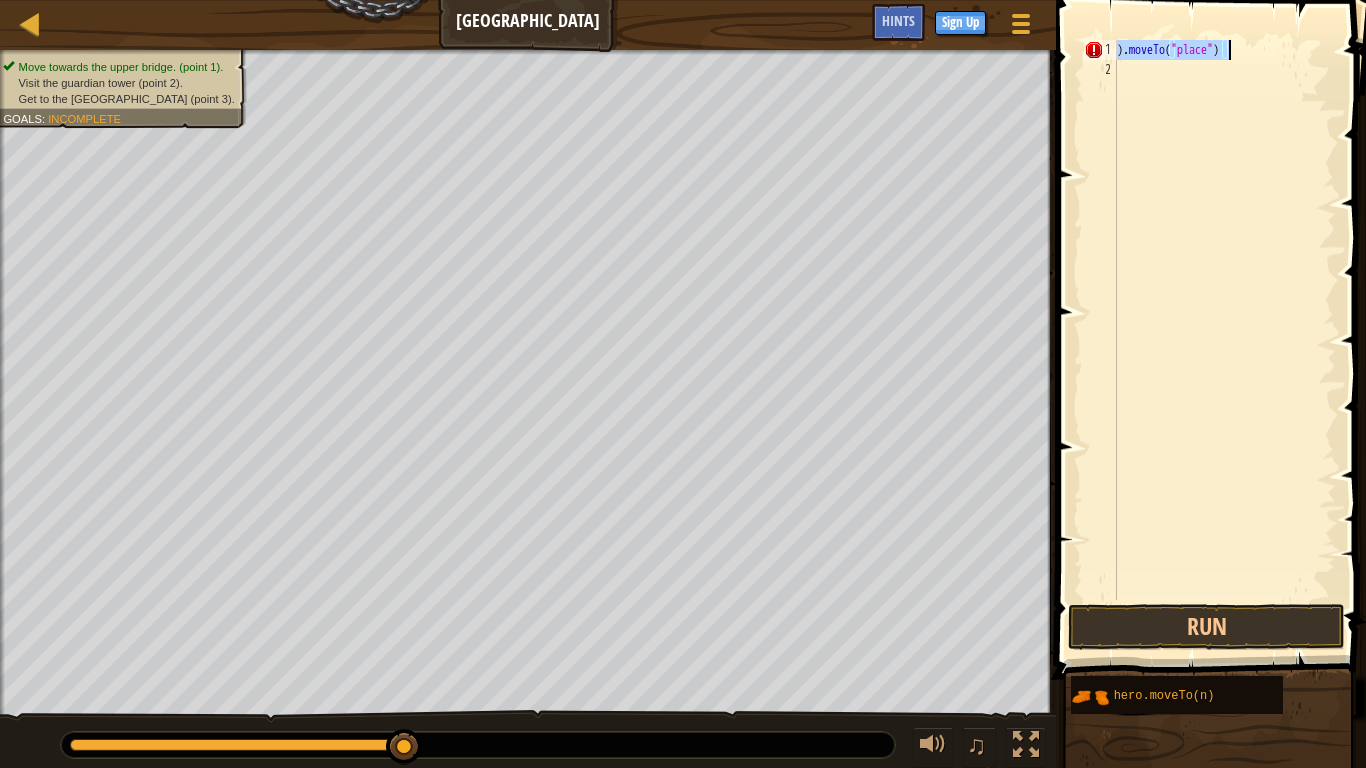 click on ") . moveTo ( "place" )" at bounding box center [1224, 340] 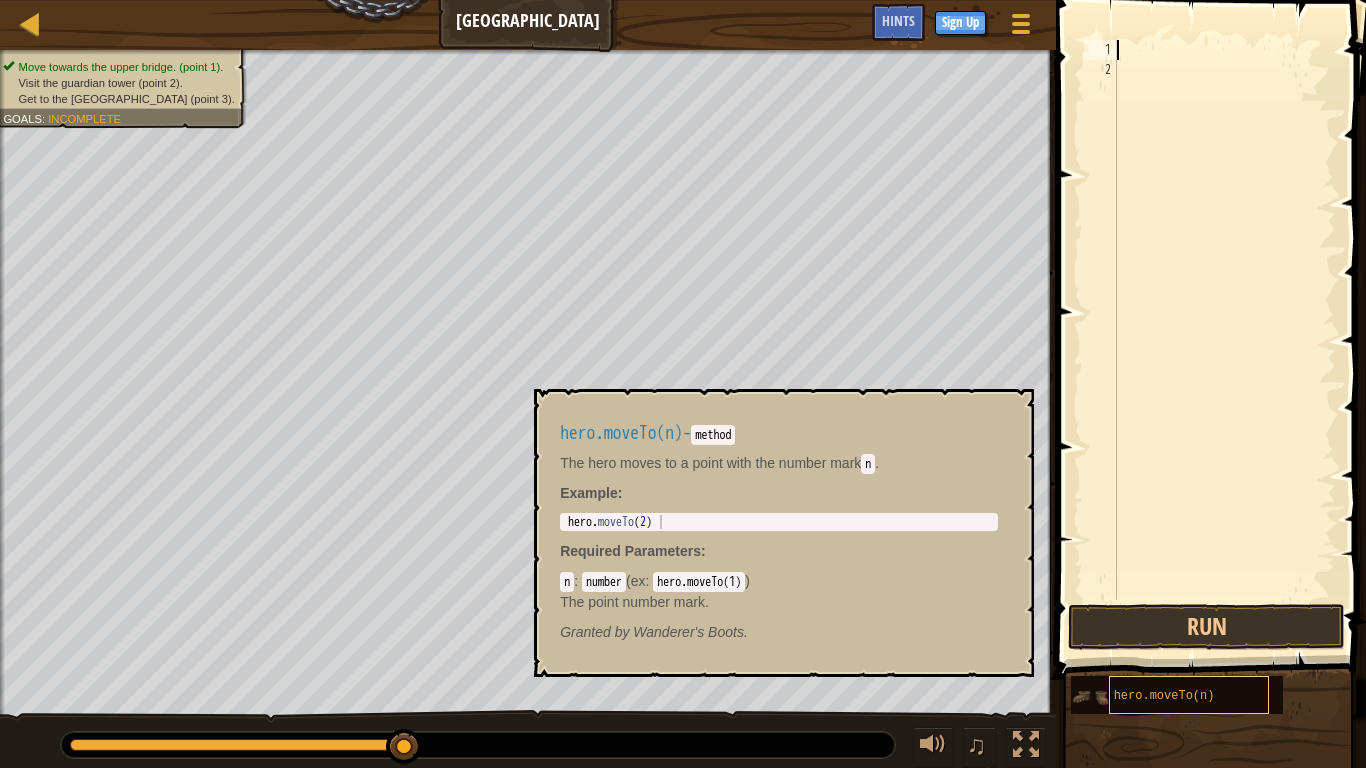 click on "hero.moveTo(n)" at bounding box center (1164, 696) 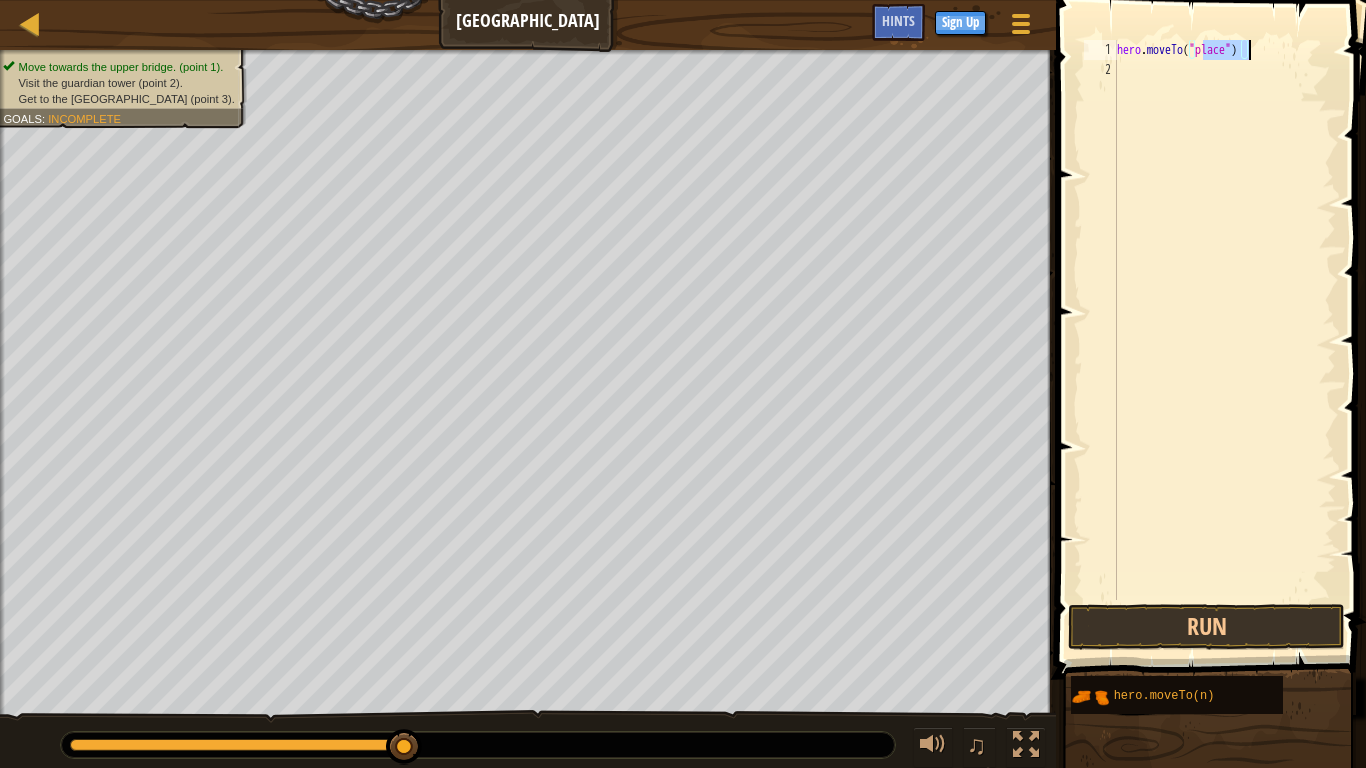 click on "hero . moveTo ( "place" )" at bounding box center (1224, 340) 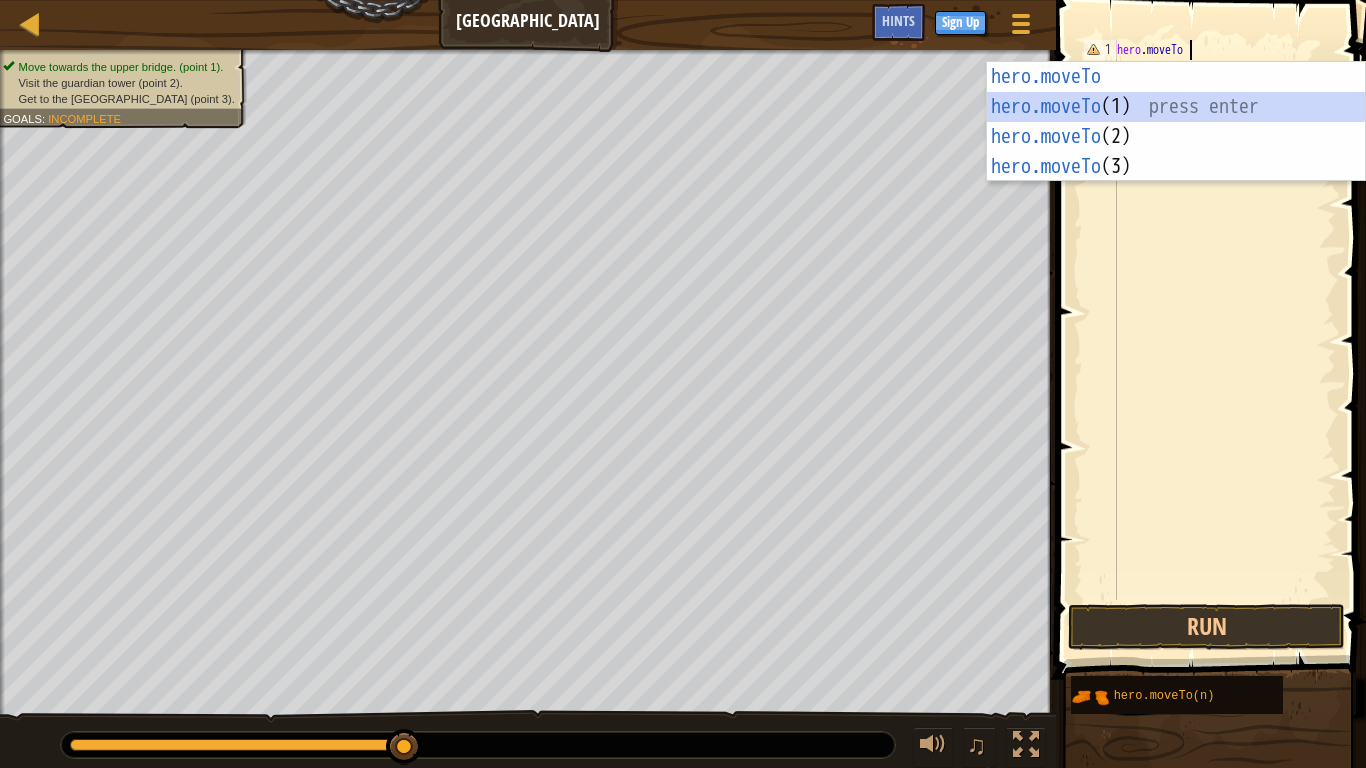 click on "hero.moveTo press enter hero.moveTo (1) press enter hero.moveTo (2) press enter hero.moveTo (3) press enter" at bounding box center [1176, 152] 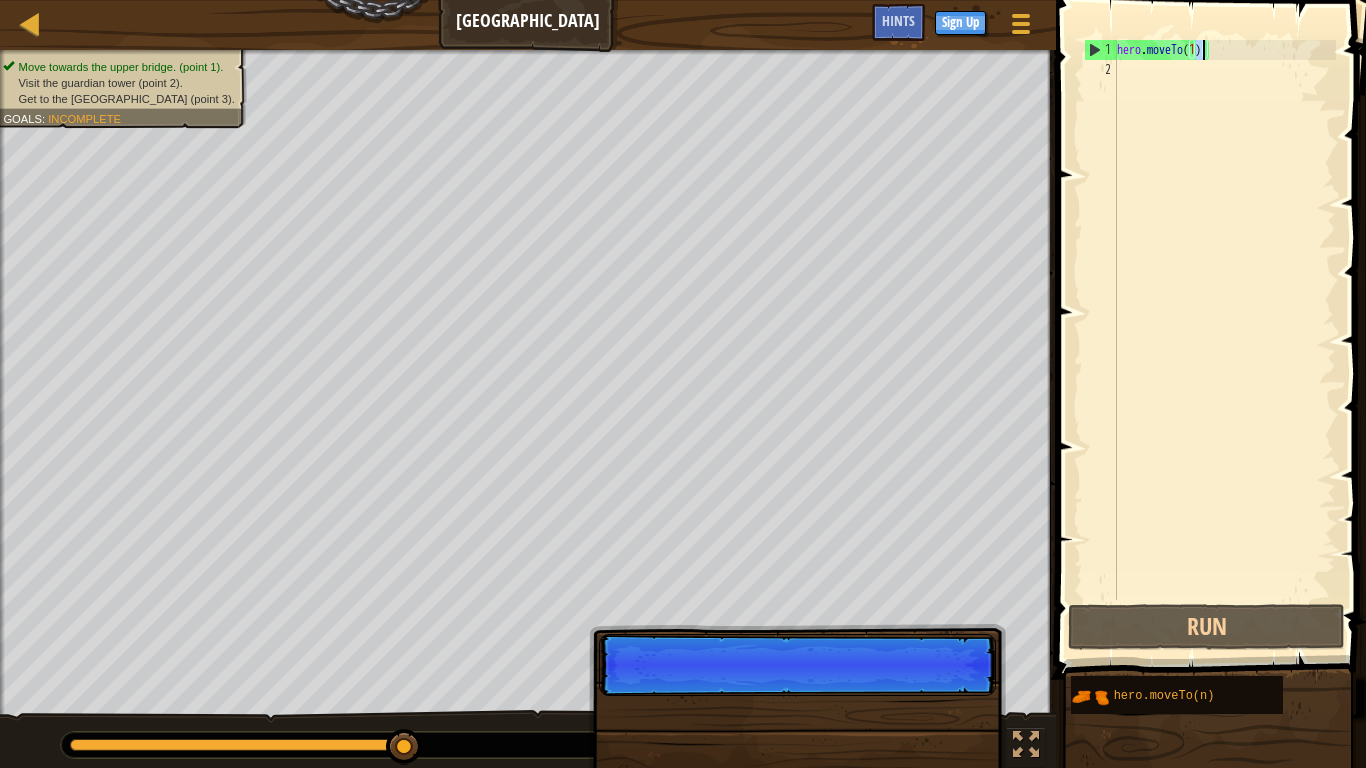 type on "hero.moveTo(1)" 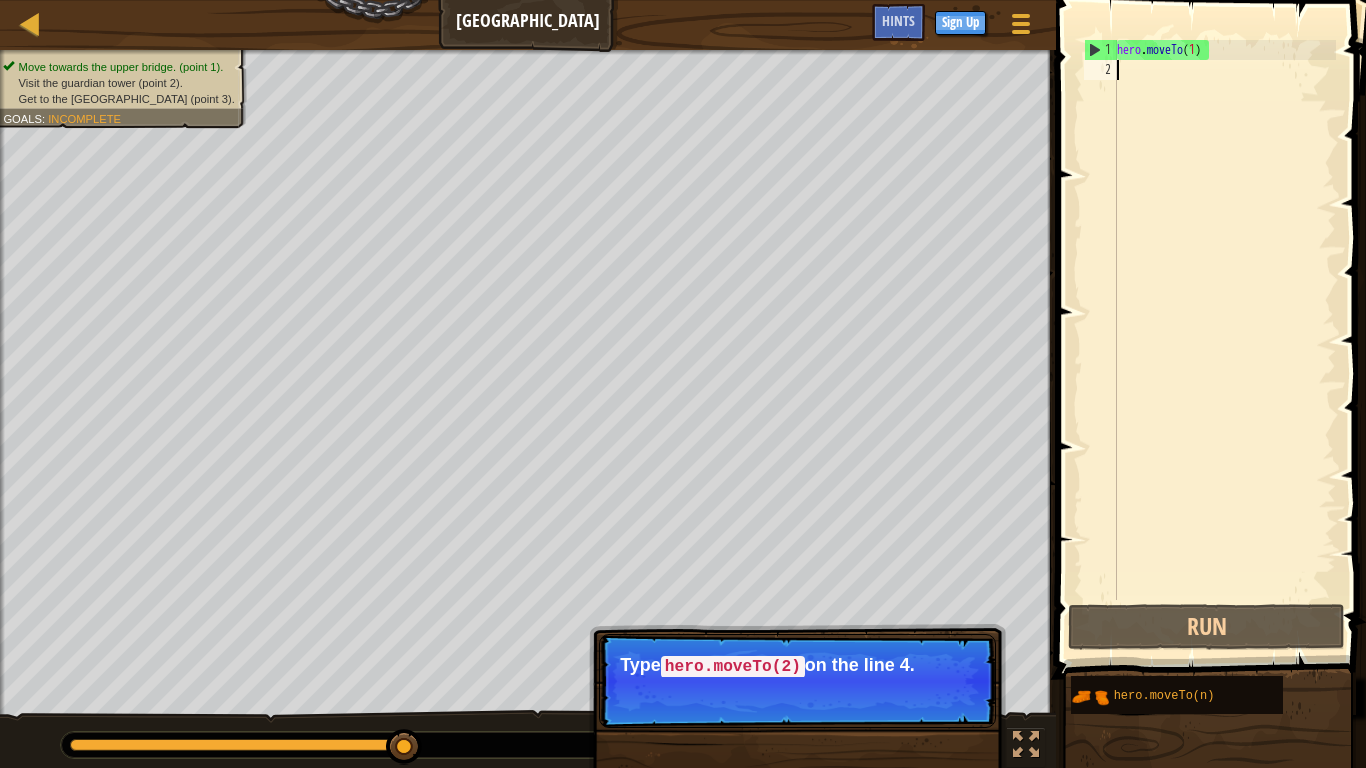 click on "2" at bounding box center [1100, 70] 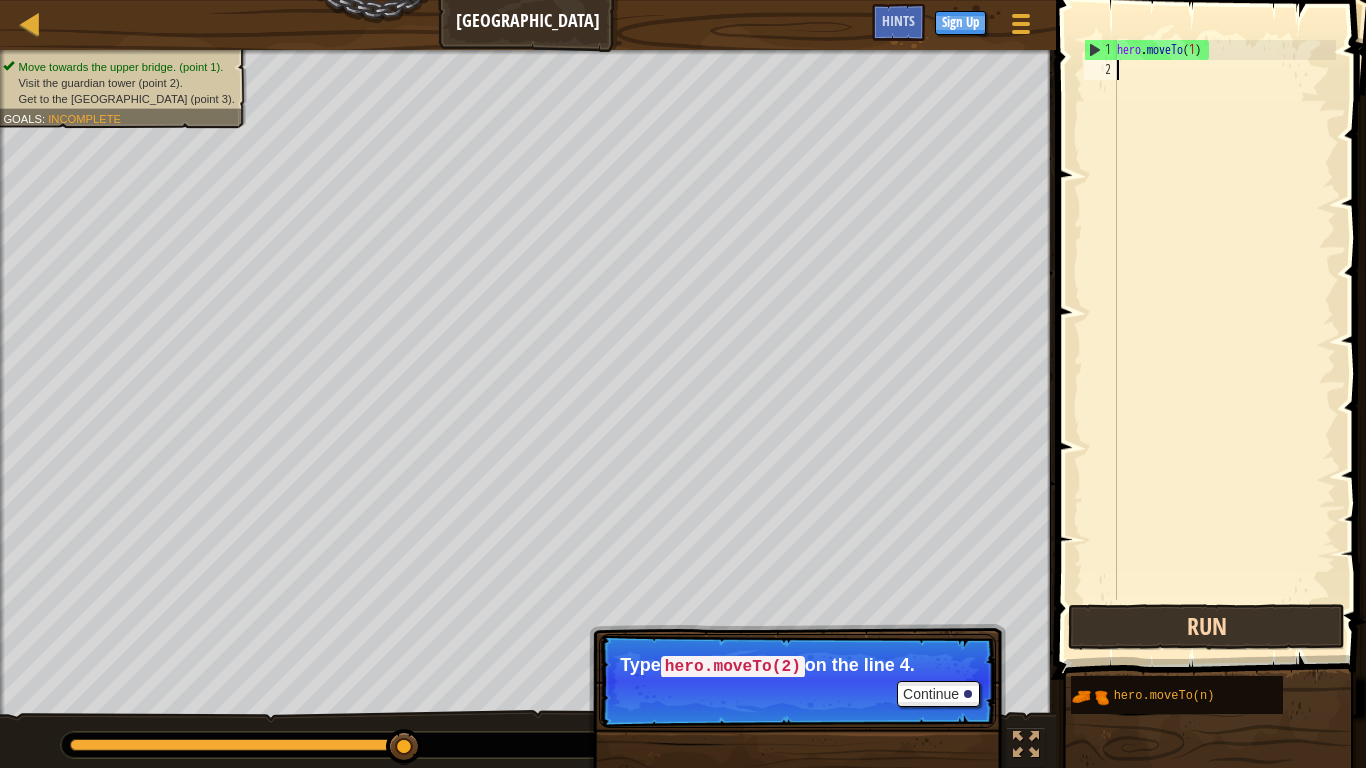 drag, startPoint x: 1138, startPoint y: 576, endPoint x: 1135, endPoint y: 620, distance: 44.102154 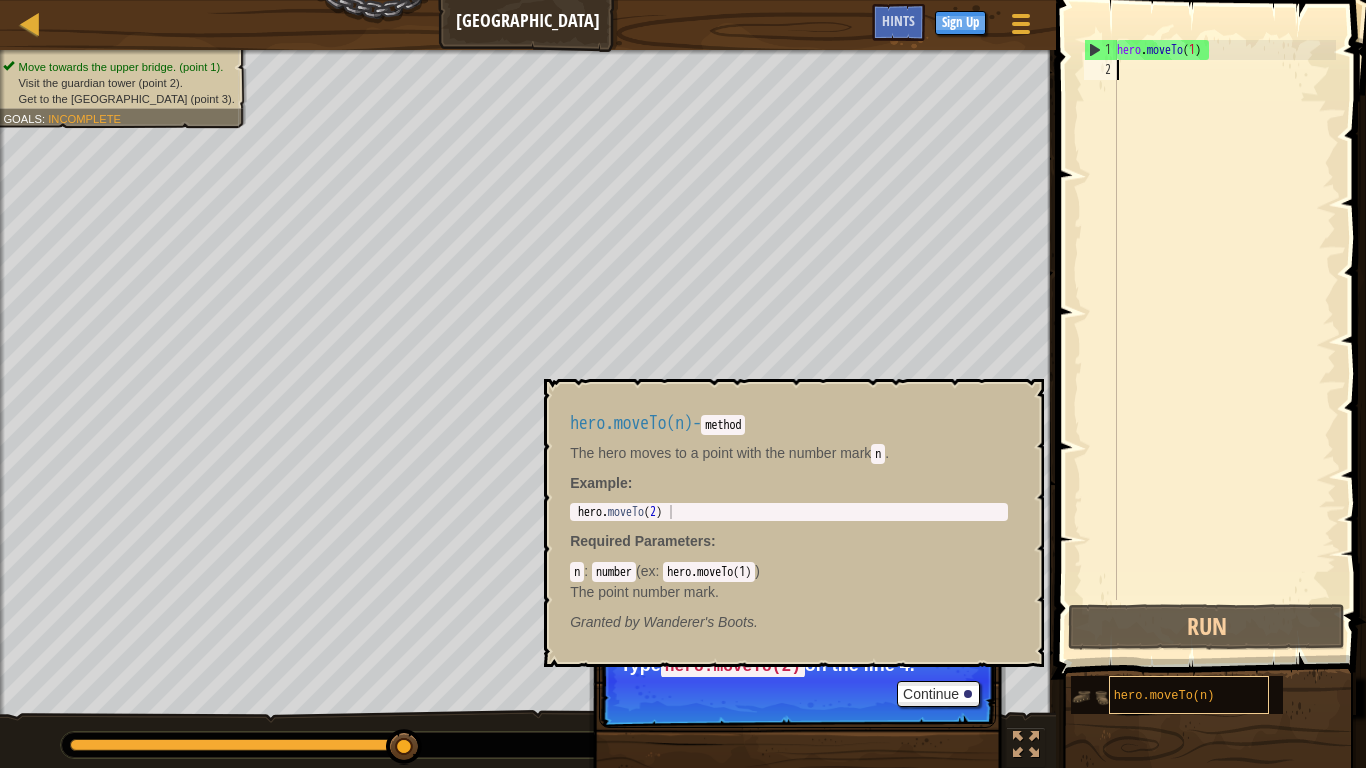 click on "hero.moveTo(n)" at bounding box center (1164, 696) 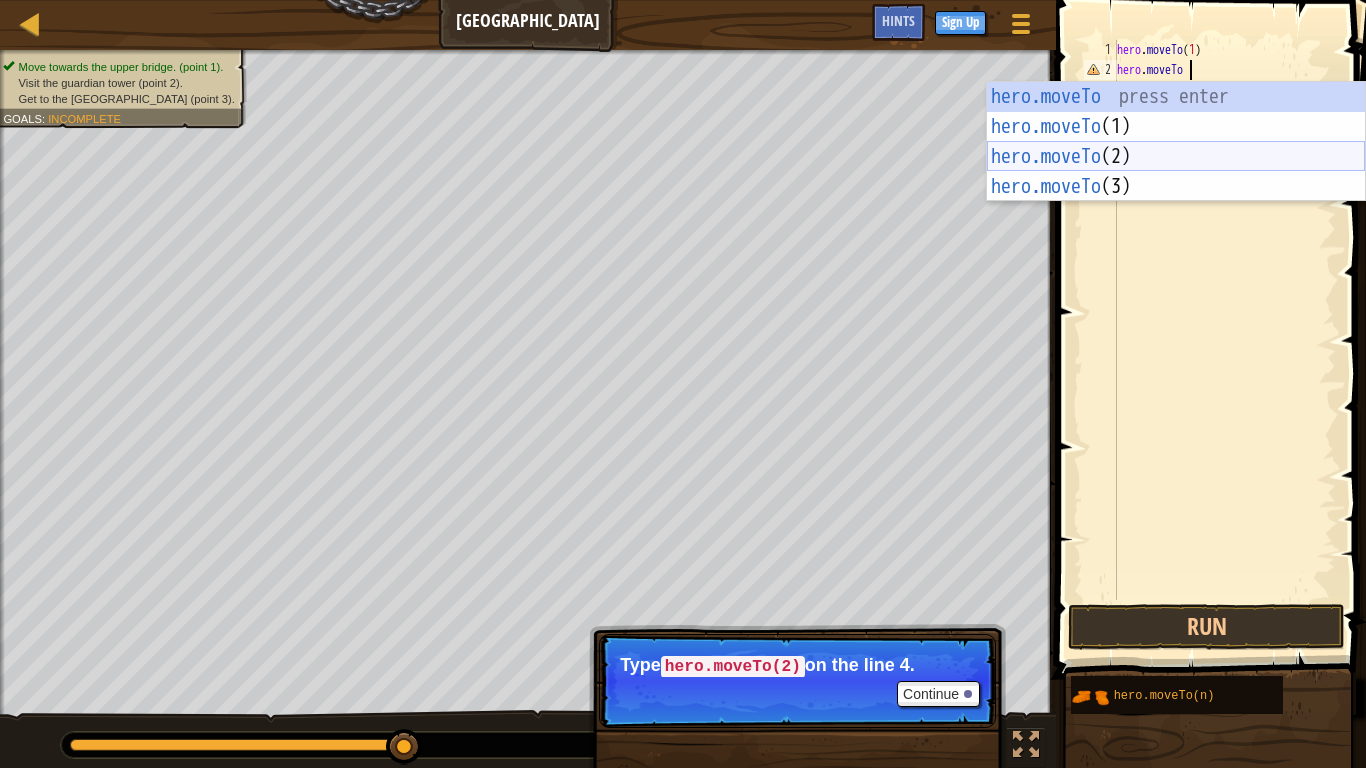 click on "hero.moveTo press enter hero.moveTo (1) press enter hero.moveTo (2) press enter hero.moveTo (3) press enter" at bounding box center (1176, 172) 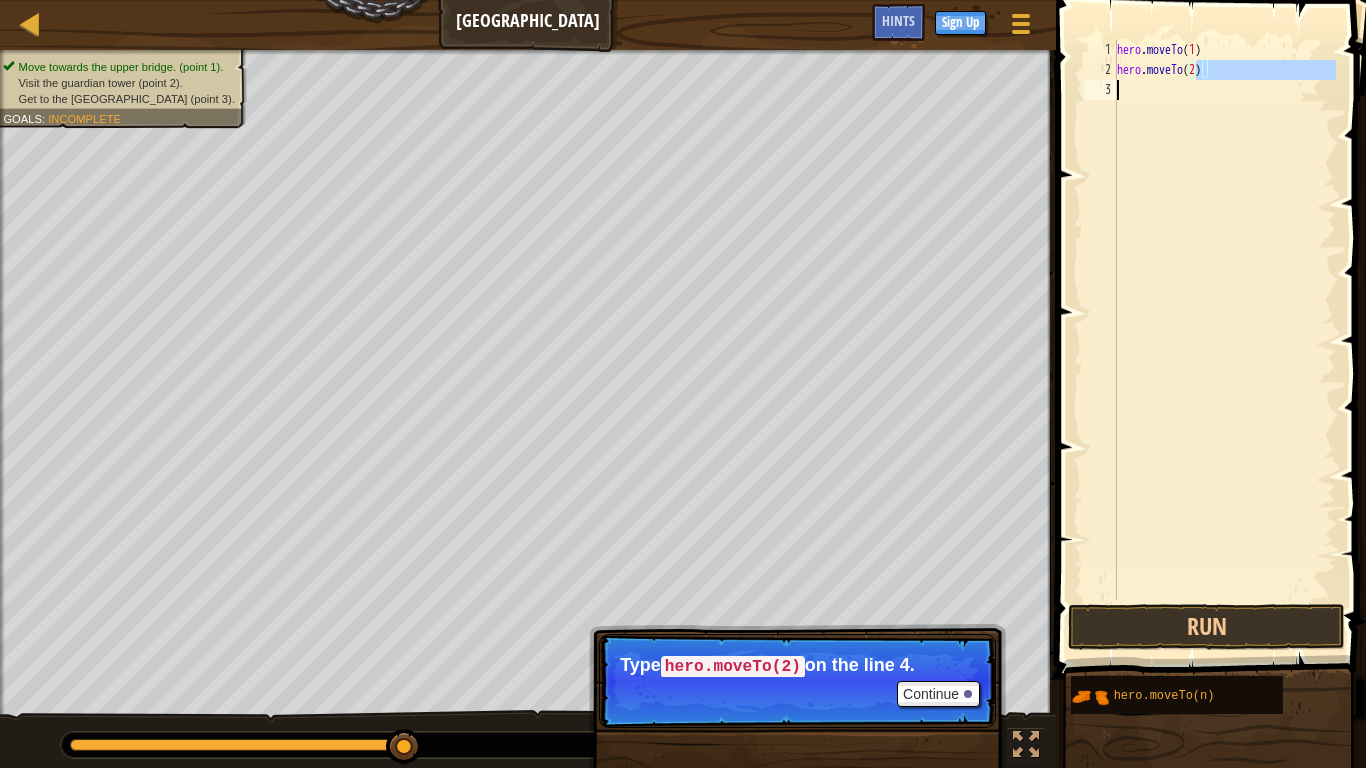click on "hero . moveTo ( 1 ) hero . moveTo ( 2 )" at bounding box center [1224, 340] 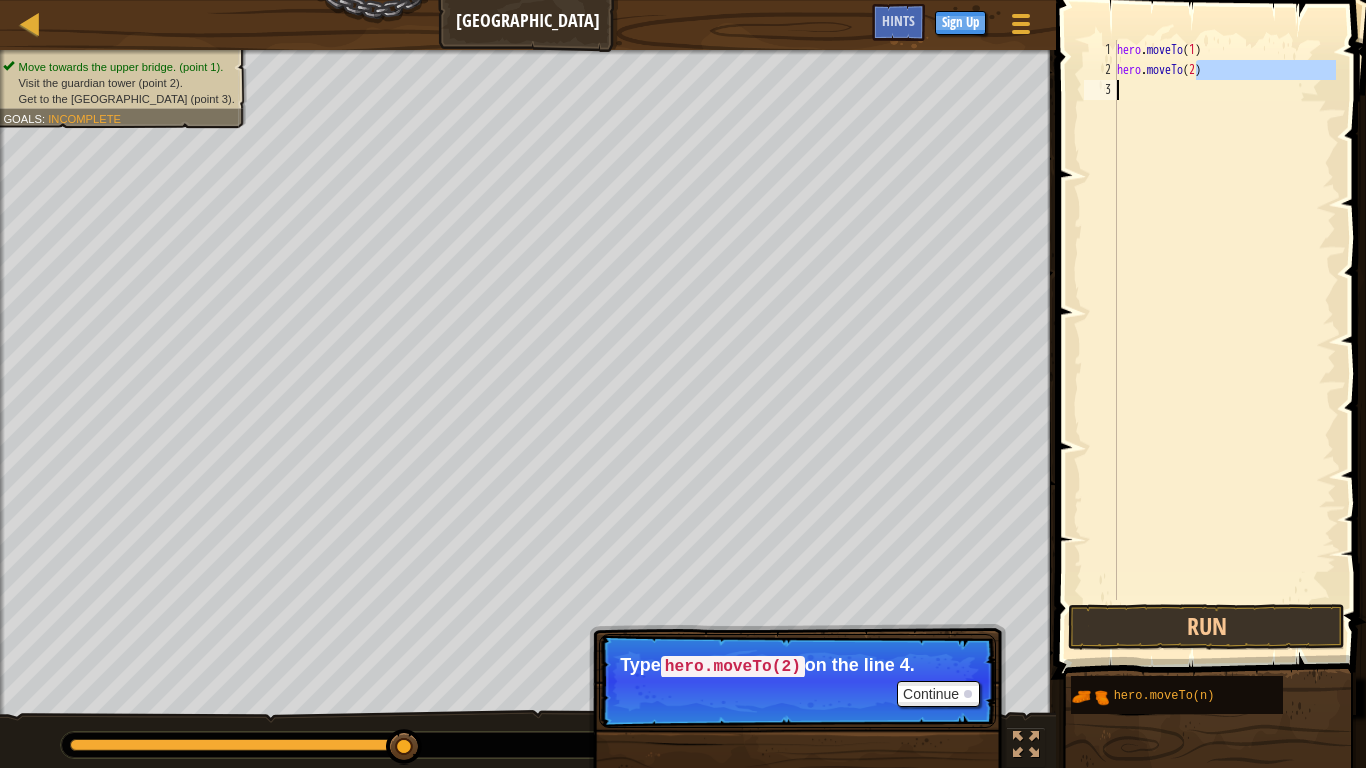 click on "hero . moveTo ( 1 ) hero . moveTo ( 2 )" at bounding box center [1224, 320] 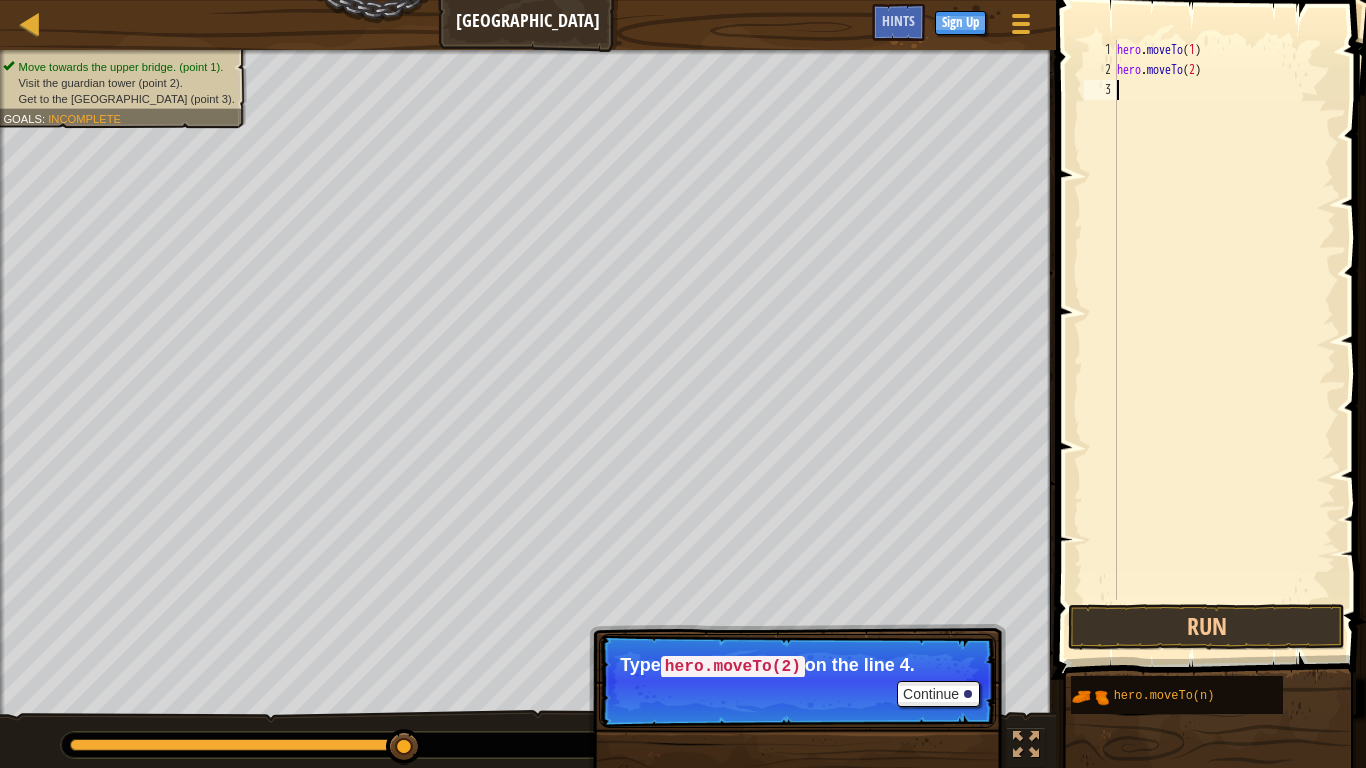 click on "hero . moveTo ( 1 ) hero . moveTo ( 2 )" at bounding box center [1224, 340] 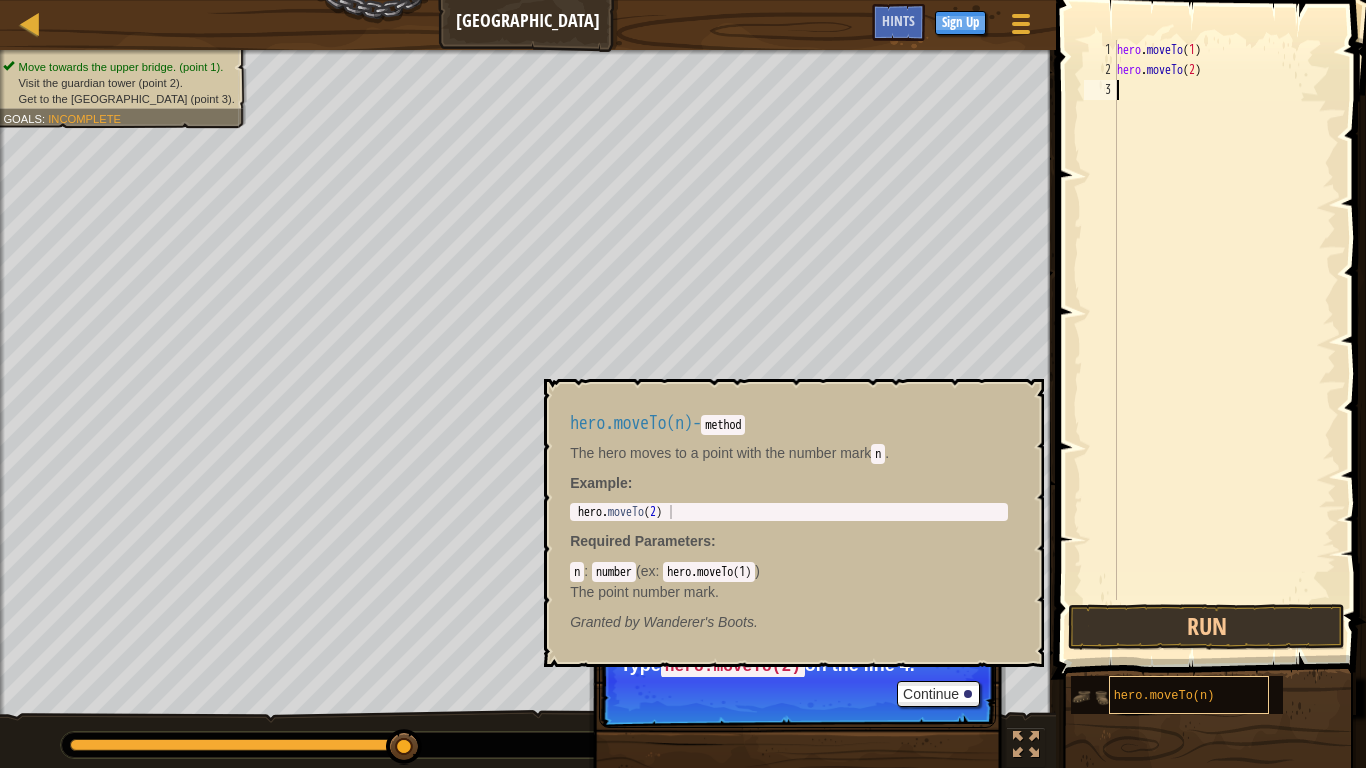 click on "hero.moveTo(n)" at bounding box center [1189, 695] 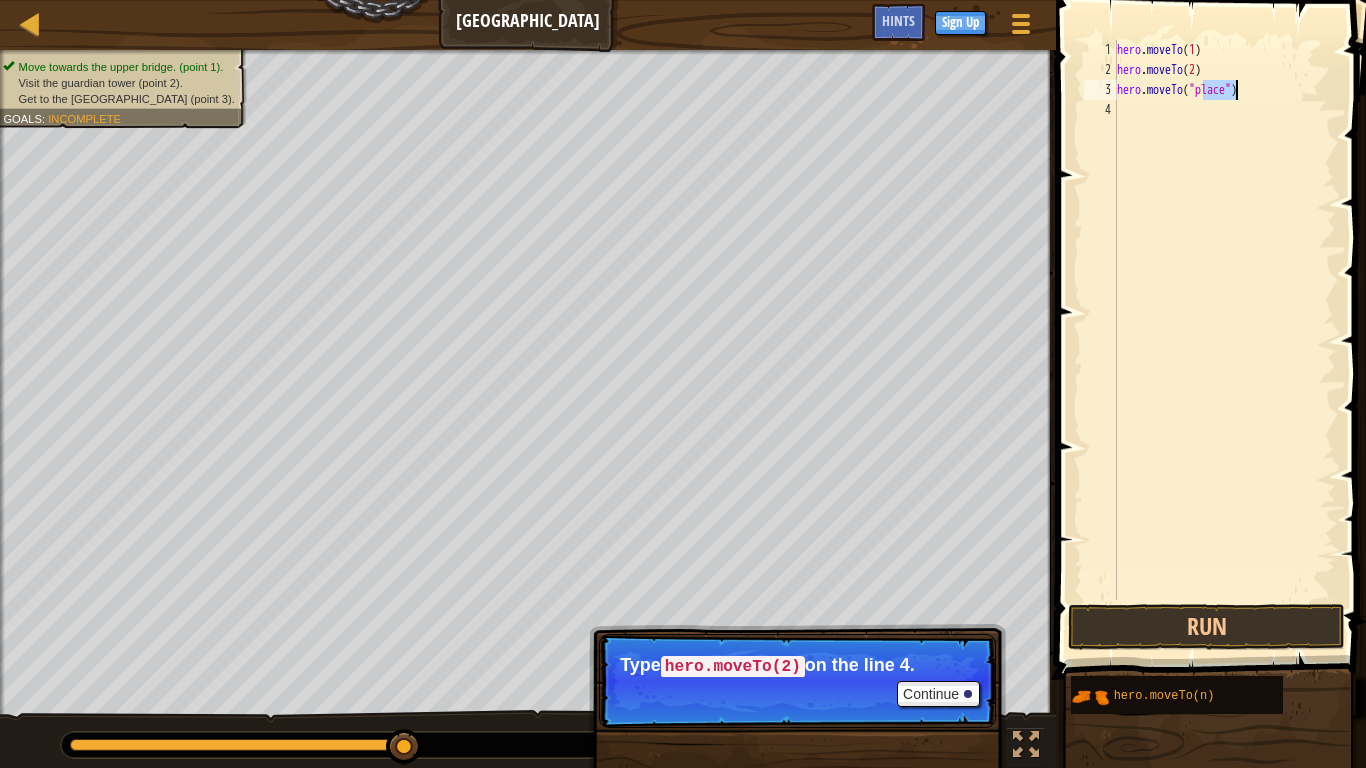type on "hero.moveTo("")" 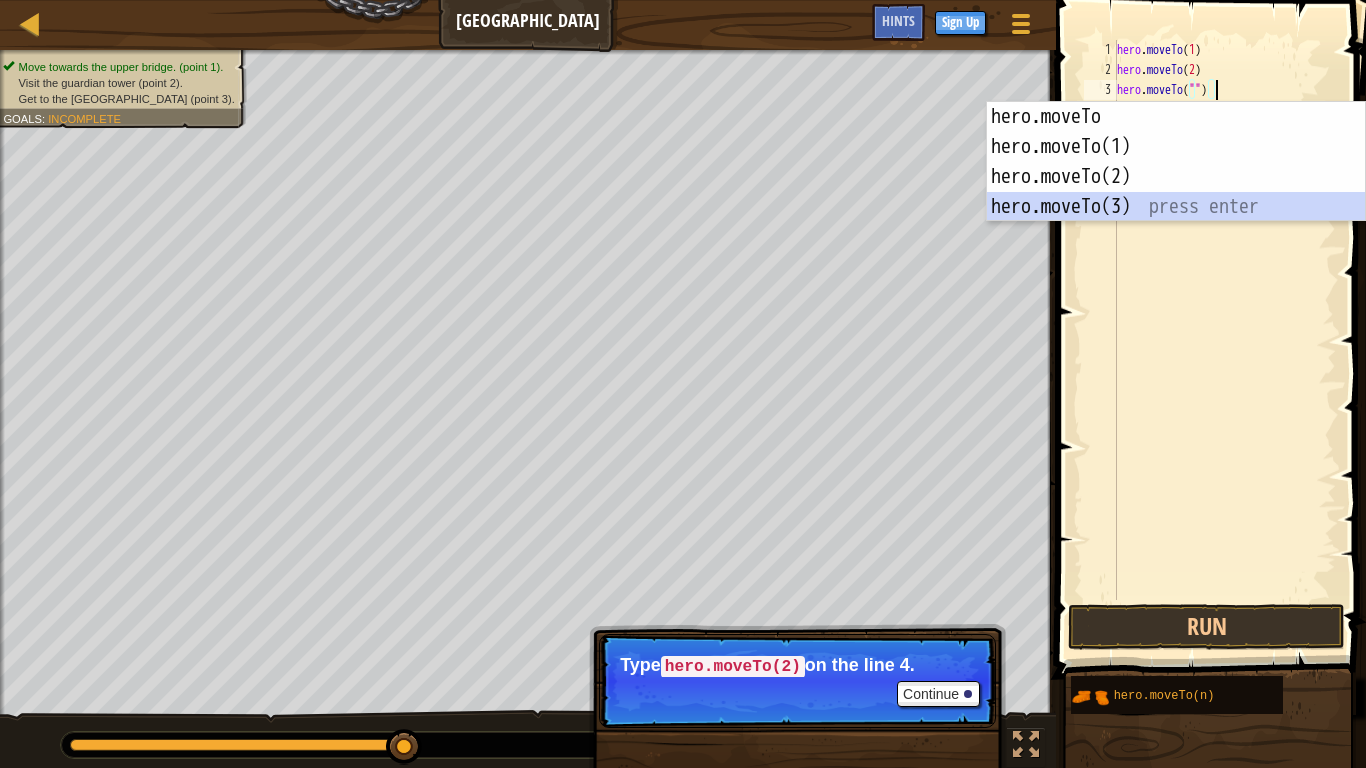 click on "hero.moveTo press enter hero.moveTo(1) press enter hero.moveTo(2) press enter hero.moveTo(3) press enter" at bounding box center [1176, 192] 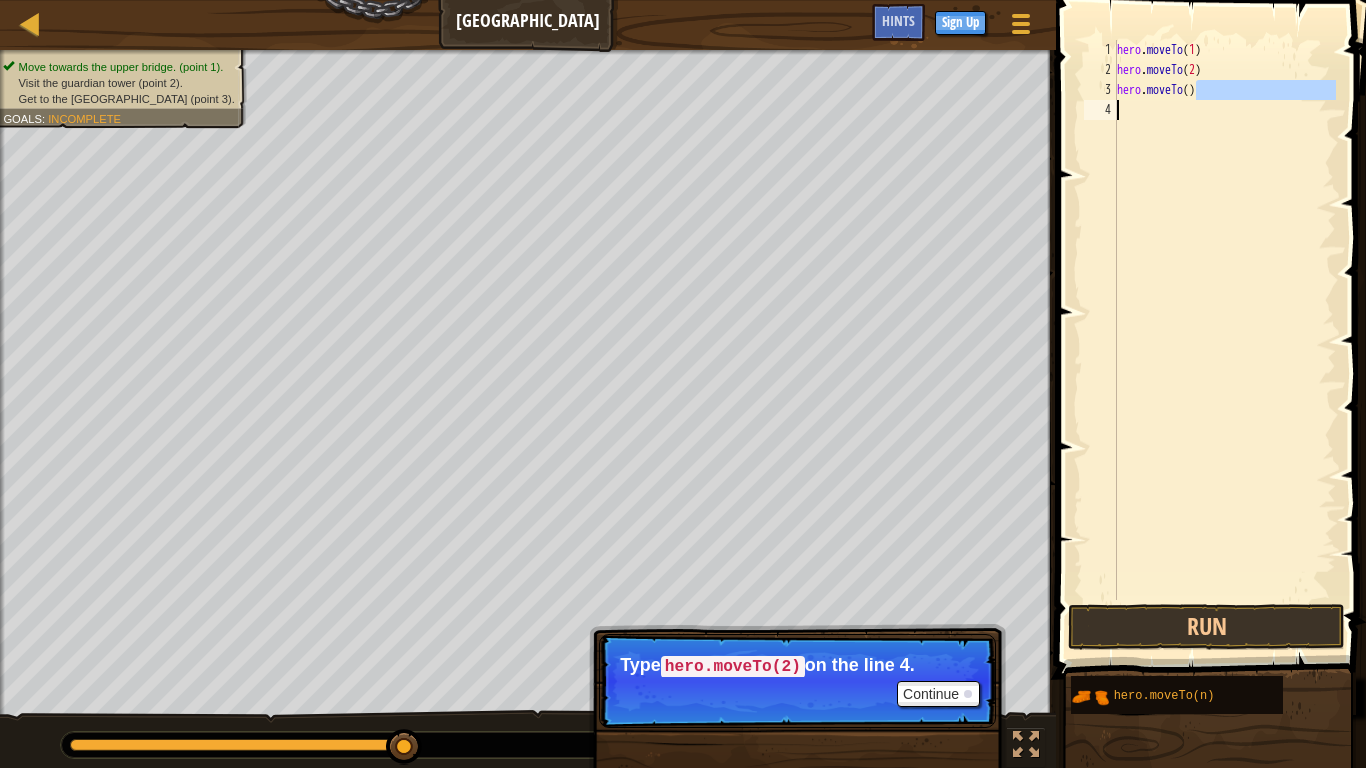 click on "hero . moveTo ( 1 ) hero . moveTo ( 2 ) hero . moveTo ( )" at bounding box center [1224, 340] 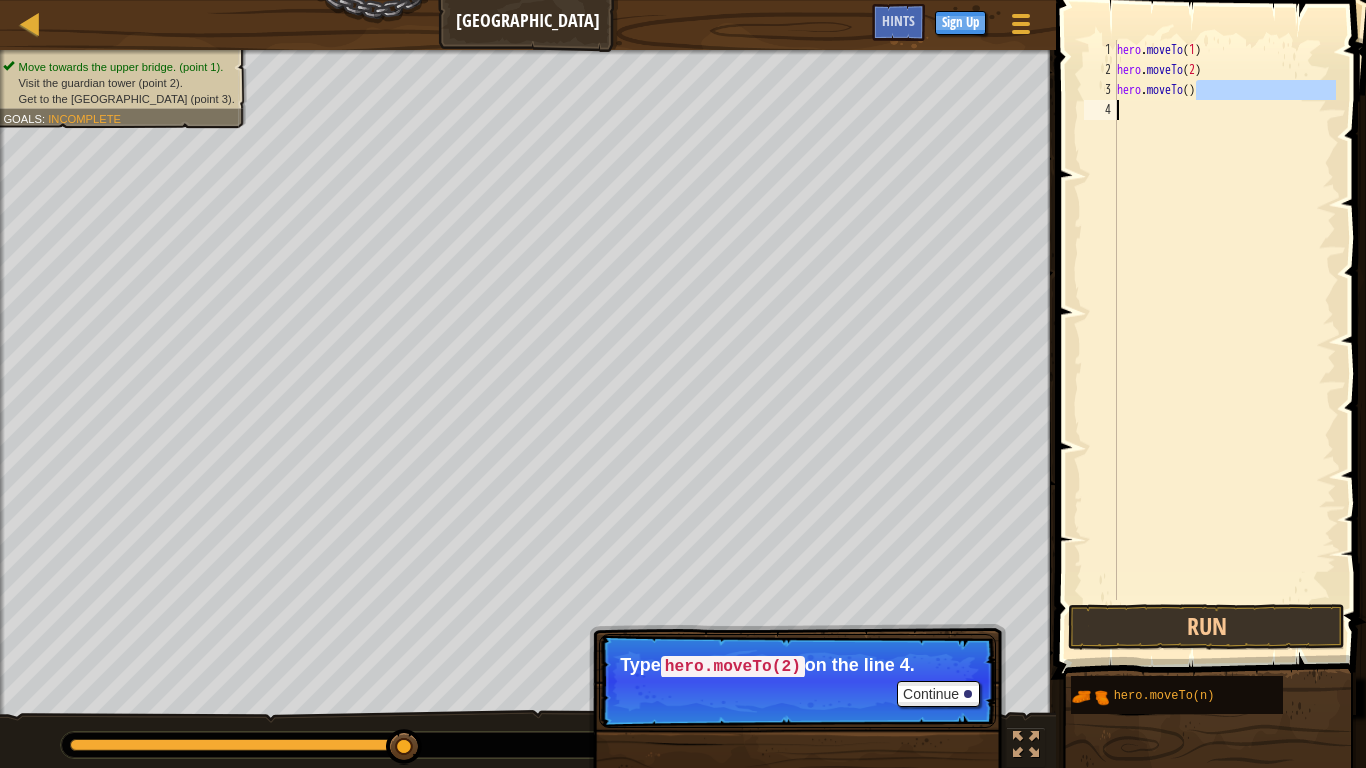 click on "hero . moveTo ( 1 ) hero . moveTo ( 2 ) hero . moveTo ( )" at bounding box center [1224, 320] 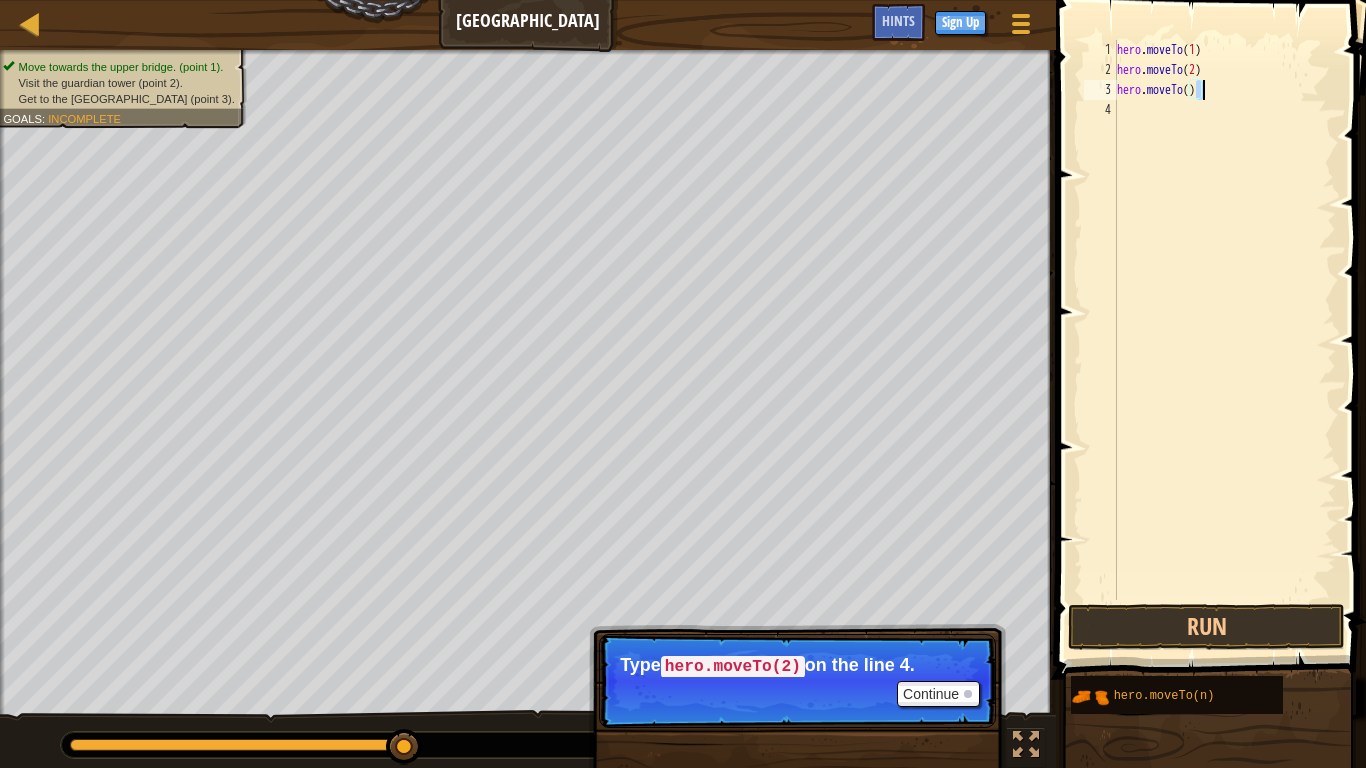 click on "hero . moveTo ( 1 ) hero . moveTo ( 2 ) hero . moveTo ( )" at bounding box center [1224, 320] 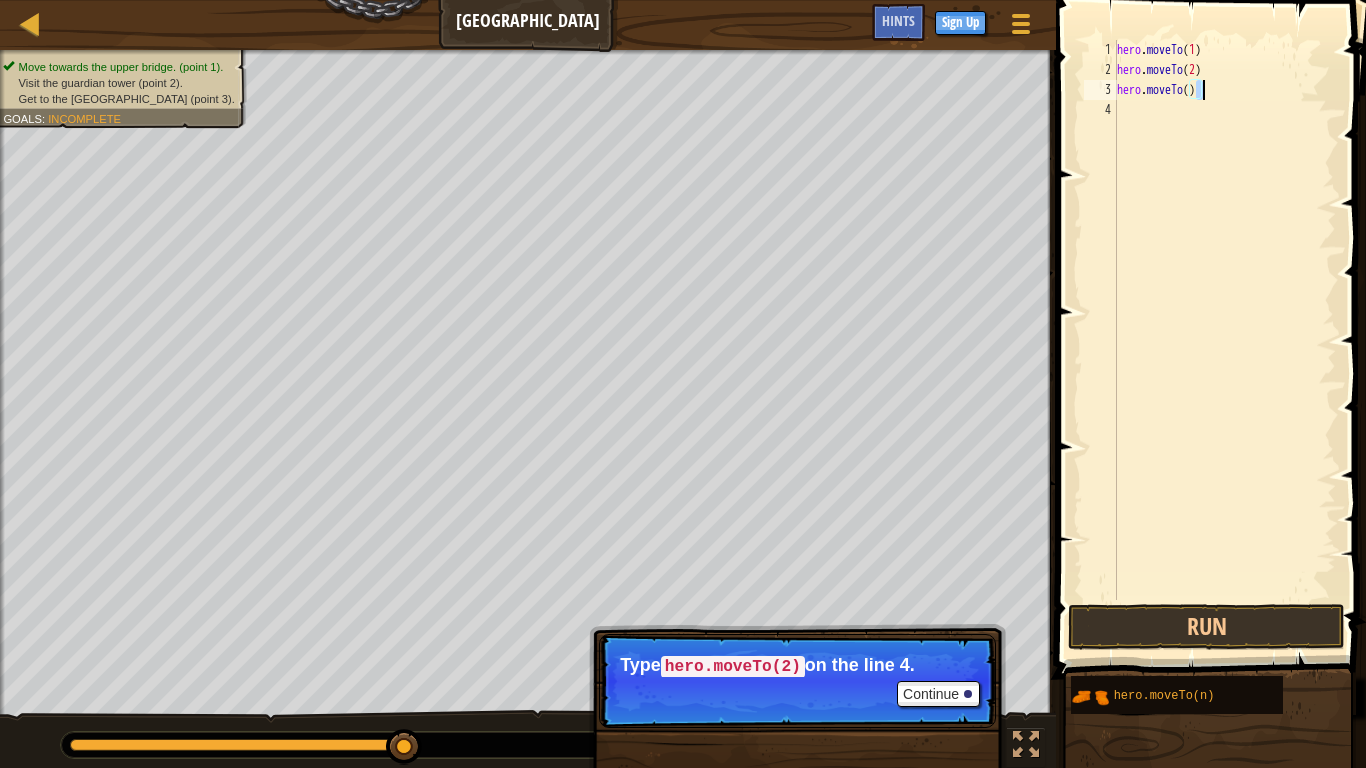 click on "hero . moveTo ( 1 ) hero . moveTo ( 2 ) hero . moveTo ( )" at bounding box center (1224, 340) 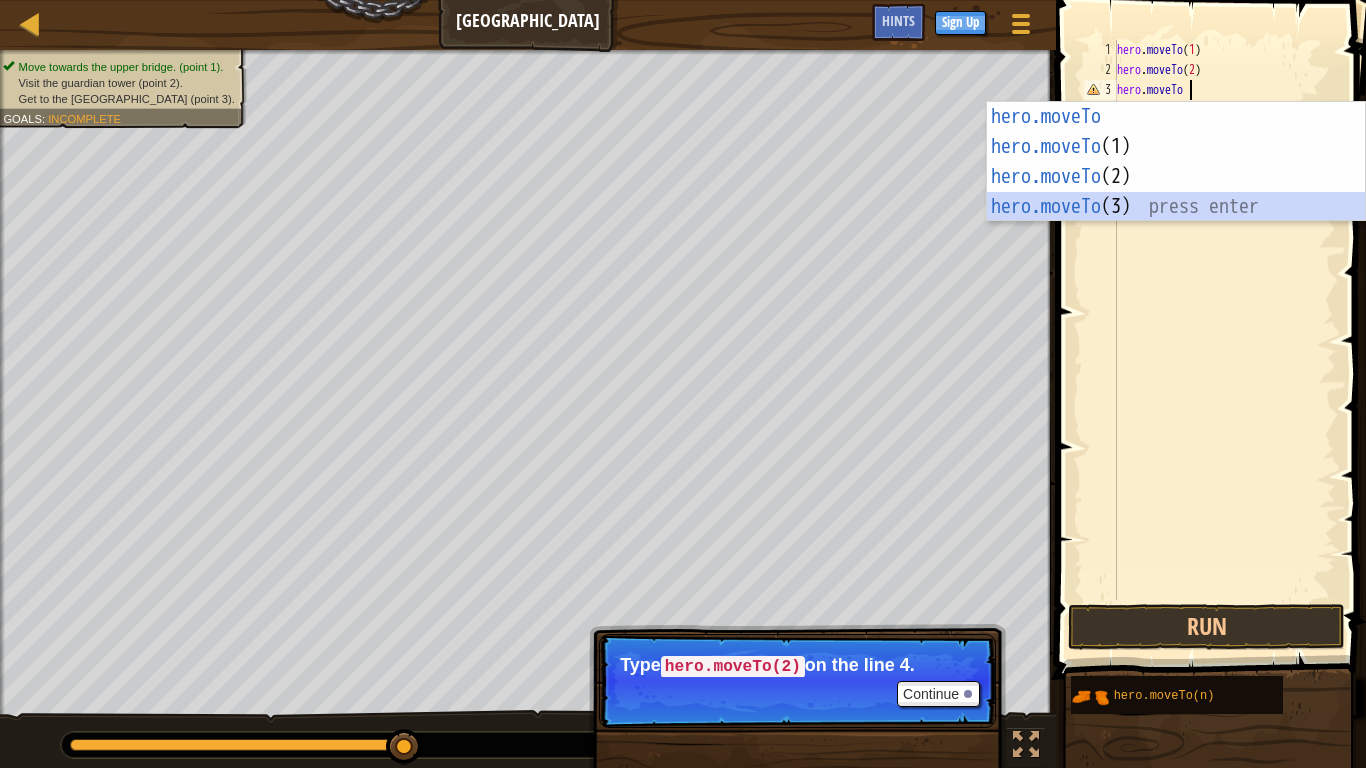 click on "hero.moveTo press enter hero.moveTo (1) press enter hero.moveTo (2) press enter hero.moveTo (3) press enter" at bounding box center [1176, 192] 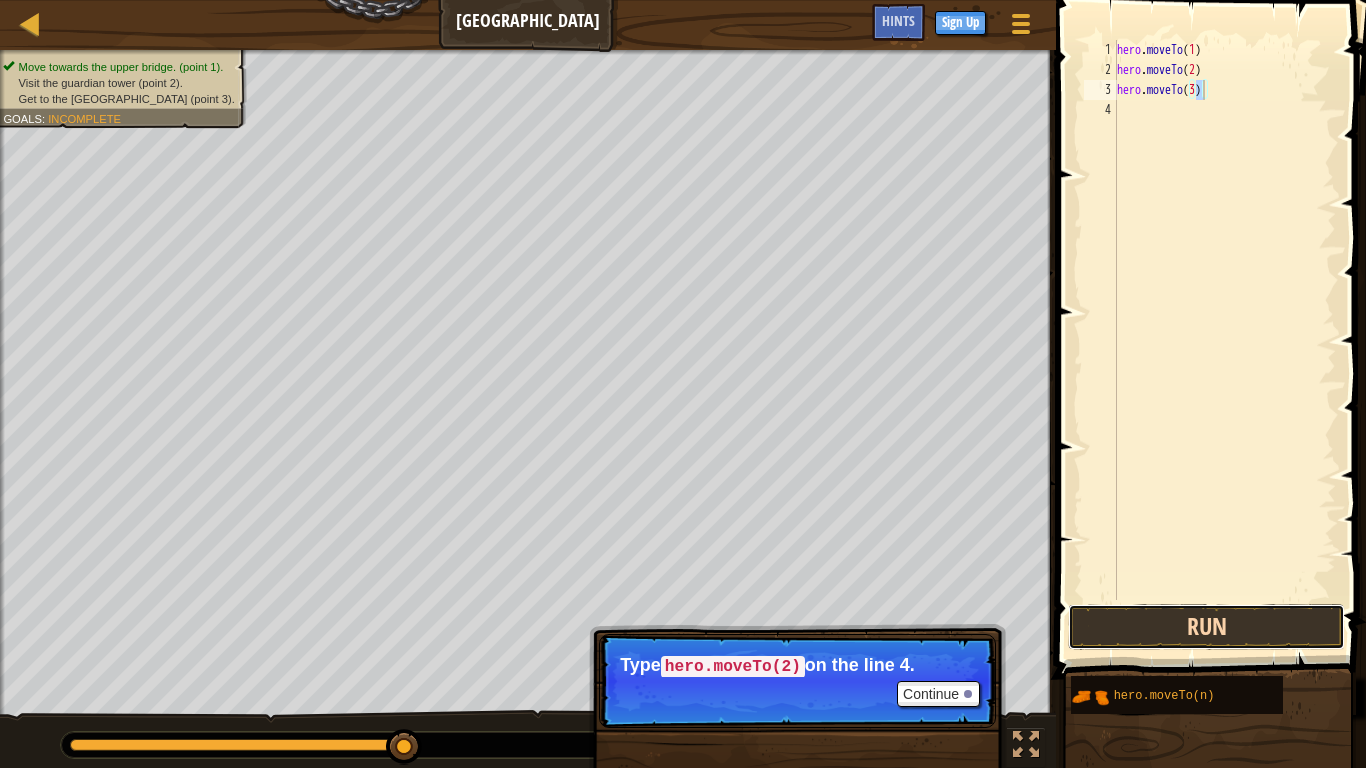 click on "Run" at bounding box center (1206, 627) 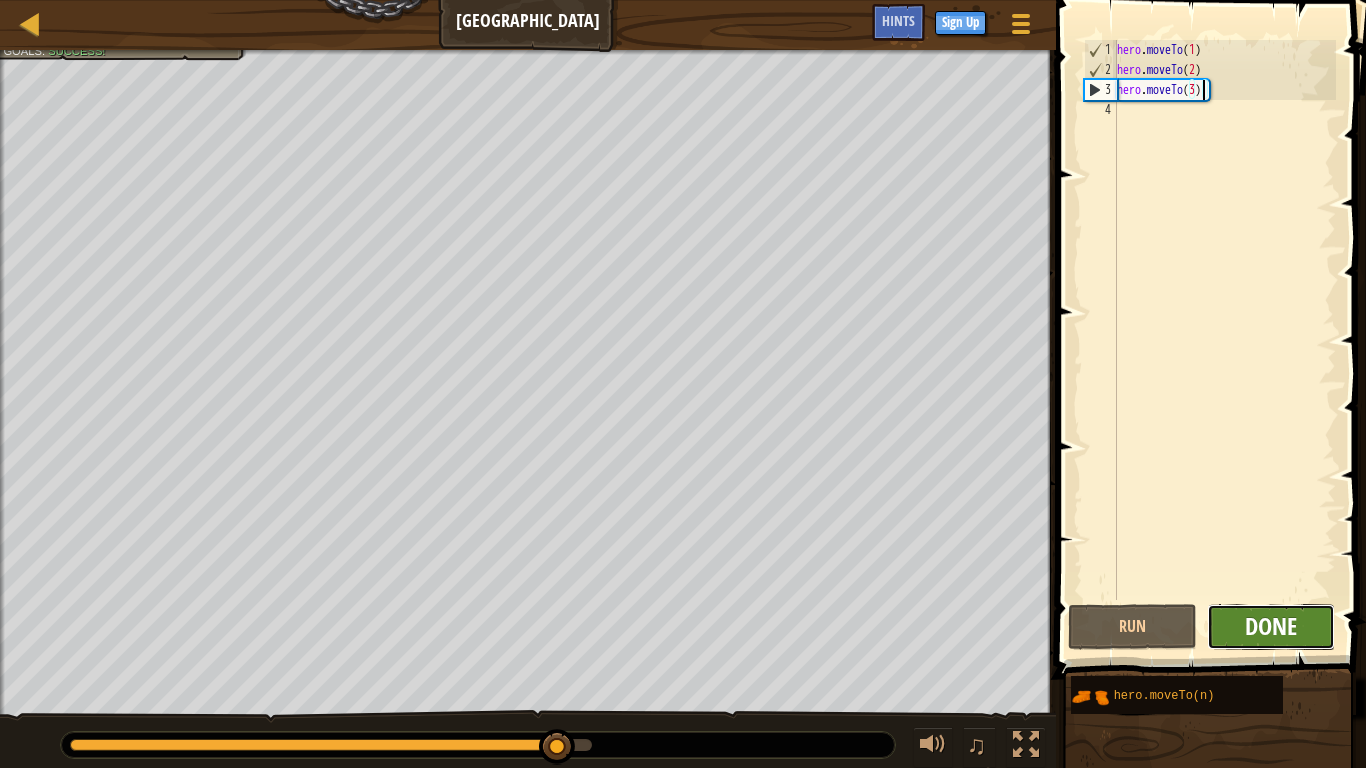 click on "Done" at bounding box center (1271, 626) 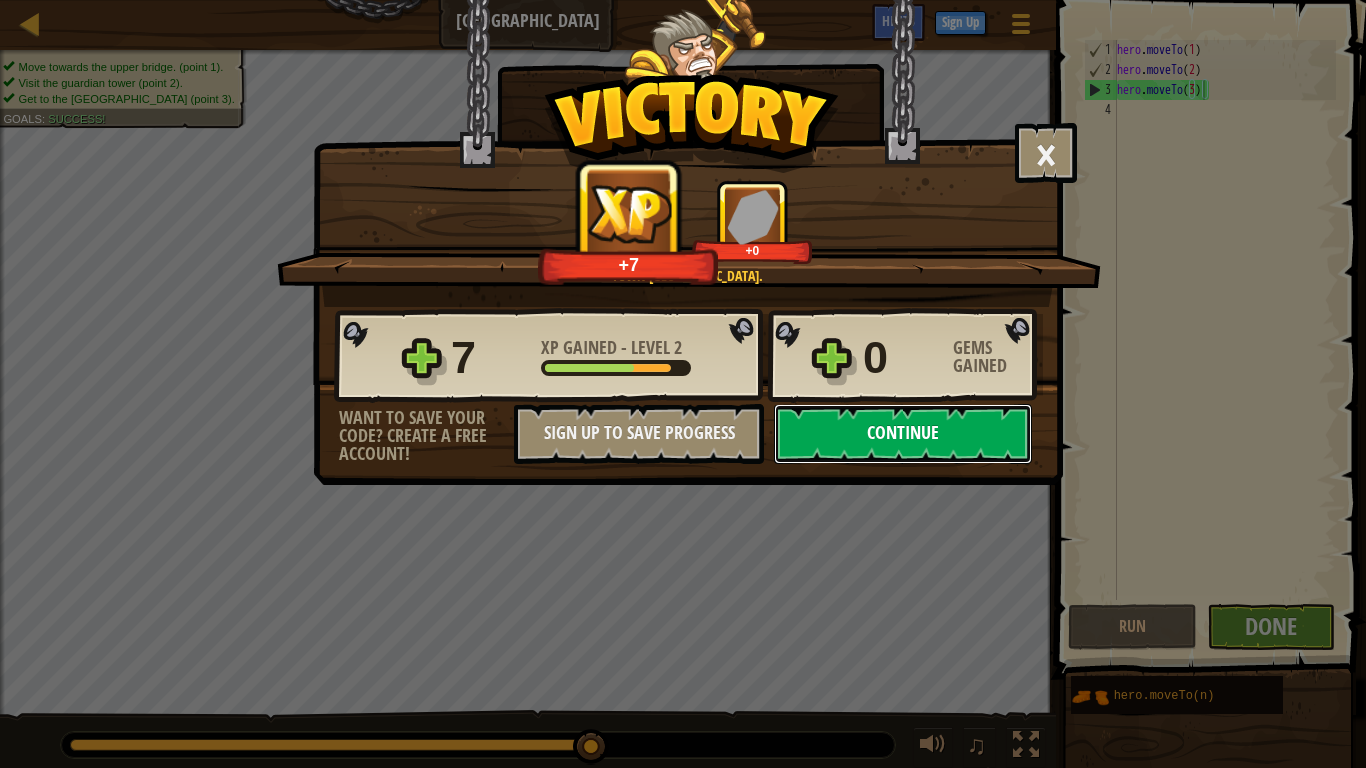 click on "Continue" at bounding box center [903, 434] 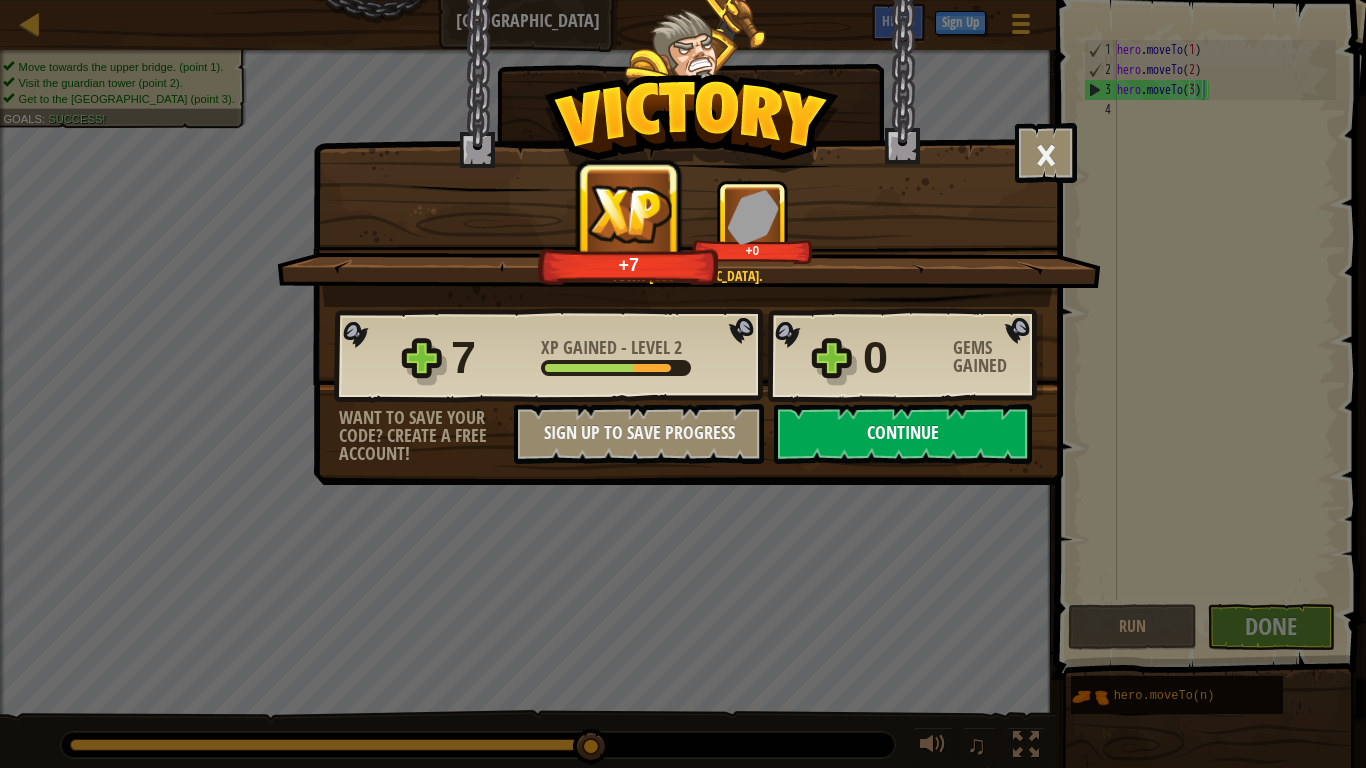 select on "en-[GEOGRAPHIC_DATA]" 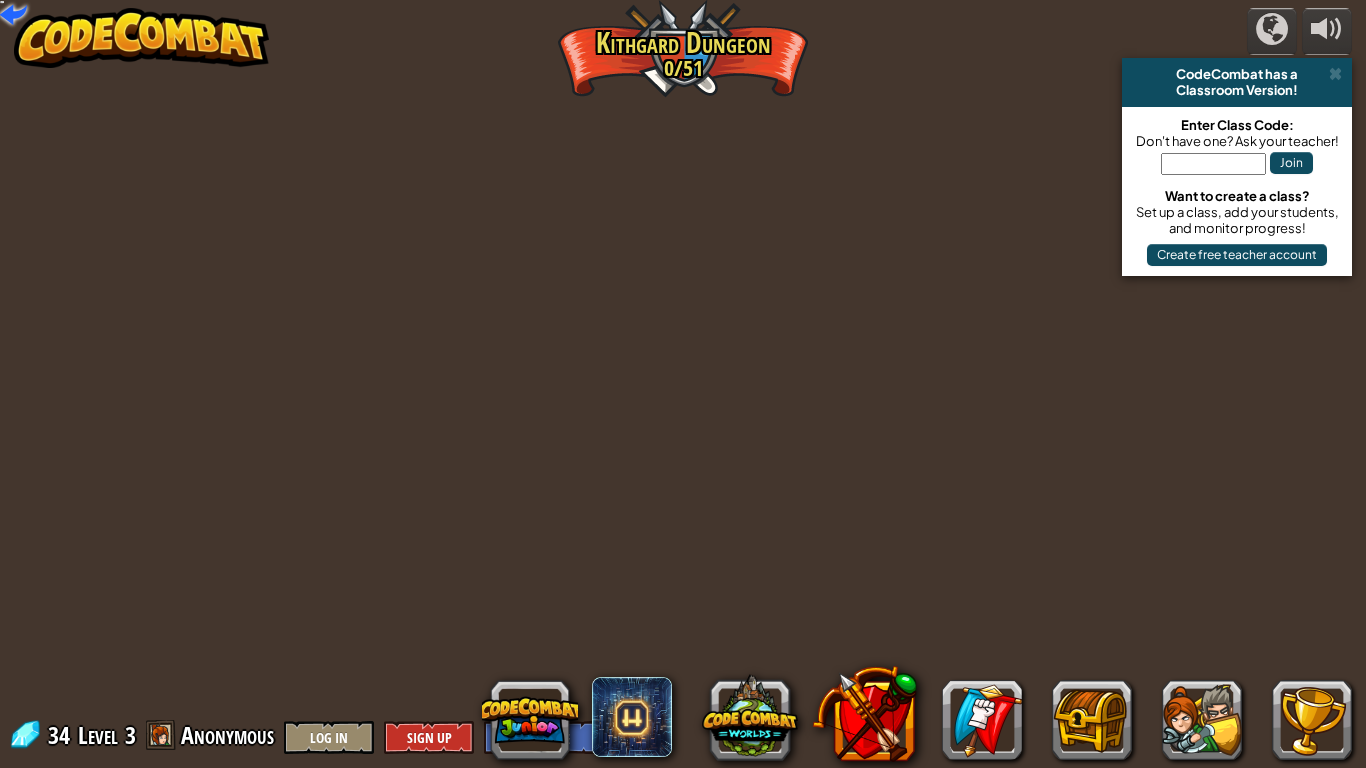 select on "en-[GEOGRAPHIC_DATA]" 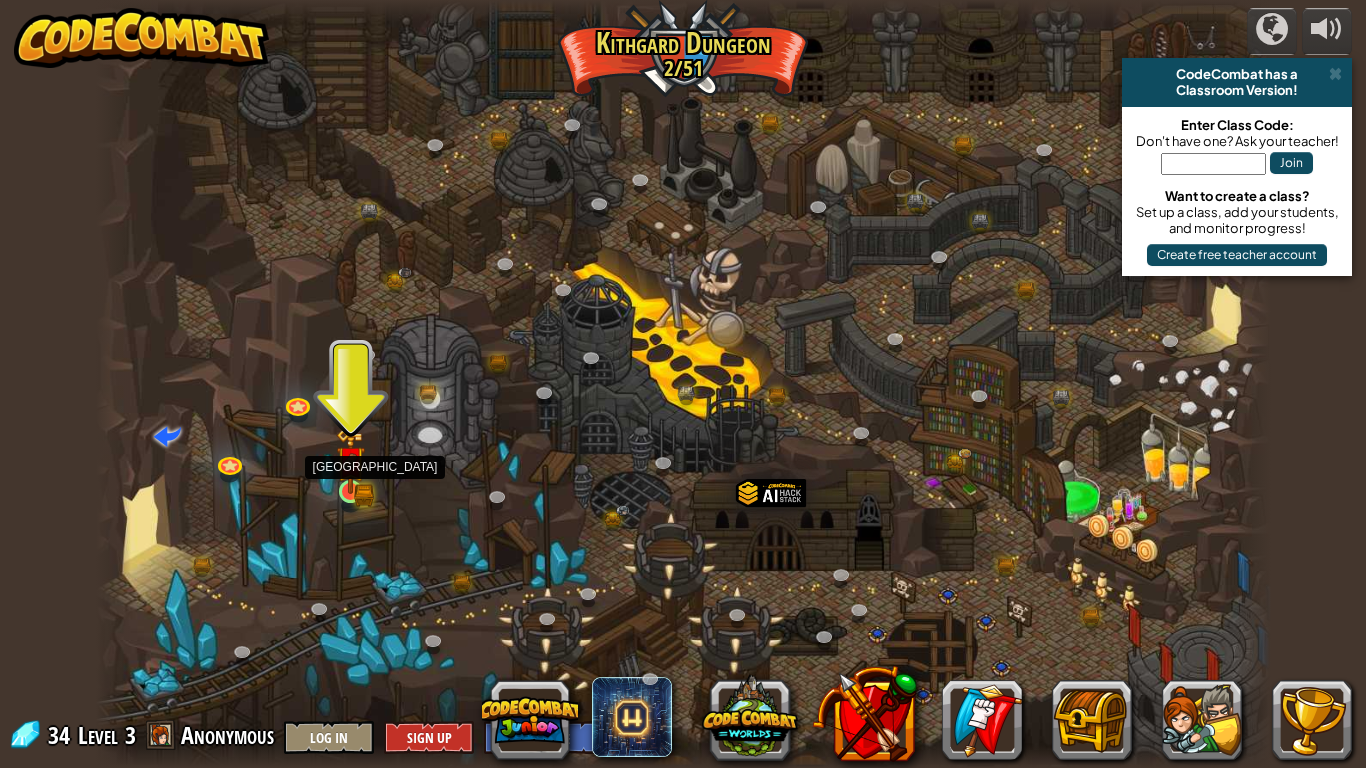 click at bounding box center [351, 460] 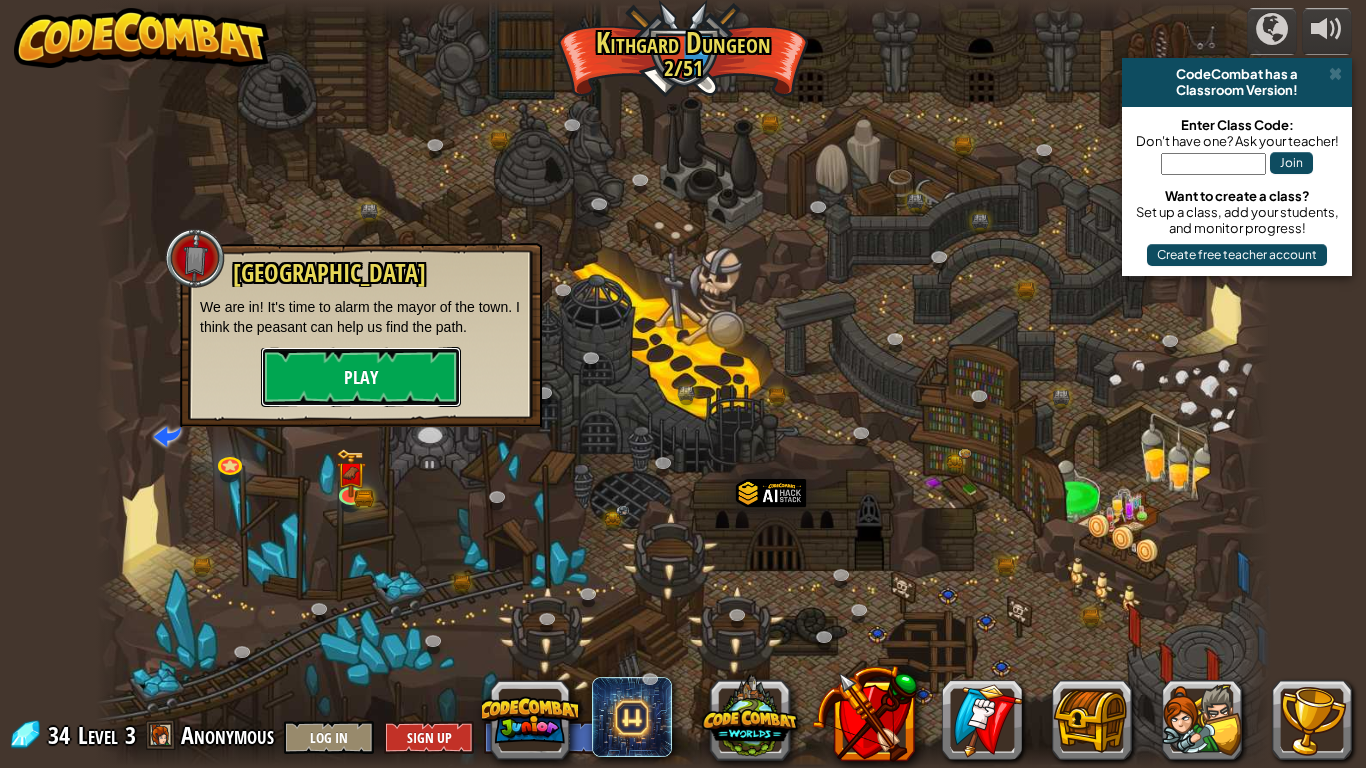 click on "Play" at bounding box center (361, 377) 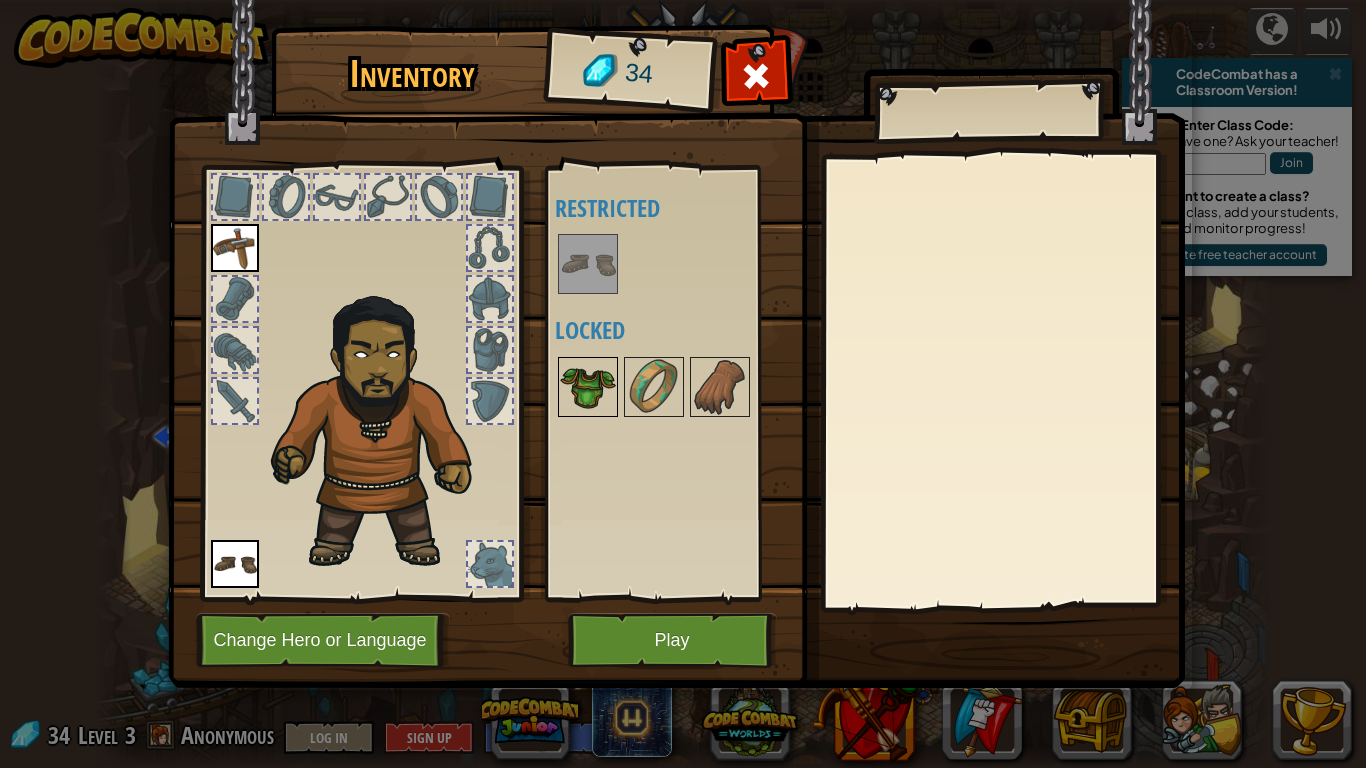 click at bounding box center [588, 387] 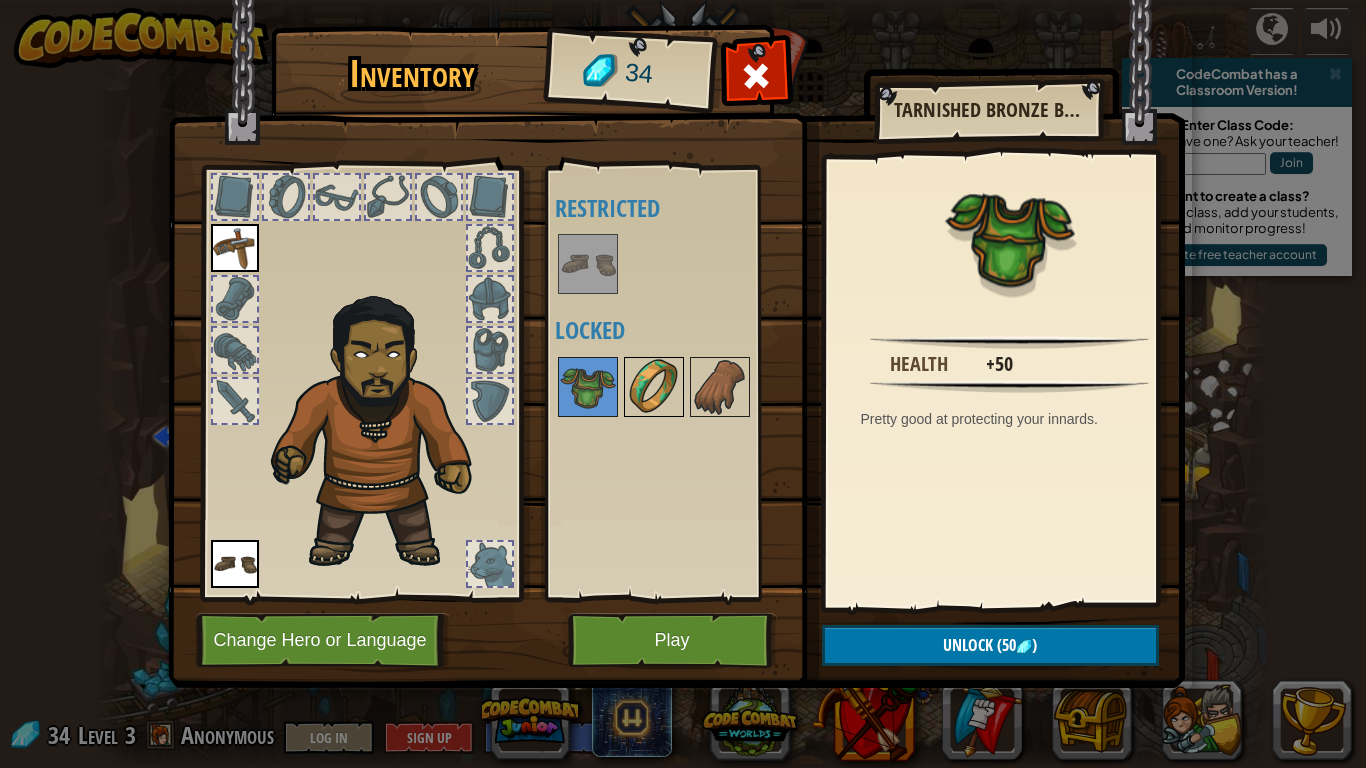 drag, startPoint x: 666, startPoint y: 388, endPoint x: 683, endPoint y: 386, distance: 17.117243 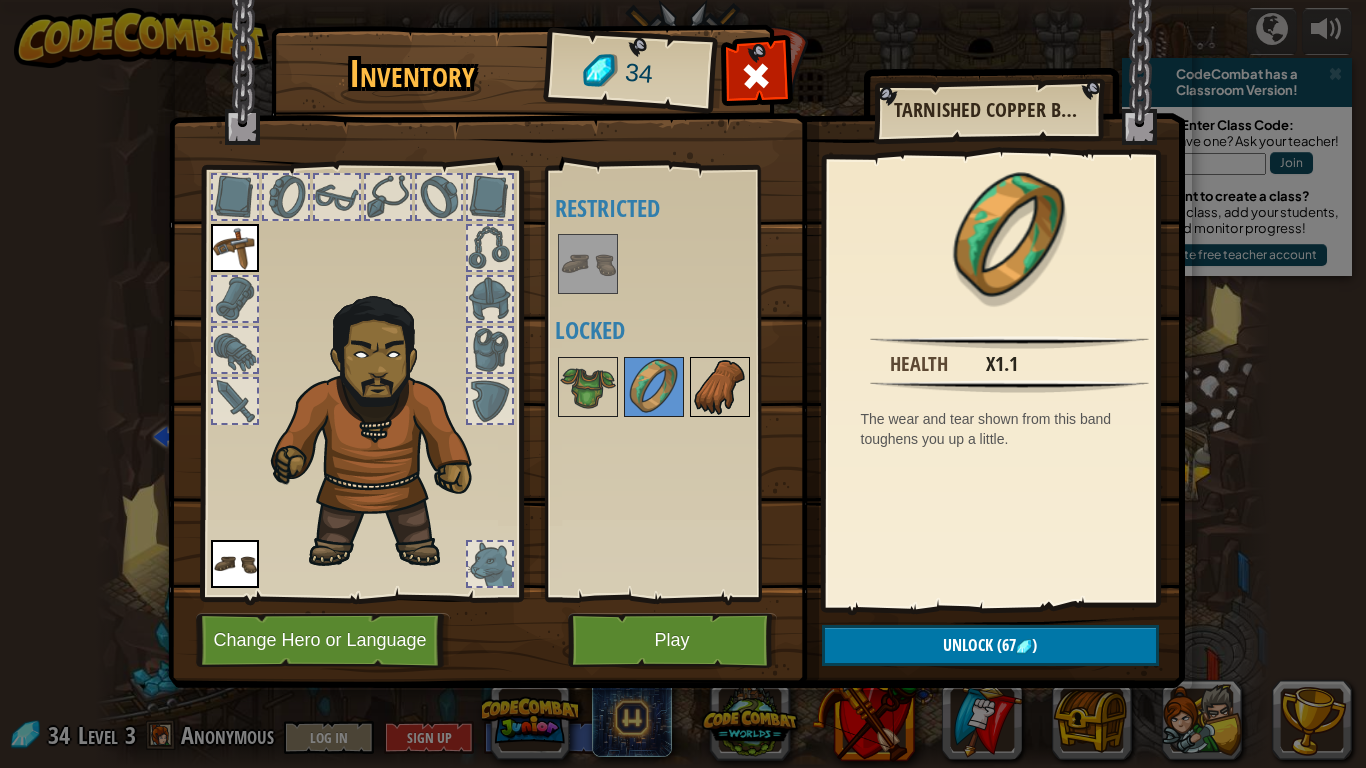 drag, startPoint x: 723, startPoint y: 386, endPoint x: 712, endPoint y: 386, distance: 11 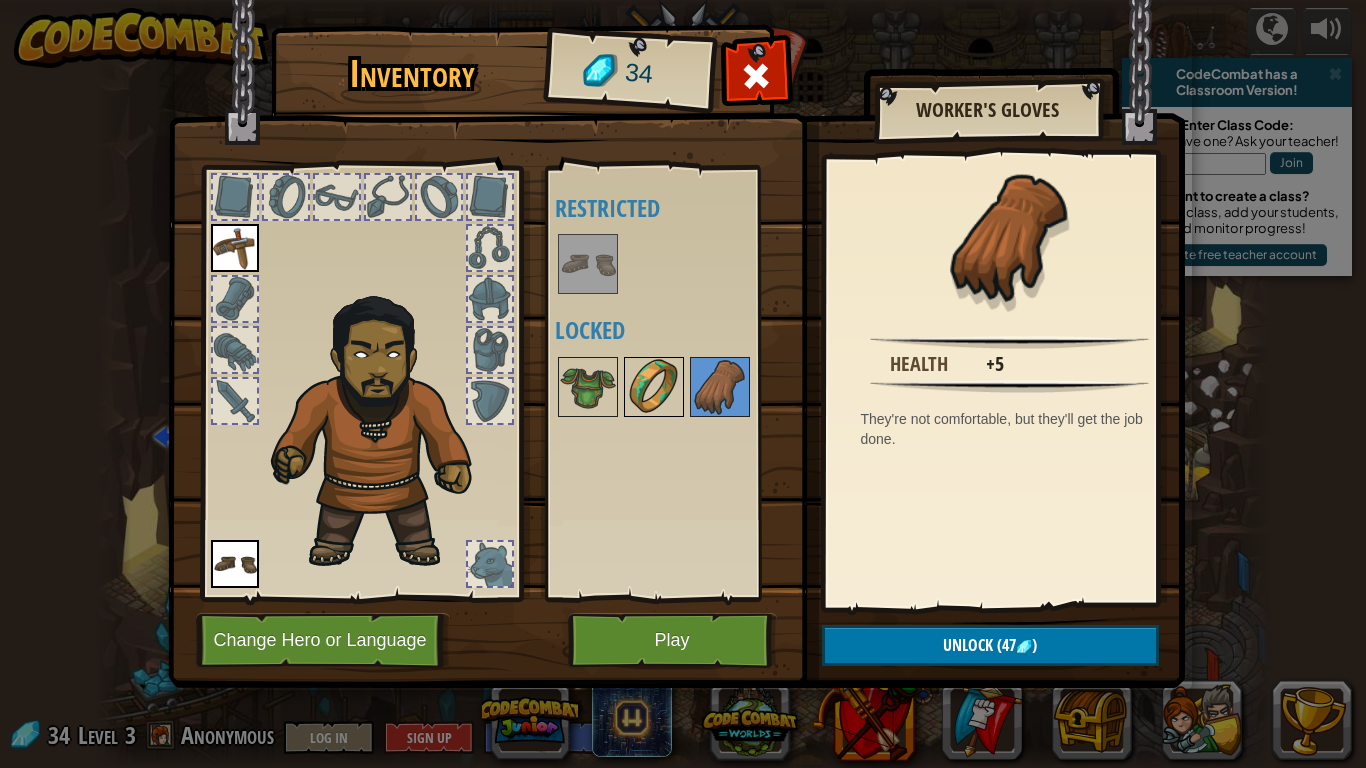 drag, startPoint x: 681, startPoint y: 372, endPoint x: 662, endPoint y: 372, distance: 19 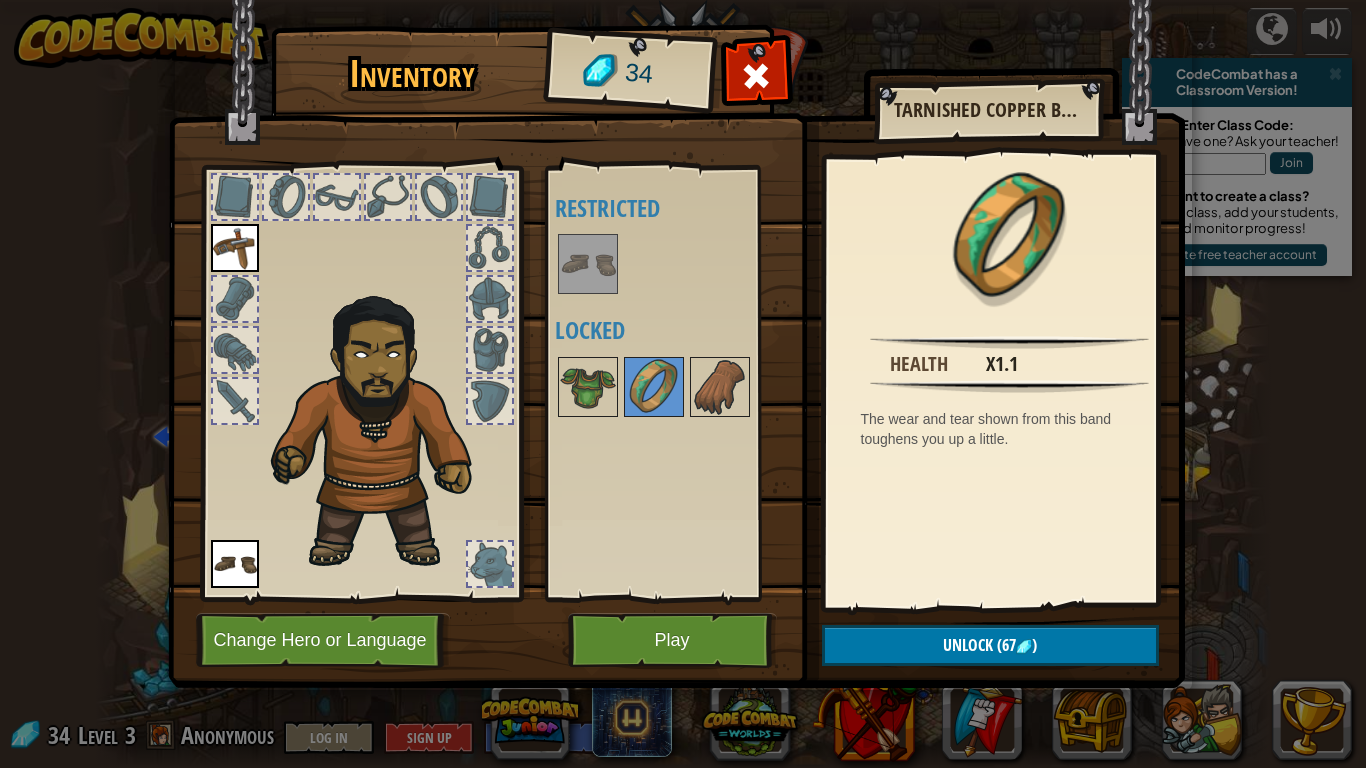 click at bounding box center [680, 387] 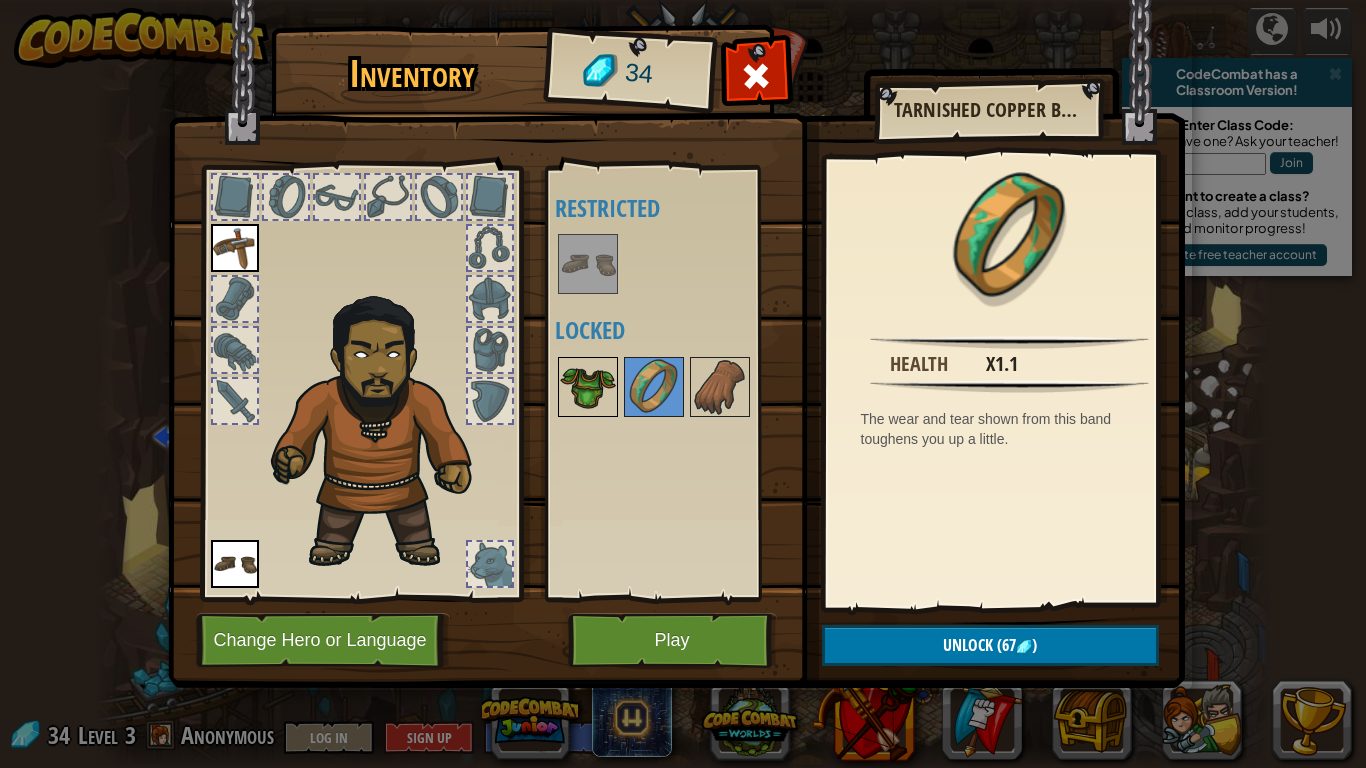 click at bounding box center [588, 387] 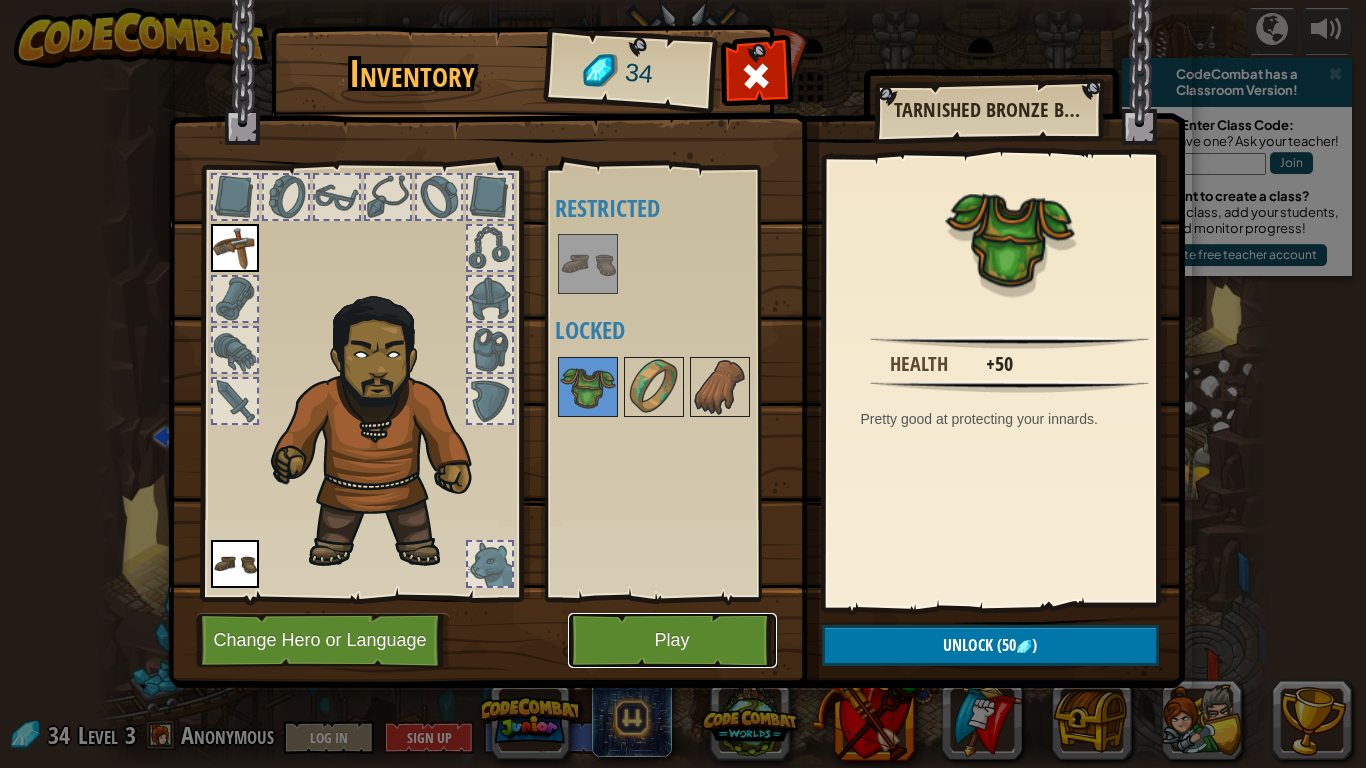 click on "Play" at bounding box center [672, 640] 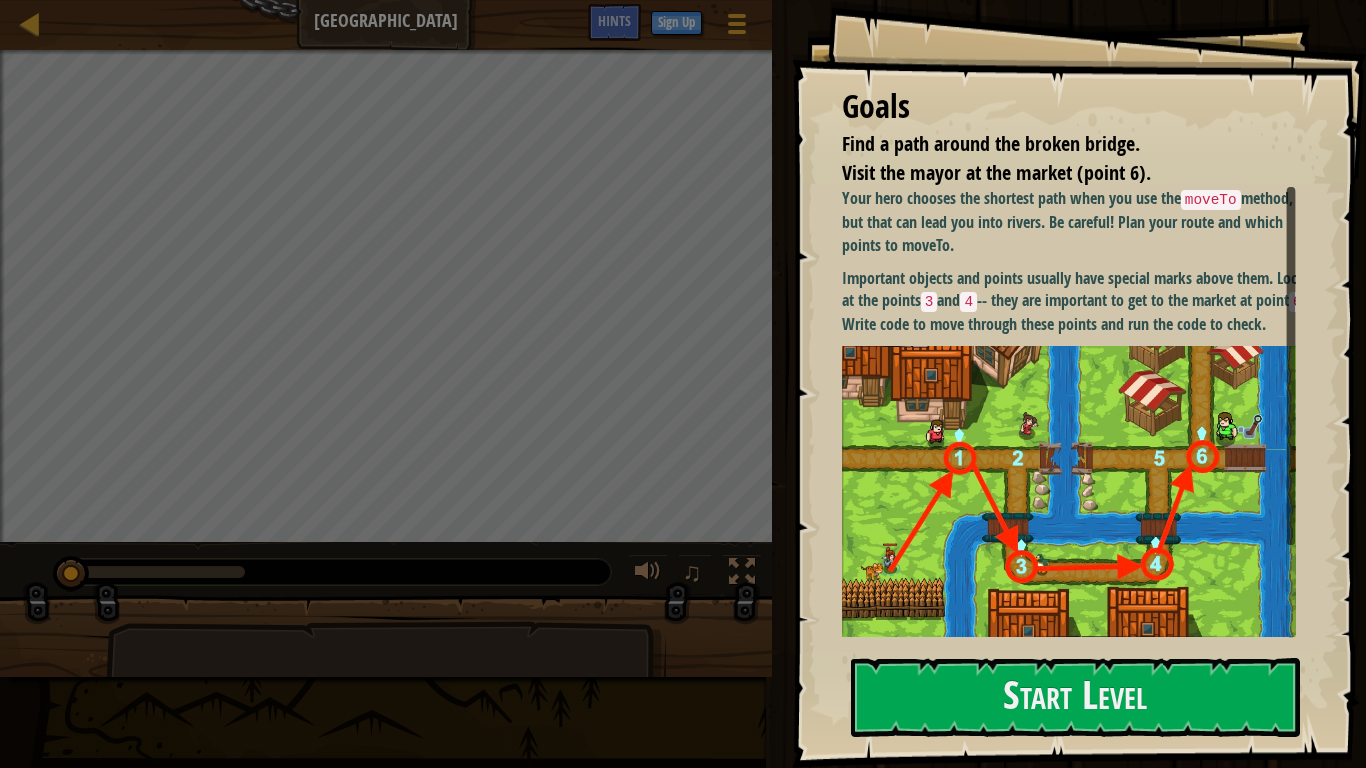 drag, startPoint x: 819, startPoint y: 275, endPoint x: 879, endPoint y: 274, distance: 60.00833 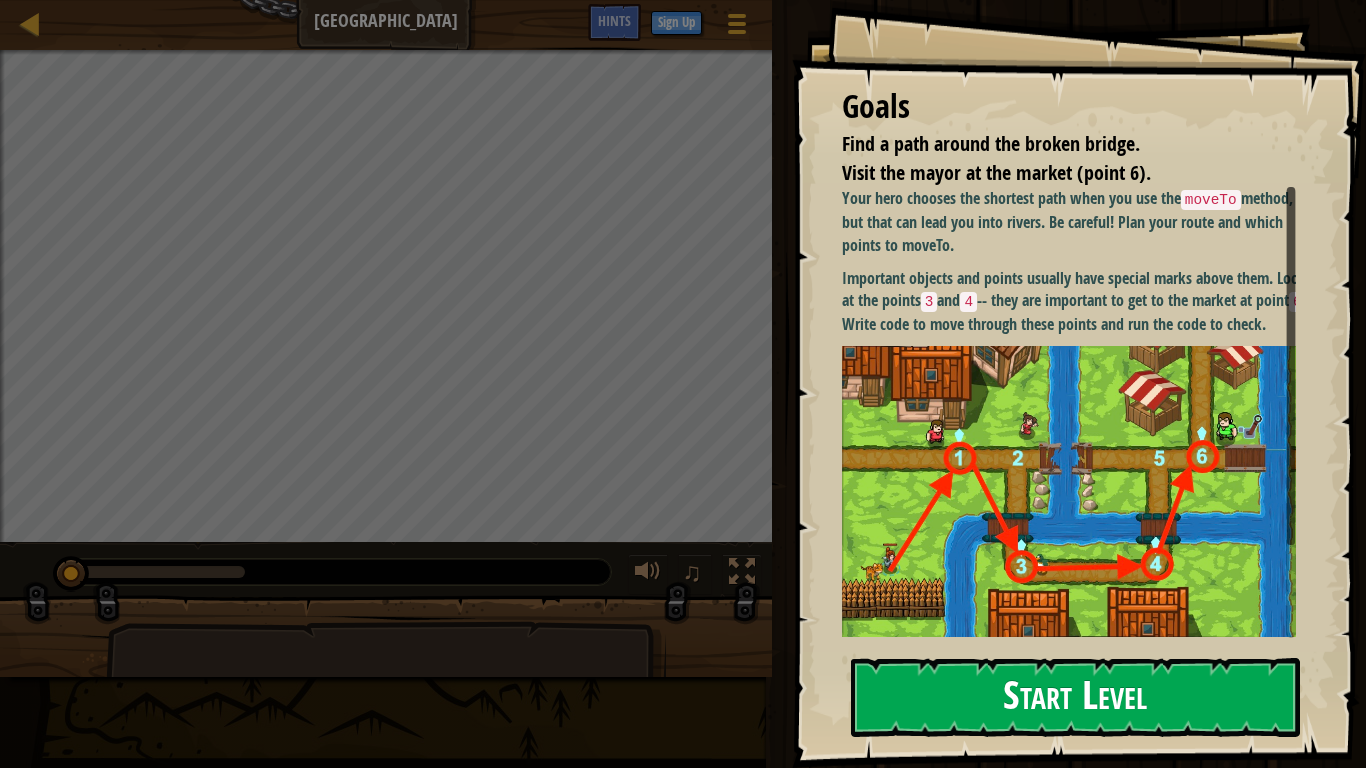 click on "Start Level" at bounding box center [1075, 697] 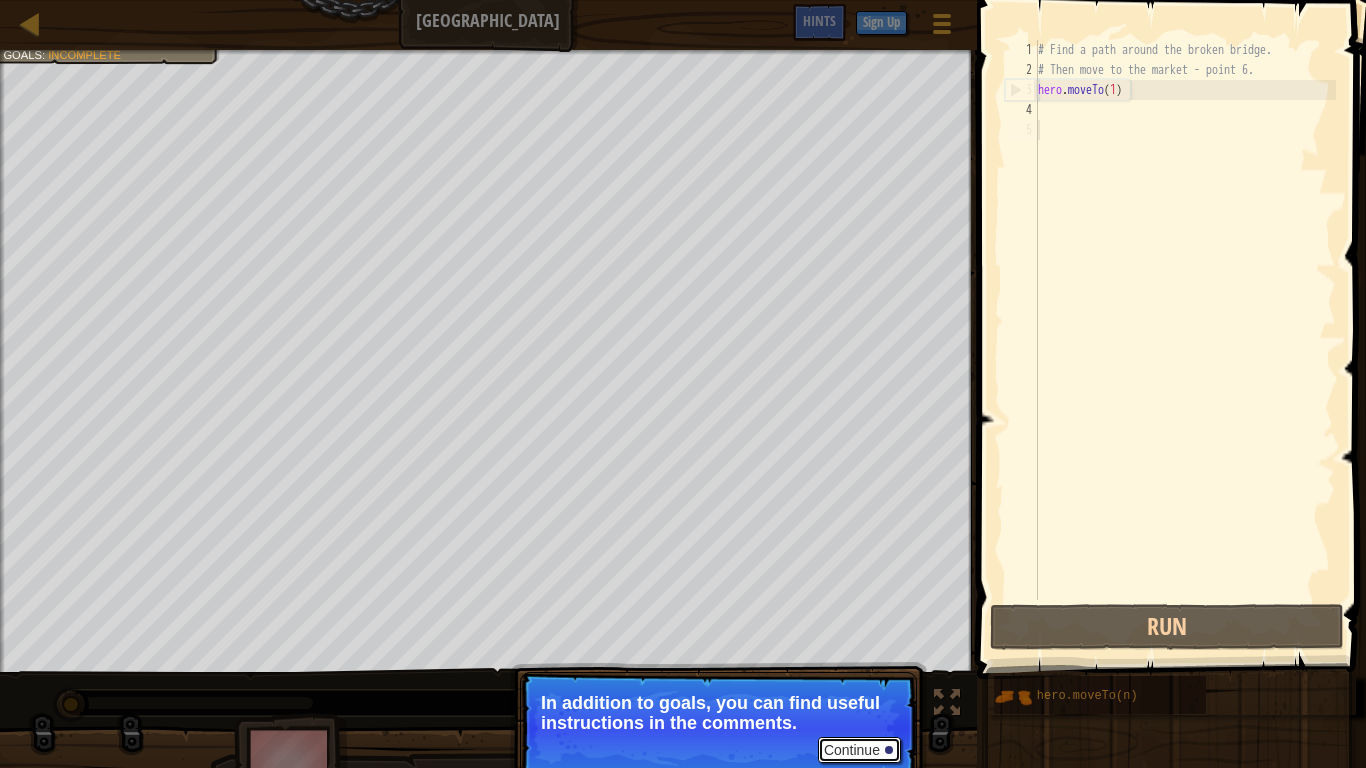 click on "Continue" at bounding box center (859, 750) 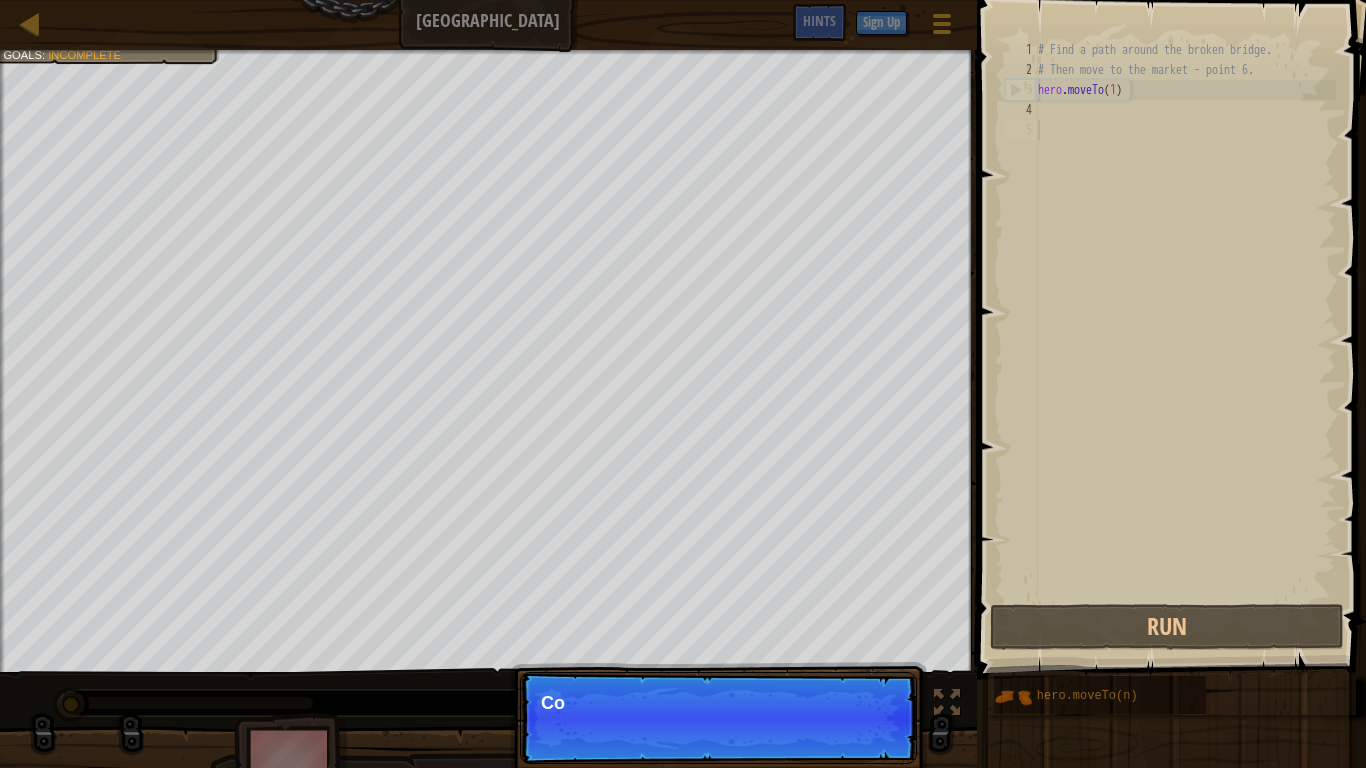 scroll, scrollTop: 9, scrollLeft: 0, axis: vertical 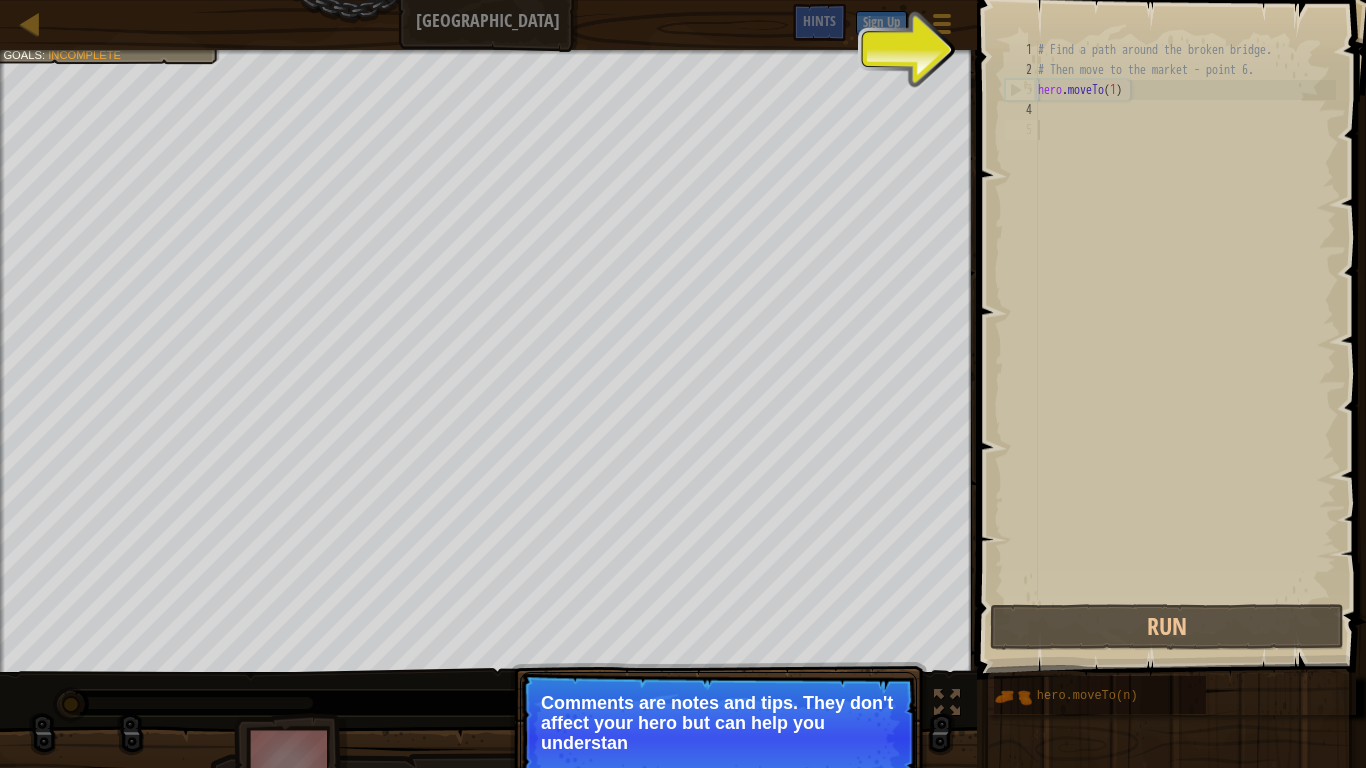 click on "Continue  Comments are notes and tips. They don't affect your hero but can help you understan" at bounding box center (718, 738) 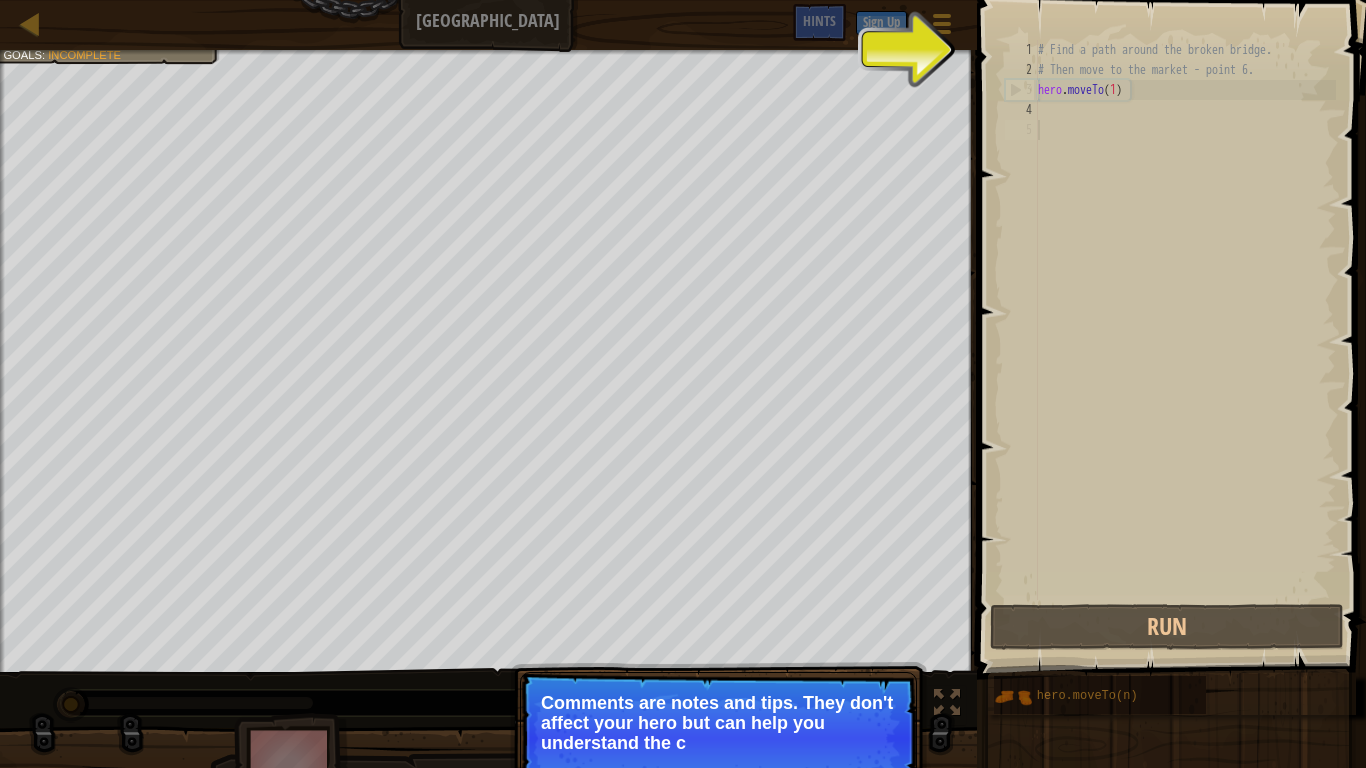 click on "Continue  Comments are notes and tips. They don't affect your hero but can help you understand the c" at bounding box center (718, 738) 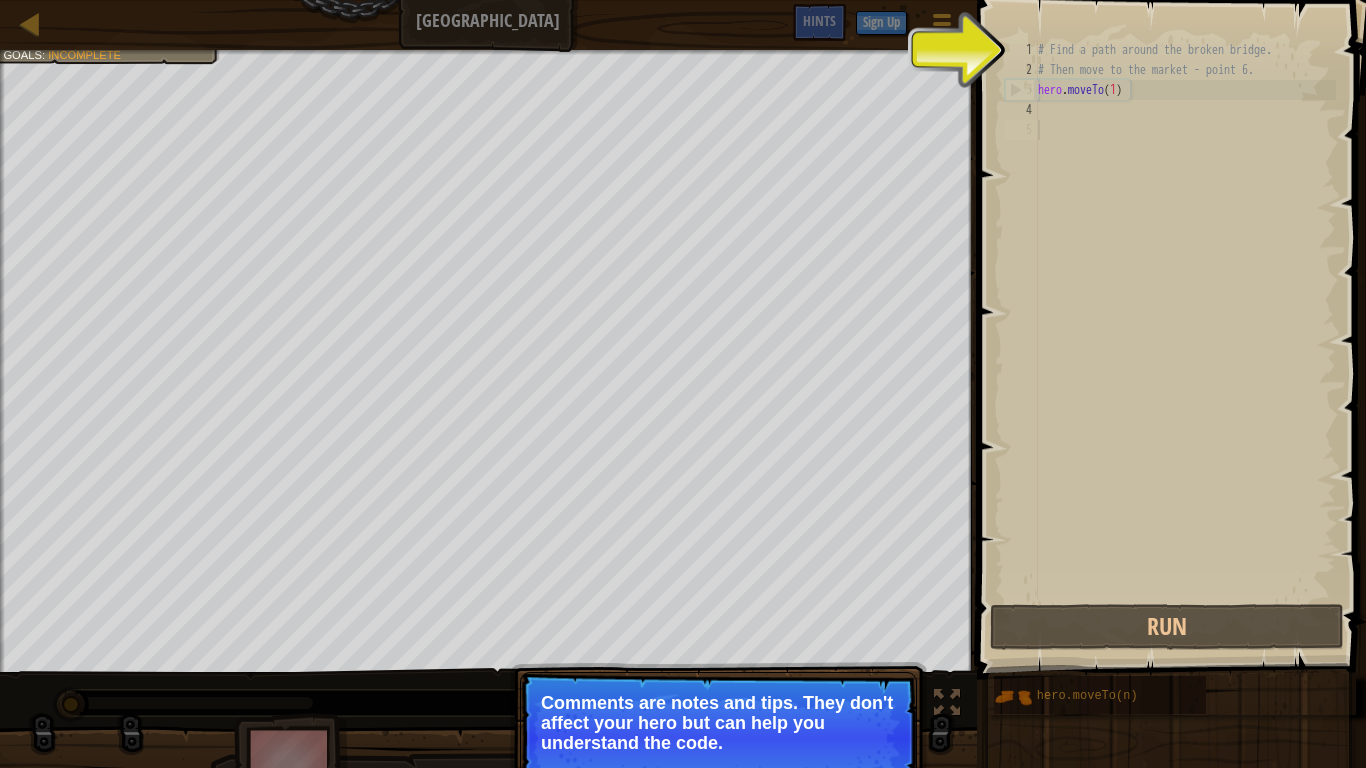 click on "Continue  Comments are notes and tips. They don't affect your hero but can help you understand the code." at bounding box center (718, 738) 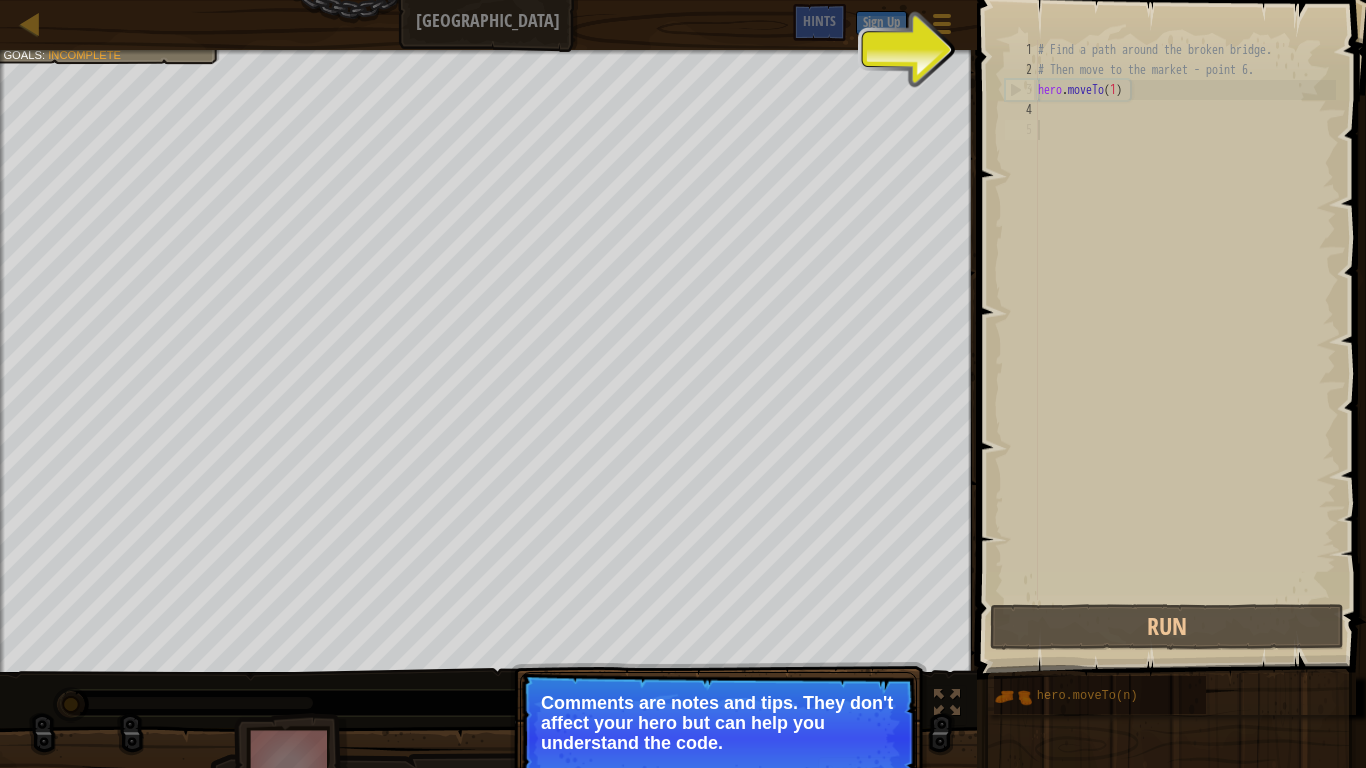 click on "Comments are notes and tips. They don't affect your hero but can help you understand the code." at bounding box center (718, 723) 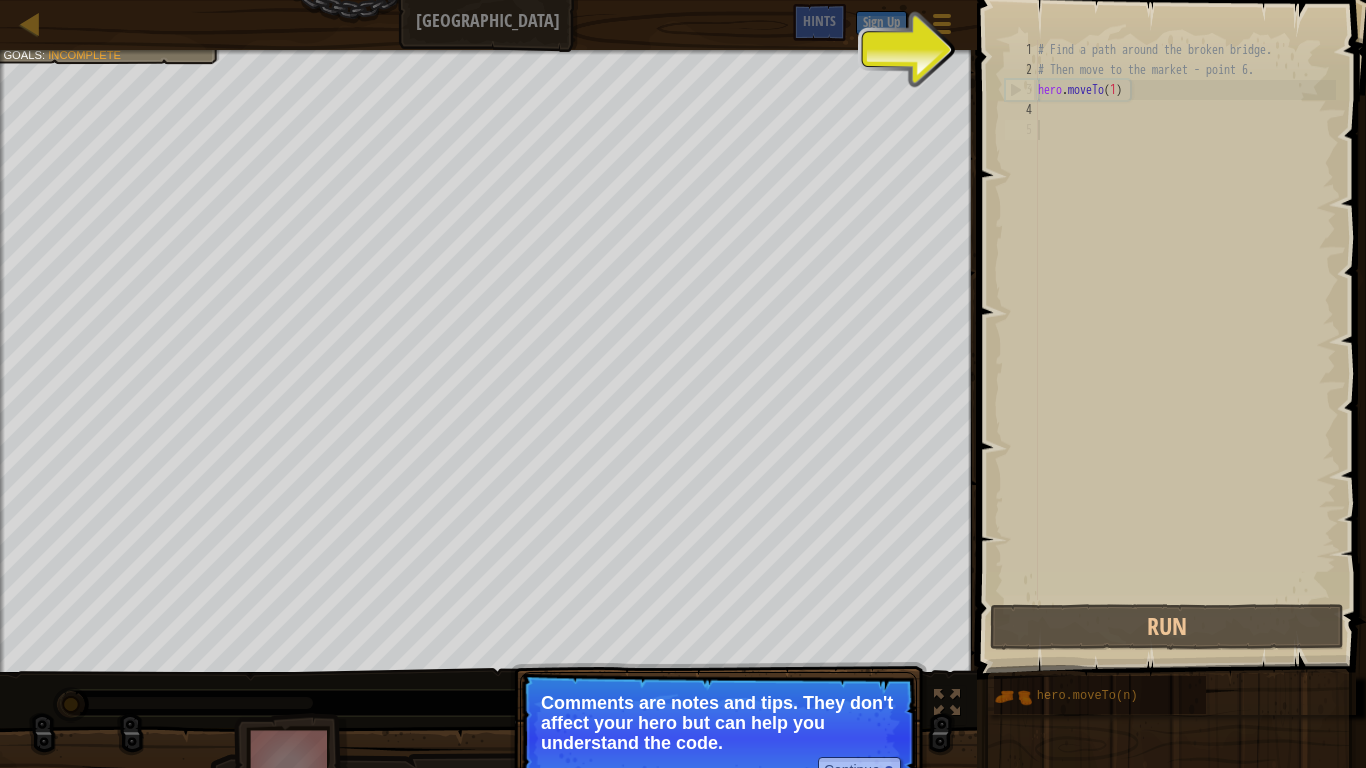 click on "Comments are notes and tips. They don't affect your hero but can help you understand the code." at bounding box center (718, 723) 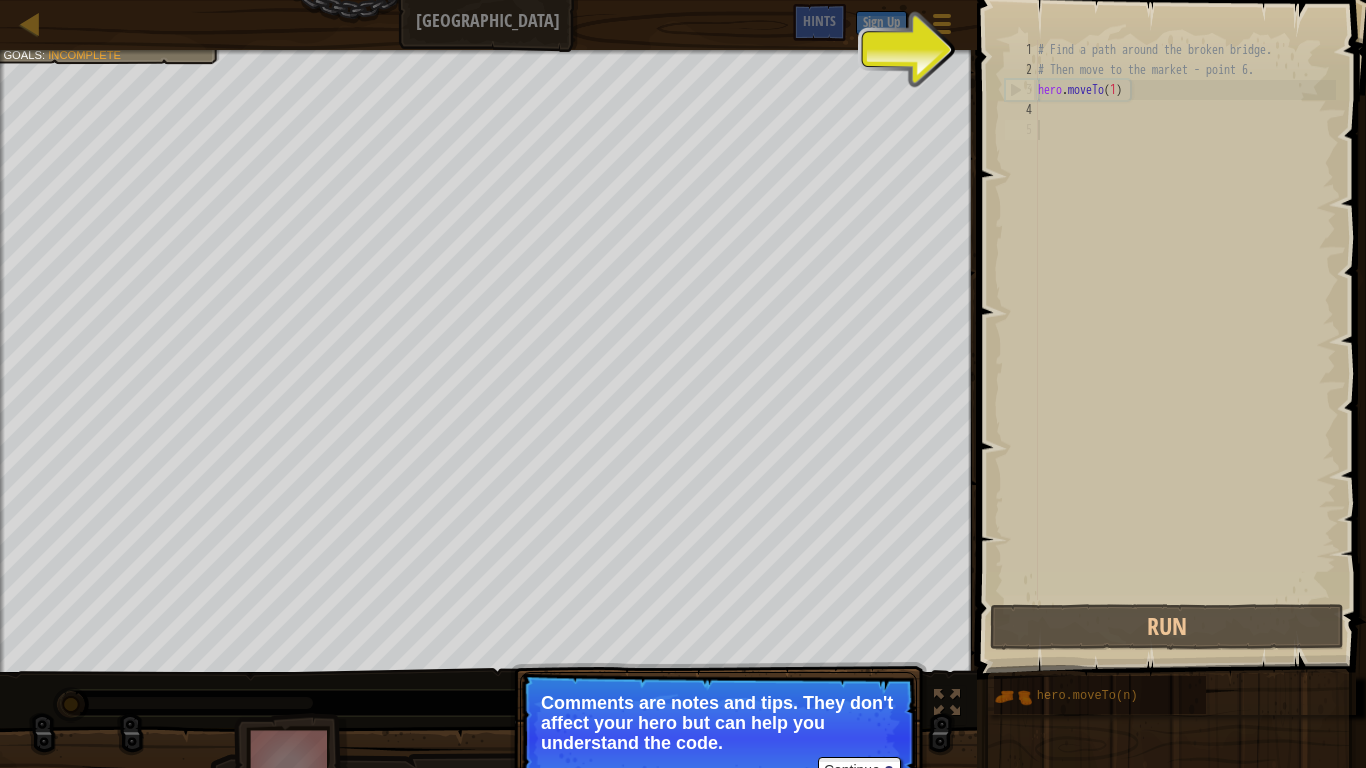 click on "Comments are notes and tips. They don't affect your hero but can help you understand the code." at bounding box center [718, 723] 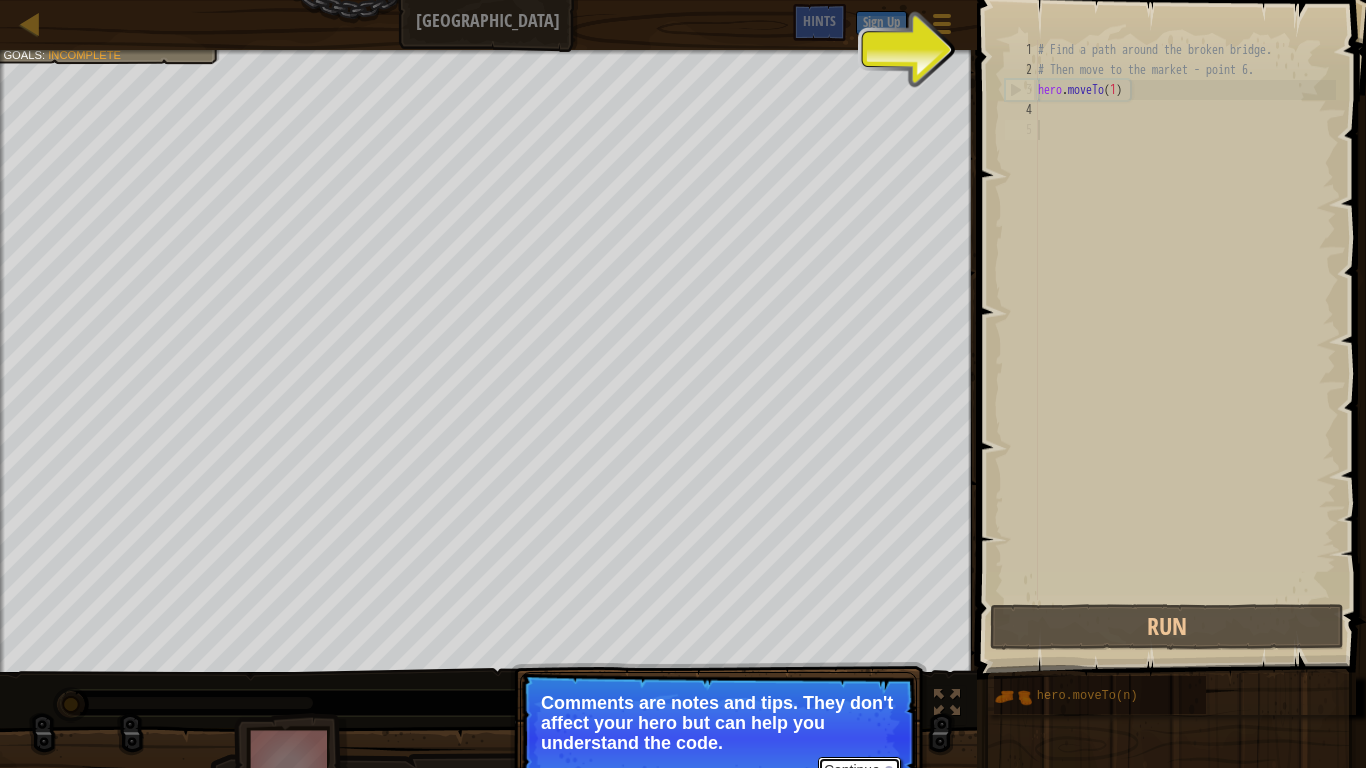 click on "Continue" at bounding box center [859, 770] 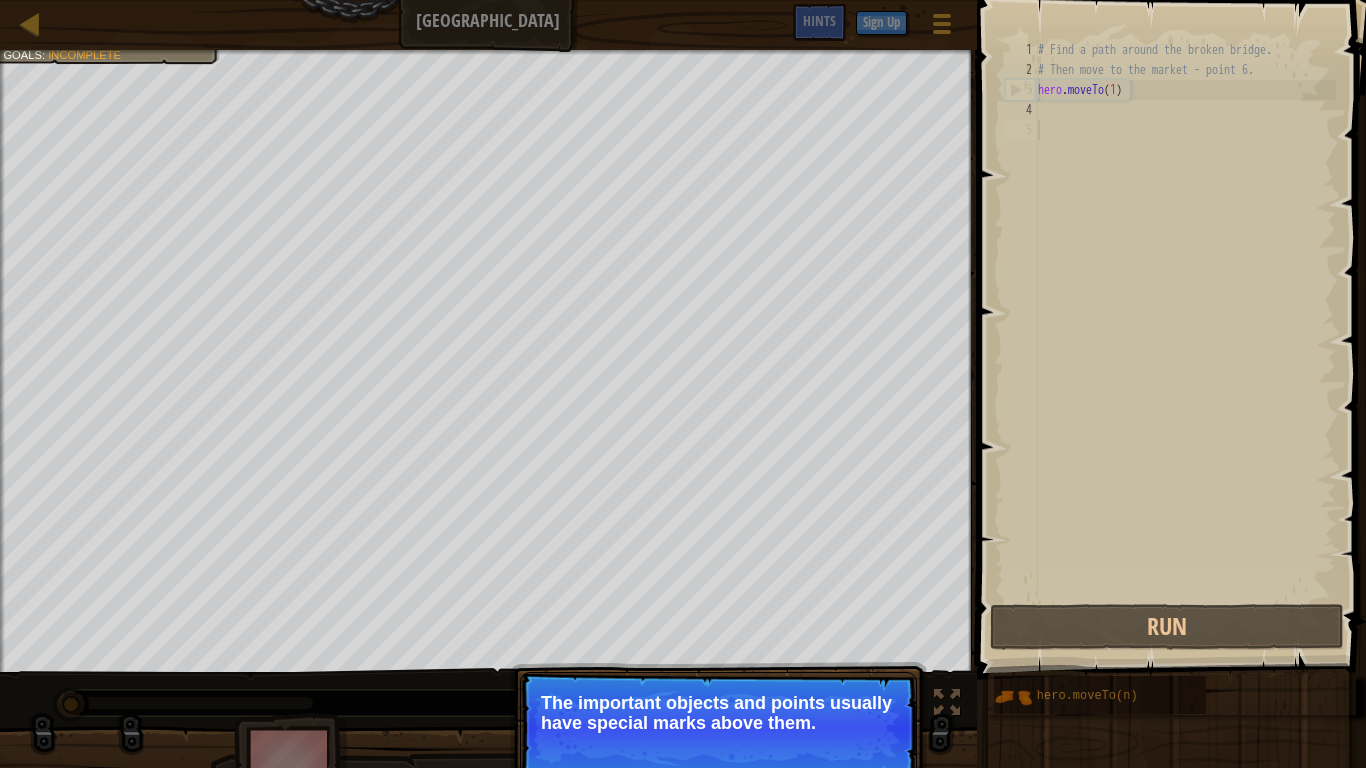 click on "Continue" at bounding box center [859, 750] 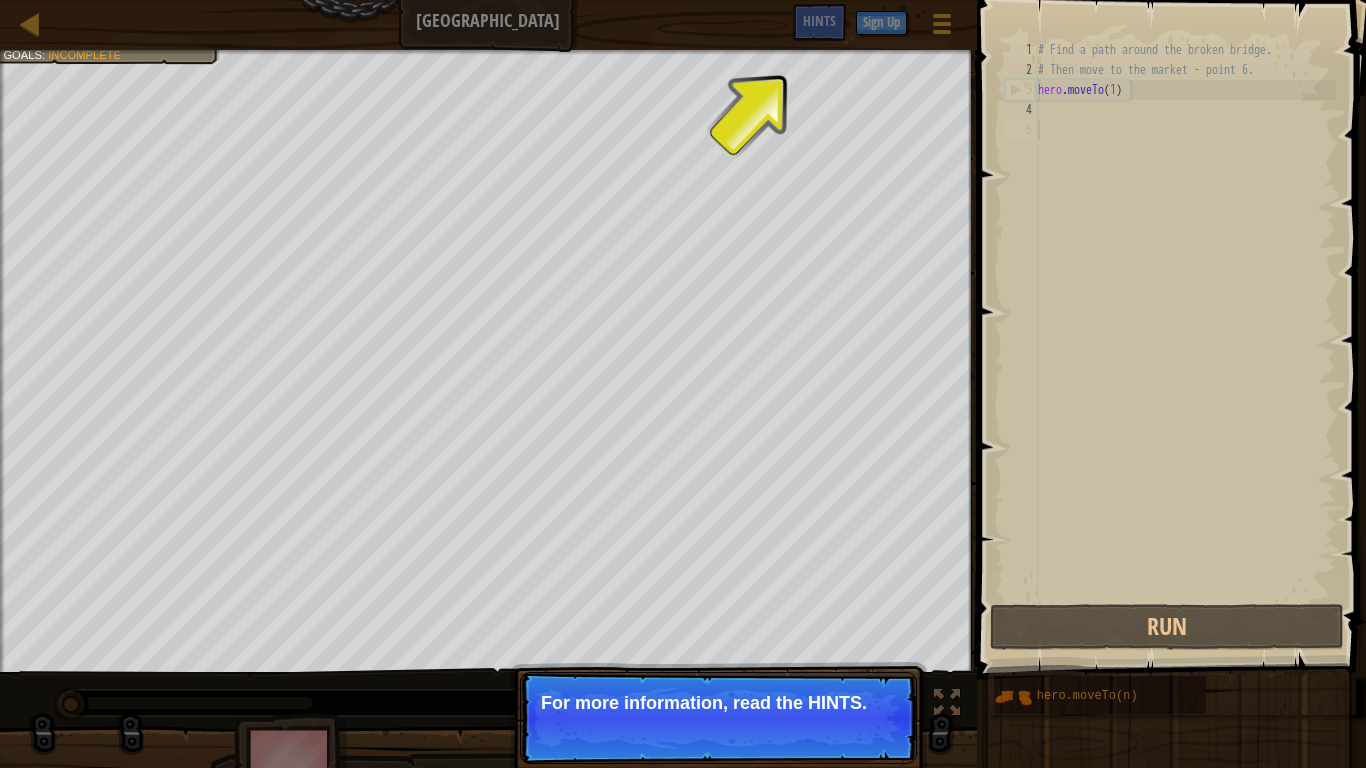 click on "Continue  For more information, read the HINTS." at bounding box center (718, 718) 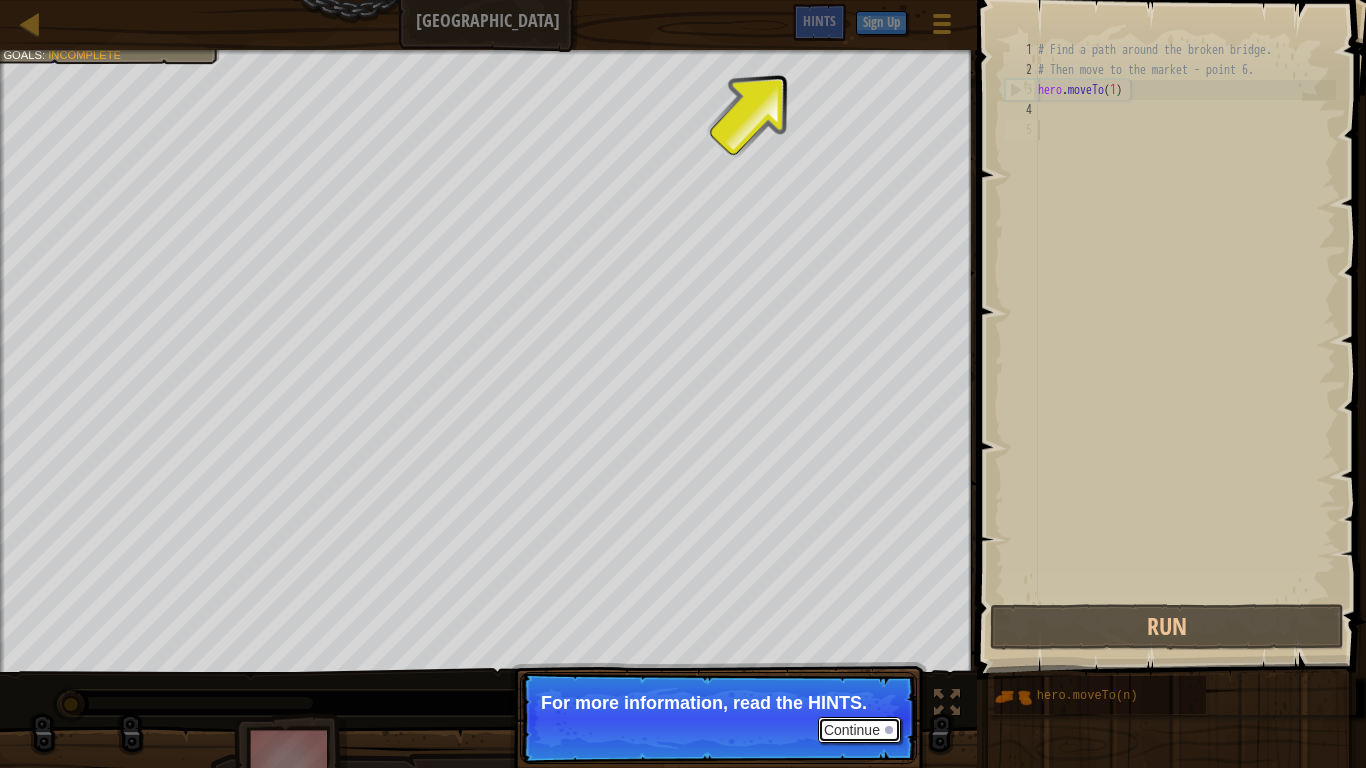 click on "Continue" at bounding box center [859, 730] 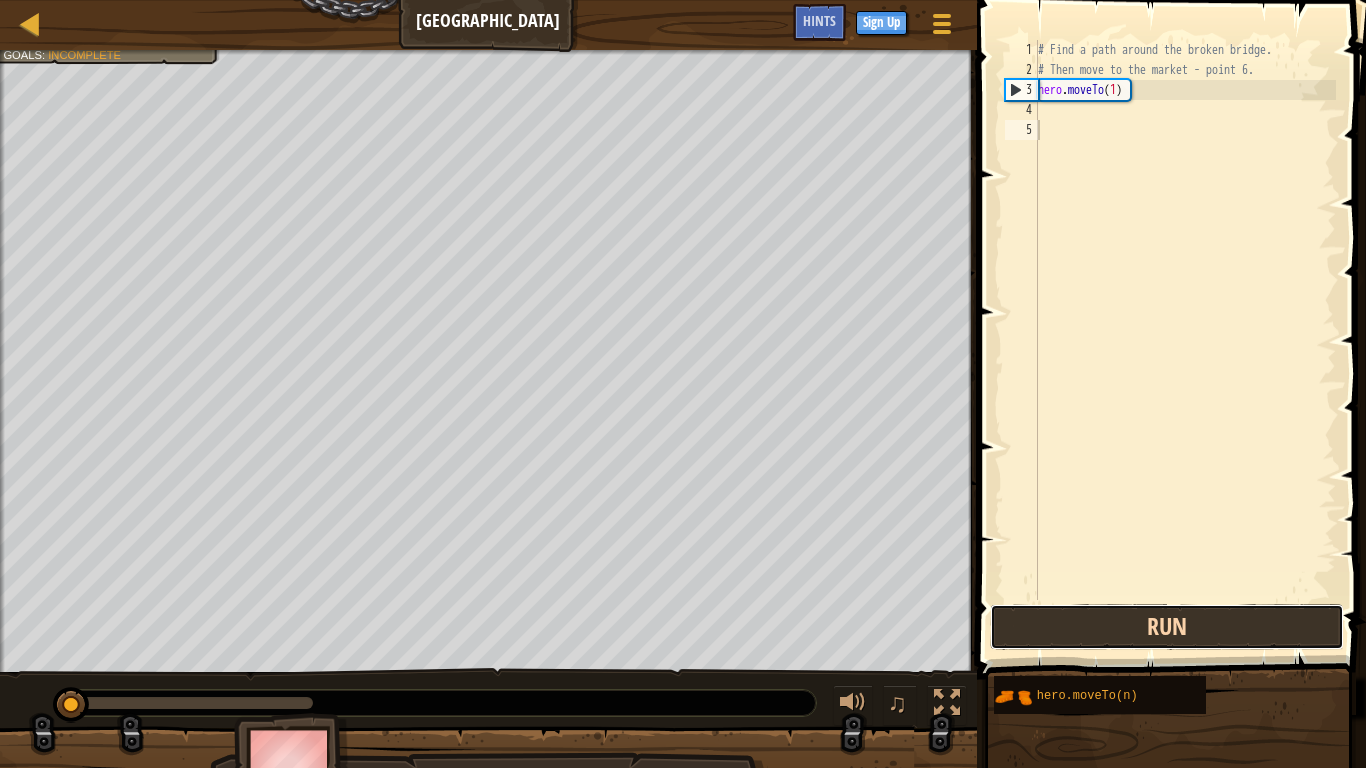 click on "Run" at bounding box center [1167, 627] 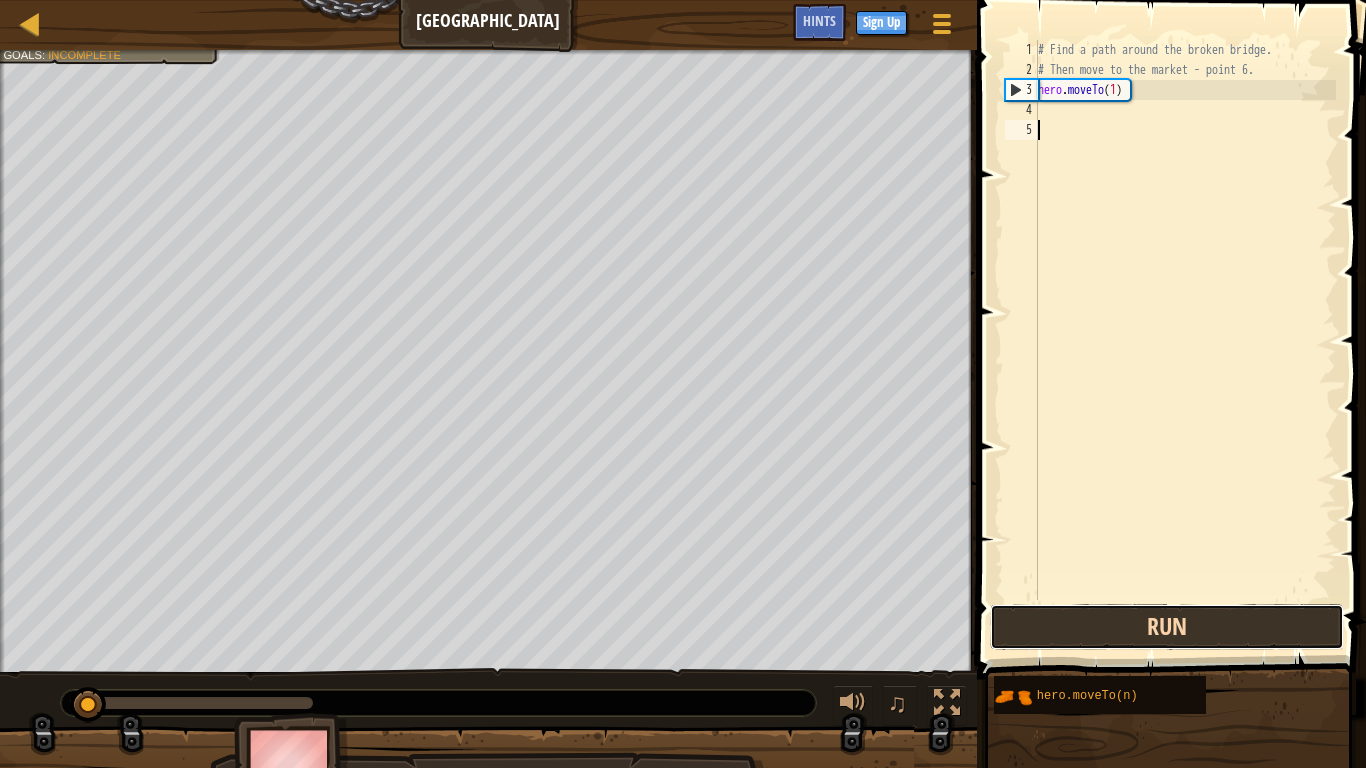 click on "Run" at bounding box center (1167, 627) 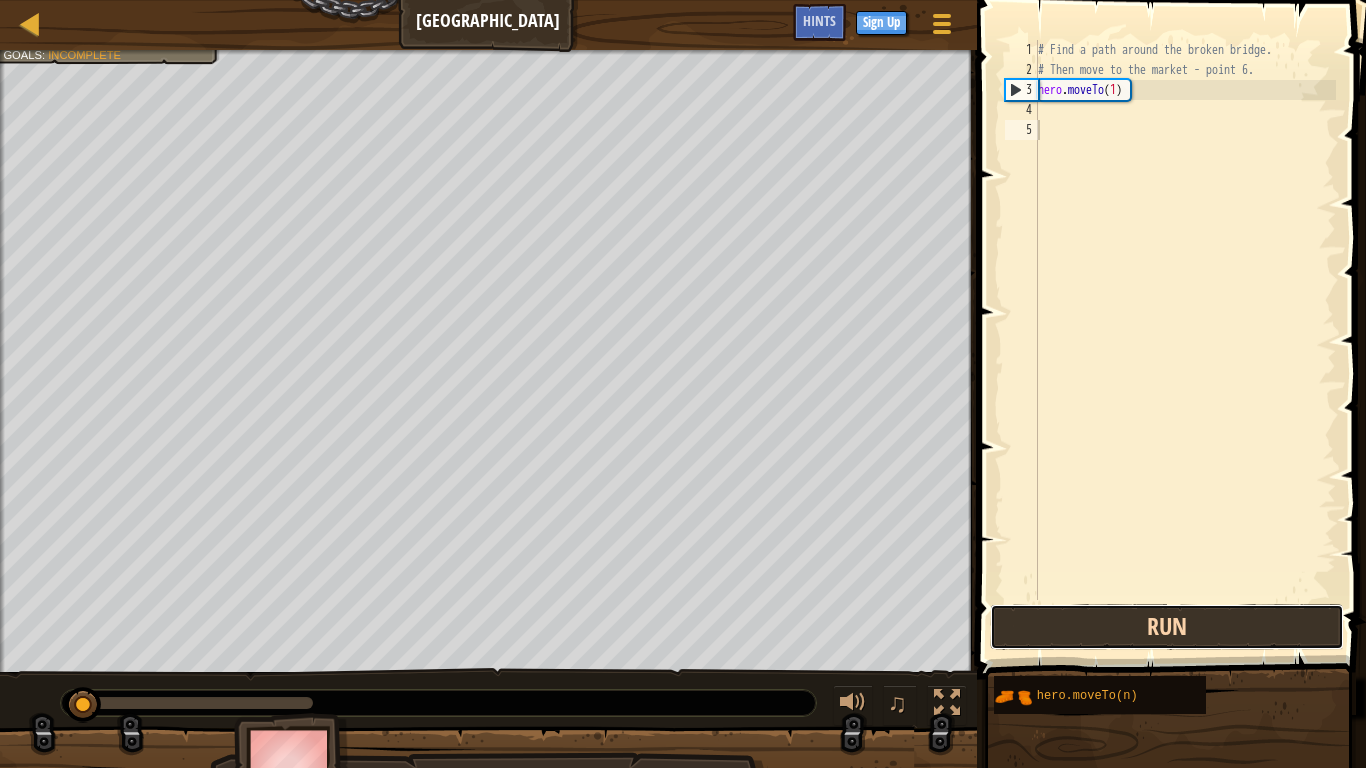 click on "Run" at bounding box center [1167, 627] 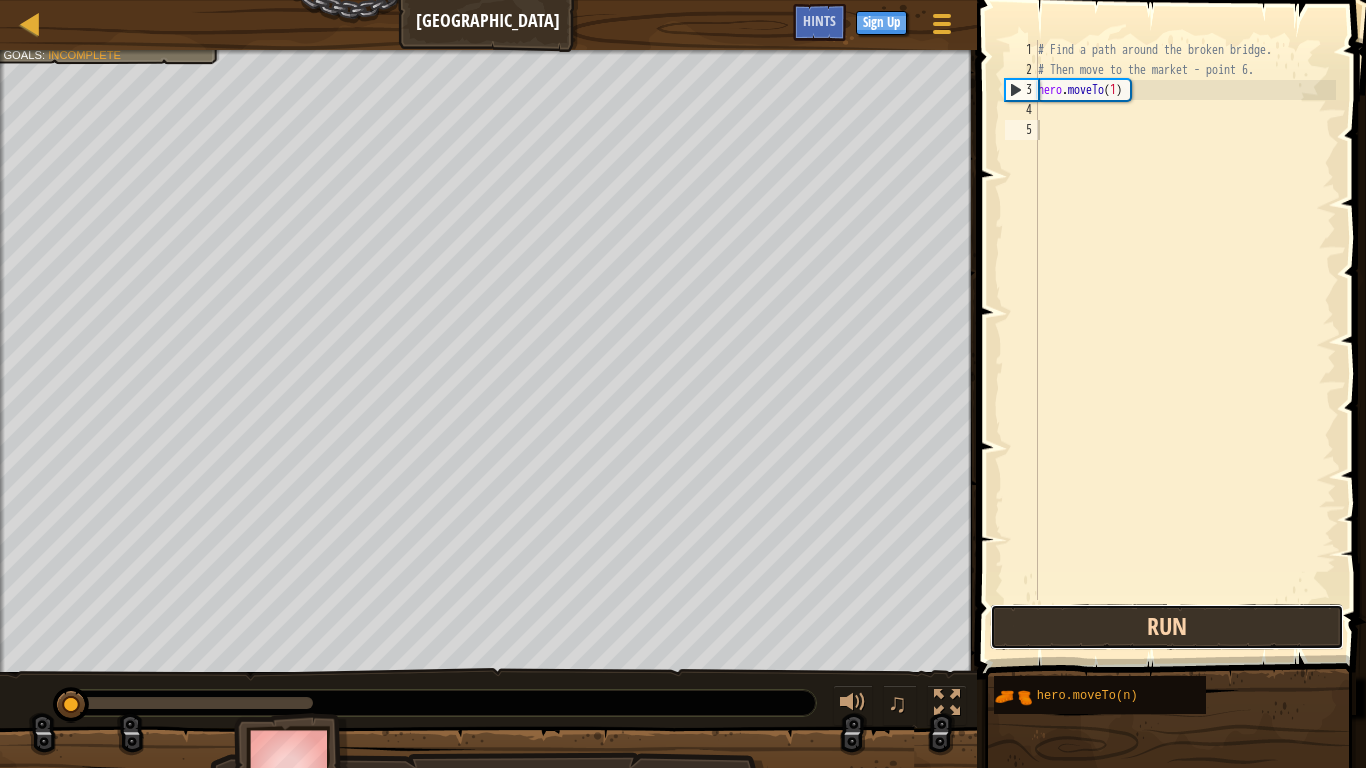 click on "Run" at bounding box center [1167, 627] 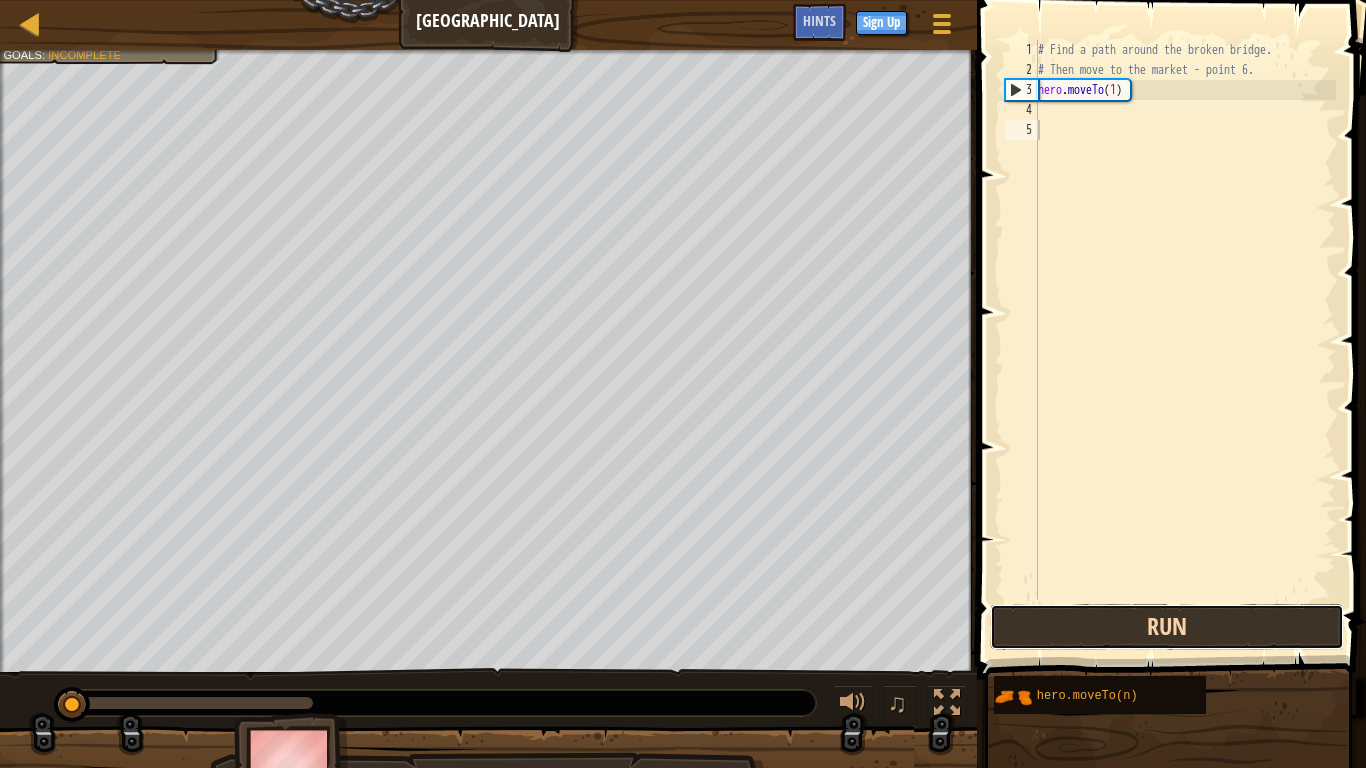 click on "Run" at bounding box center (1167, 627) 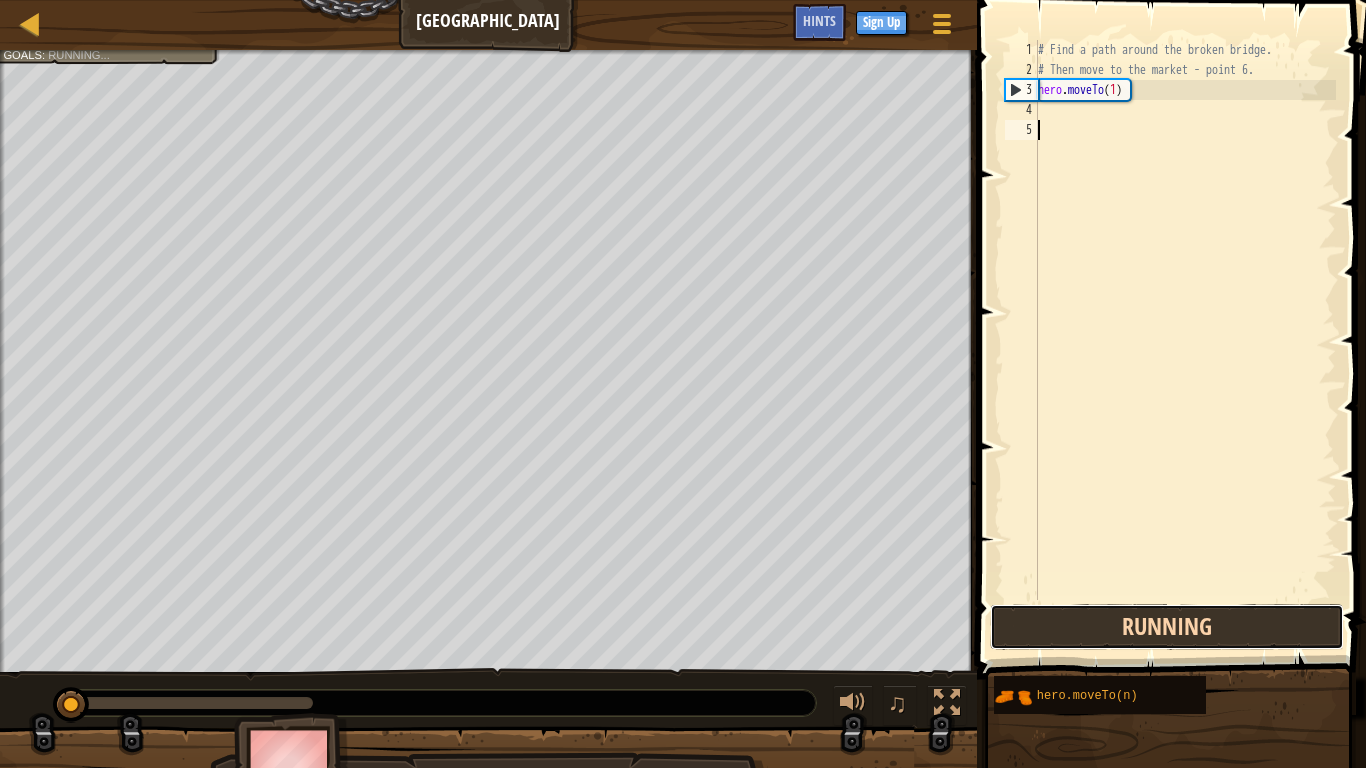 click on "Running" at bounding box center [1167, 627] 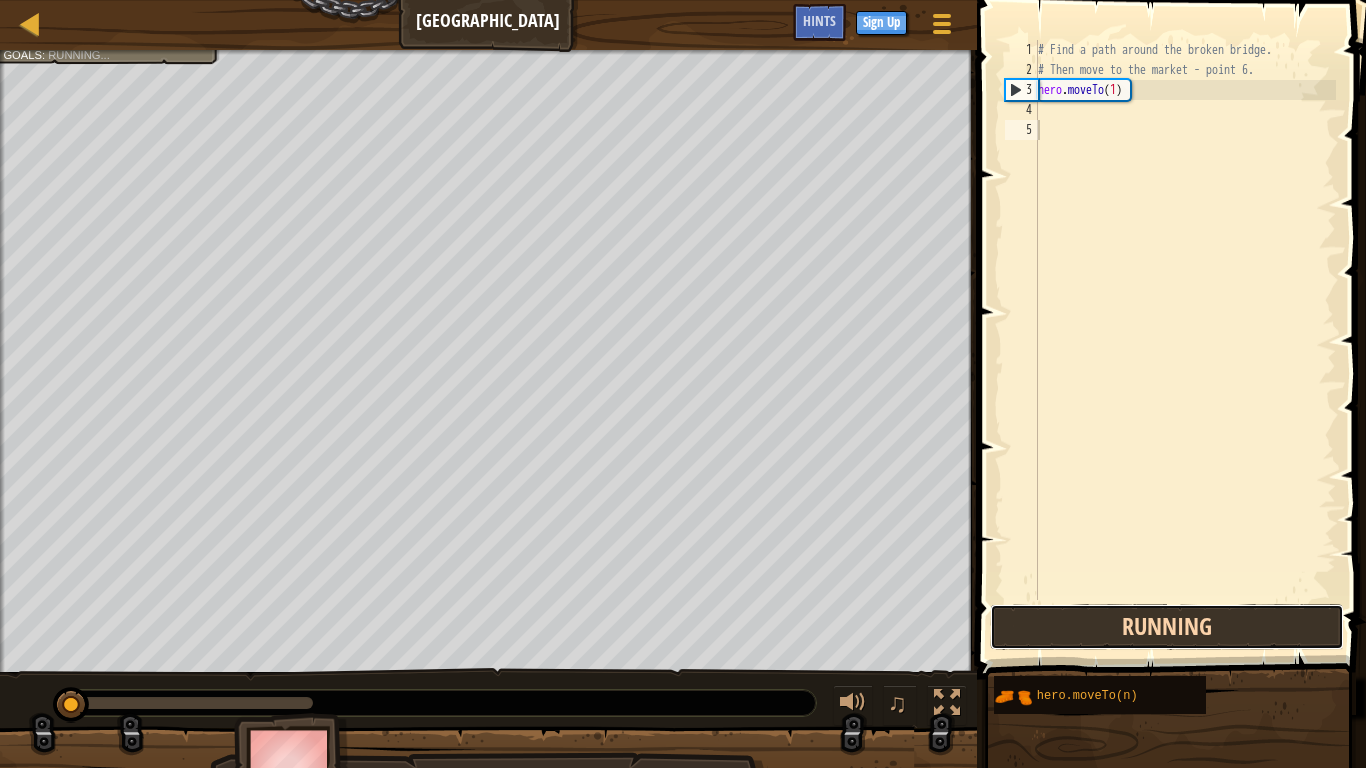 click on "Running" at bounding box center [1167, 627] 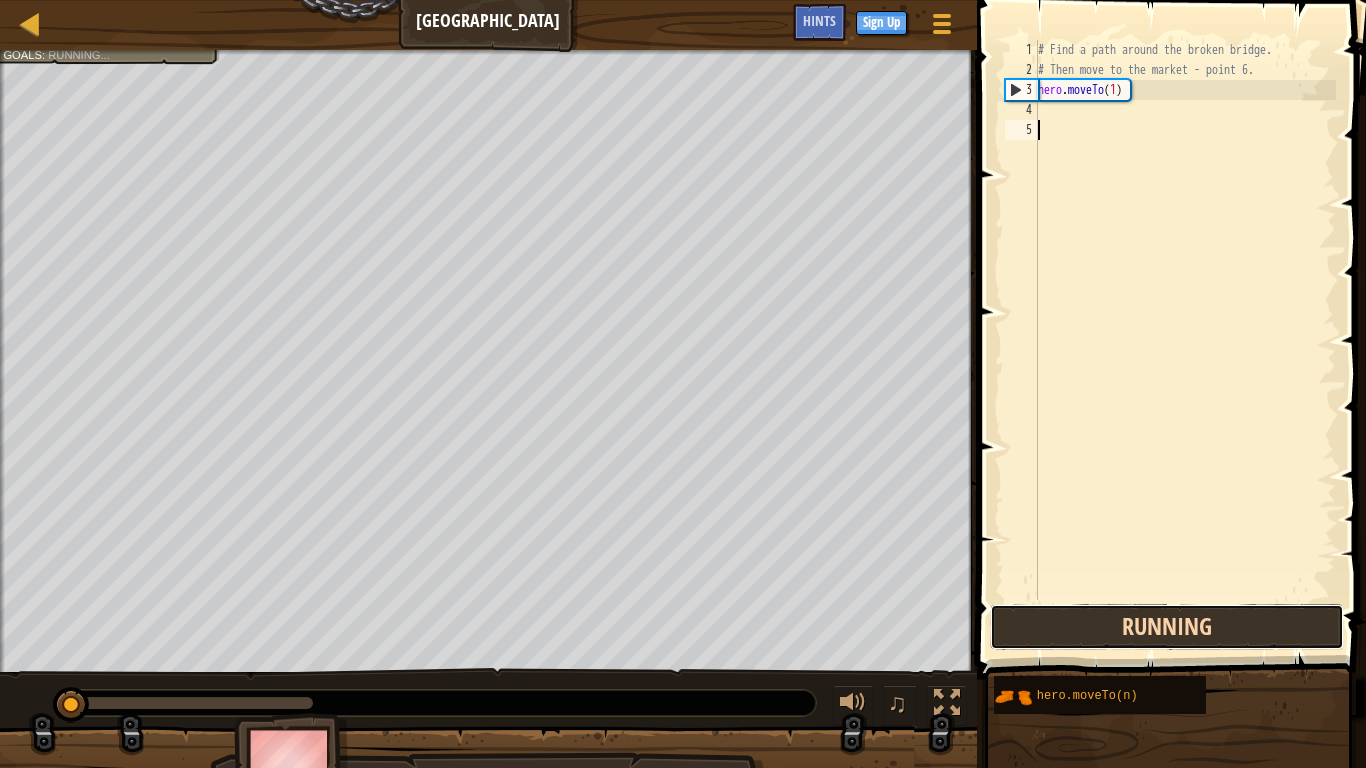 click on "Running" at bounding box center [1167, 627] 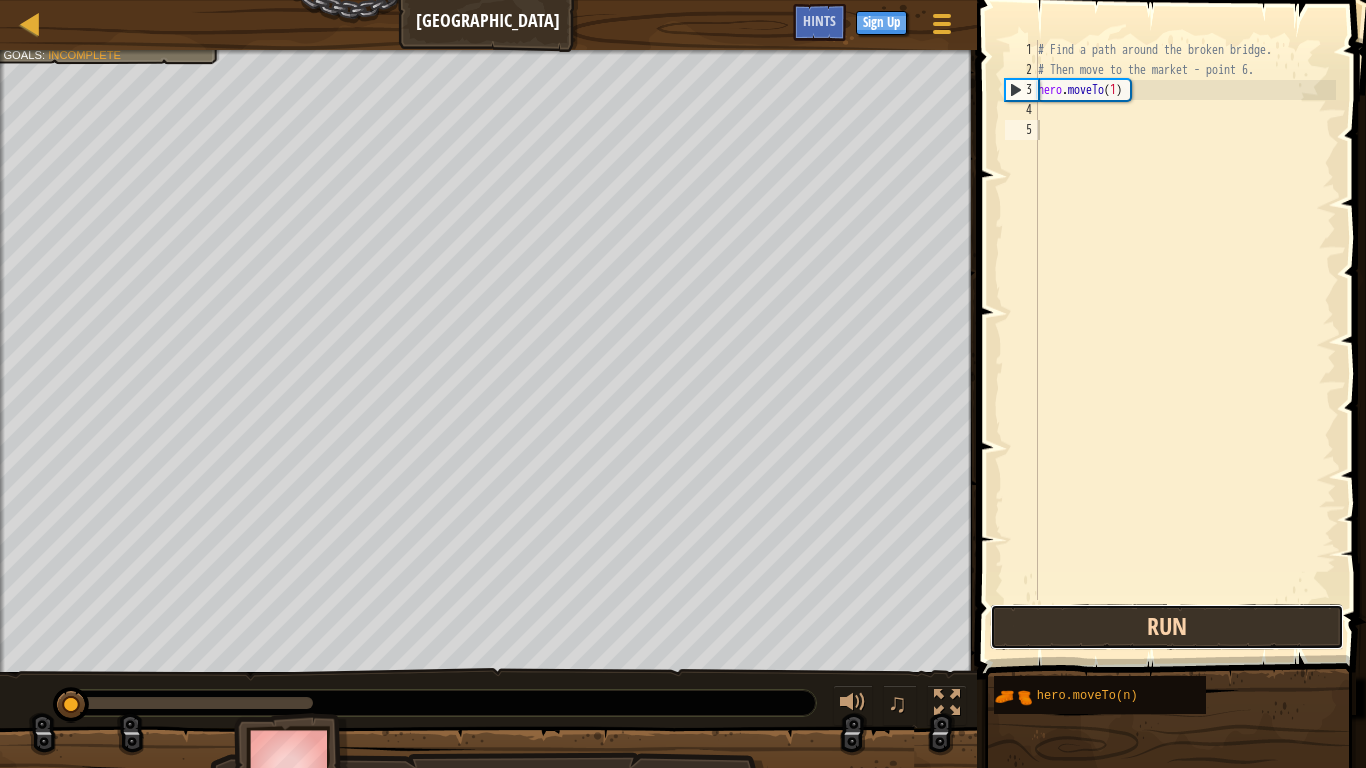 click on "Run" at bounding box center [1167, 627] 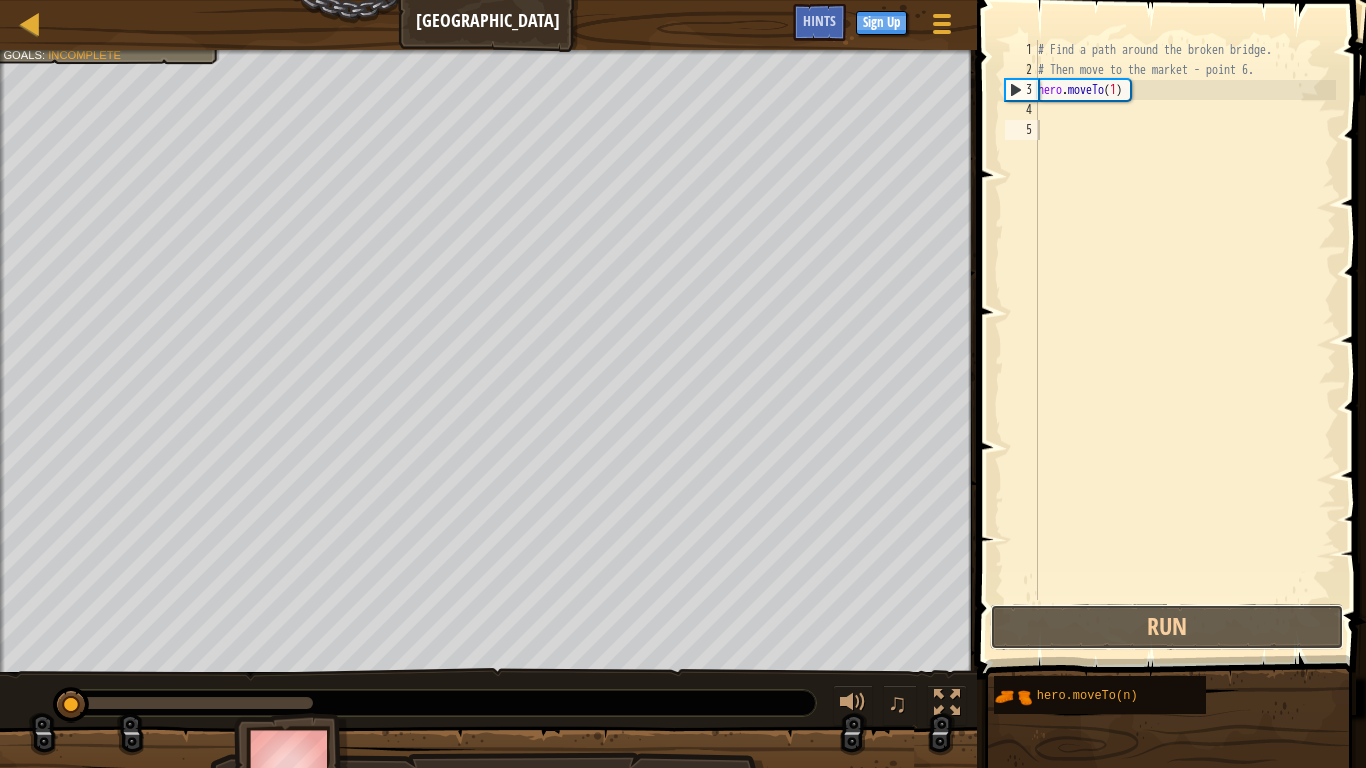 drag, startPoint x: 1098, startPoint y: 613, endPoint x: 1094, endPoint y: 497, distance: 116.06895 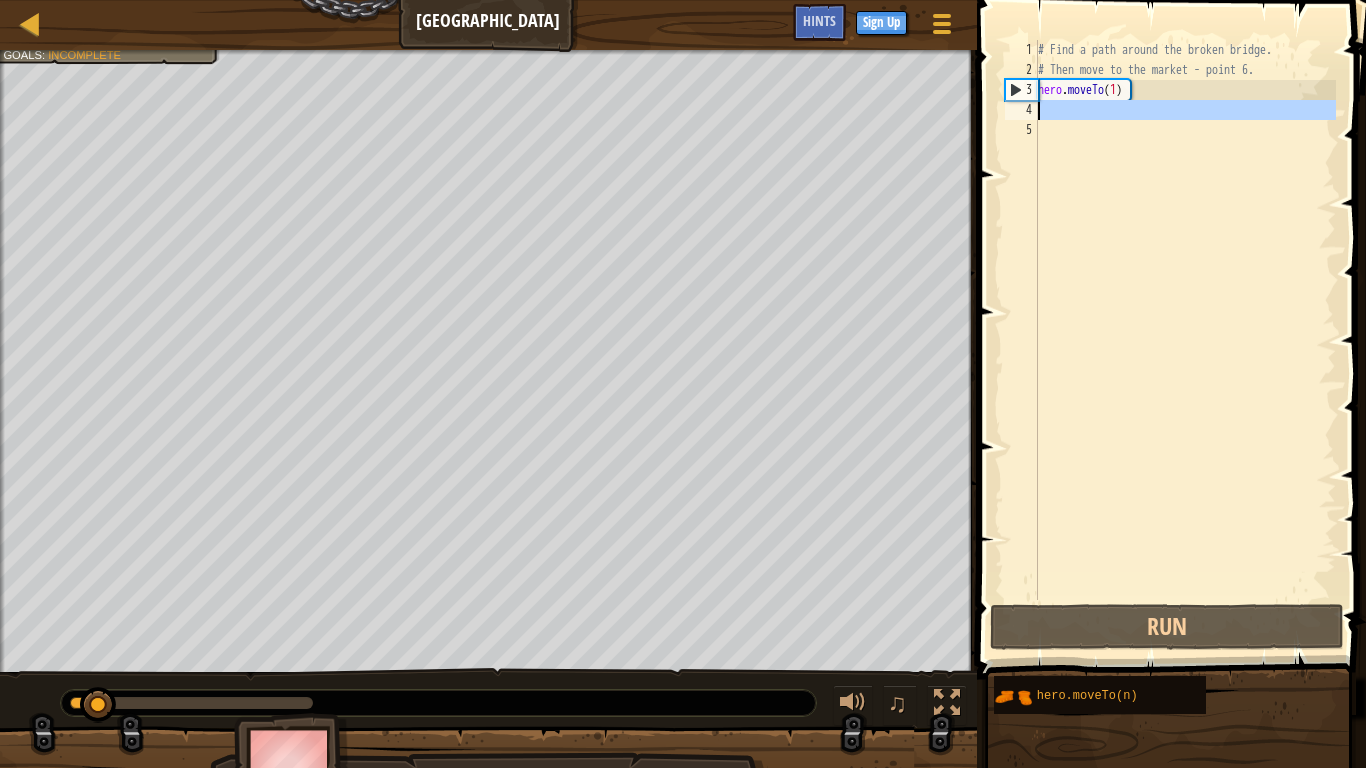 click on "# Find a path around the broken bridge. # Then move to the market - point 6. hero . moveTo ( 1 )" at bounding box center (1185, 340) 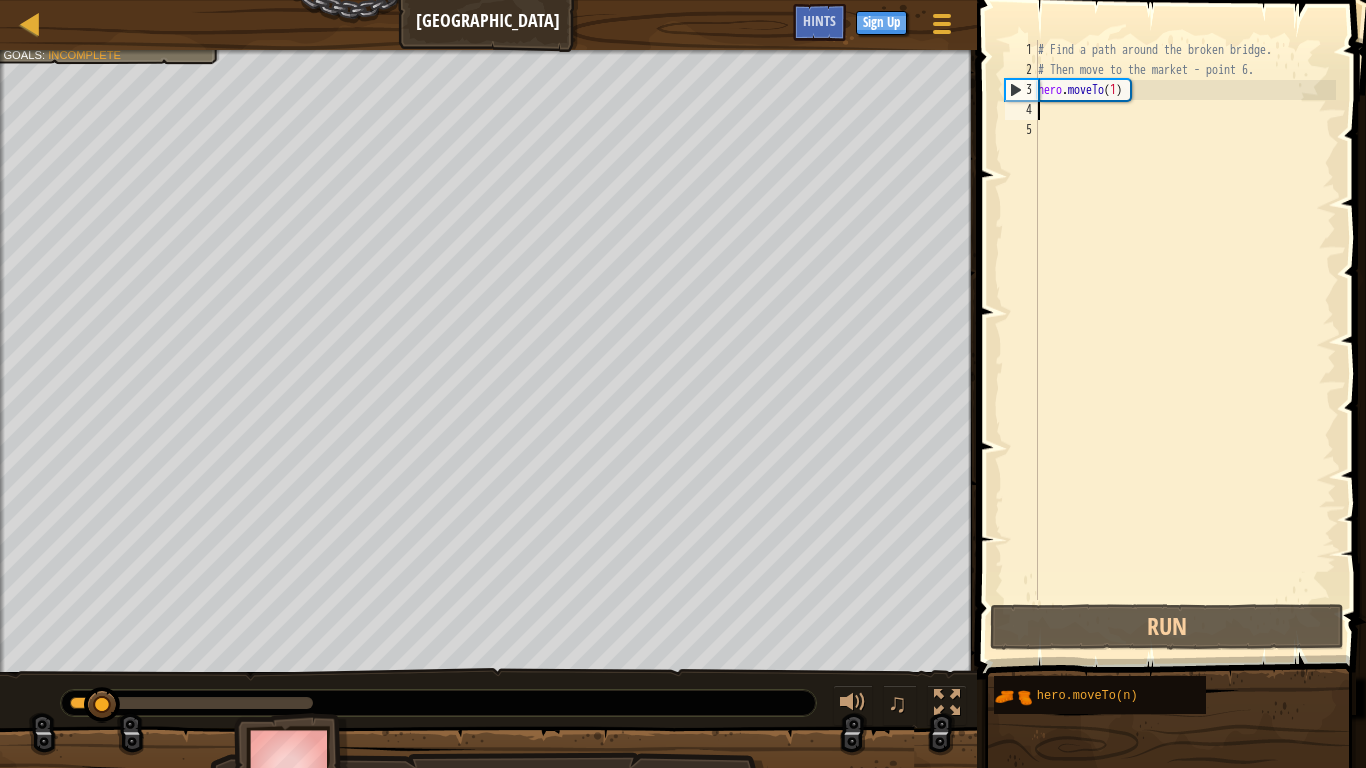 click on "# Find a path around the broken bridge. # Then move to the market - point 6. hero . moveTo ( 1 )" at bounding box center (1185, 340) 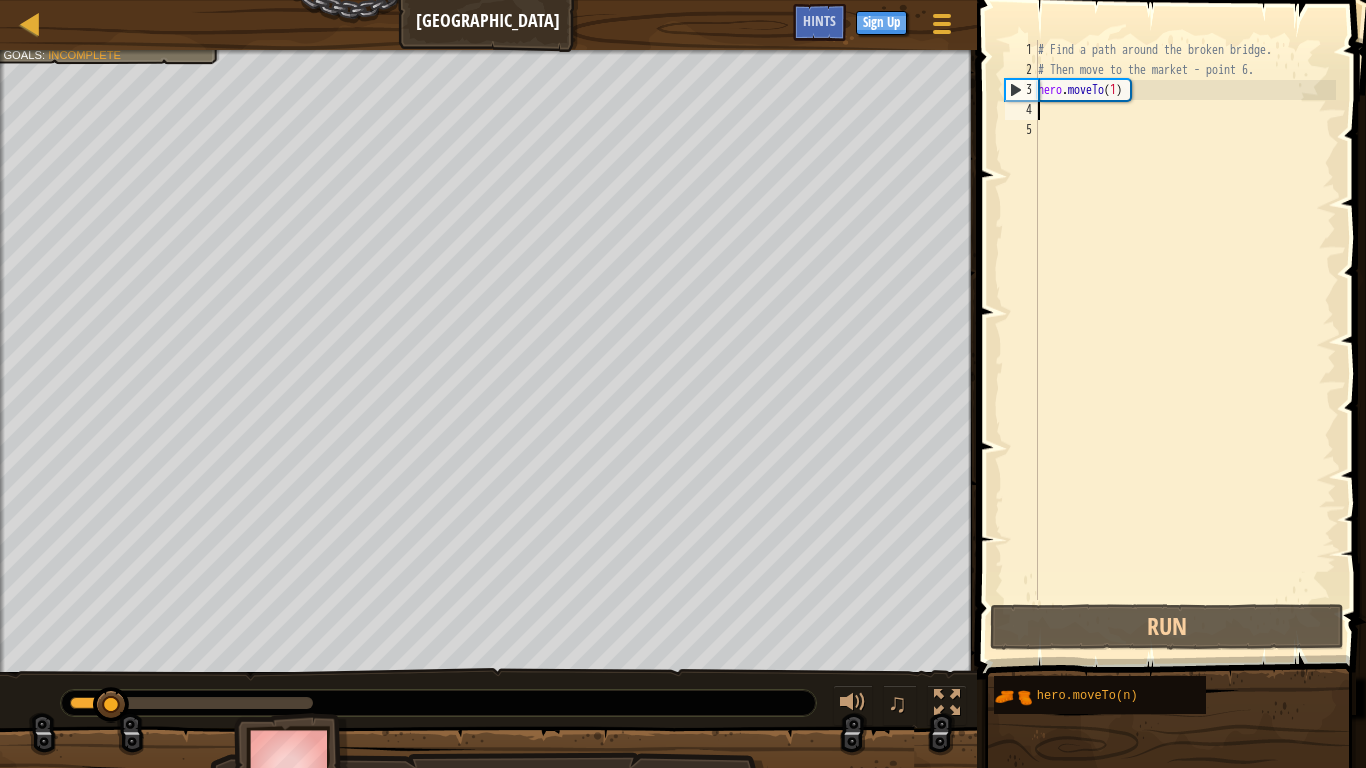 click on "# Find a path around the broken bridge. # Then move to the market - point 6. hero . moveTo ( 1 )" at bounding box center [1185, 340] 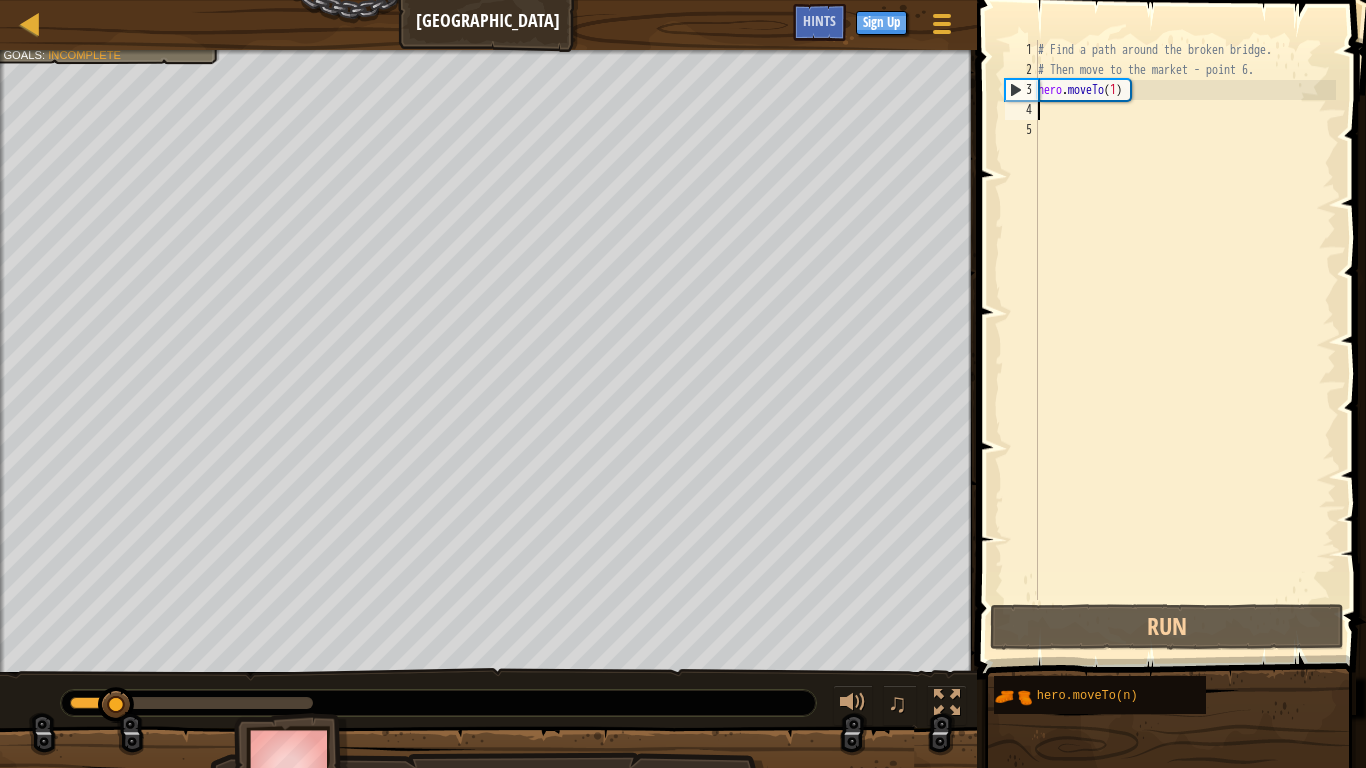 click on "# Find a path around the broken bridge. # Then move to the market - point 6. hero . moveTo ( 1 )" at bounding box center (1185, 340) 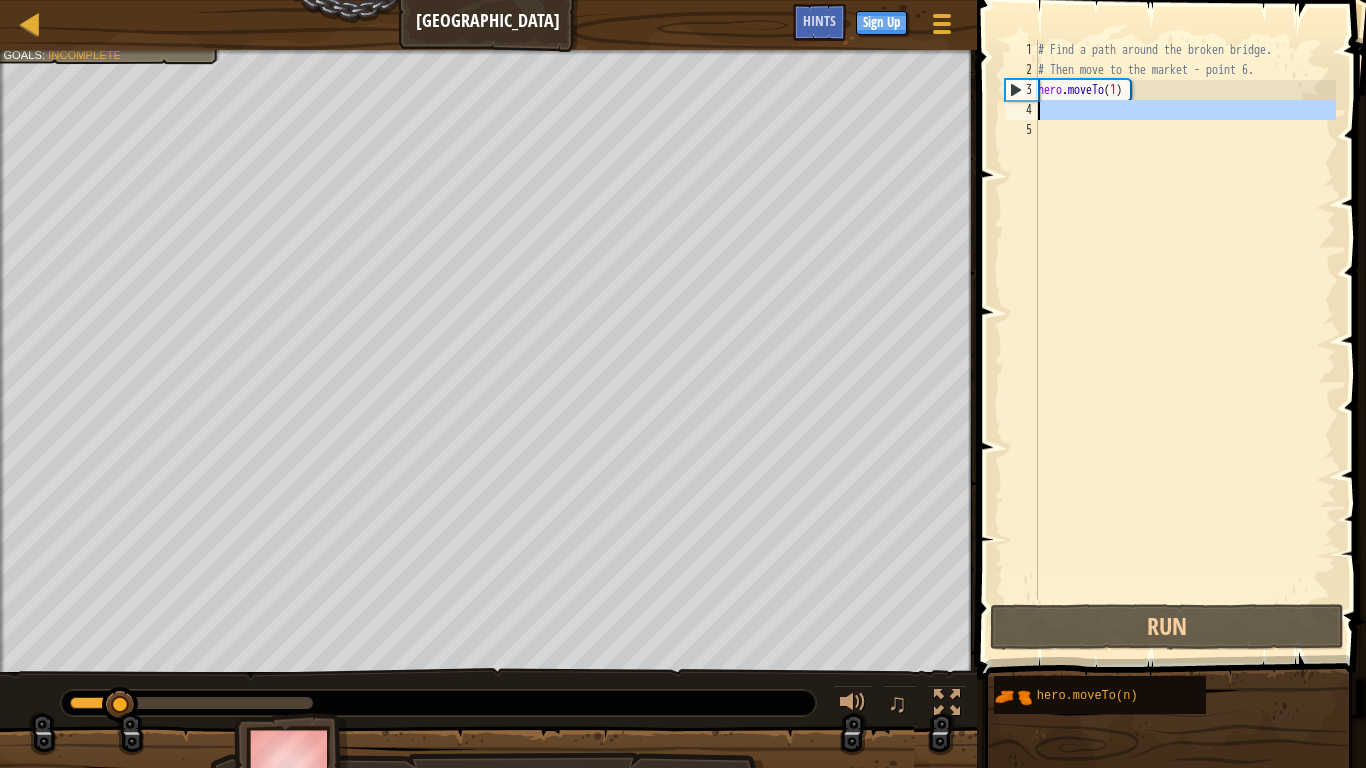 click on "# Find a path around the broken bridge. # Then move to the market - point 6. hero . moveTo ( 1 )" at bounding box center [1185, 340] 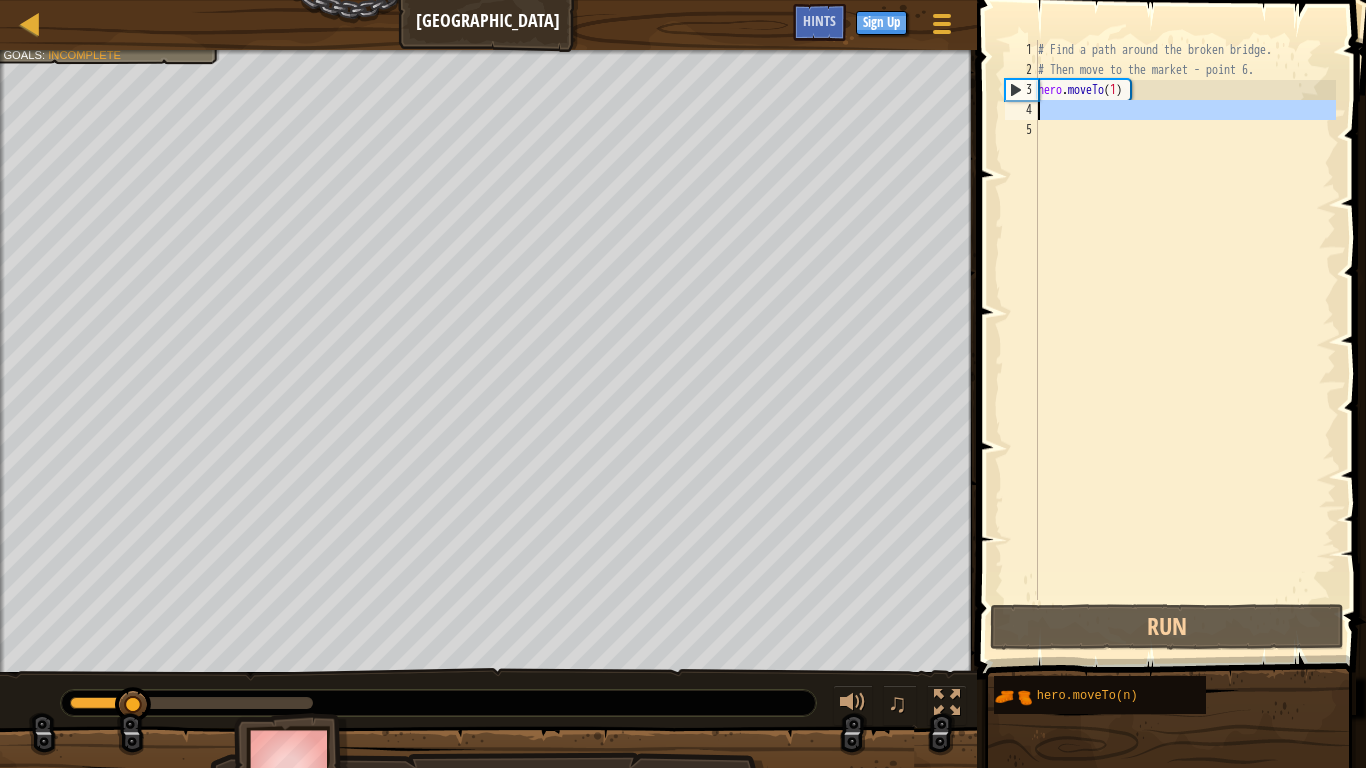 click on "# Find a path around the broken bridge. # Then move to the market - point 6. hero . moveTo ( 1 )" at bounding box center (1185, 320) 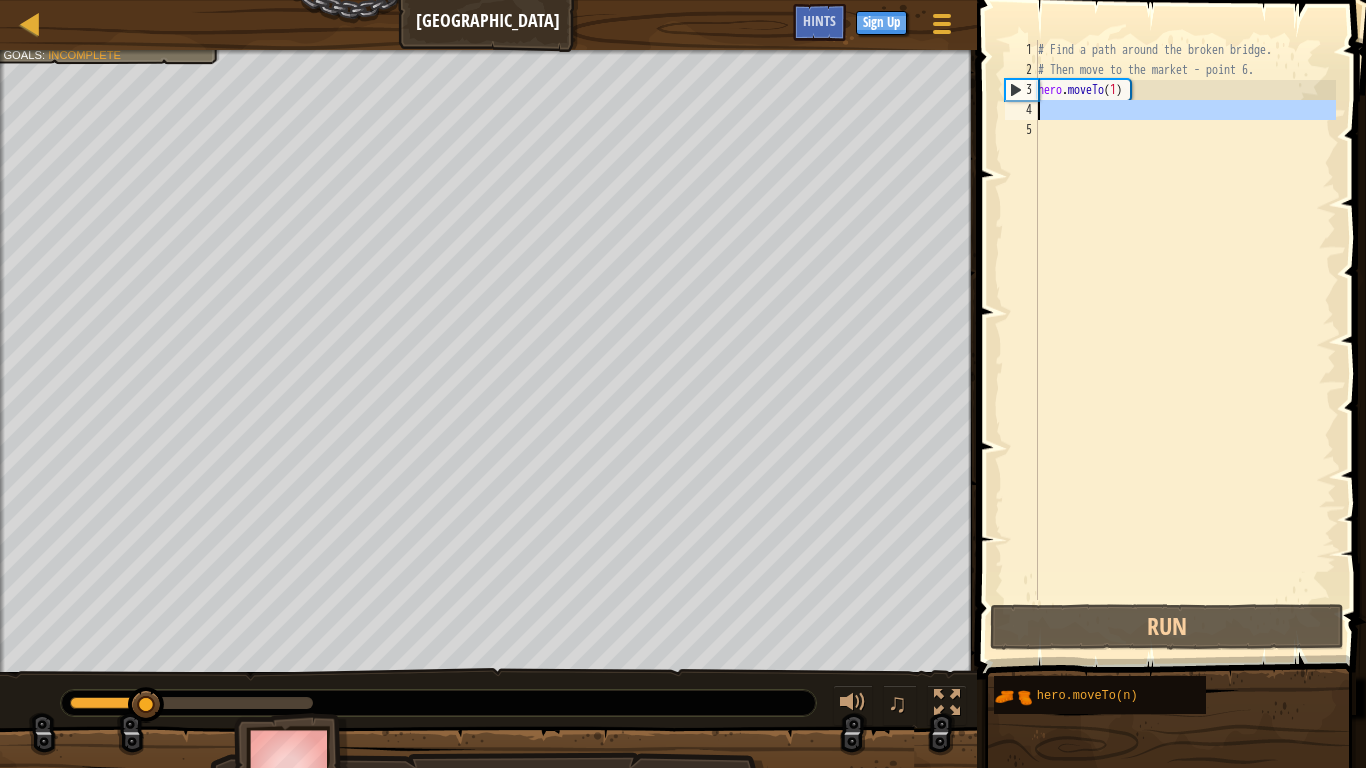 click on "# Find a path around the broken bridge. # Then move to the market - point 6. hero . moveTo ( 1 )" at bounding box center [1185, 320] 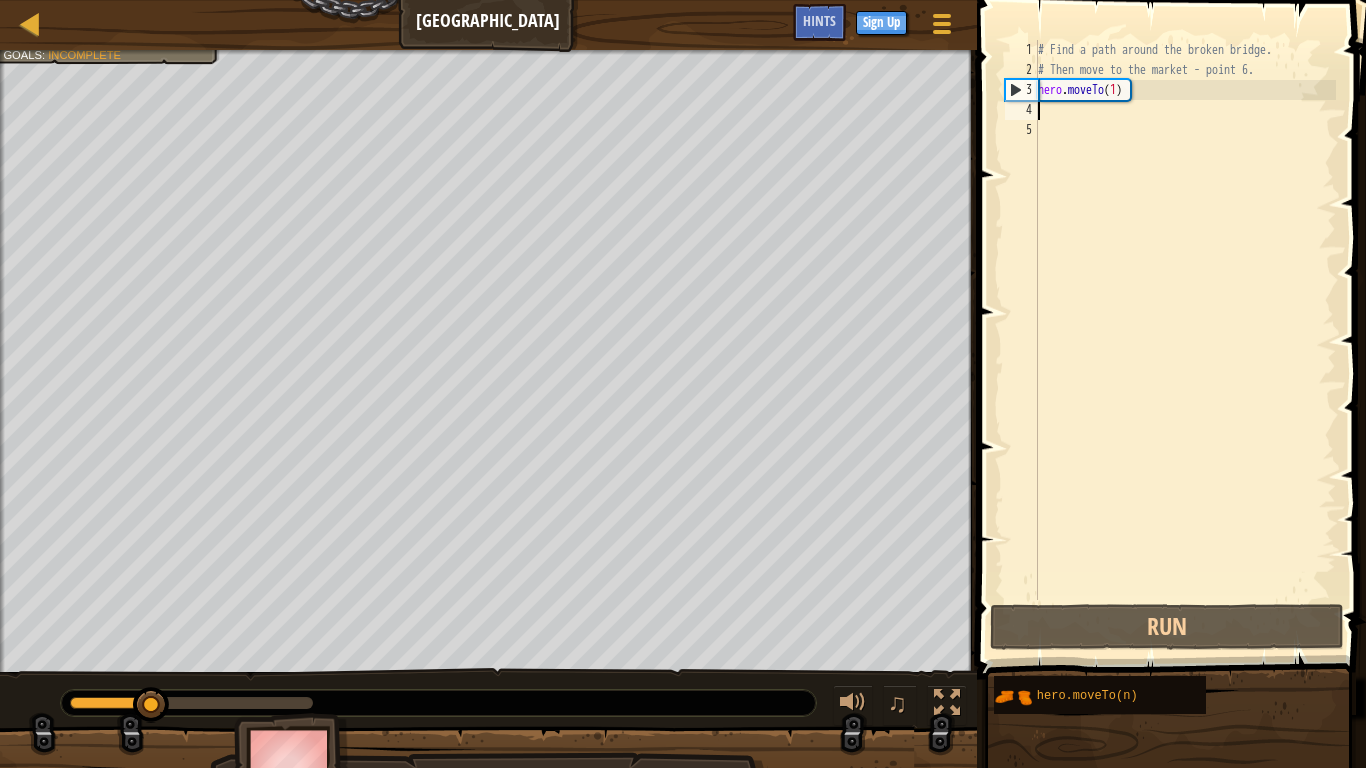 click on "# Find a path around the broken bridge. # Then move to the market - point 6. hero . moveTo ( 1 )" at bounding box center (1185, 340) 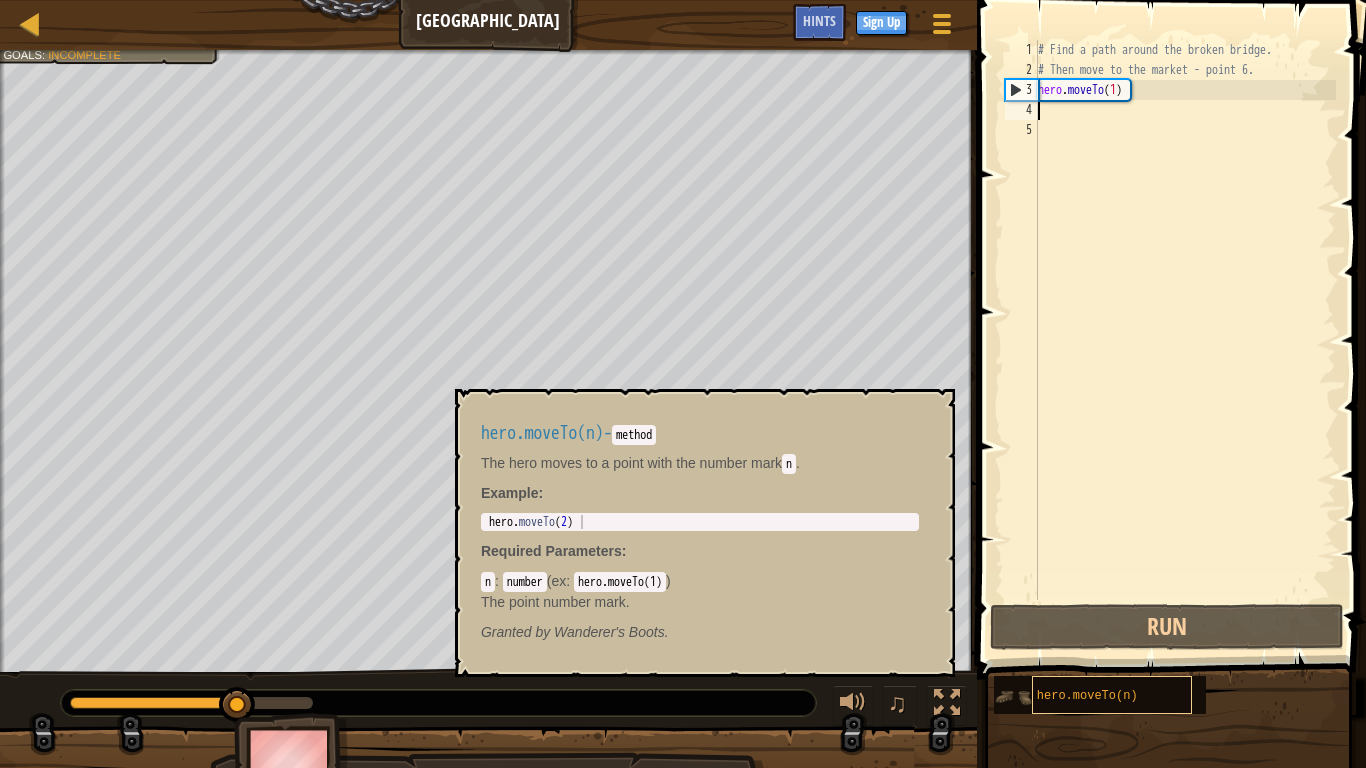 click on "hero.moveTo(n)" at bounding box center (1112, 695) 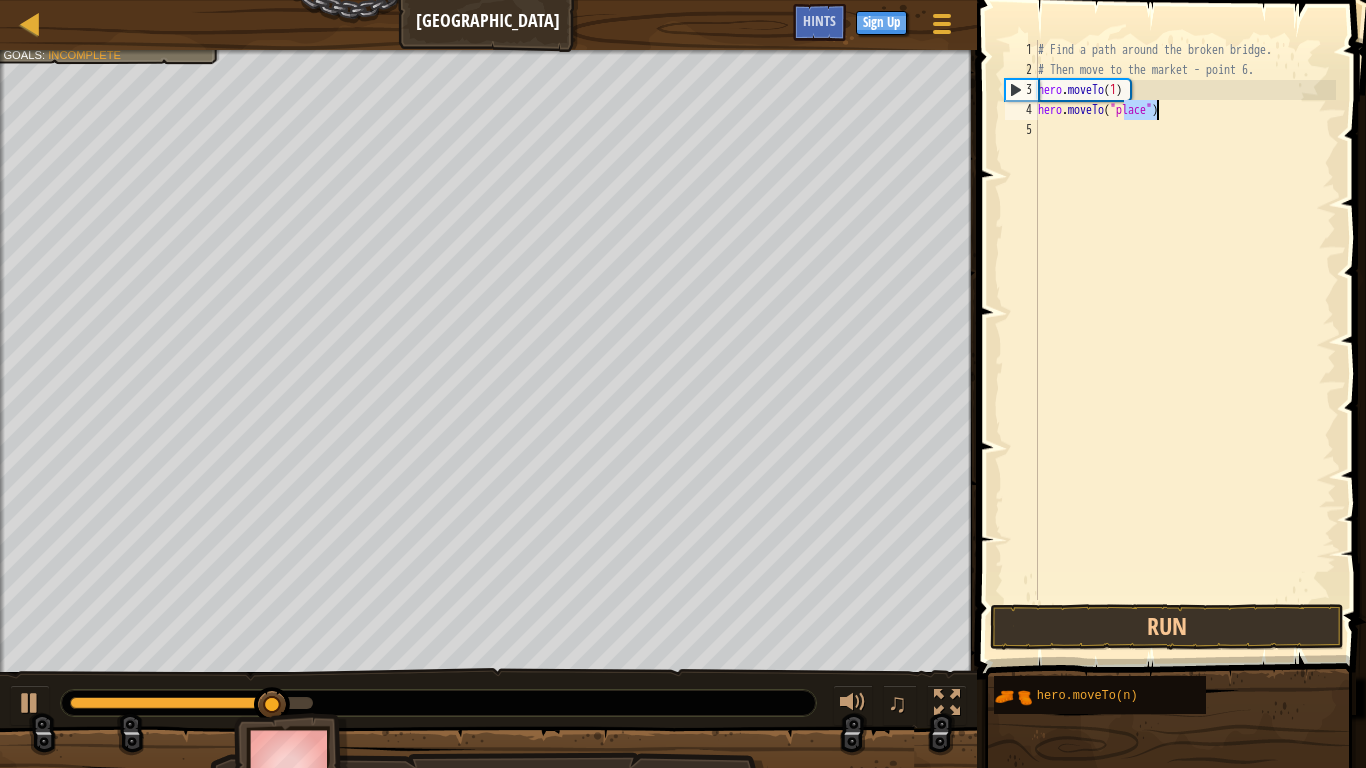 type on "hero.moveTo("")" 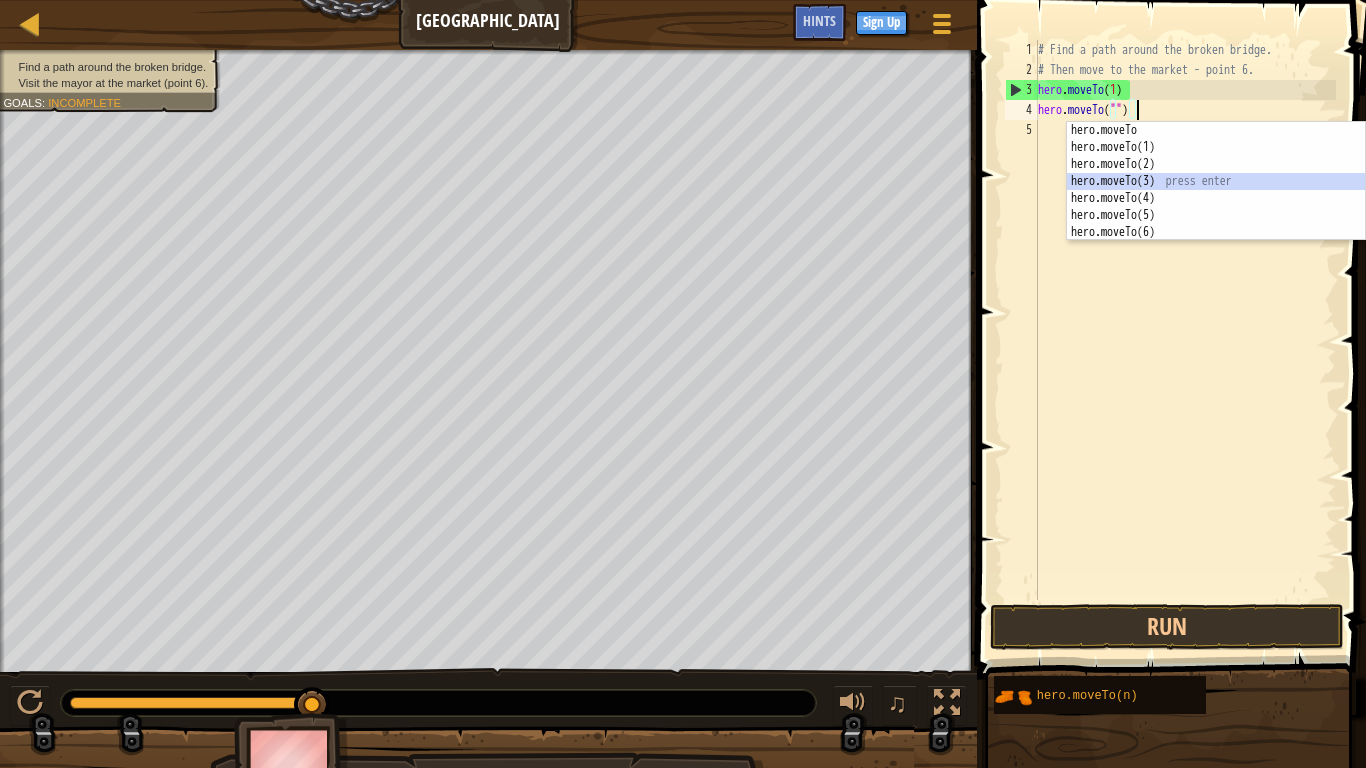 click on "hero.moveTo press enter hero.moveTo(1) press enter hero.moveTo(2) press enter hero.moveTo(3) press enter hero.moveTo(4) press enter hero.moveTo(5) press enter hero.moveTo(6) press enter" at bounding box center (1216, 198) 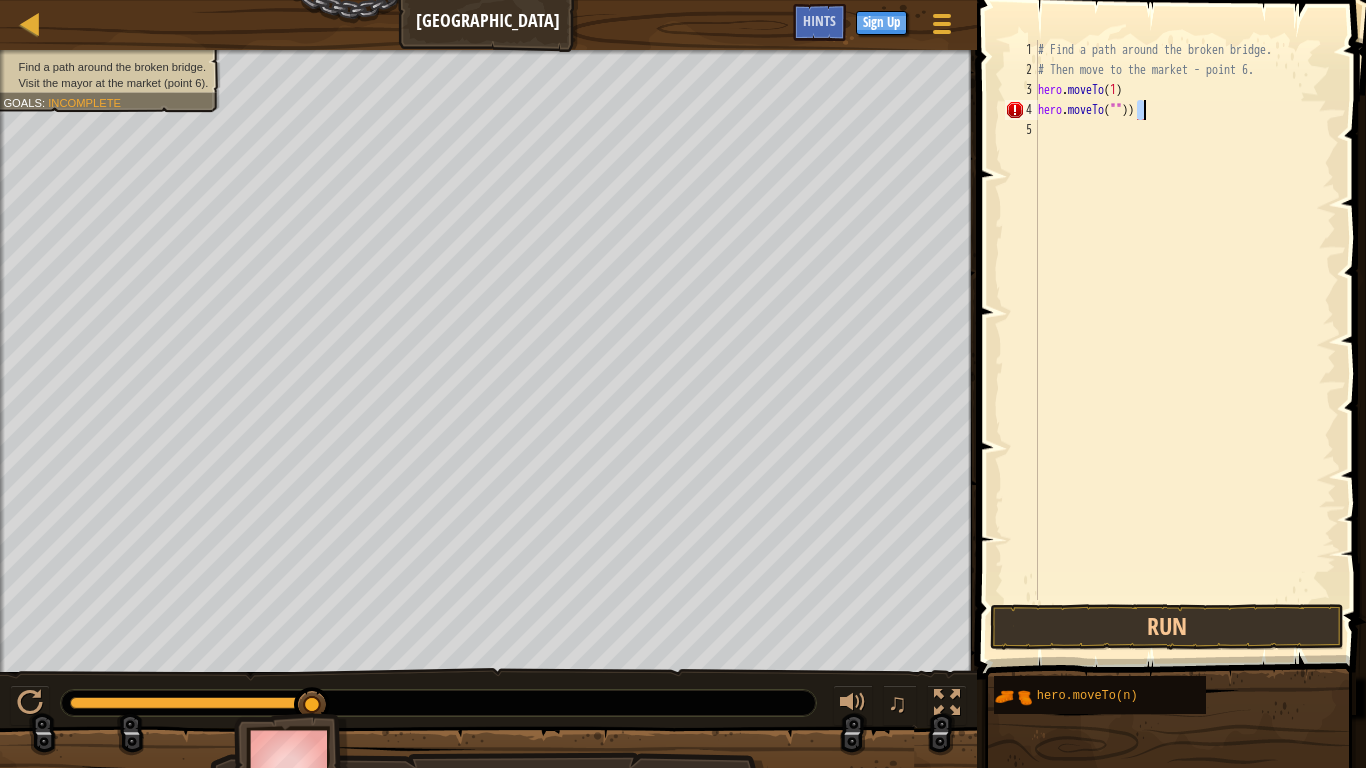 click on "# Find a path around the broken bridge. # Then move to the market - point 6. hero . moveTo ( 1 ) hero . moveTo ( "" ))" at bounding box center [1185, 340] 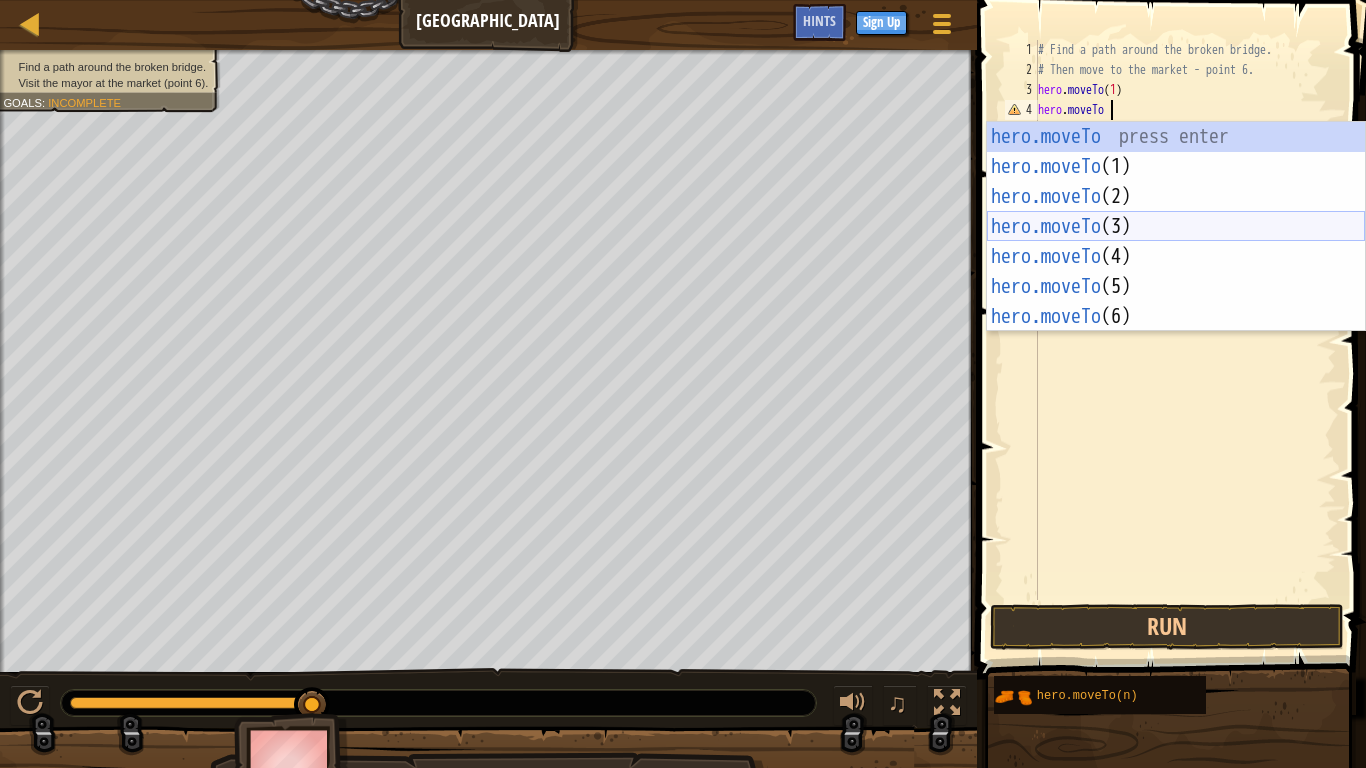 click on "hero.moveTo press enter hero.moveTo (1) press enter hero.moveTo (2) press enter hero.moveTo (3) press enter hero.moveTo (4) press enter hero.moveTo (5) press enter hero.moveTo (6) press enter" at bounding box center (1176, 257) 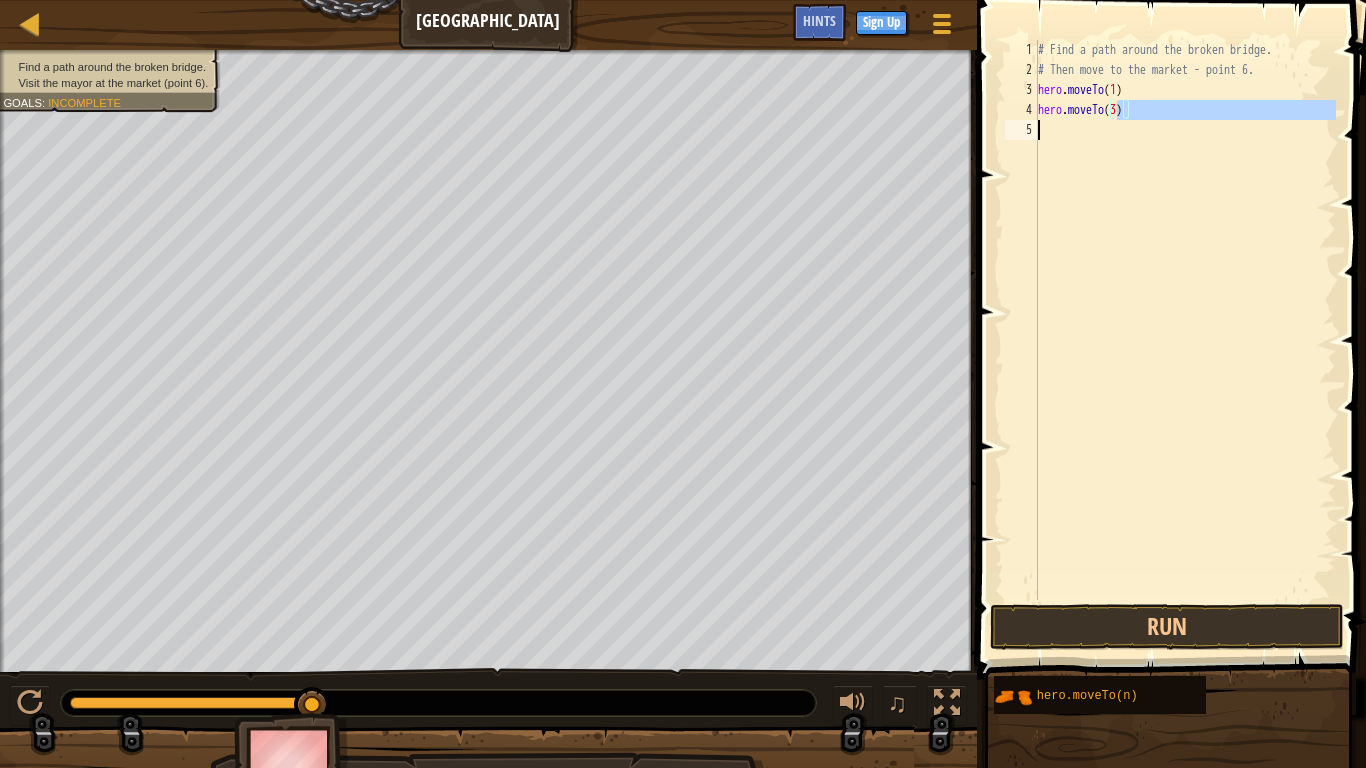 click on "# Find a path around the broken bridge. # Then move to the market - point 6. hero . moveTo ( 1 ) hero . moveTo ( 3 )" at bounding box center [1185, 340] 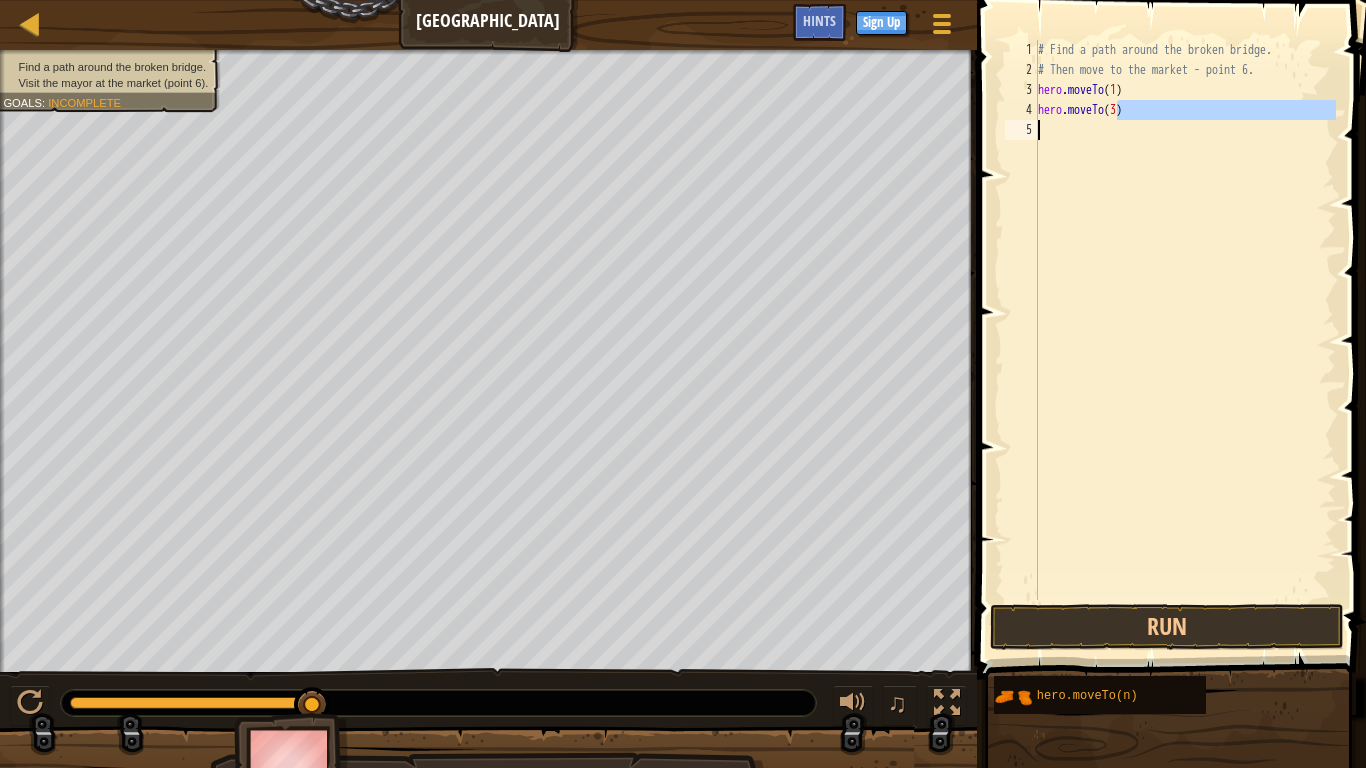 click on "# Find a path around the broken bridge. # Then move to the market - point 6. hero . moveTo ( 1 ) hero . moveTo ( 3 )" at bounding box center [1185, 340] 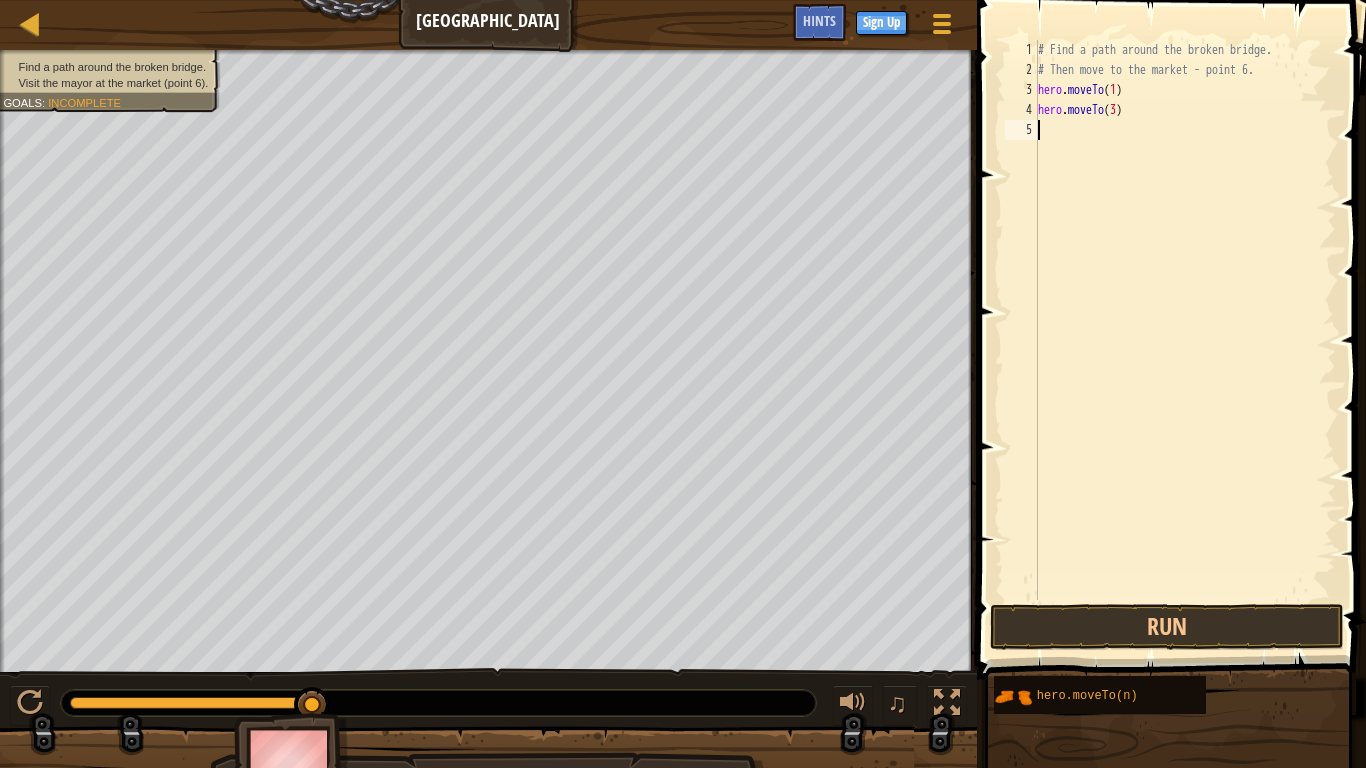 click on "# Find a path around the broken bridge. # Then move to the market - point 6. hero . moveTo ( 1 ) hero . moveTo ( 3 )" at bounding box center (1185, 340) 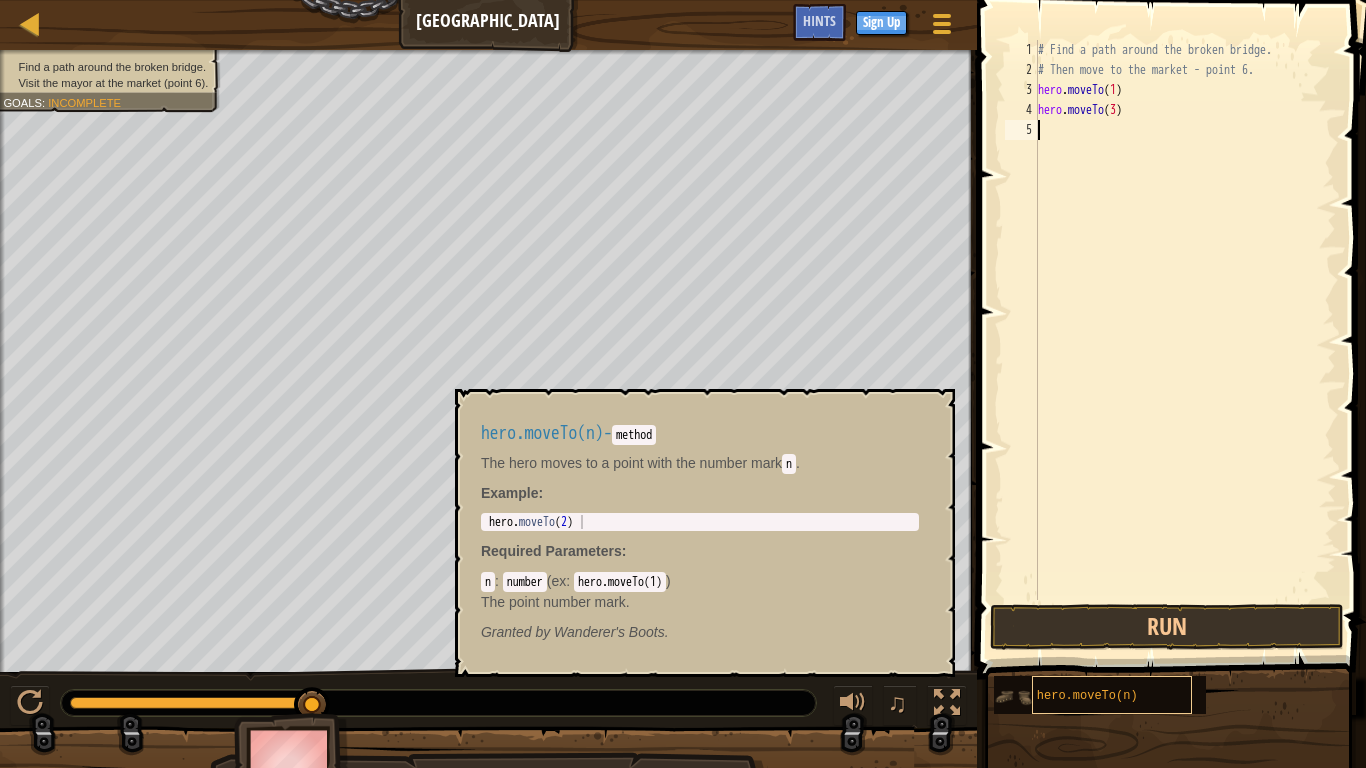 click on "hero.moveTo(n)" at bounding box center (1112, 695) 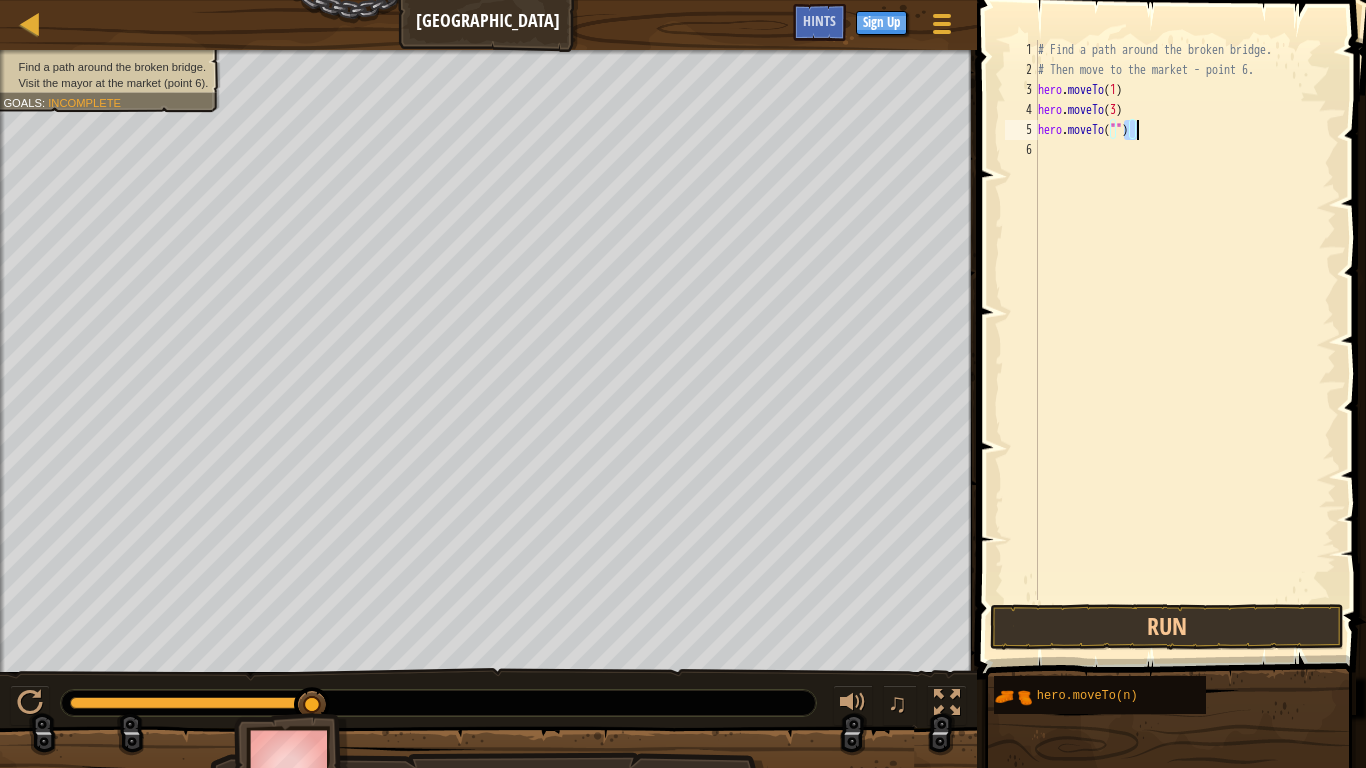 click on "# Find a path around the broken bridge. # Then move to the market - point 6. hero . moveTo ( 1 ) hero . moveTo ( 3 ) hero . moveTo ( "" )" at bounding box center (1185, 340) 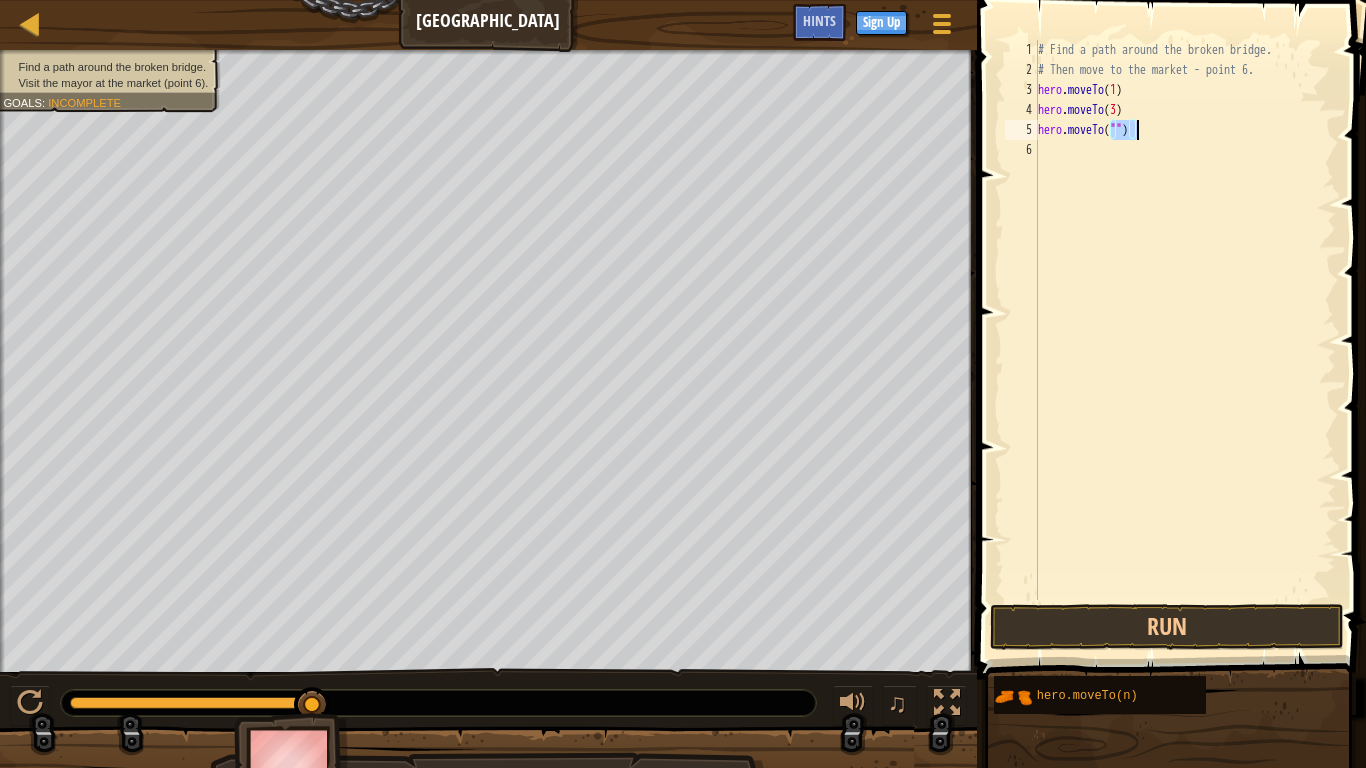 click on "# Find a path around the broken bridge. # Then move to the market - point 6. hero . moveTo ( 1 ) hero . moveTo ( 3 ) hero . moveTo ( "" )" at bounding box center (1185, 340) 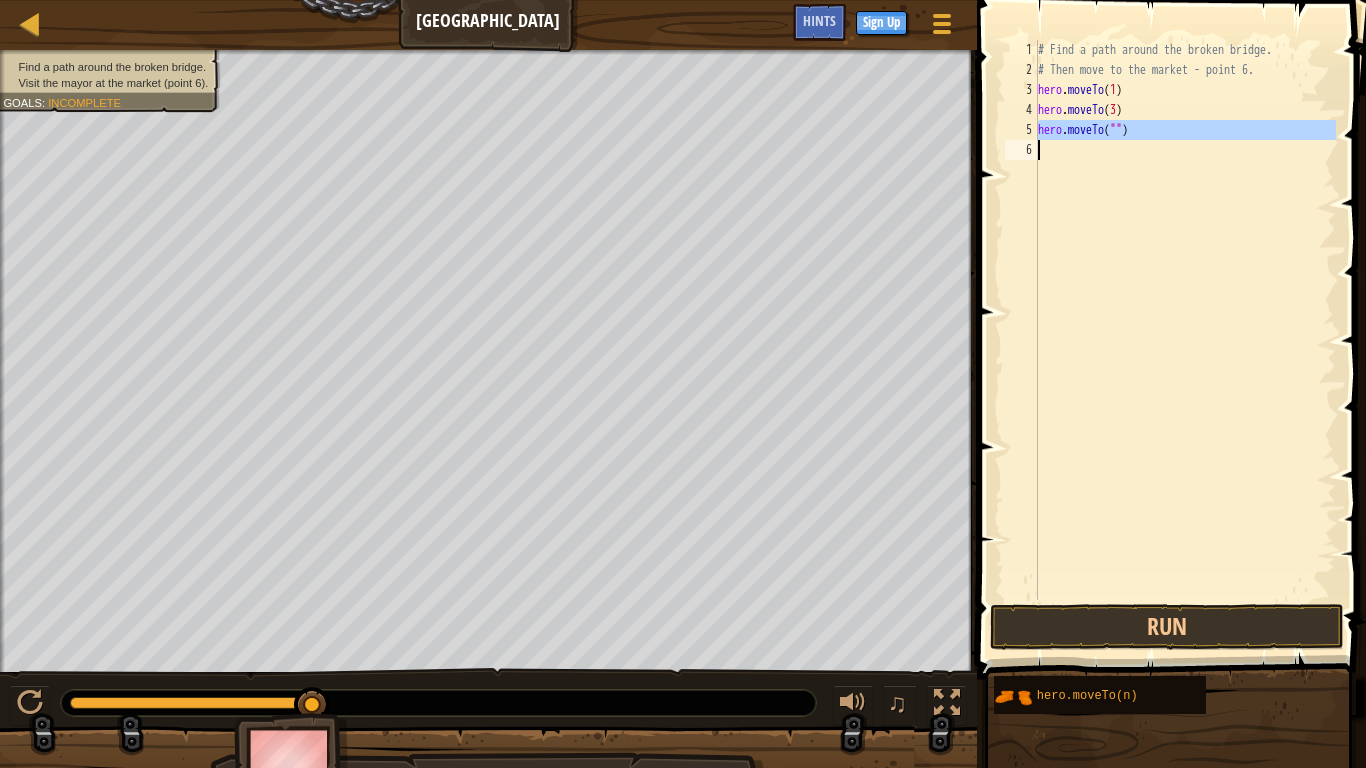 click on "# Find a path around the broken bridge. # Then move to the market - point 6. hero . moveTo ( 1 ) hero . moveTo ( 3 ) hero . moveTo ( "" )" at bounding box center (1185, 340) 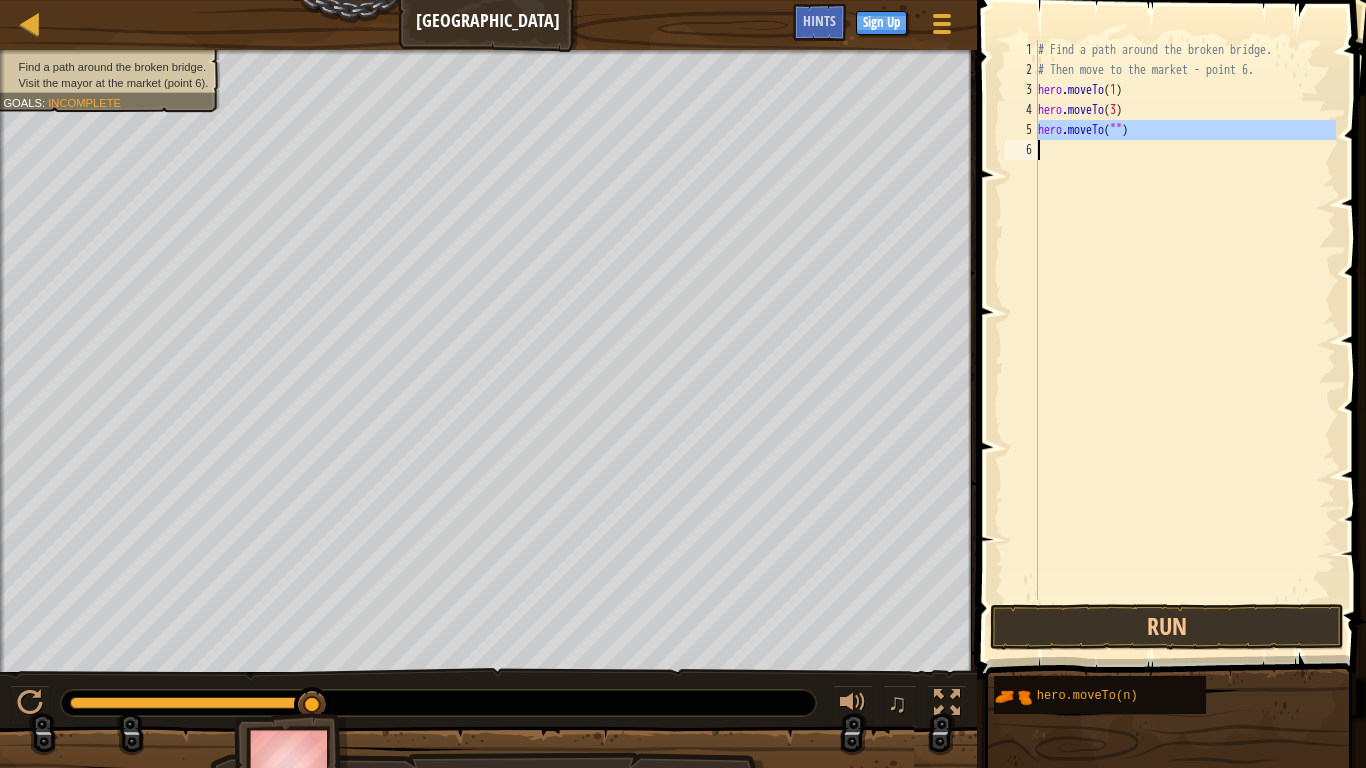 click on "# Find a path around the broken bridge. # Then move to the market - point 6. hero . moveTo ( 1 ) hero . moveTo ( 3 ) hero . moveTo ( "" )" at bounding box center [1185, 320] 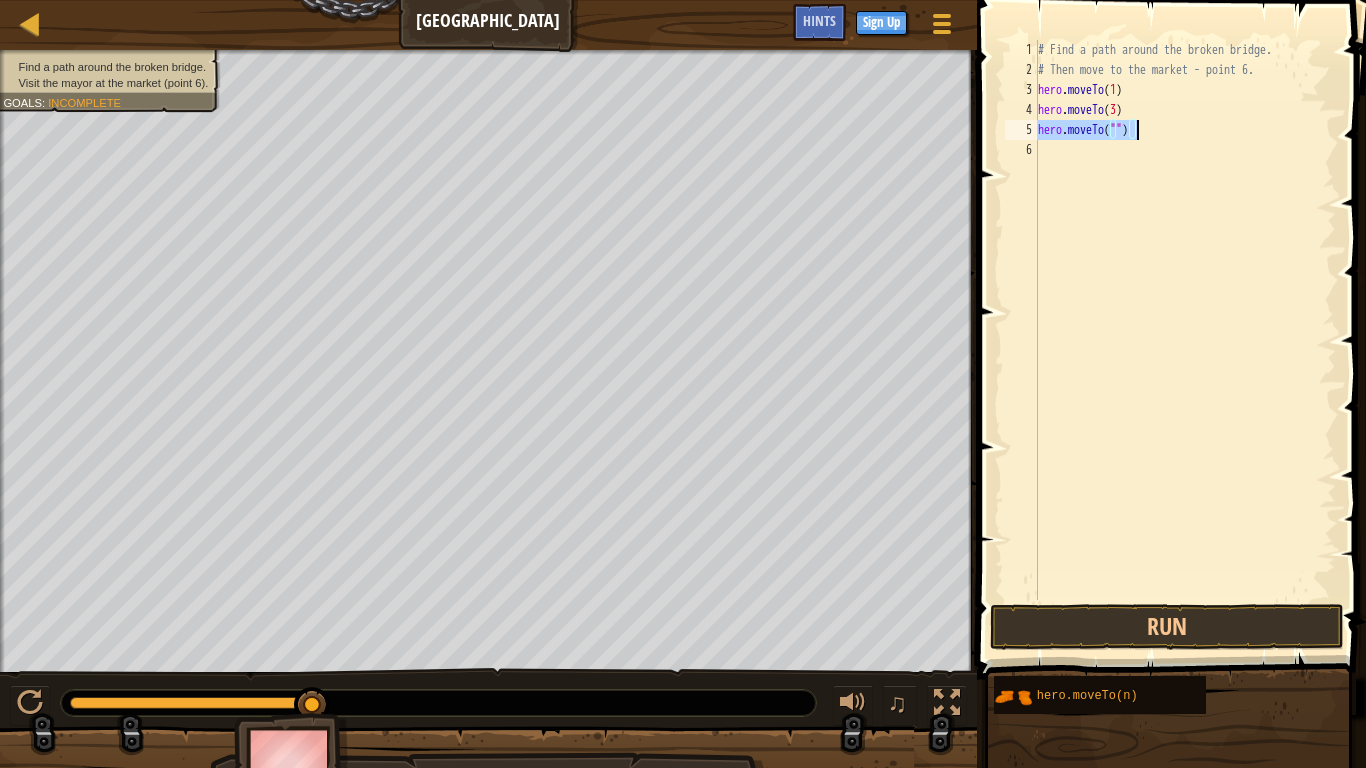 click on "# Find a path around the broken bridge. # Then move to the market - point 6. hero . moveTo ( 1 ) hero . moveTo ( 3 ) hero . moveTo ( "" )" at bounding box center [1185, 320] 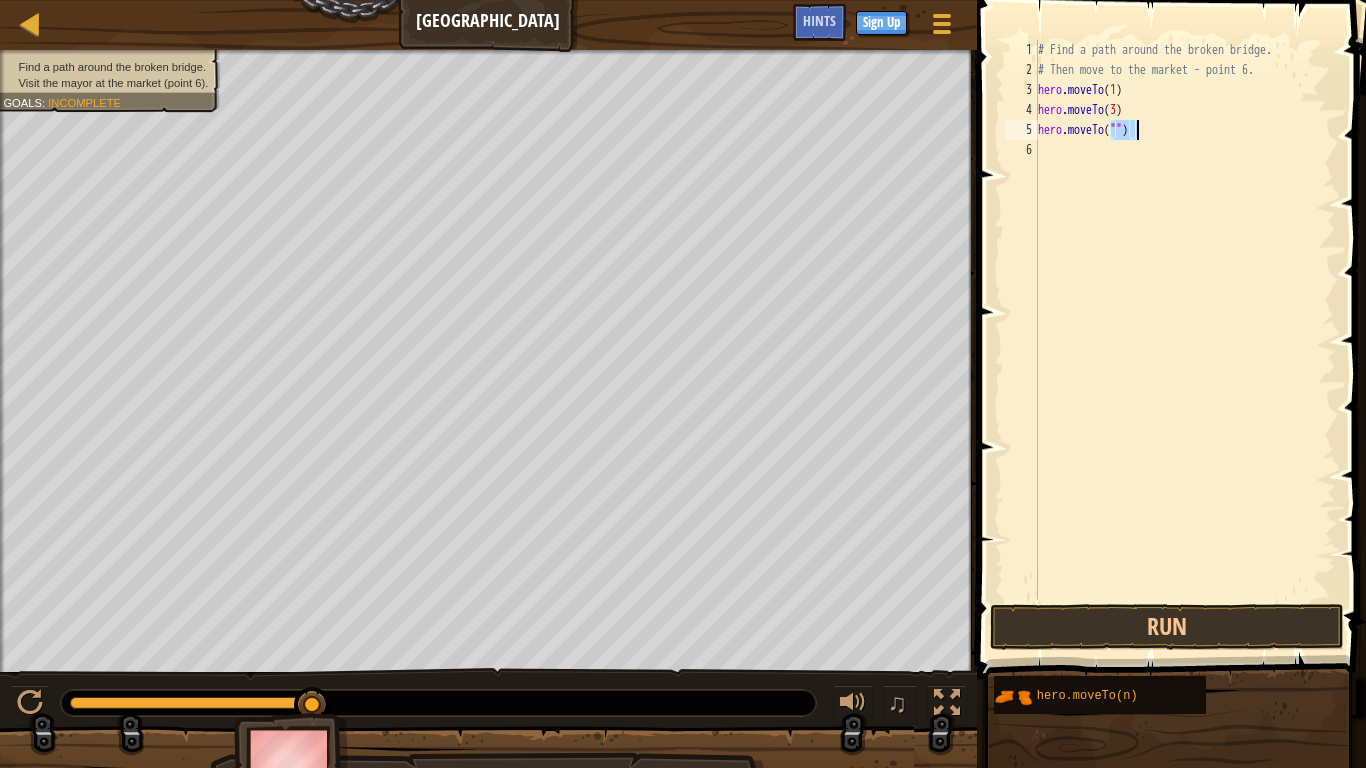 click on "# Find a path around the broken bridge. # Then move to the market - point 6. hero . moveTo ( 1 ) hero . moveTo ( 3 ) hero . moveTo ( "" )" at bounding box center (1185, 340) 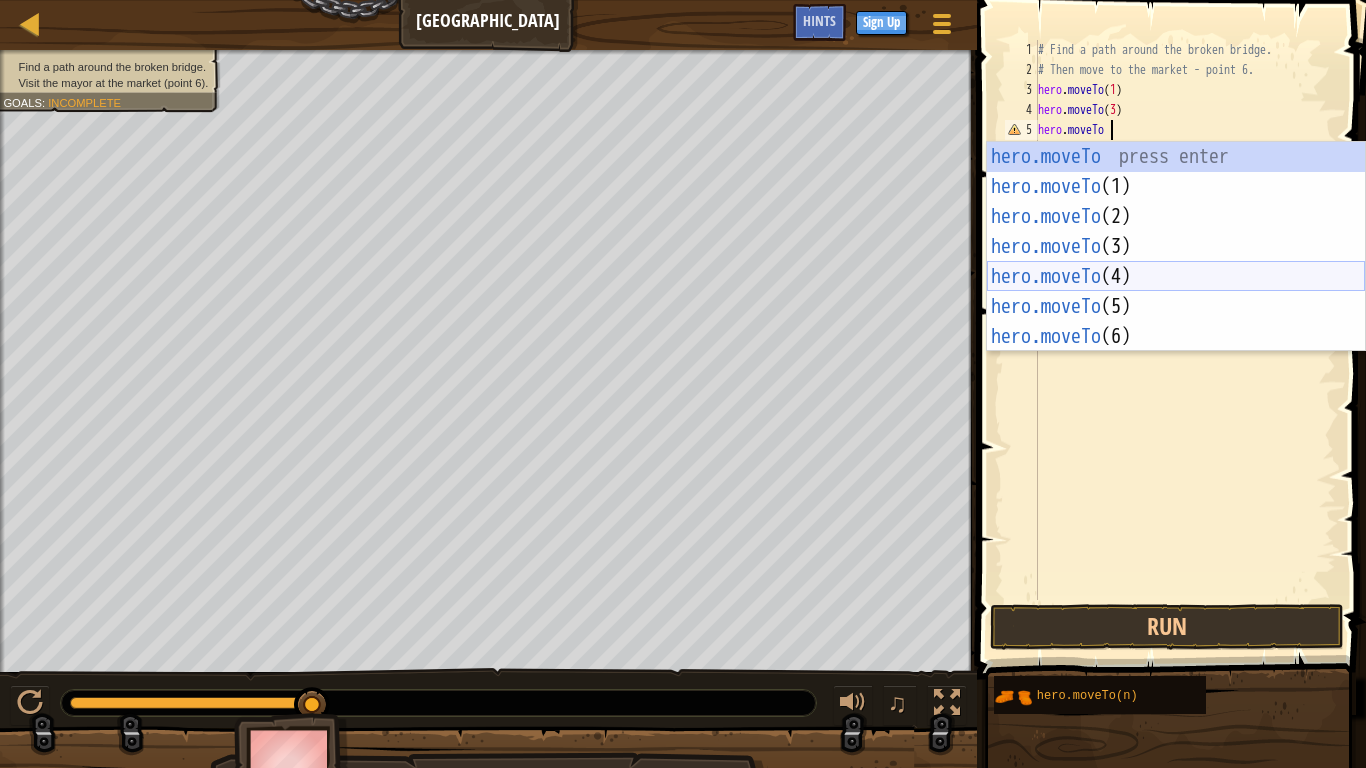 click on "hero.moveTo press enter hero.moveTo (1) press enter hero.moveTo (2) press enter hero.moveTo (3) press enter hero.moveTo (4) press enter hero.moveTo (5) press enter hero.moveTo (6) press enter" at bounding box center (1176, 277) 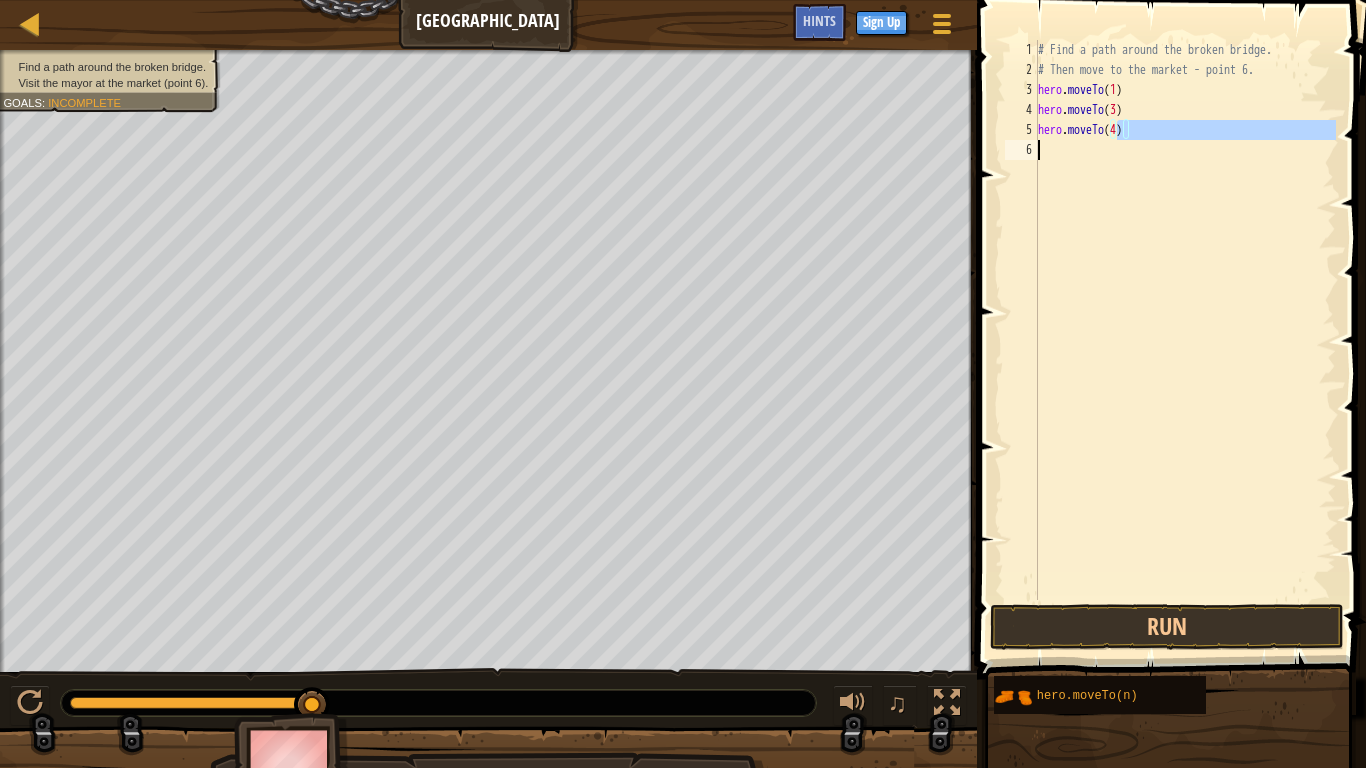 click on "# Find a path around the broken bridge. # Then move to the market - point 6. hero . moveTo ( 1 ) hero . moveTo ( 3 ) hero . moveTo ( 4 )" at bounding box center (1185, 340) 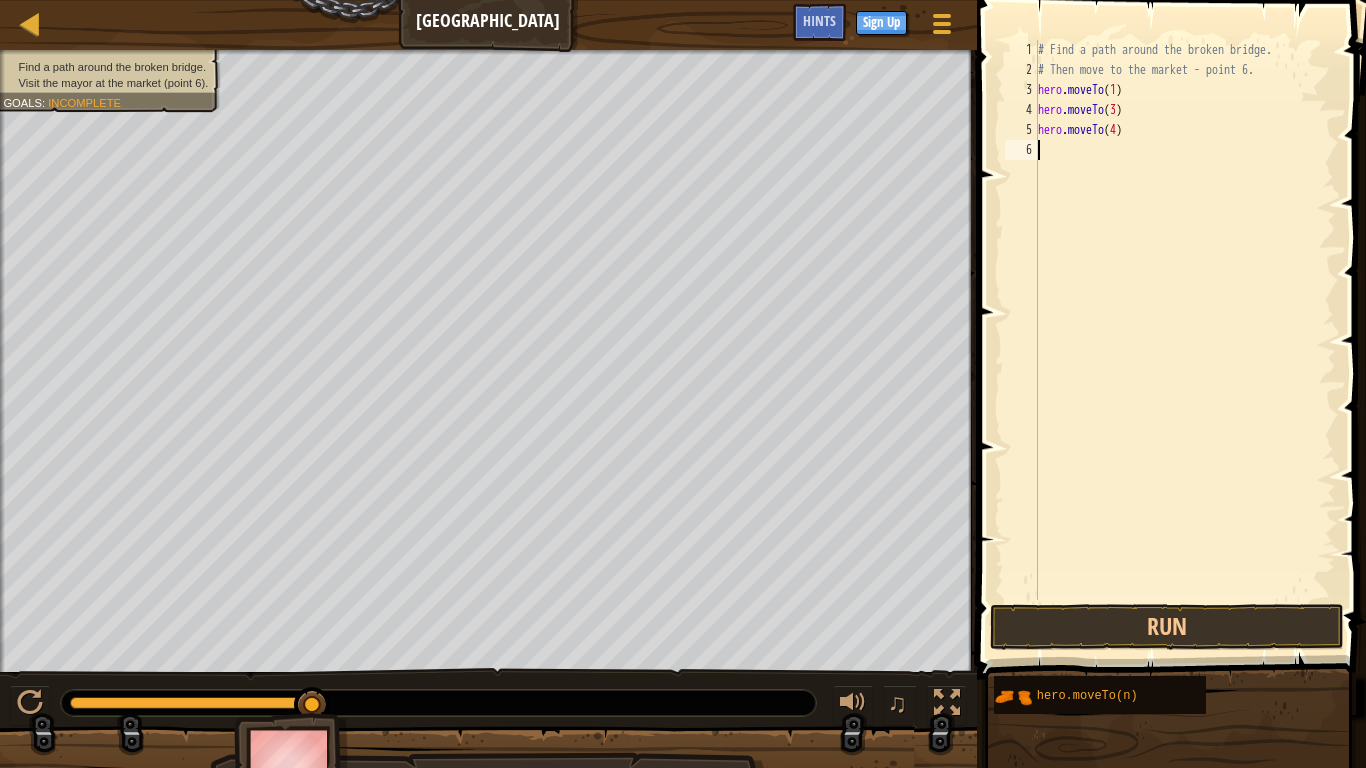 click on "# Find a path around the broken bridge. # Then move to the market - point 6. hero . moveTo ( 1 ) hero . moveTo ( 3 ) hero . moveTo ( 4 )" at bounding box center [1185, 340] 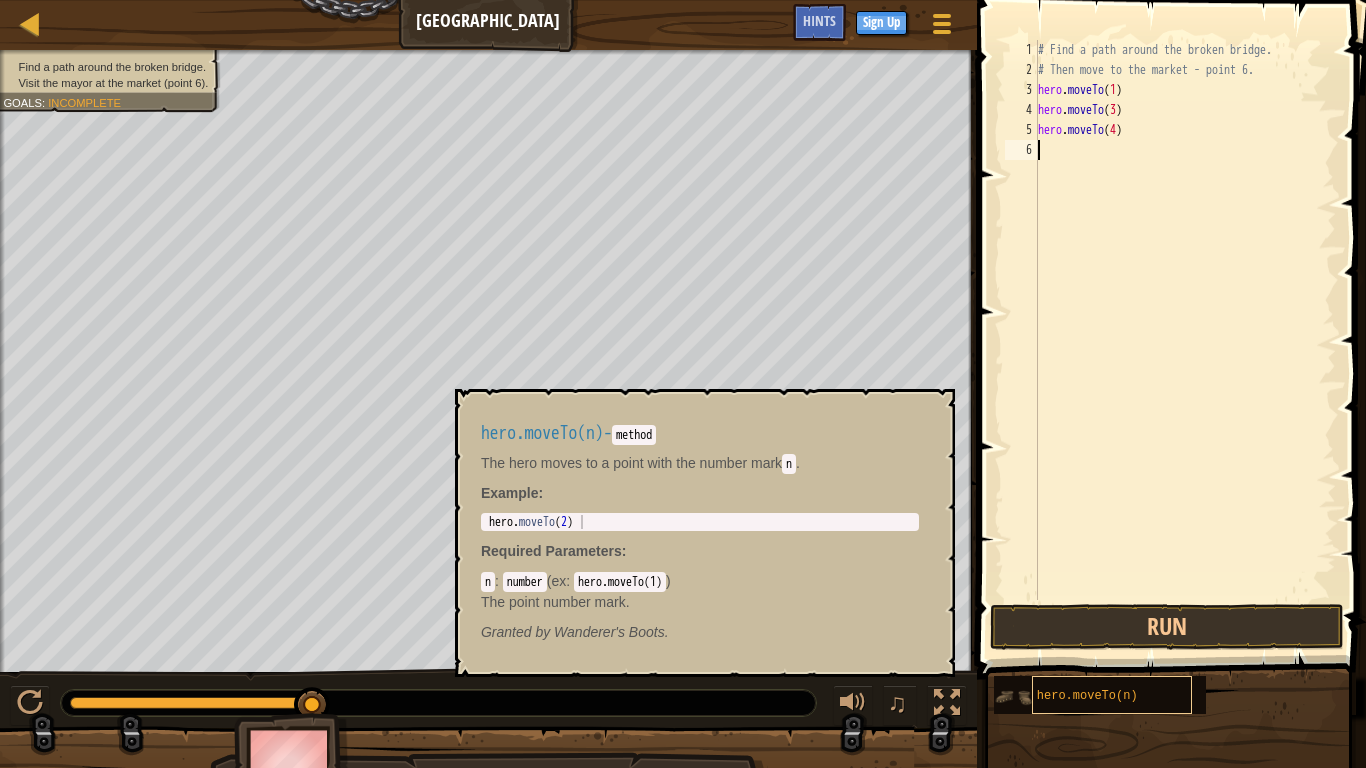 click on "hero.moveTo(n)" at bounding box center [1112, 695] 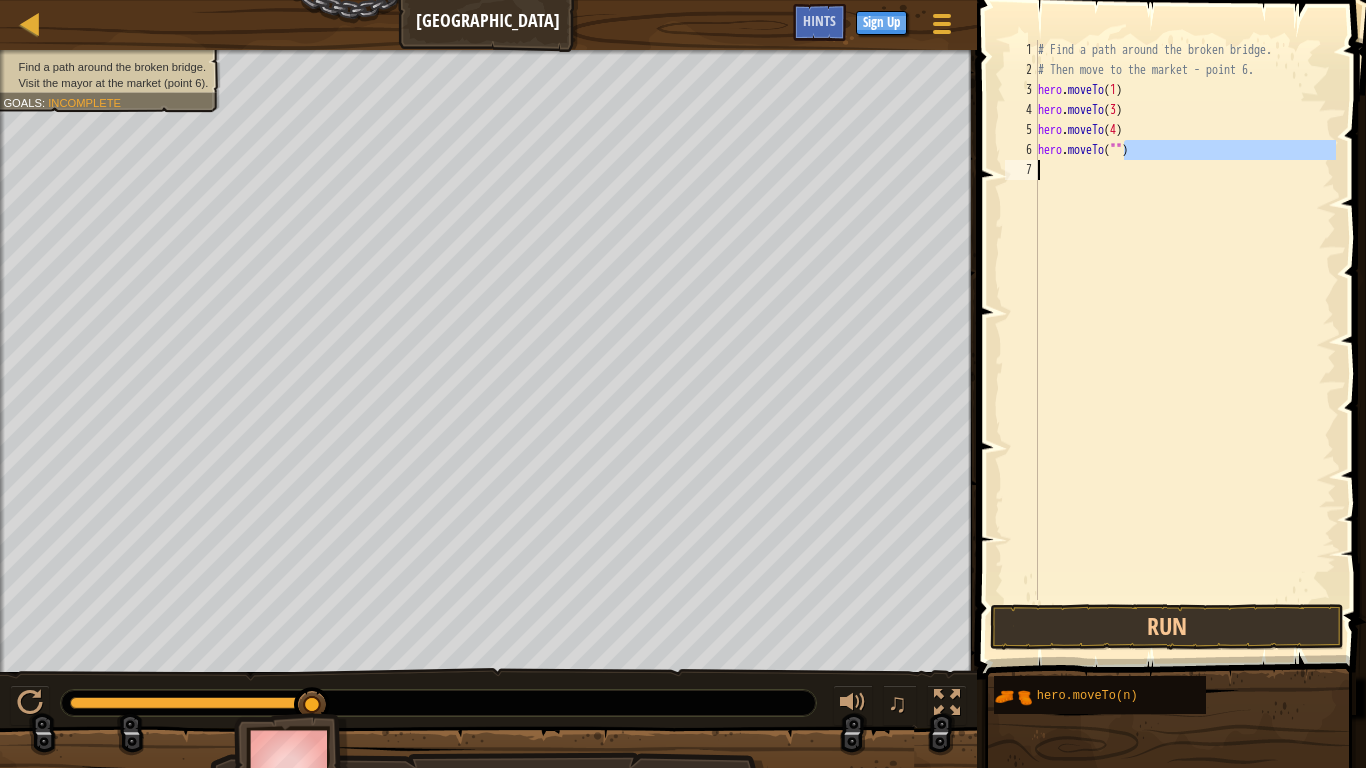 click on "# Find a path around the broken bridge. # Then move to the market - point 6. hero . moveTo ( 1 ) hero . moveTo ( 3 ) hero . moveTo ( 4 ) hero . moveTo ( "" )" at bounding box center [1185, 340] 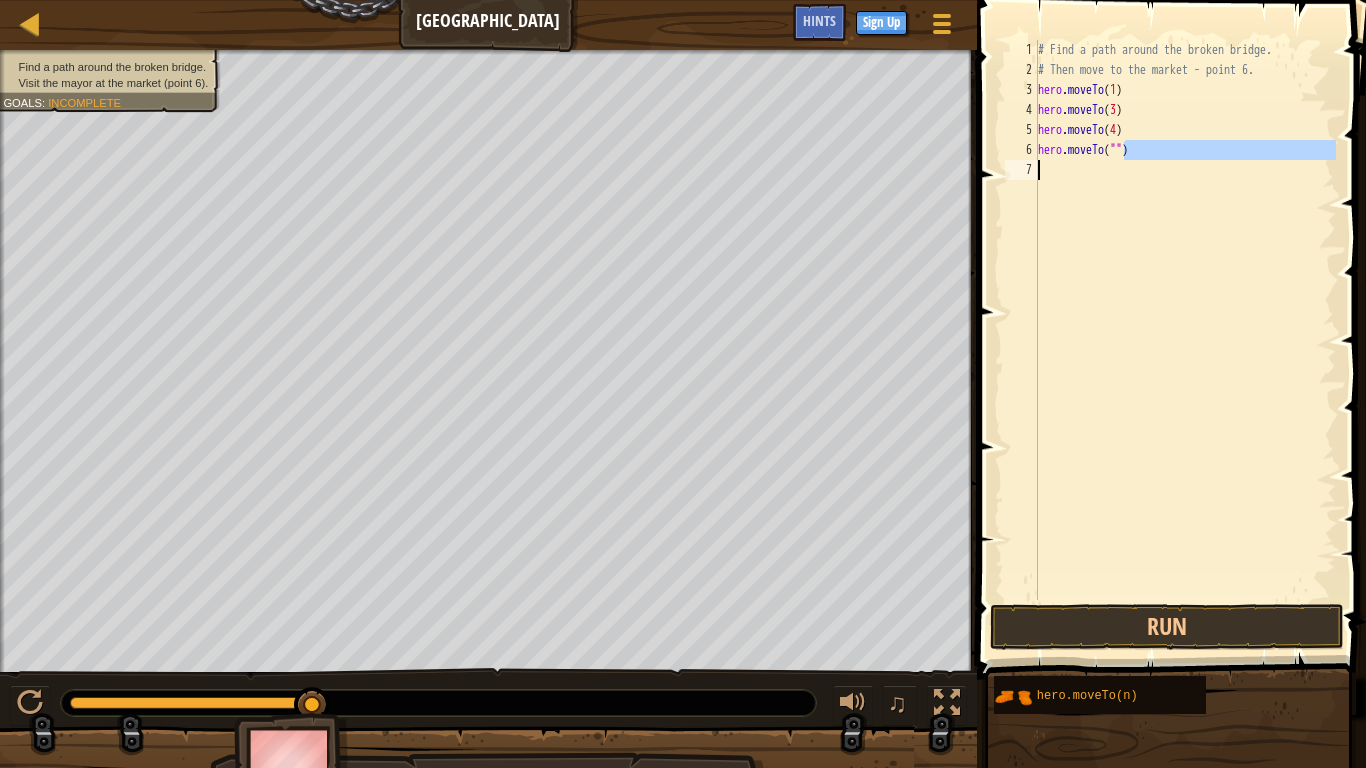 click on "# Find a path around the broken bridge. # Then move to the market - point 6. hero . moveTo ( 1 ) hero . moveTo ( 3 ) hero . moveTo ( 4 ) hero . moveTo ( "" )" at bounding box center [1185, 320] 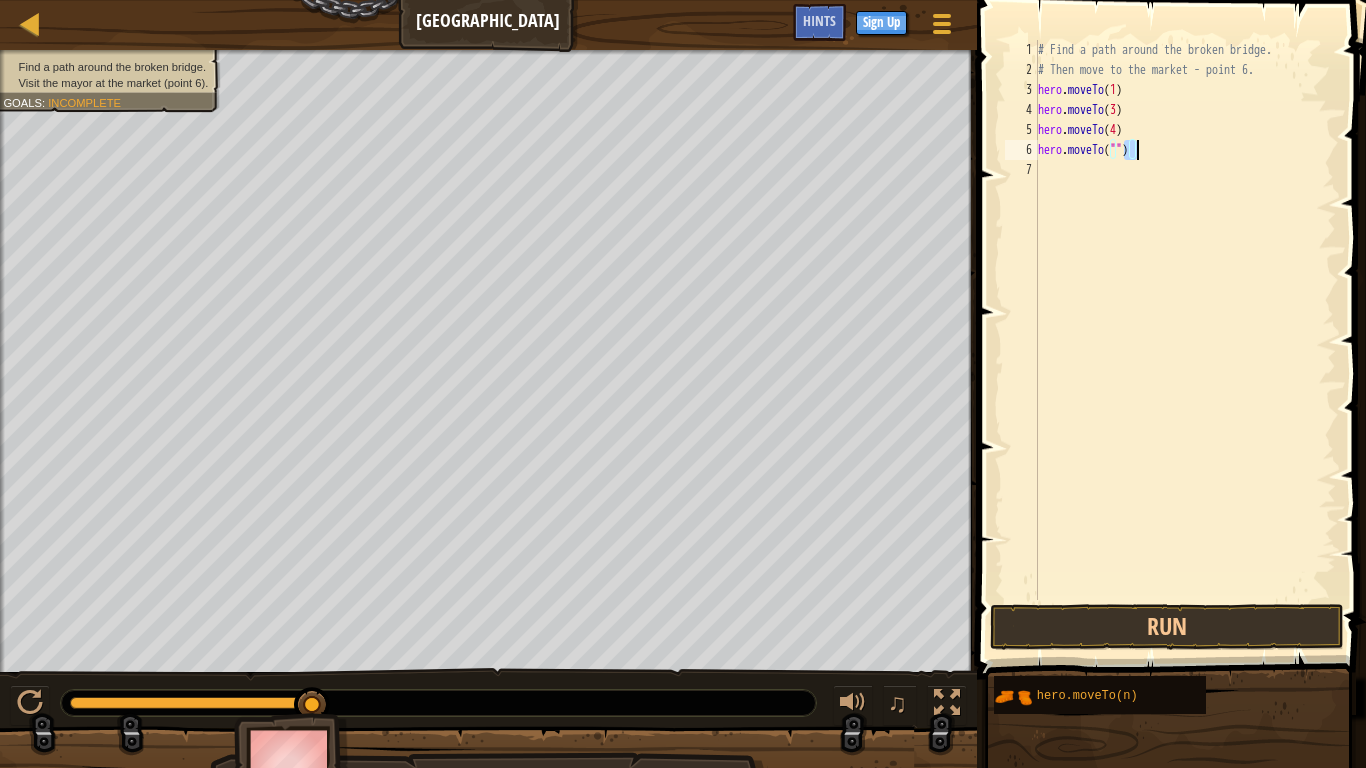 click on "# Find a path around the broken bridge. # Then move to the market - point 6. hero . moveTo ( 1 ) hero . moveTo ( 3 ) hero . moveTo ( 4 ) hero . moveTo ( "" )" at bounding box center (1185, 320) 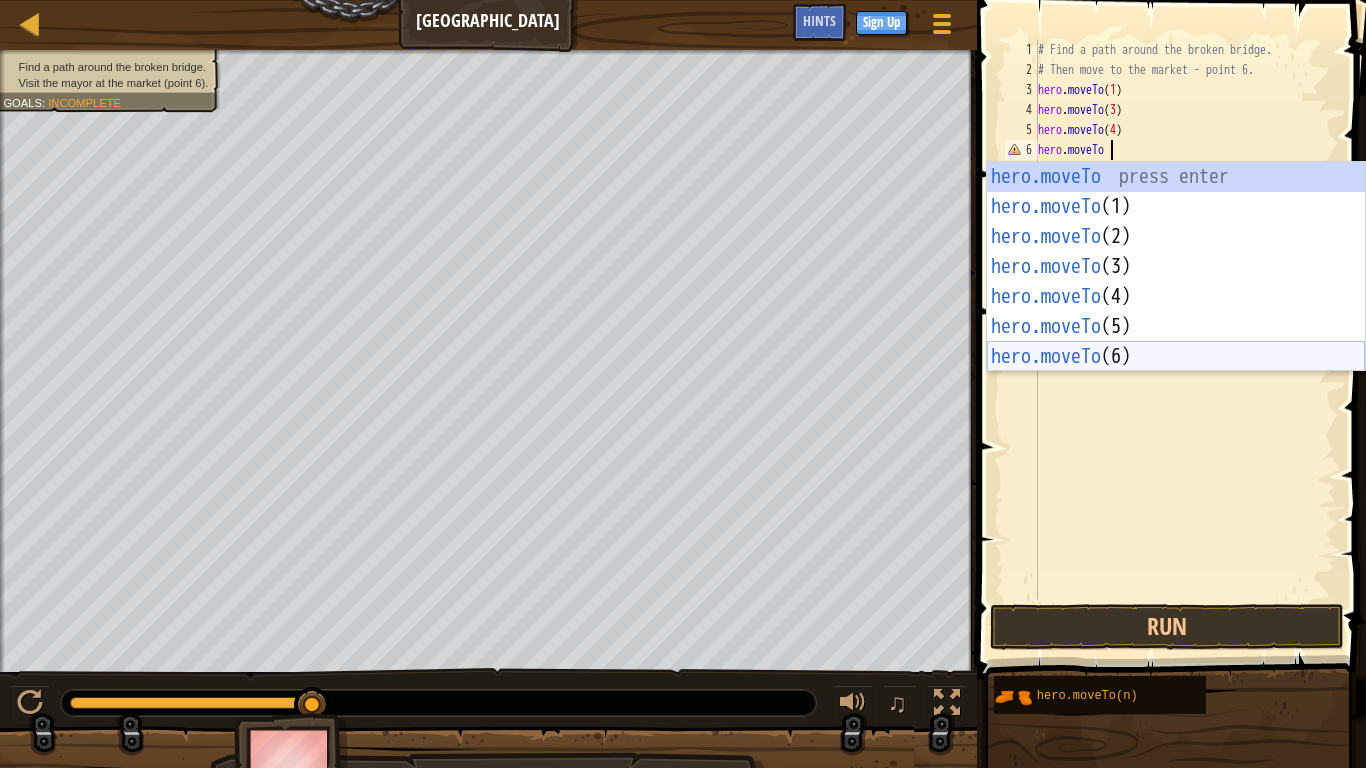 click on "hero.moveTo press enter hero.moveTo (1) press enter hero.moveTo (2) press enter hero.moveTo (3) press enter hero.moveTo (4) press enter hero.moveTo (5) press enter hero.moveTo (6) press enter" at bounding box center [1176, 297] 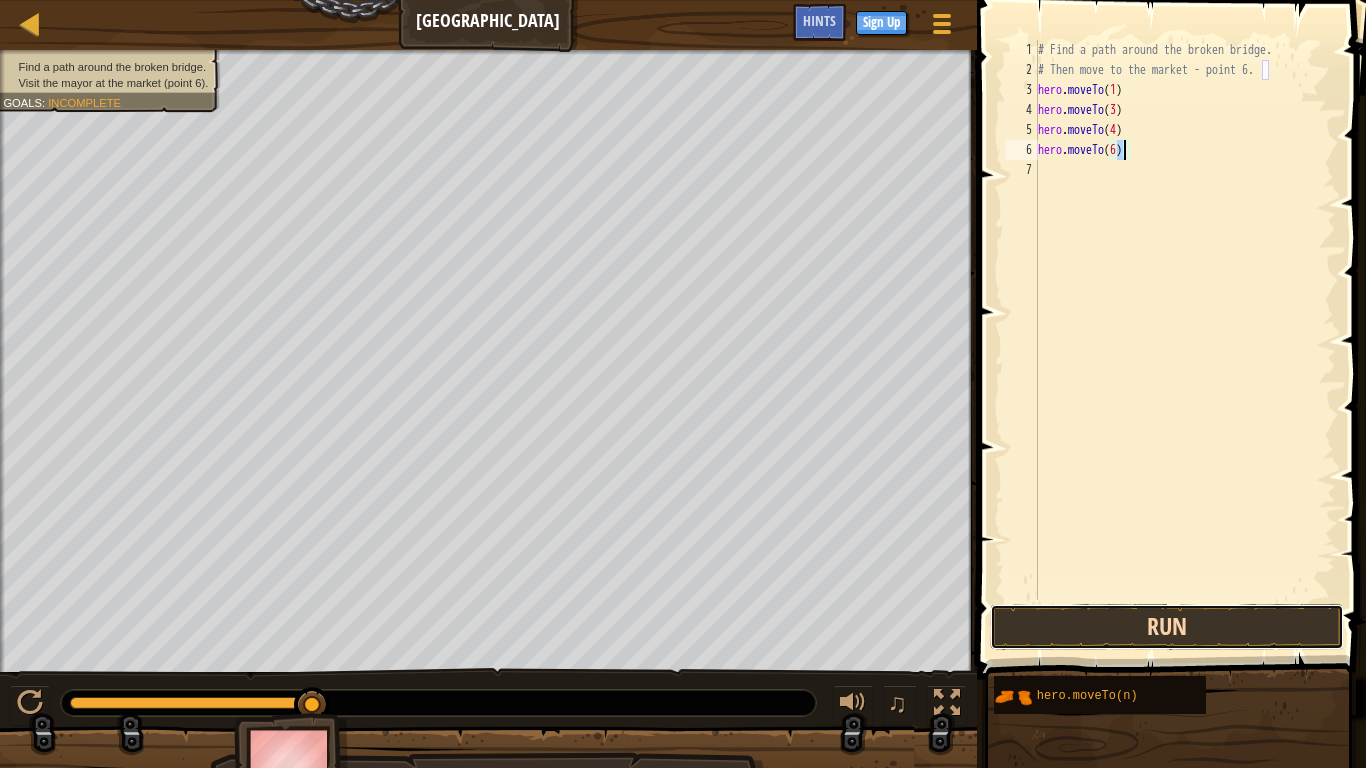 click on "Run" at bounding box center (1167, 627) 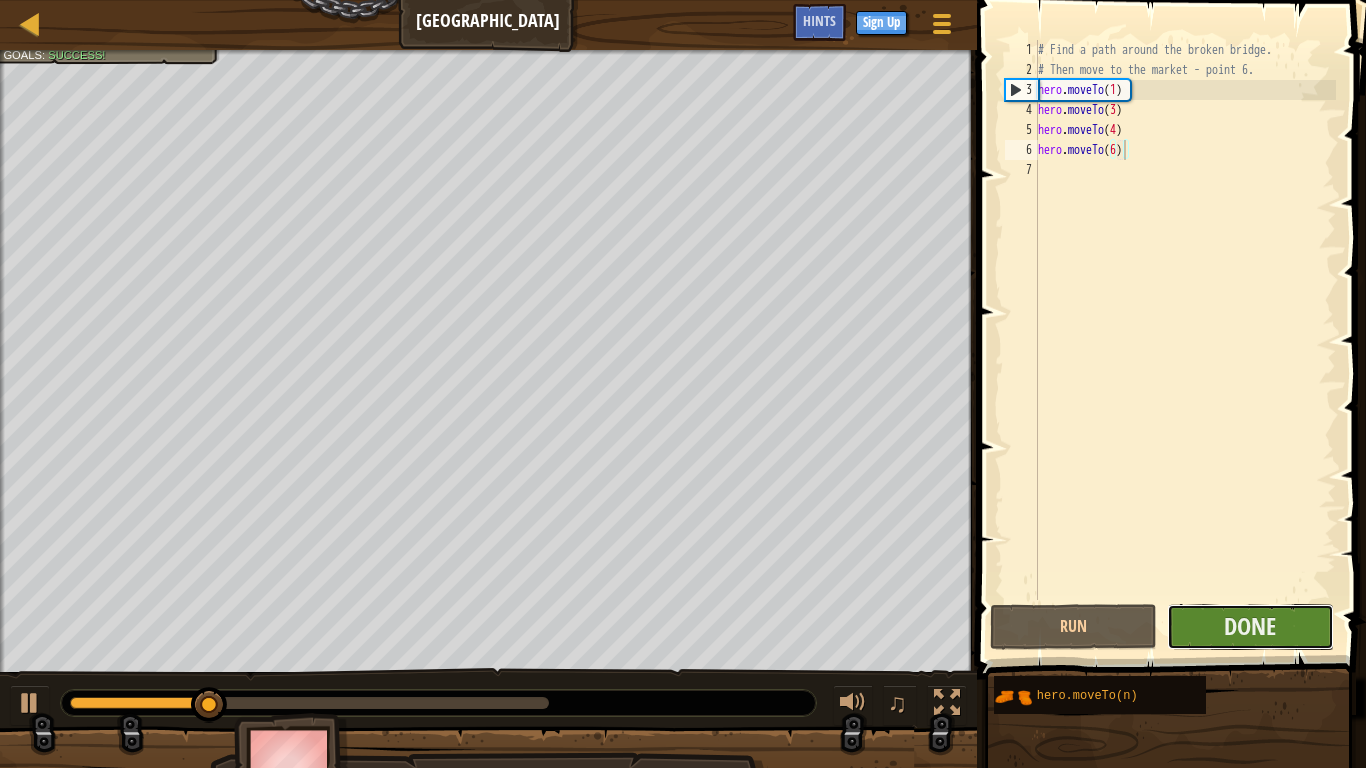 click on "Done" at bounding box center (1250, 627) 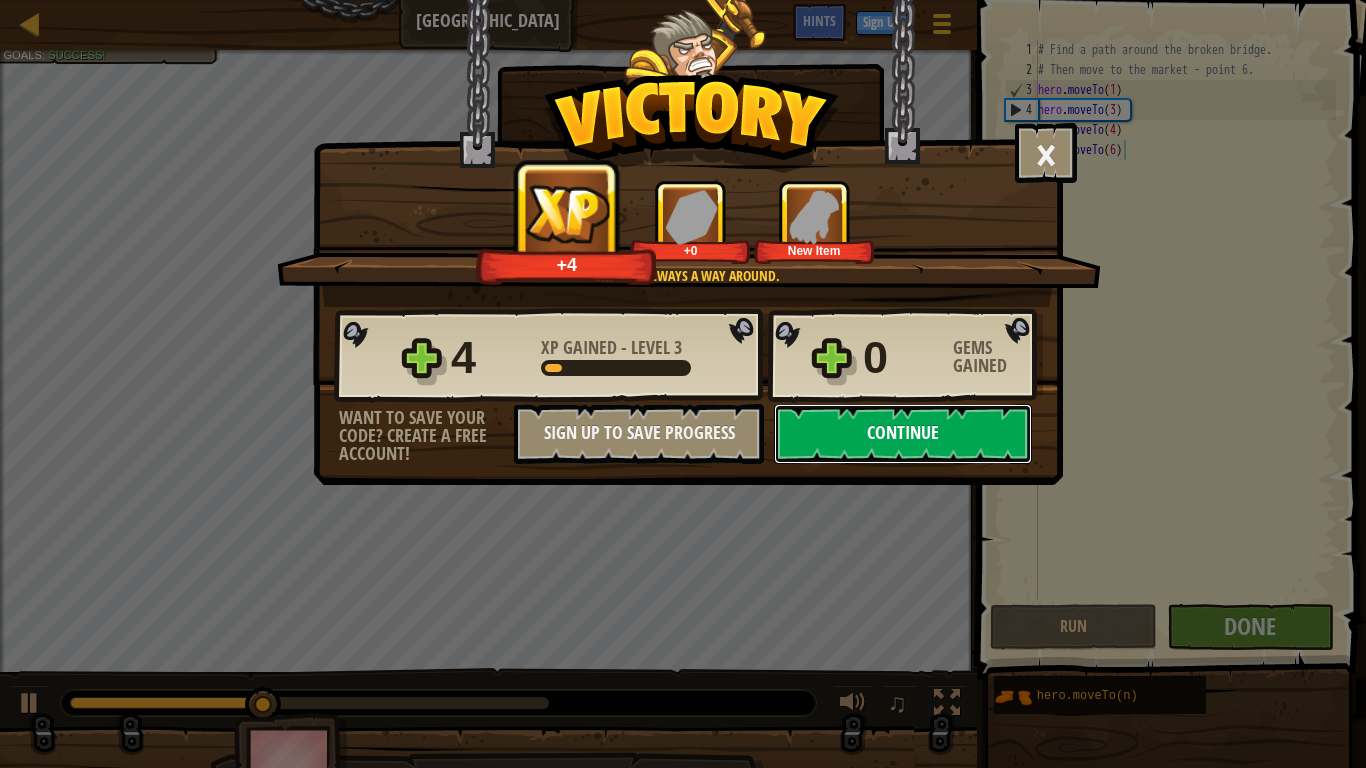click on "Continue" at bounding box center [903, 434] 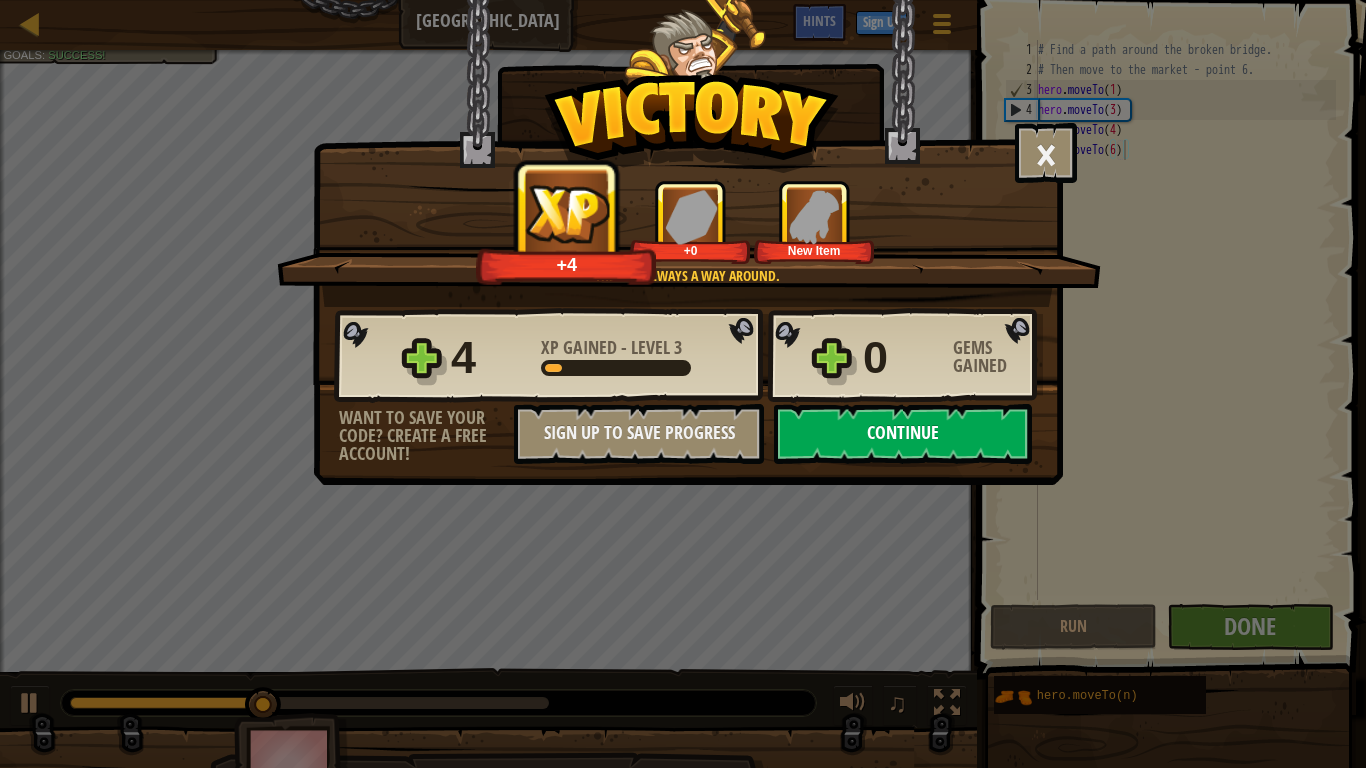 select on "en-[GEOGRAPHIC_DATA]" 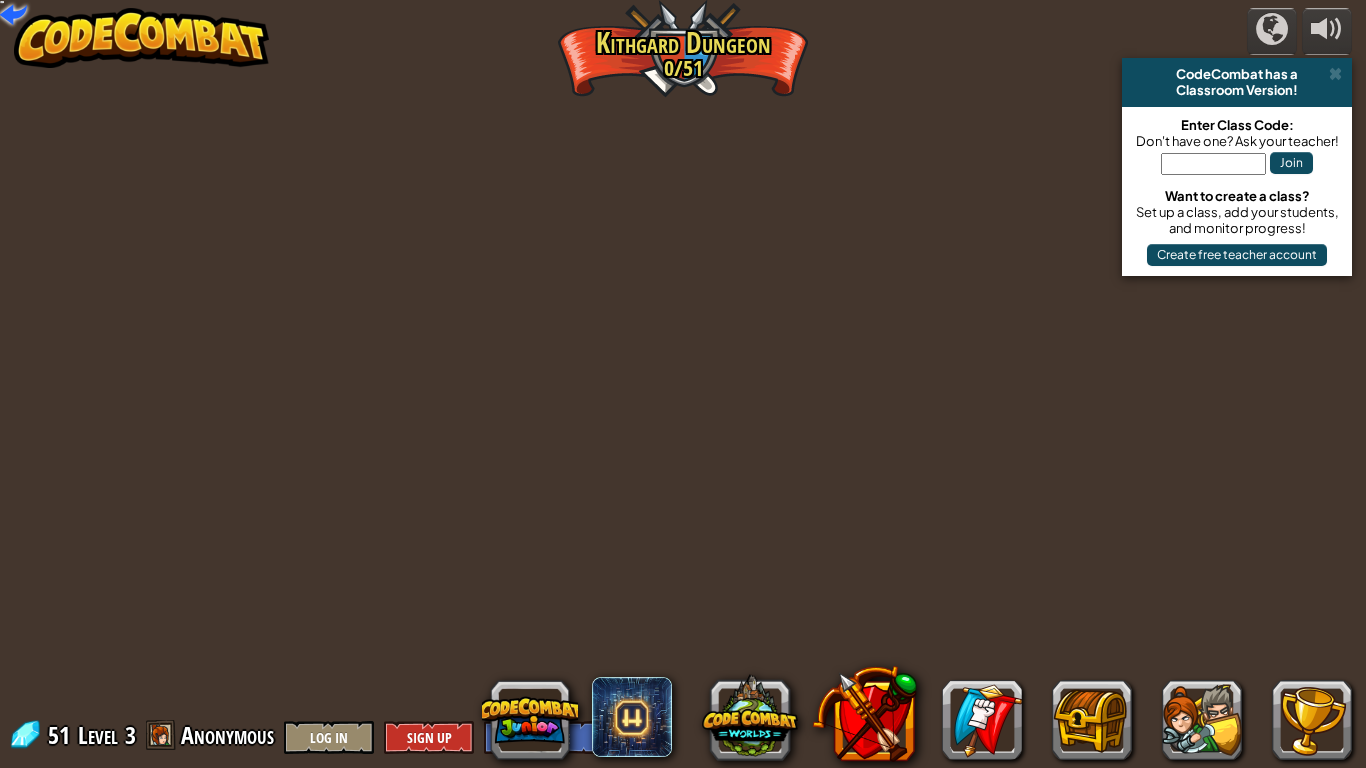select on "en-[GEOGRAPHIC_DATA]" 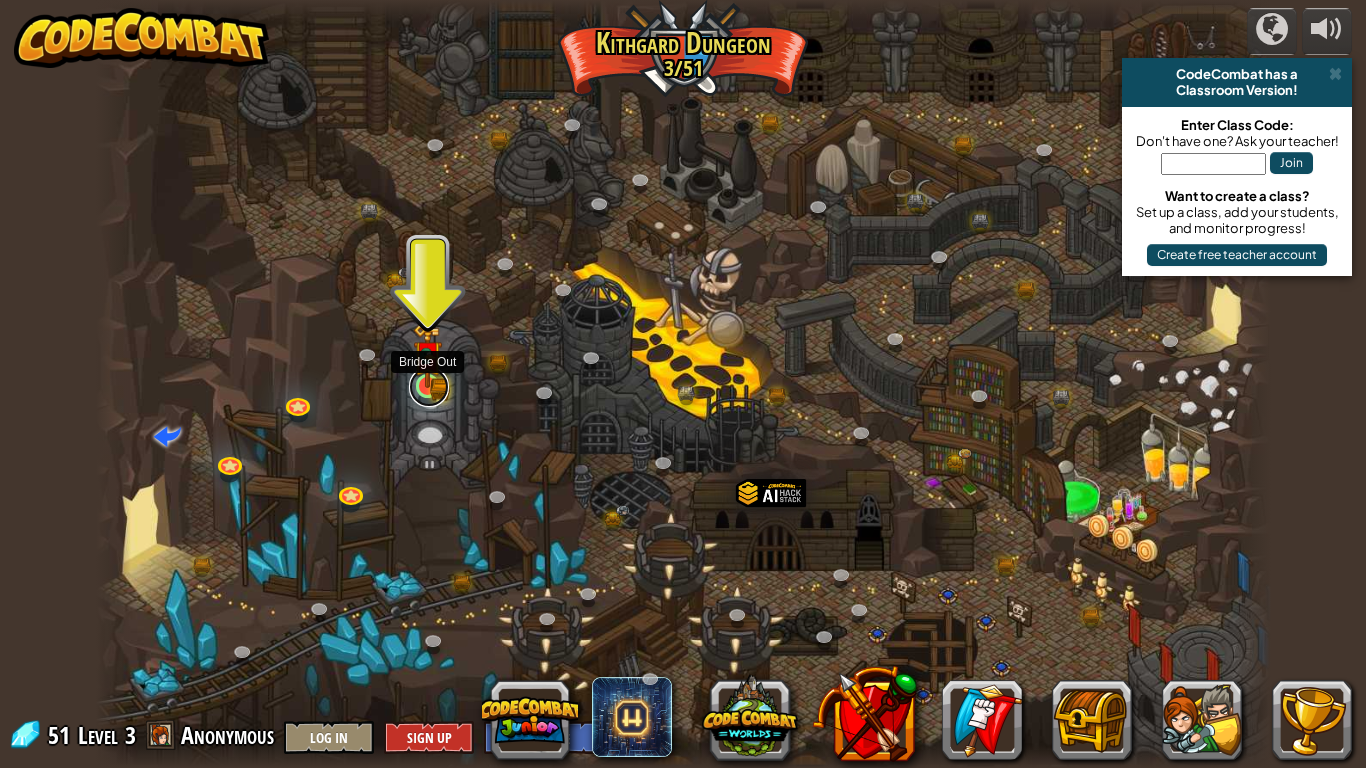 click at bounding box center [429, 387] 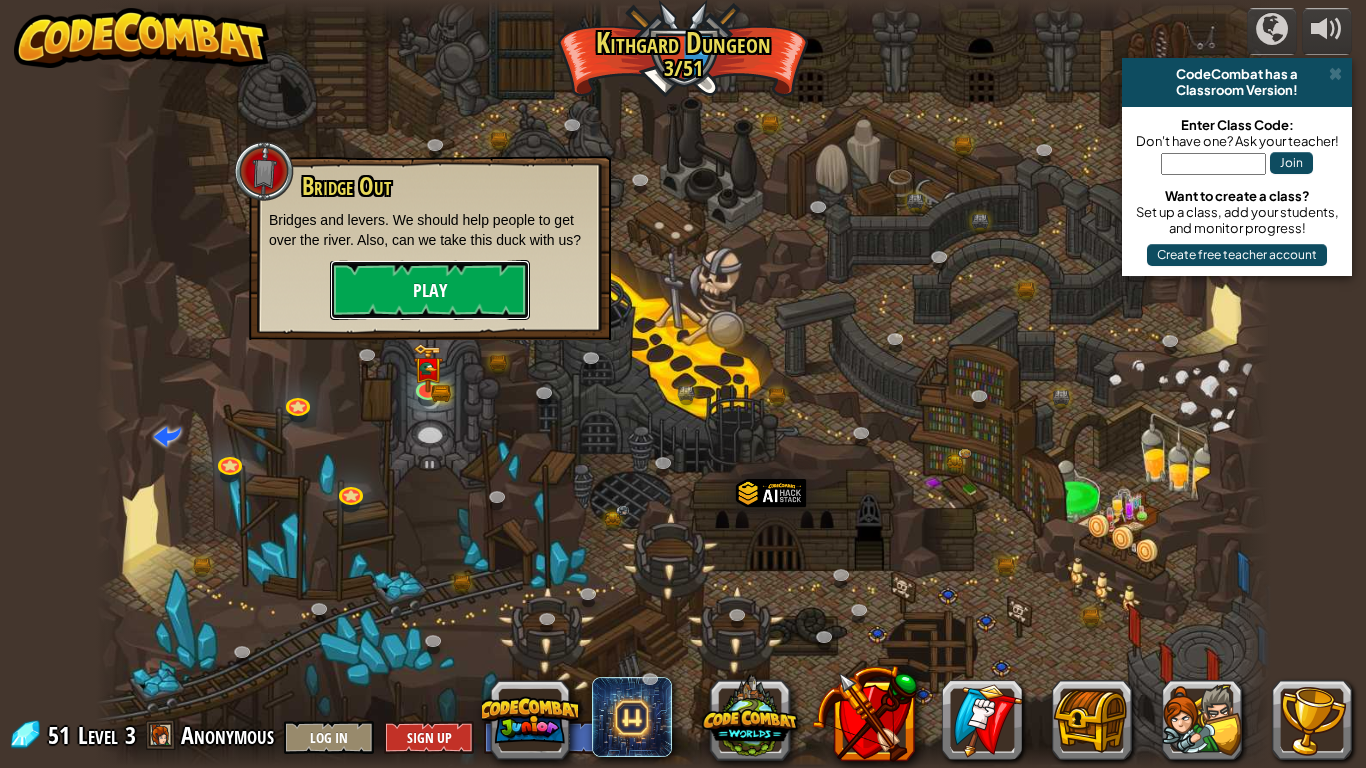 click on "Play" at bounding box center [430, 290] 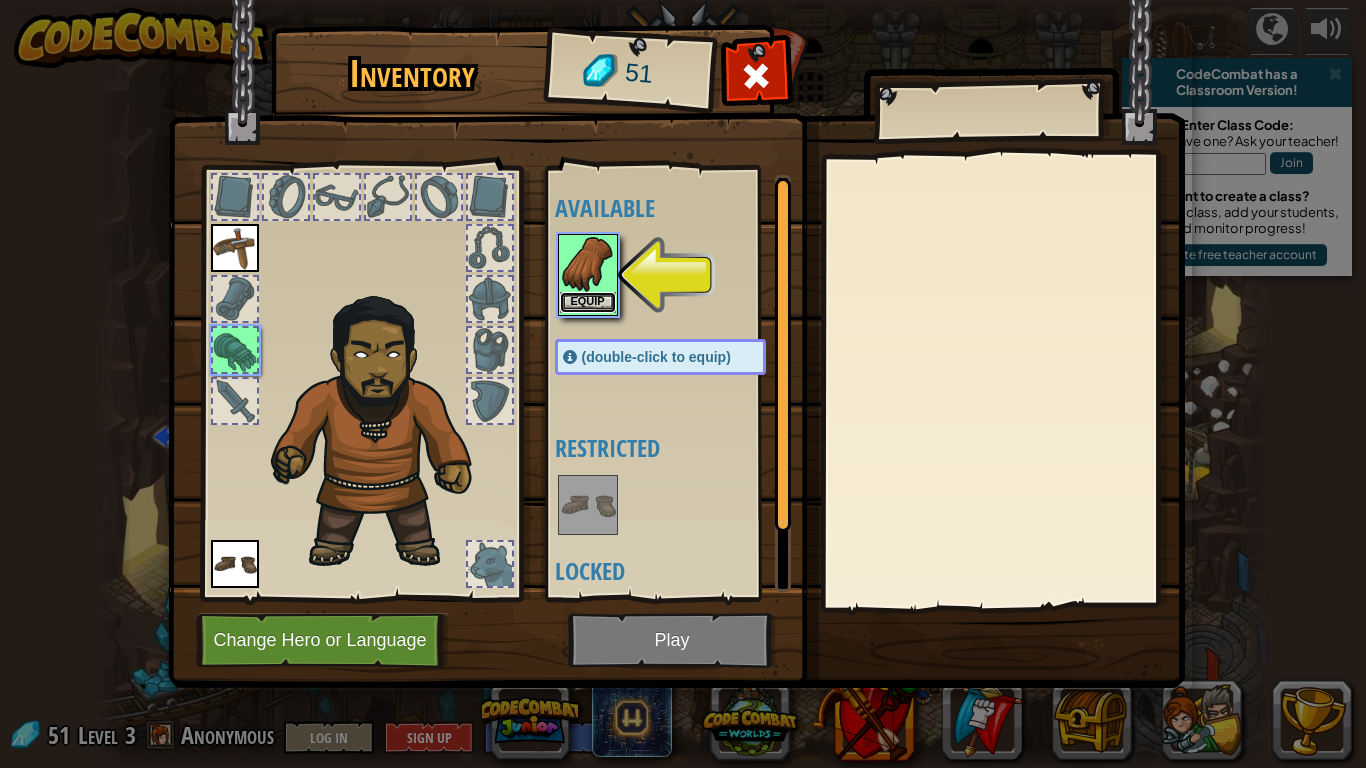click on "Equip" at bounding box center [588, 302] 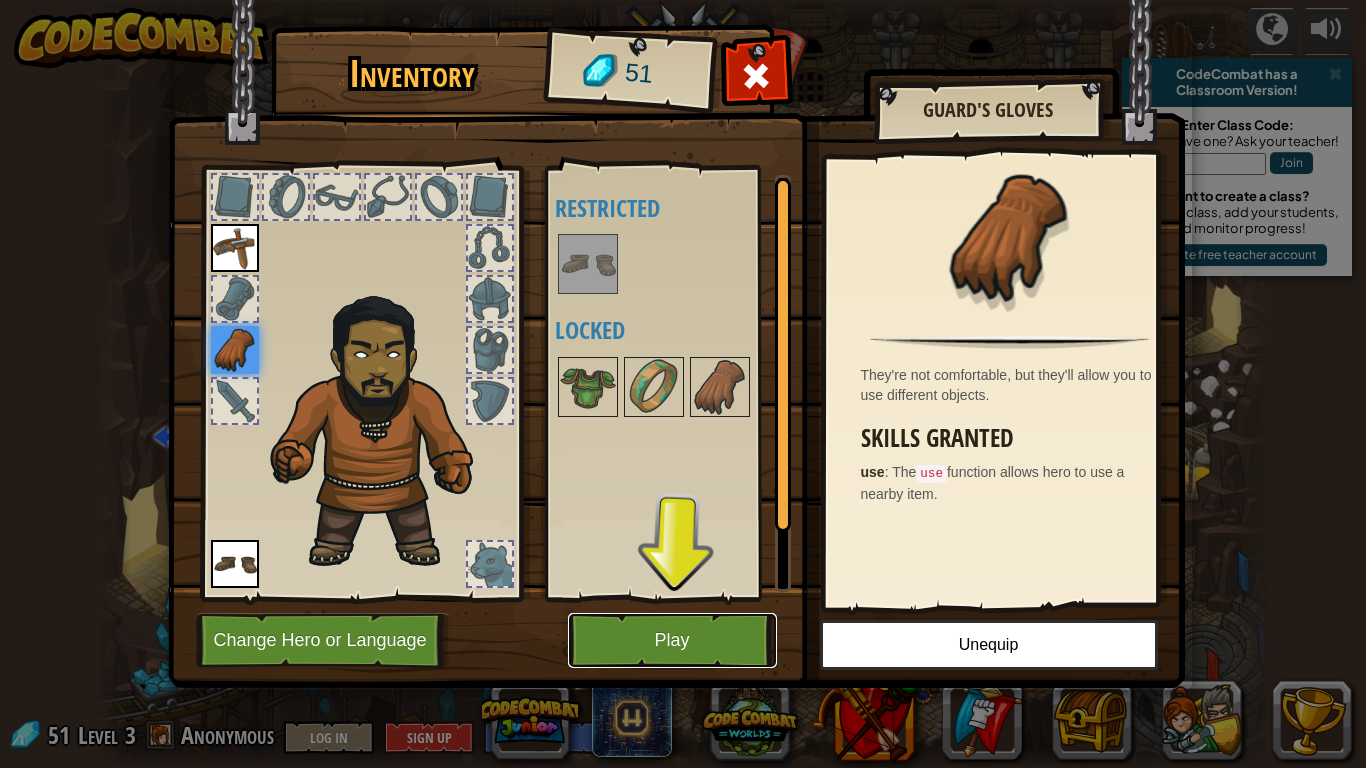 click on "Play" at bounding box center [672, 640] 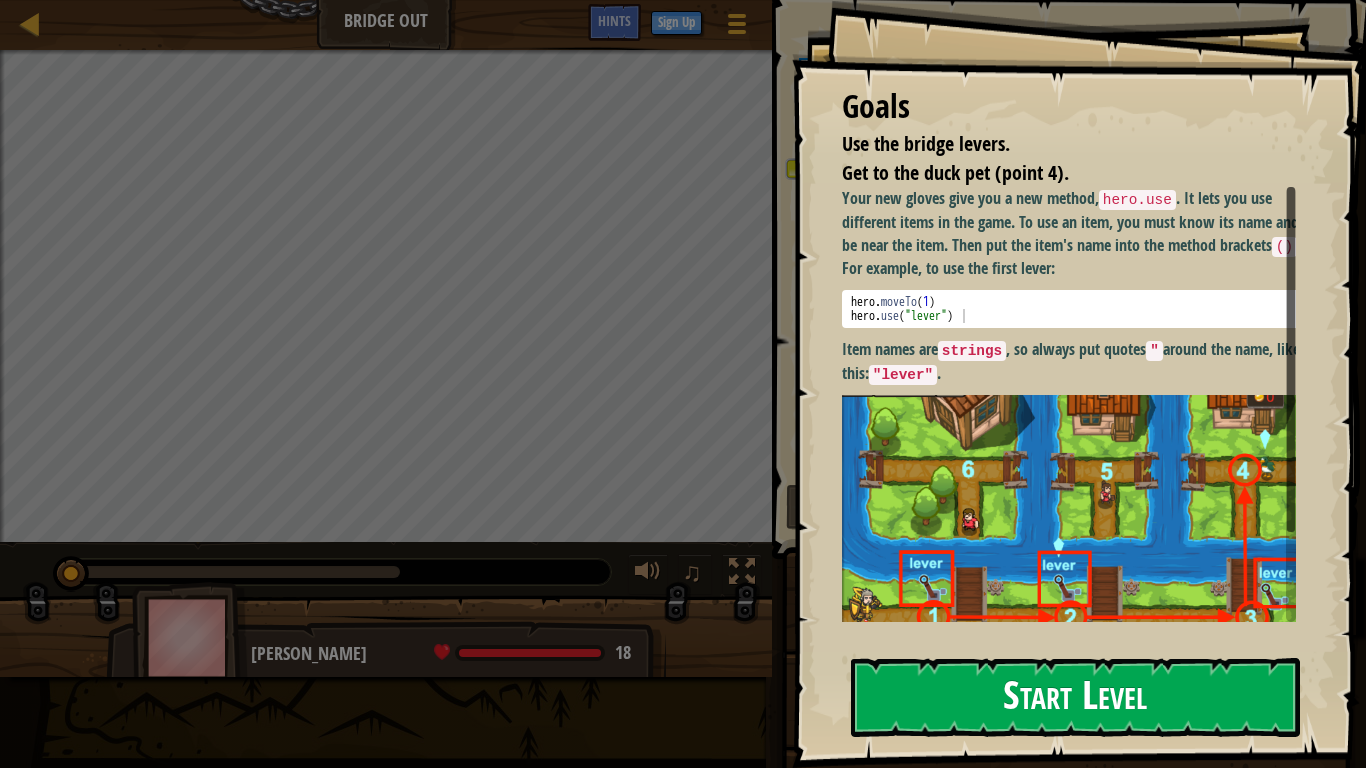click on "Start Level" at bounding box center [1075, 697] 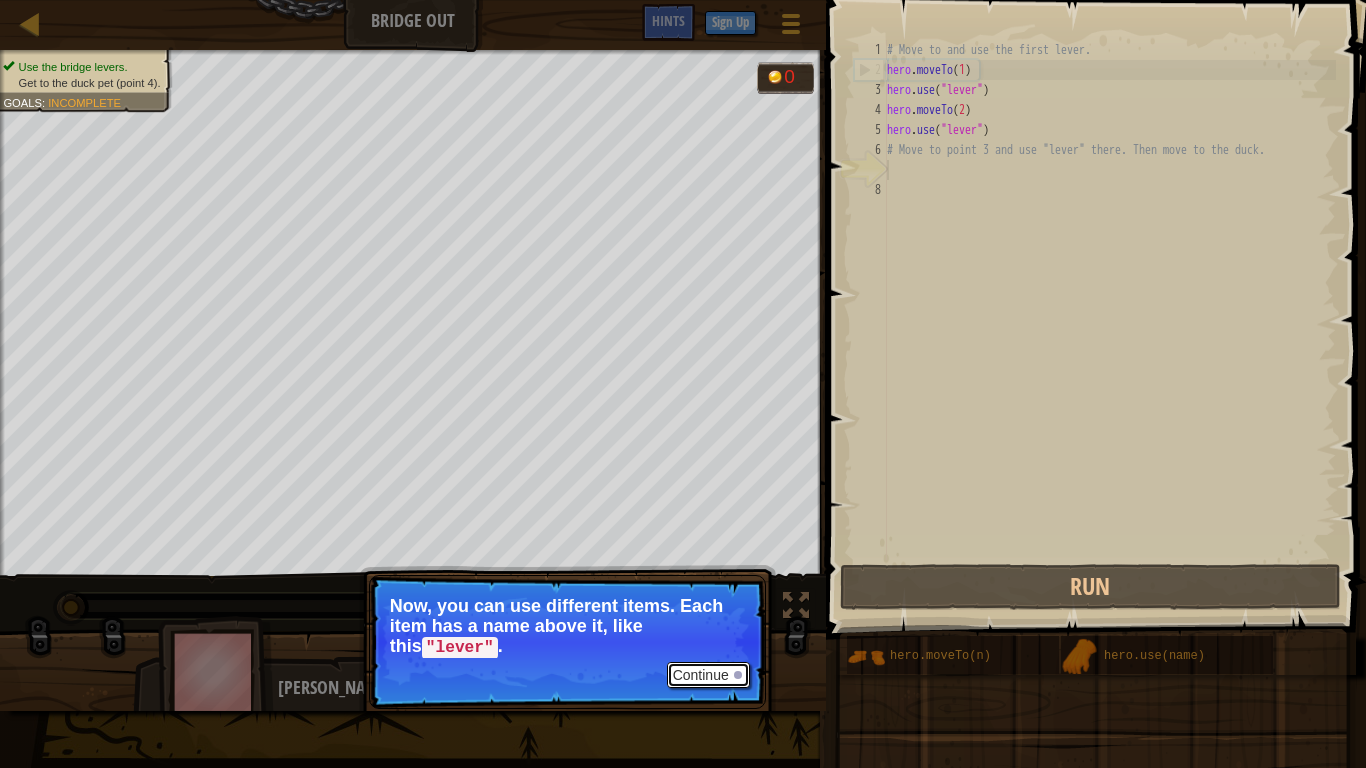 click on "Continue" at bounding box center [708, 675] 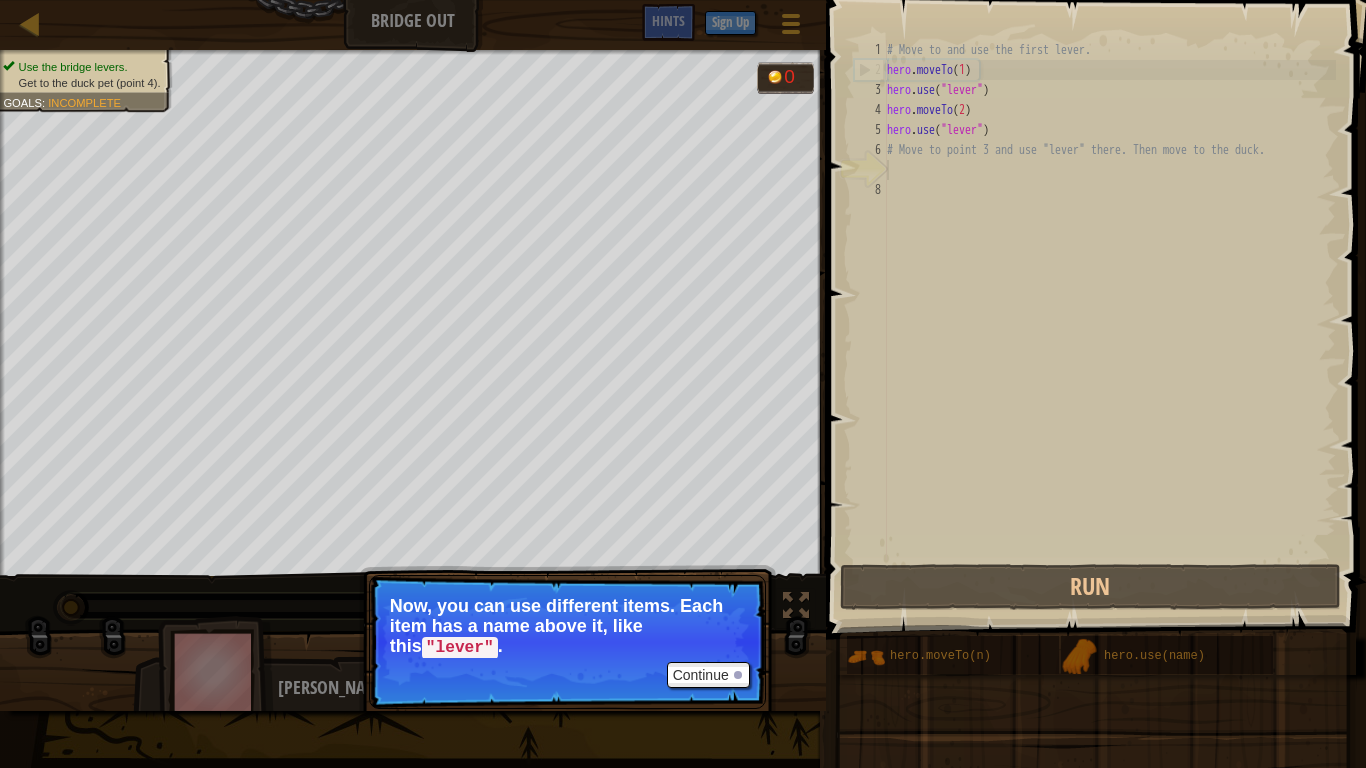 scroll, scrollTop: 9, scrollLeft: 0, axis: vertical 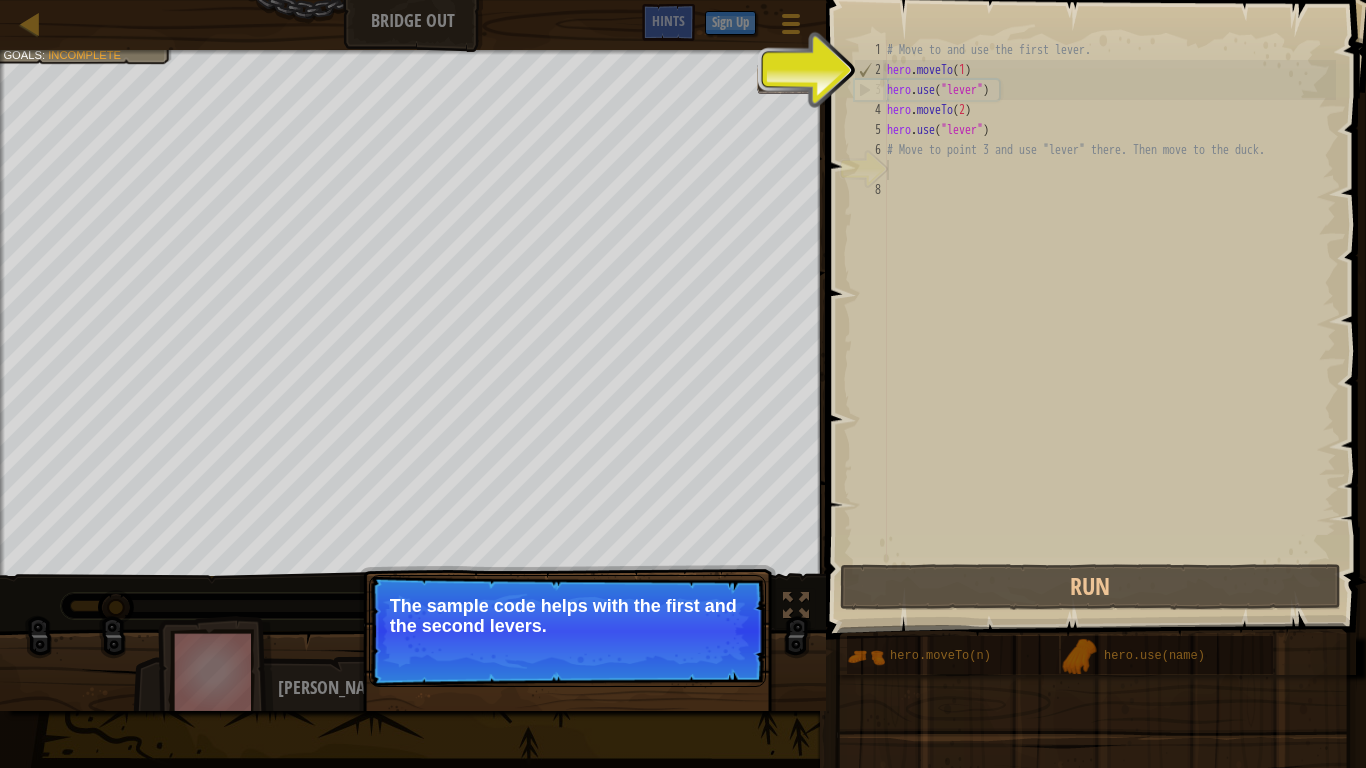 drag, startPoint x: 693, startPoint y: 658, endPoint x: 706, endPoint y: 654, distance: 13.601471 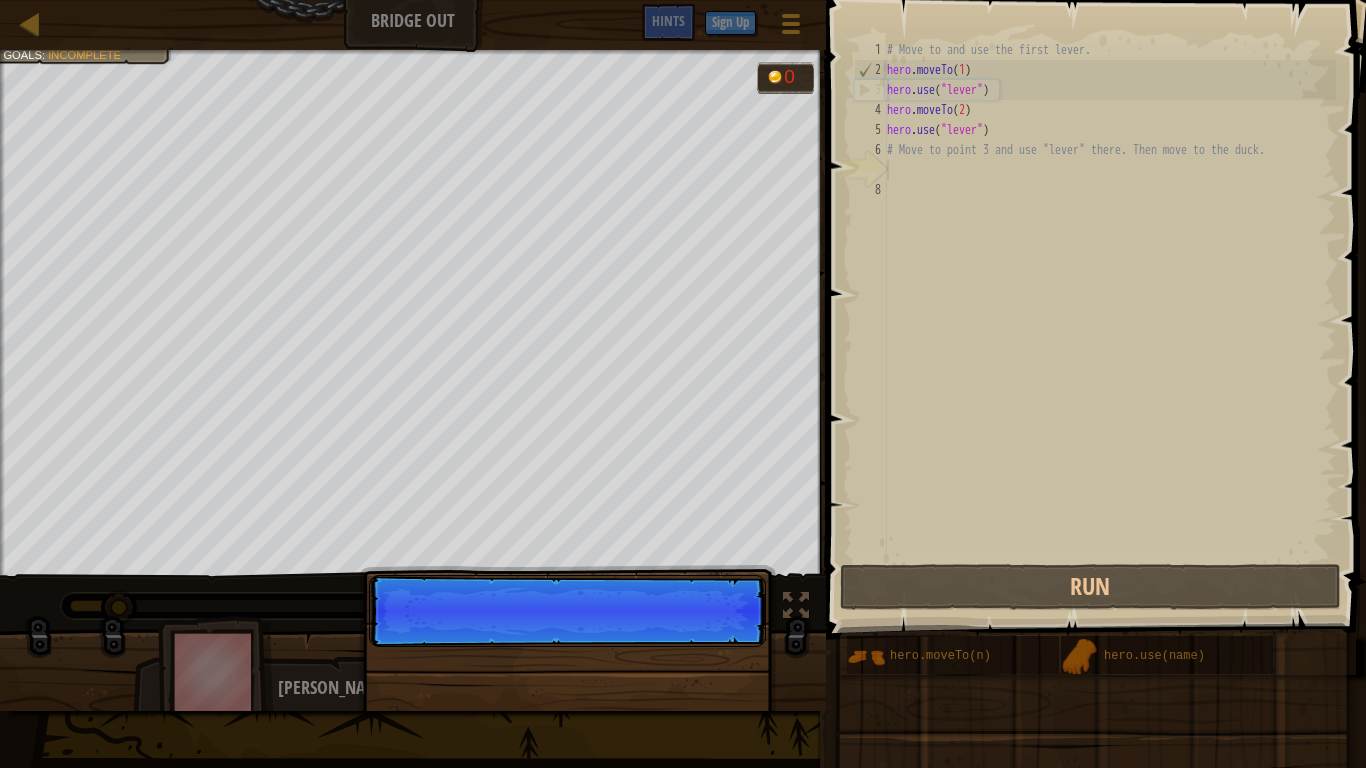 click on "Continue" at bounding box center [567, 611] 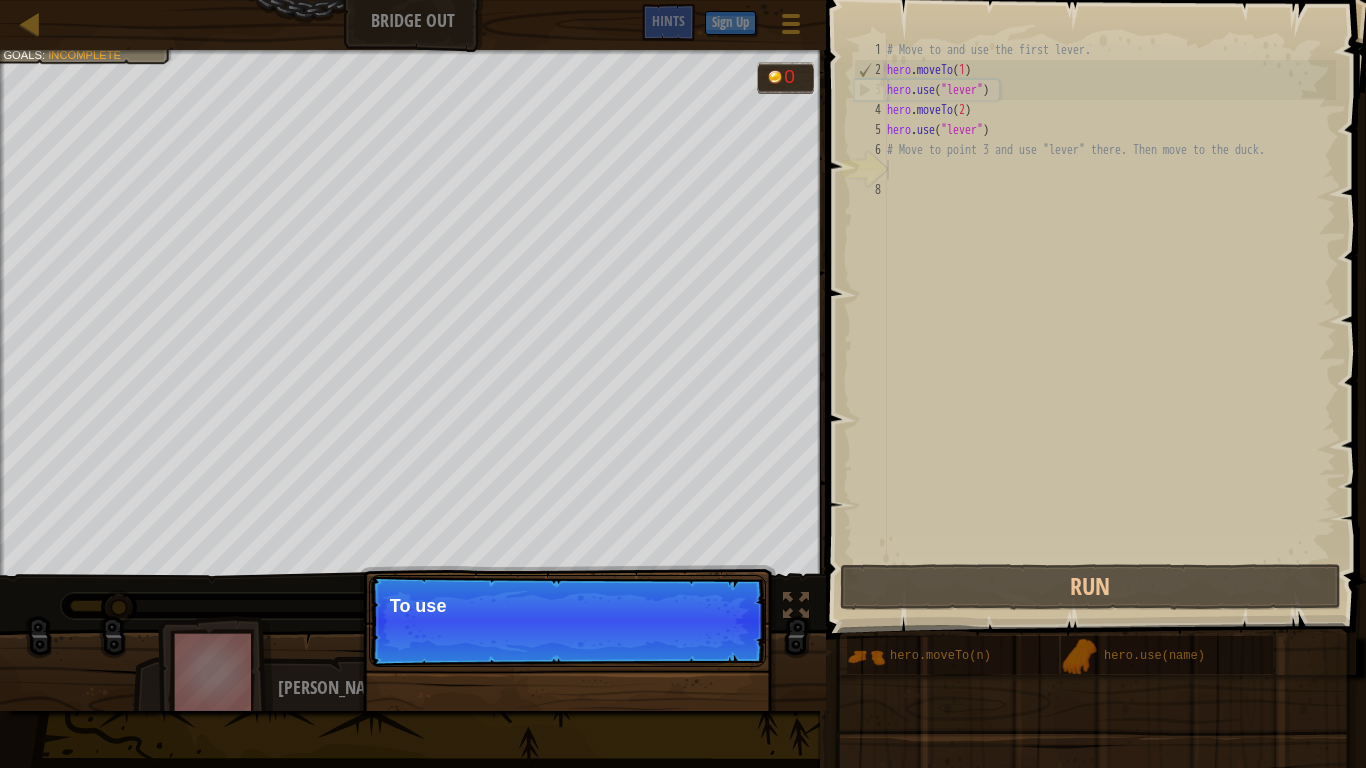 click on "Continue  To use" at bounding box center [567, 621] 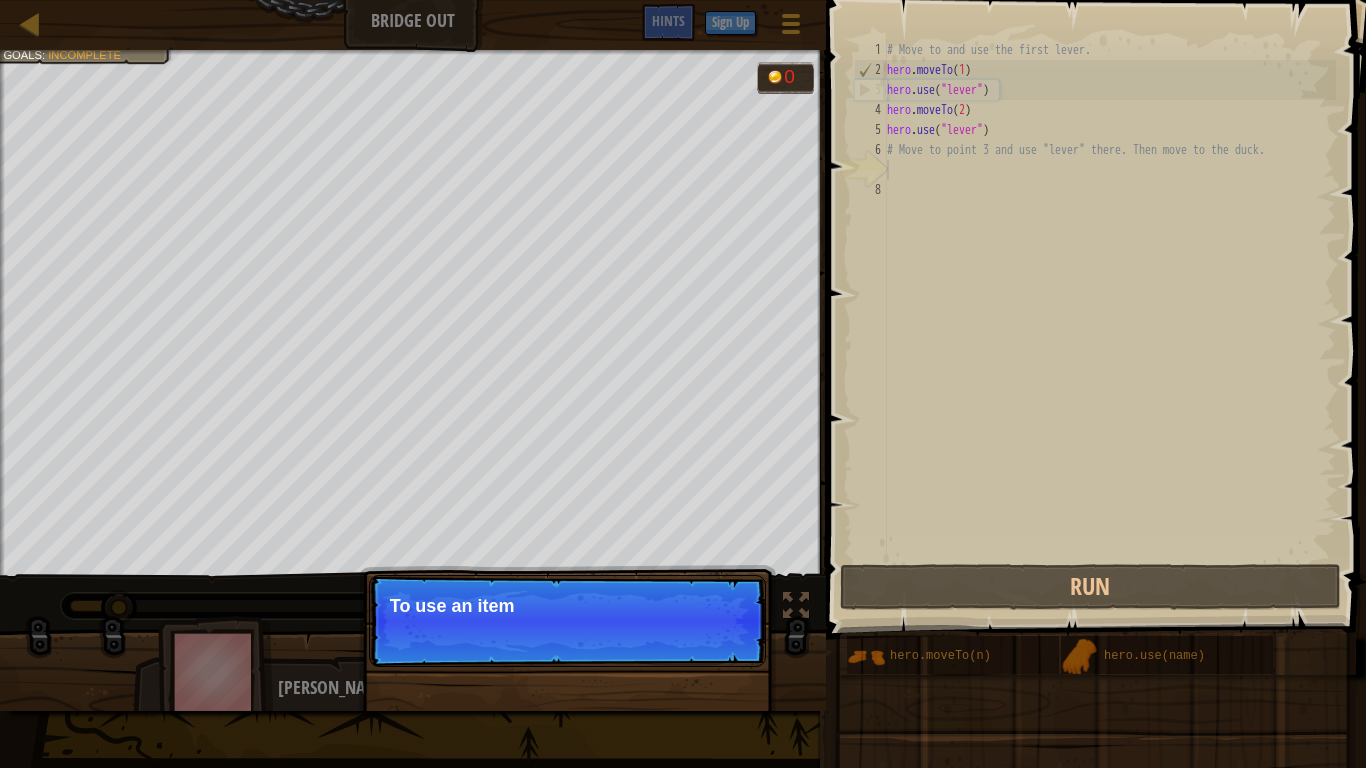 click on "Continue  To use an item" at bounding box center [567, 621] 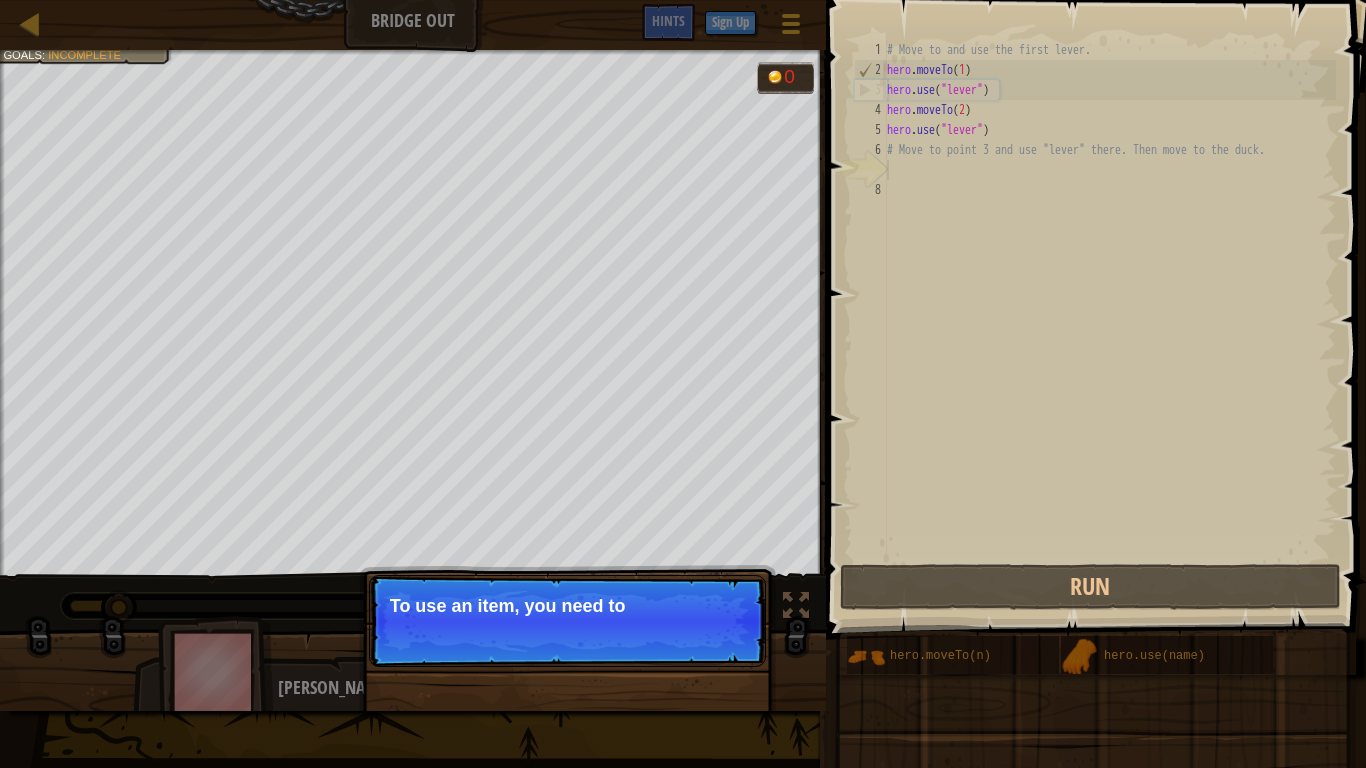 click on "Continue  To use an item, you need to" at bounding box center (567, 621) 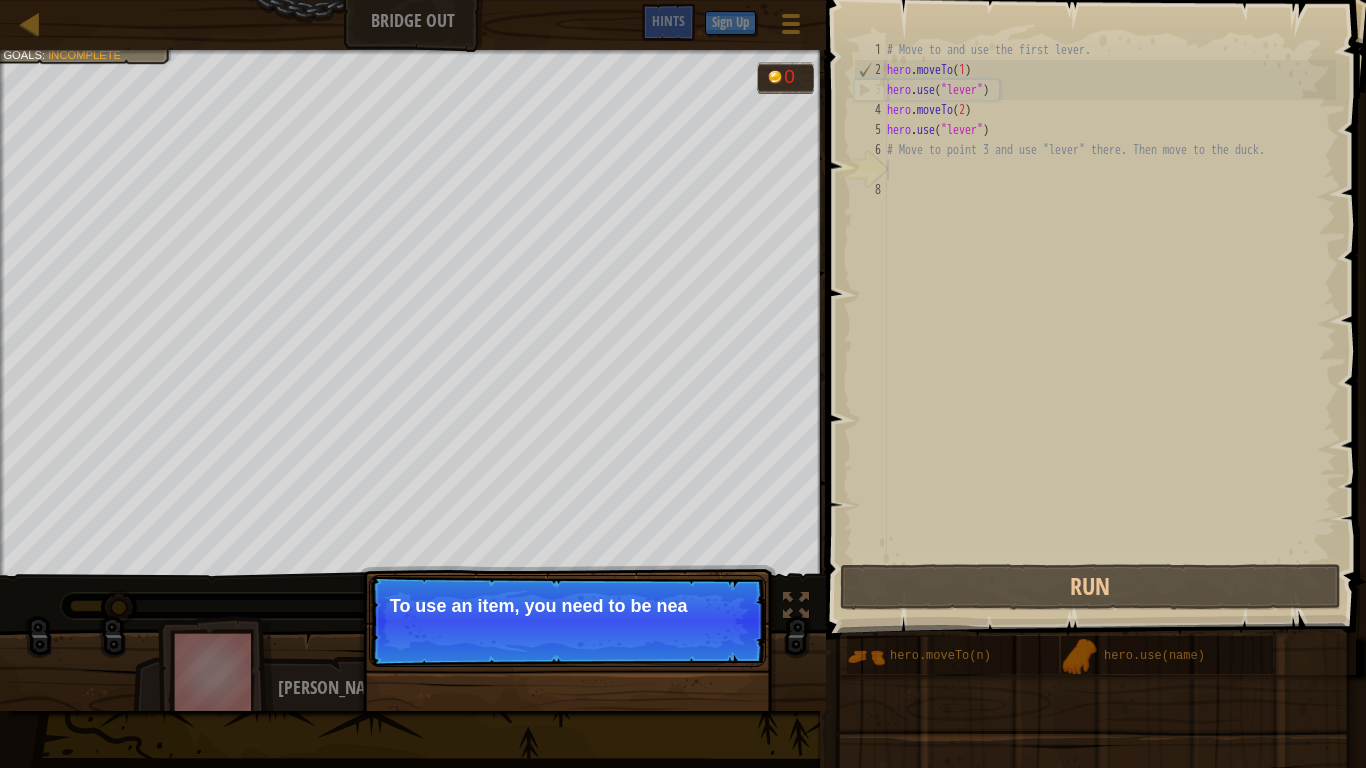 click on "Continue  To use an item, you need to be nea" at bounding box center [567, 621] 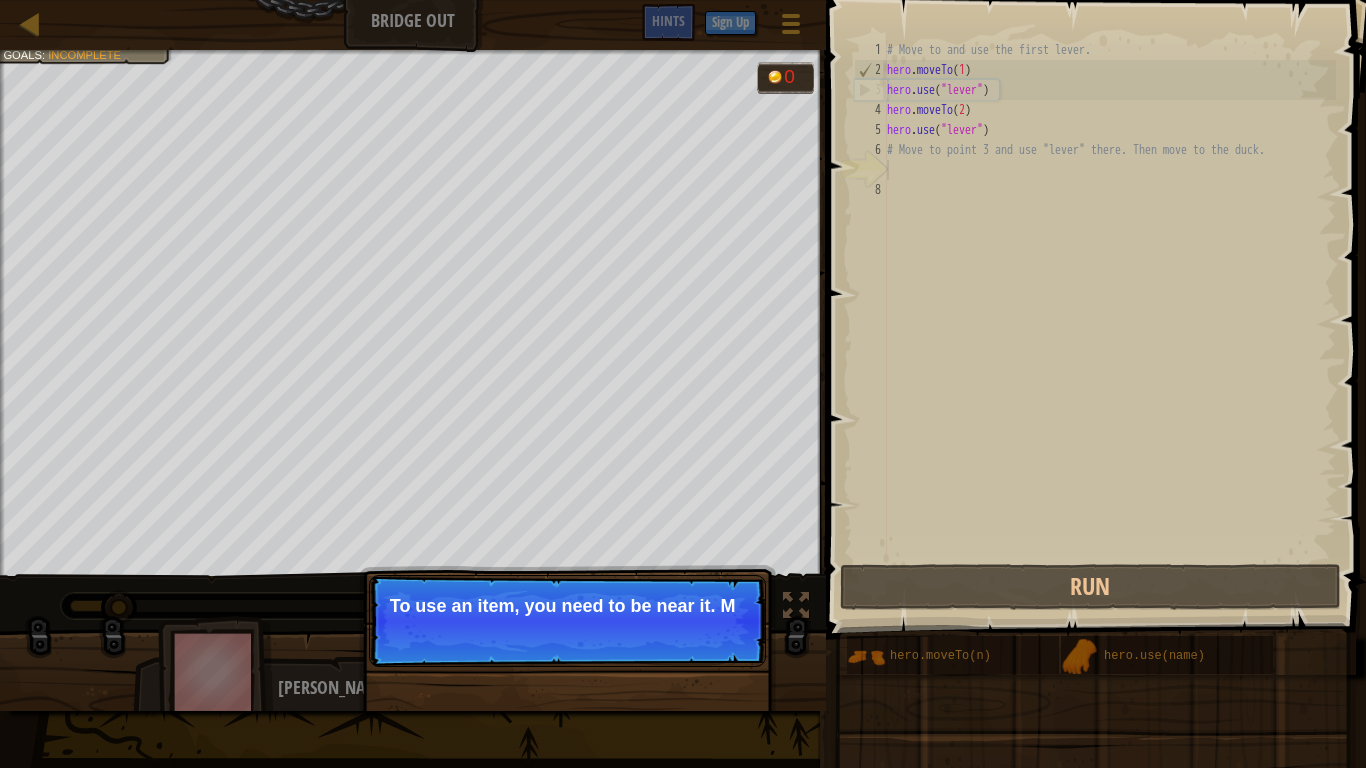 click on "Continue  To use an item, you need to be near it. M" at bounding box center [567, 621] 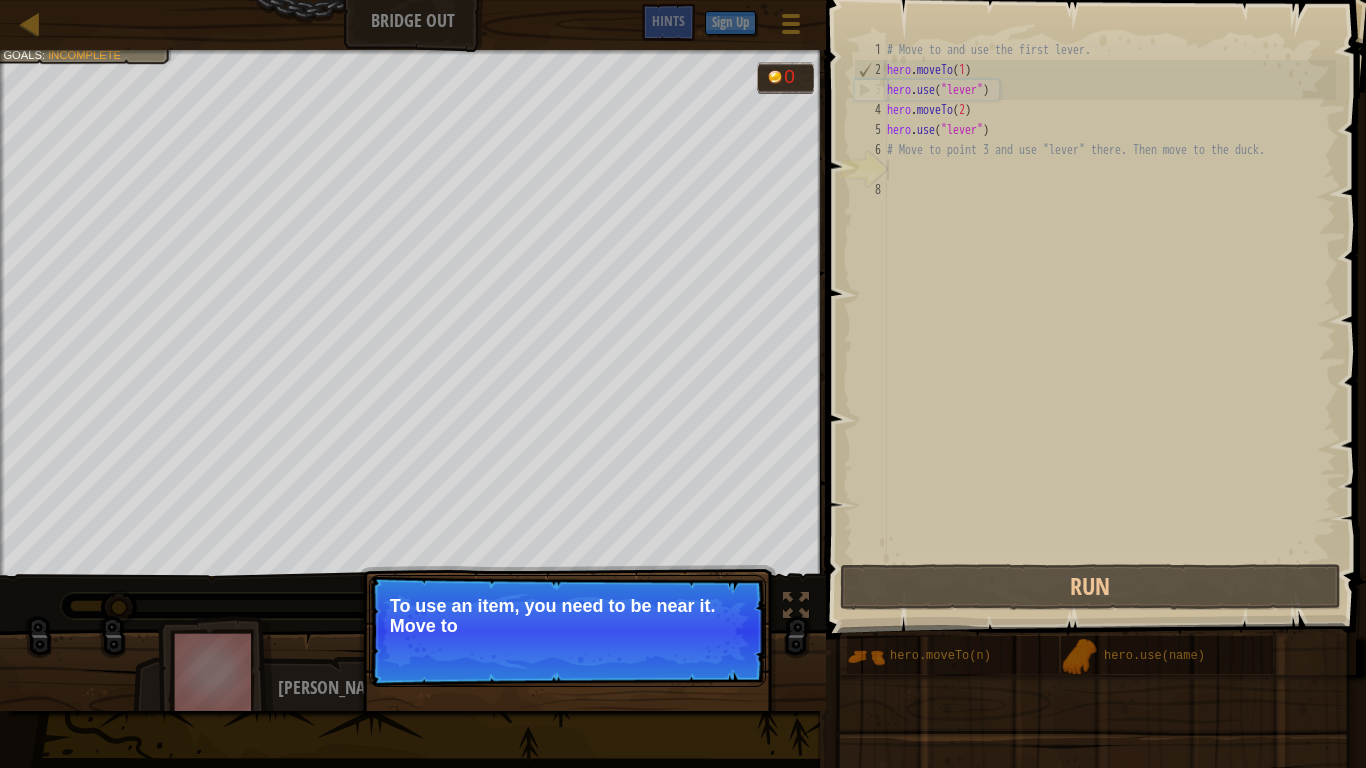 click on "Continue  To use an item, you need to be near it. Move to" at bounding box center (567, 631) 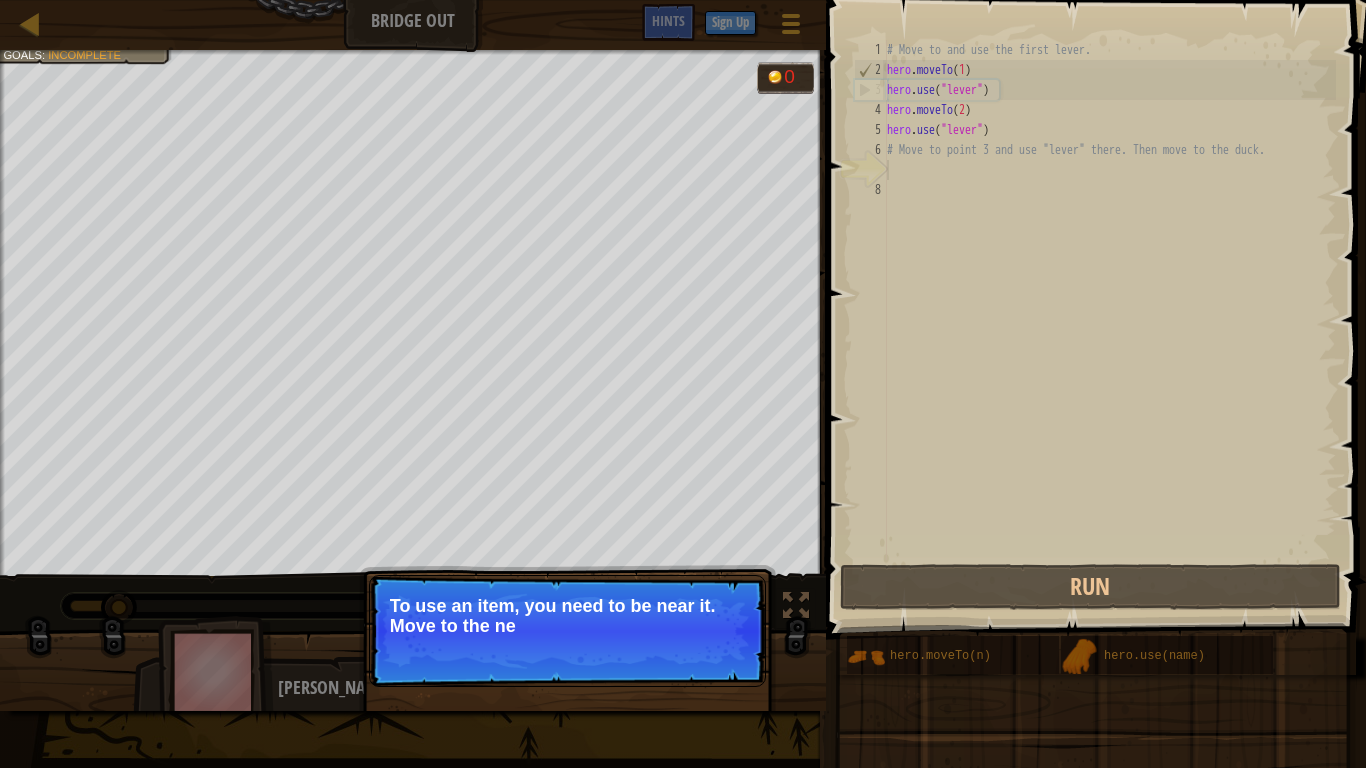 click on "Continue  To use an item, you need to be near it. Move to the ne" at bounding box center [567, 631] 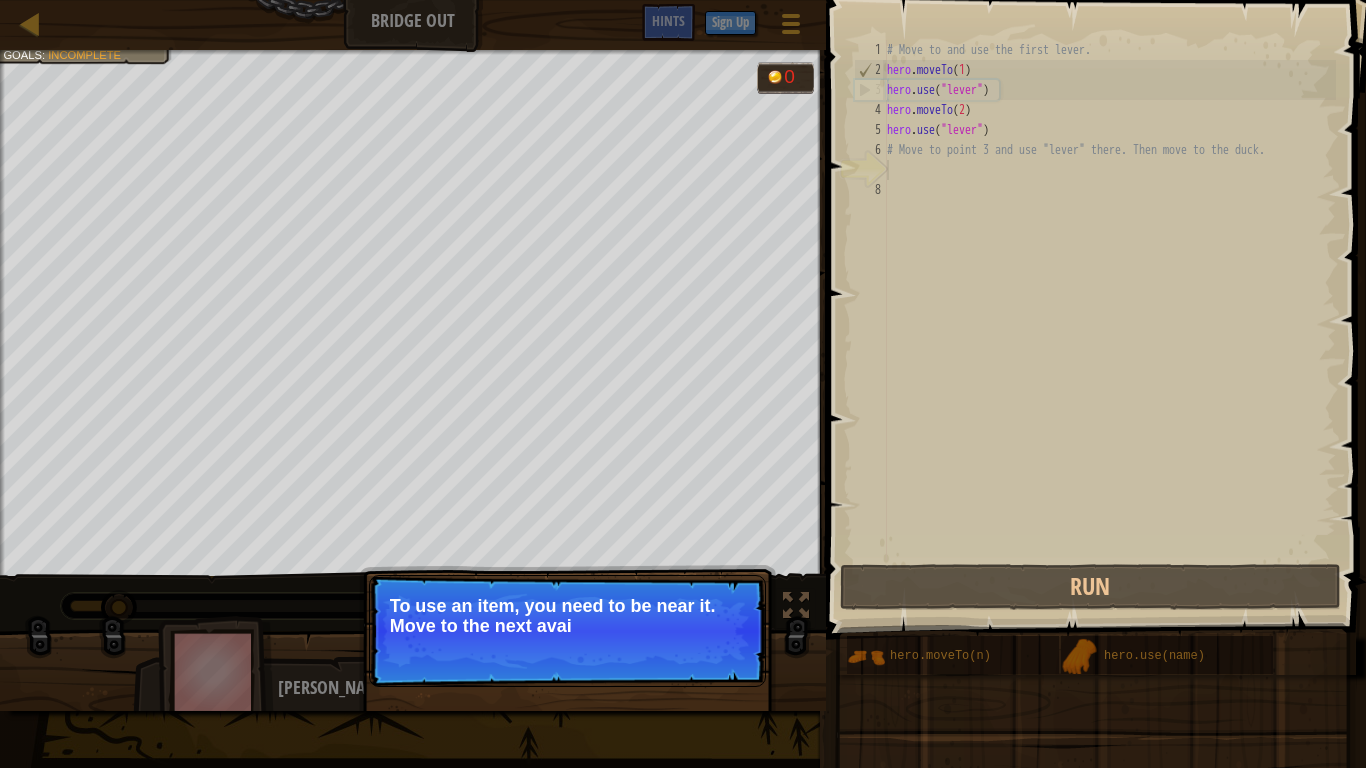click on "Continue  To use an item, you need to be near it. Move to the next avai" at bounding box center (567, 631) 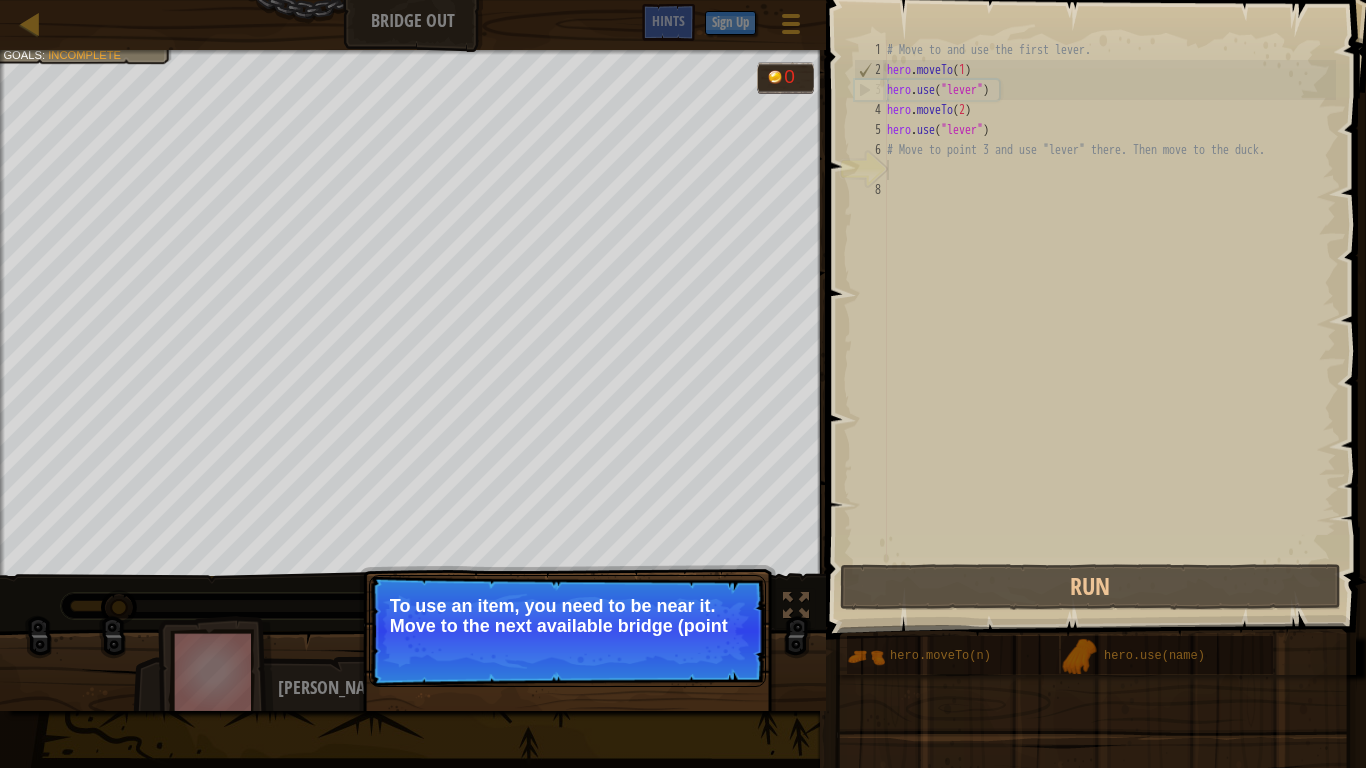 click on "Continue  To use an item, you need to be near it. Move to the next available bridge (point" at bounding box center [567, 631] 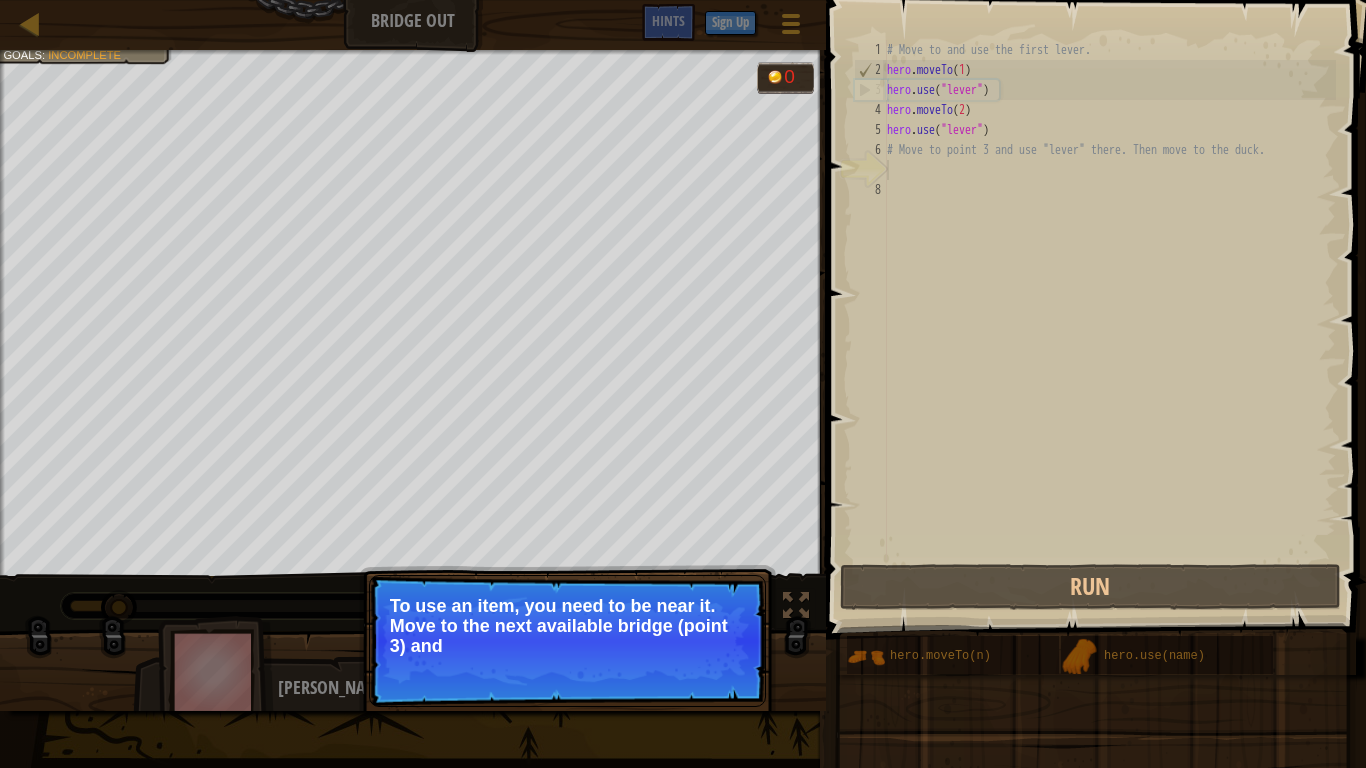 click on "Continue  To use an item, you need to be near it. Move to the next available bridge (point 3) and" at bounding box center (567, 641) 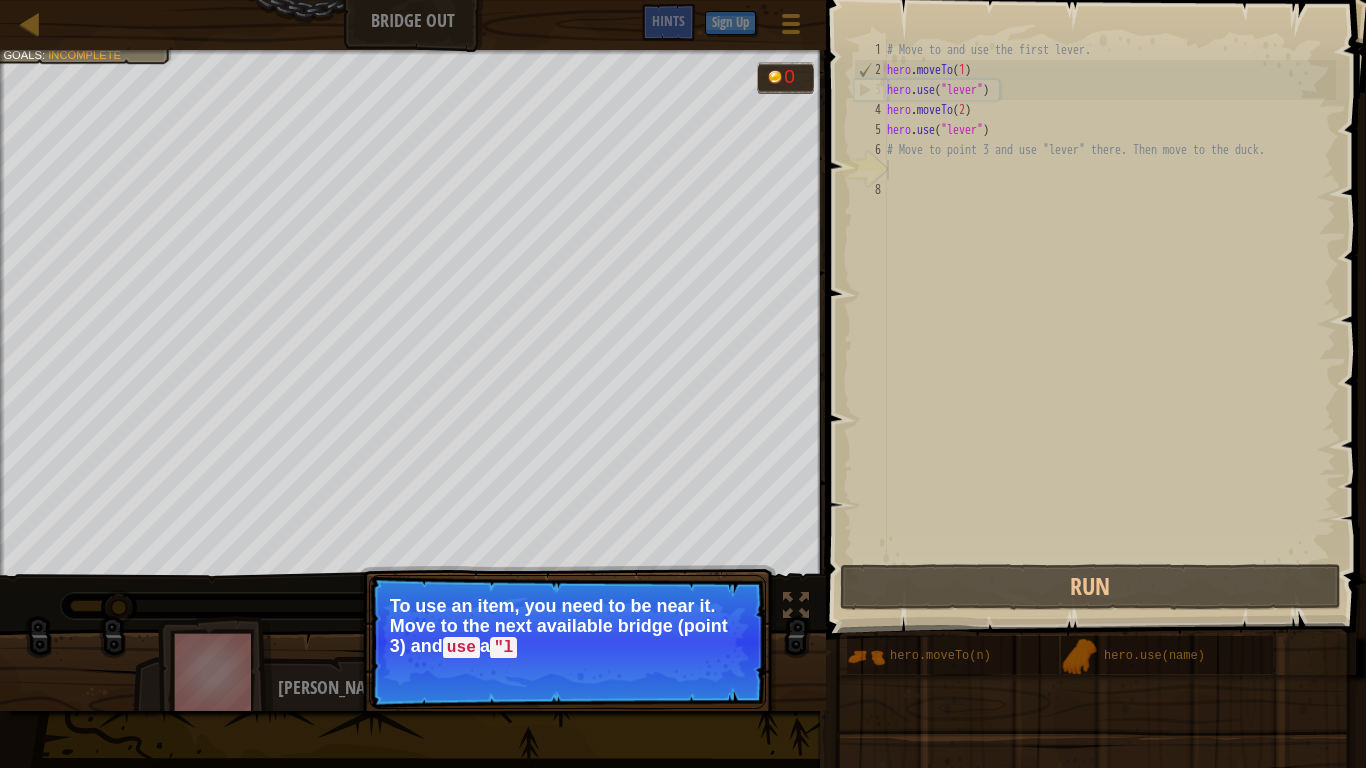 click on "Continue  To use an item, you need to be near it. Move to the next available bridge (point 3) and  use  a  "l" at bounding box center (567, 642) 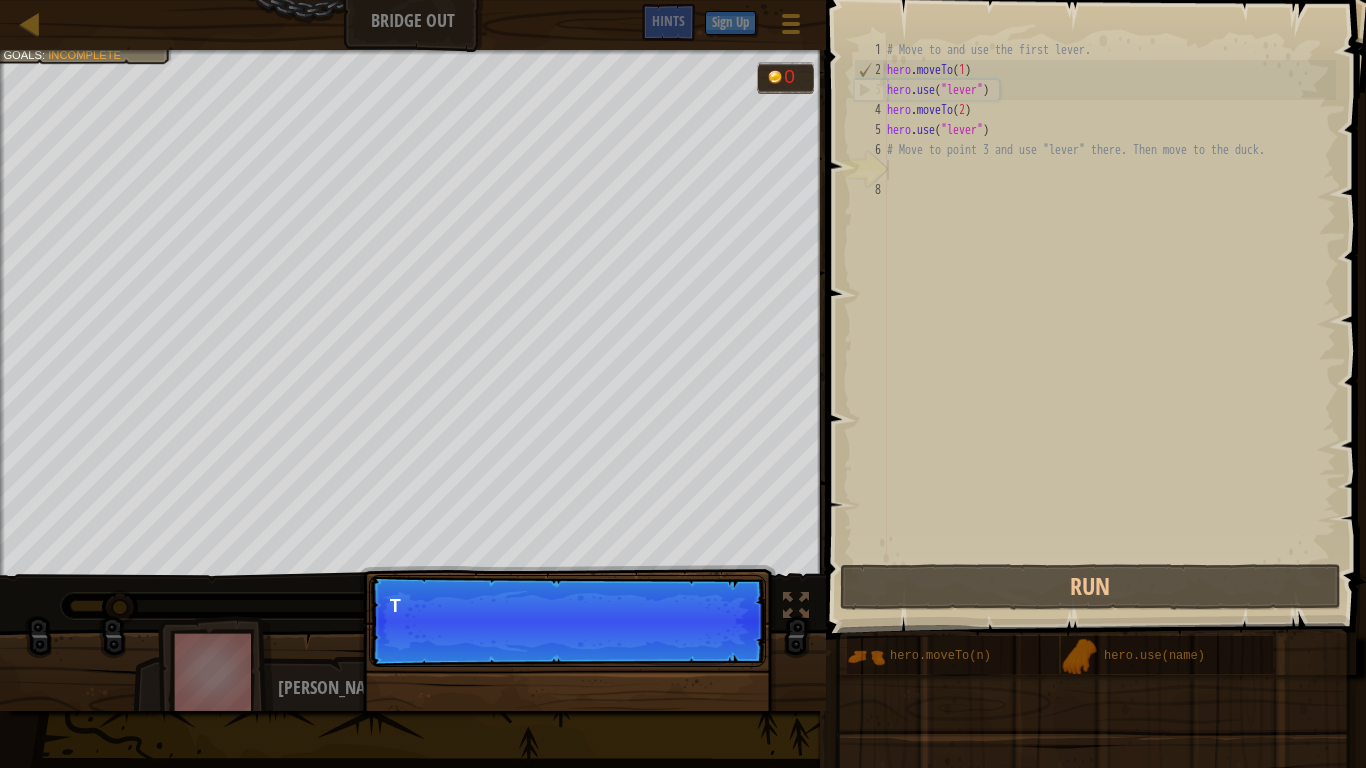 click on "Continue  T" at bounding box center (567, 723) 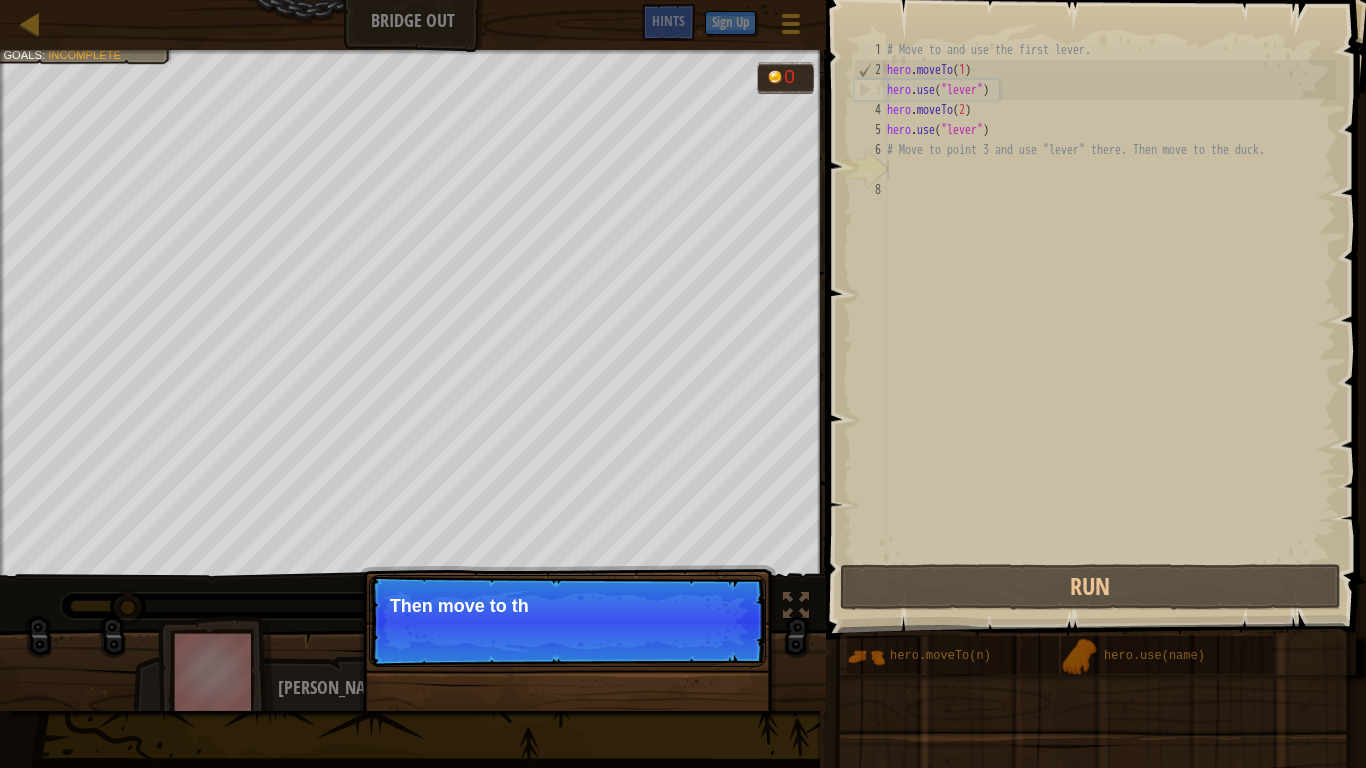 click on "Continue  Then move to th" at bounding box center (567, 723) 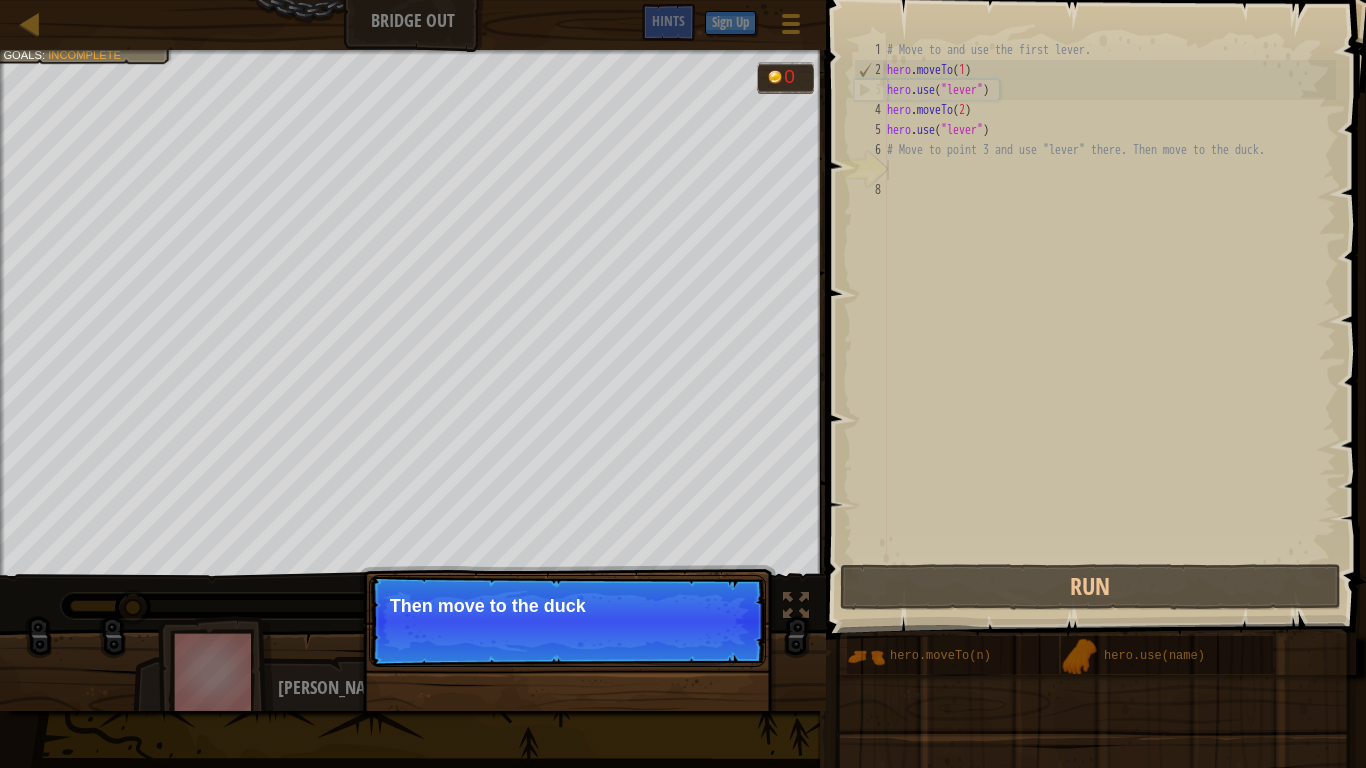 click on "Continue  Then move to the duck" at bounding box center [567, 621] 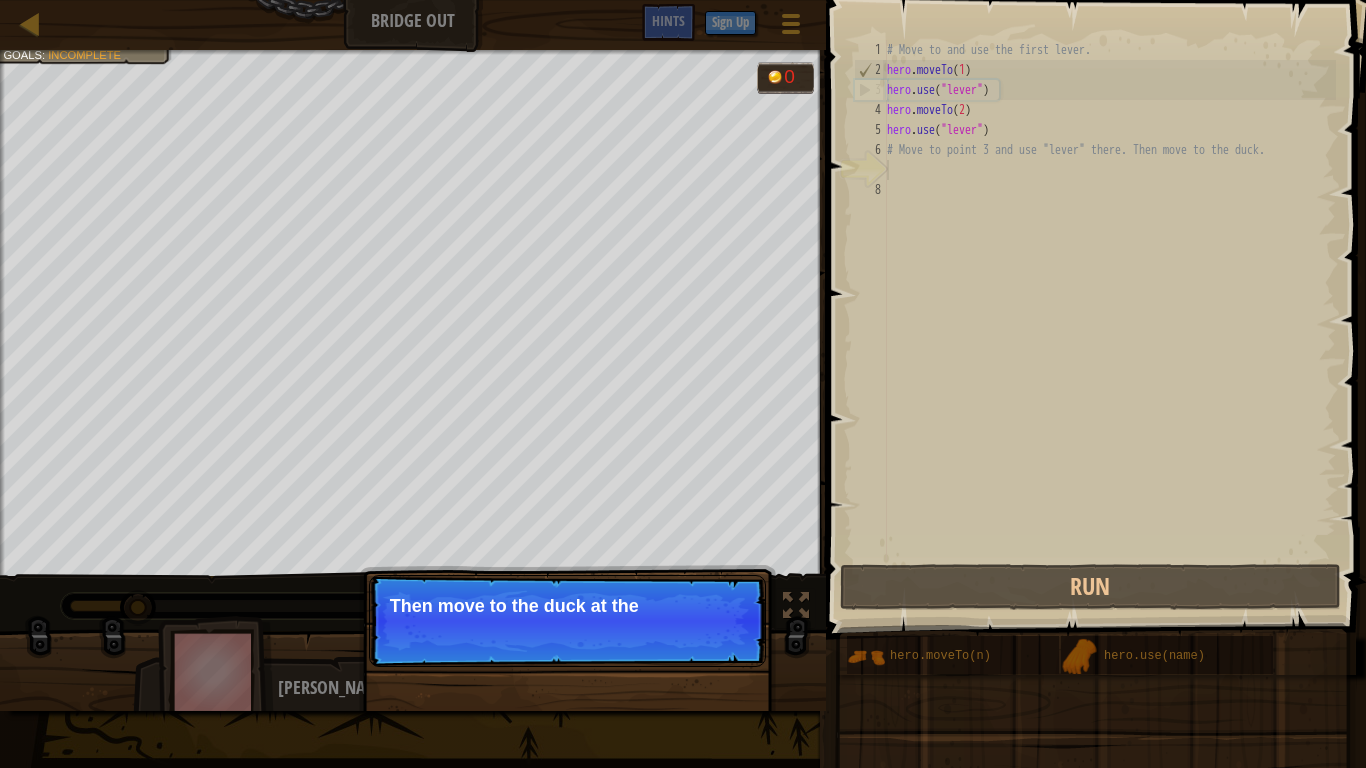 click on "Continue  Then move to the duck at the" at bounding box center [567, 621] 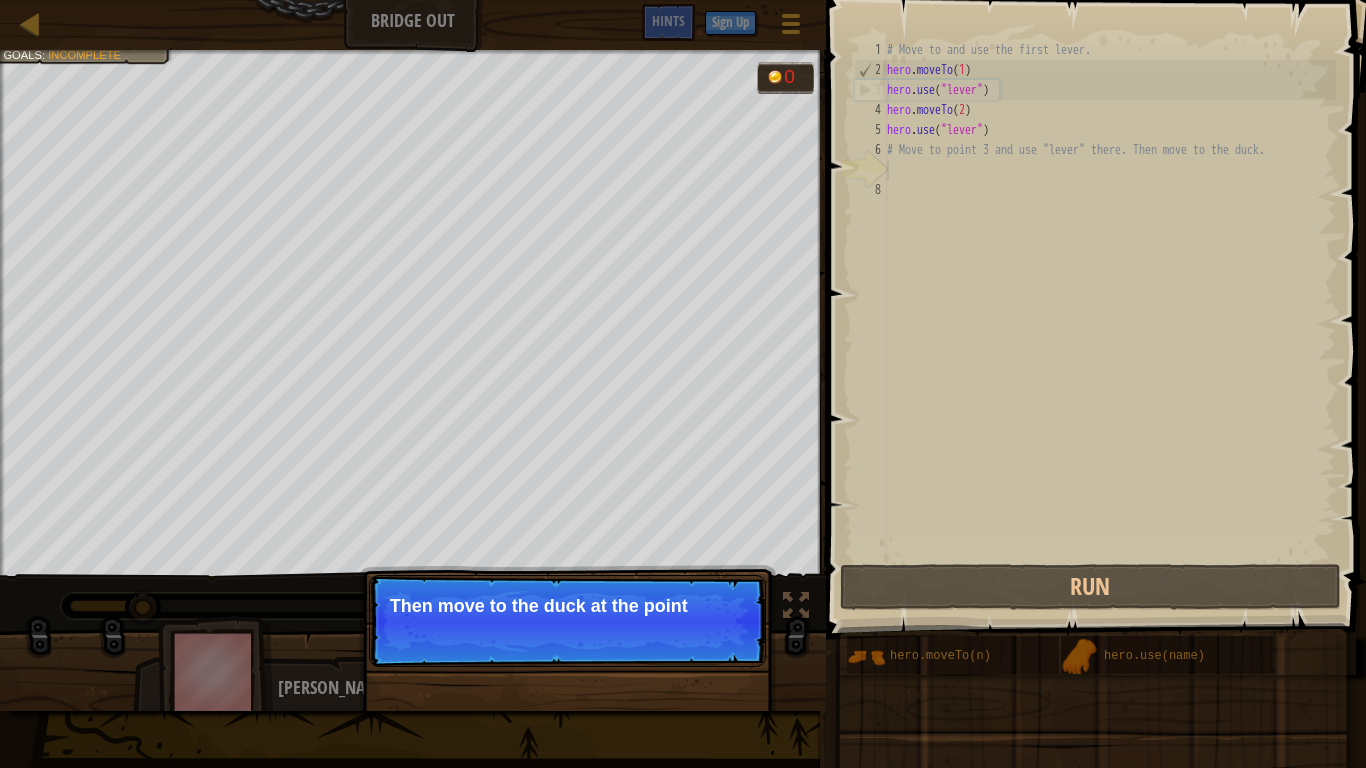 click on "Continue  Then move to the duck at the point" at bounding box center (567, 621) 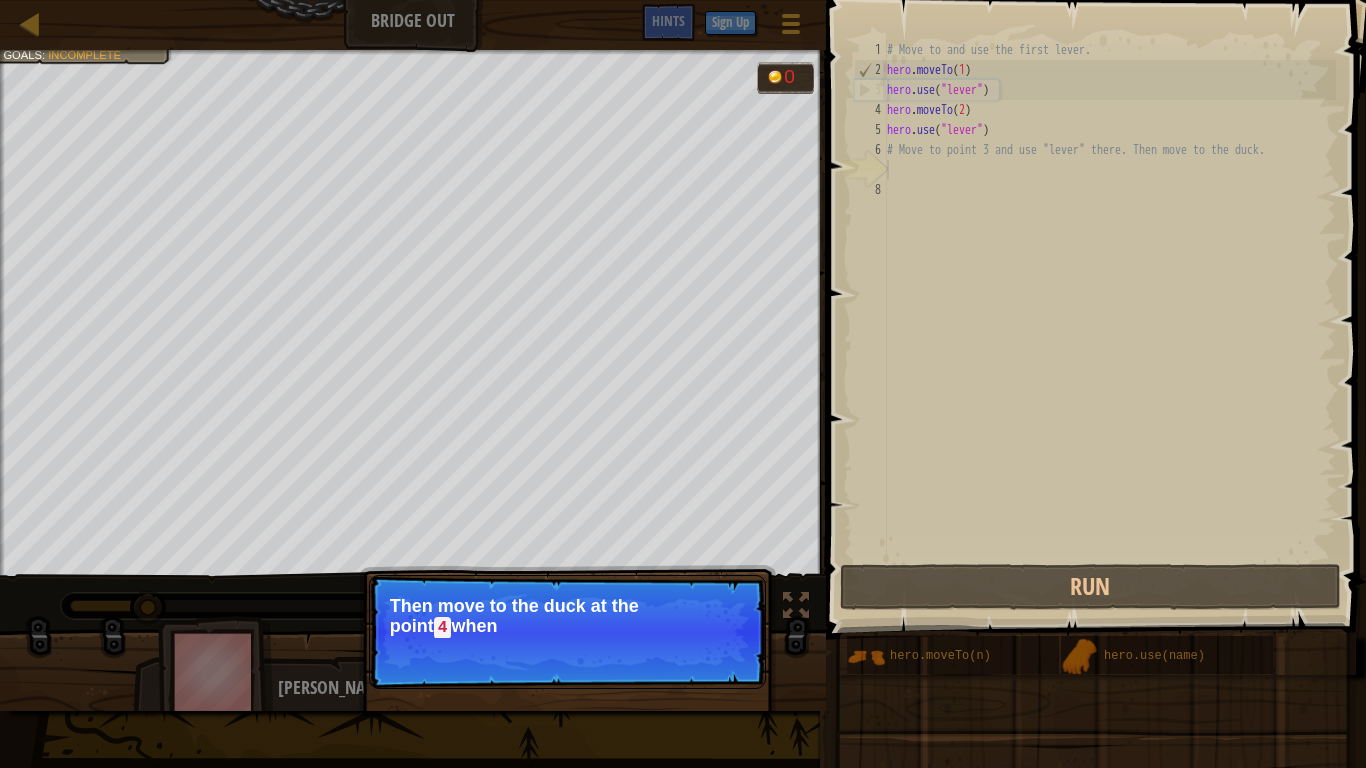 click on "Continue  Then move to the duck at the point  4  when" at bounding box center [567, 632] 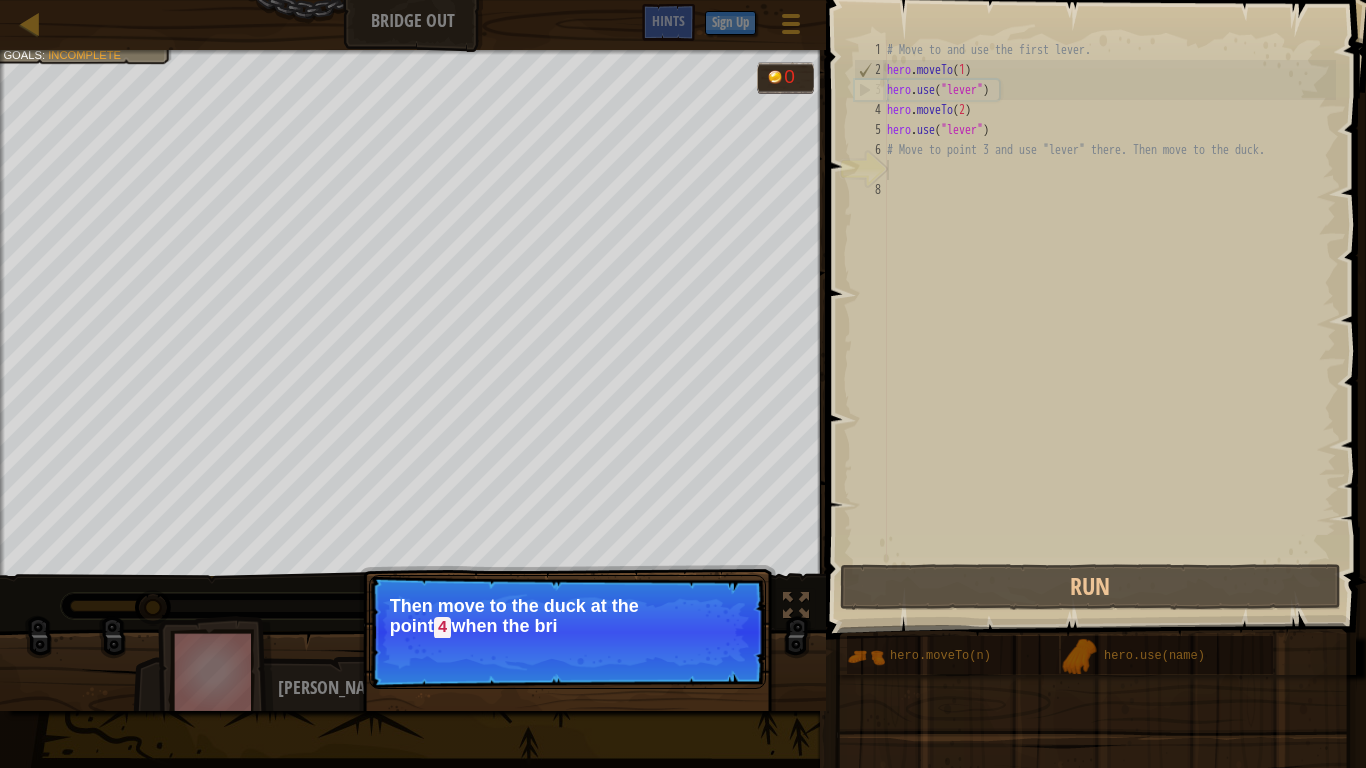 click on "Continue  Then move to the duck at the point  4  when the bri" at bounding box center (567, 632) 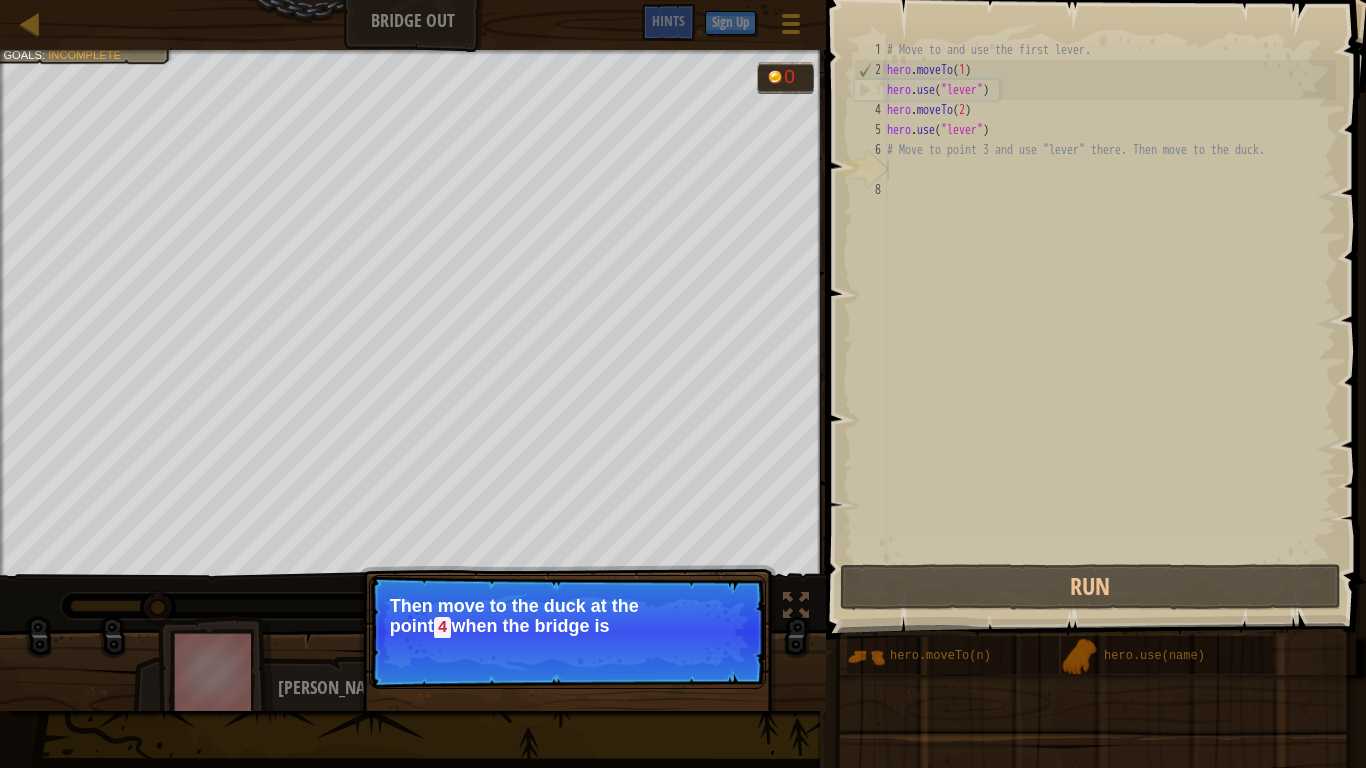 click on "Continue  Then move to the duck at the point  4  when the bridge is" at bounding box center (567, 632) 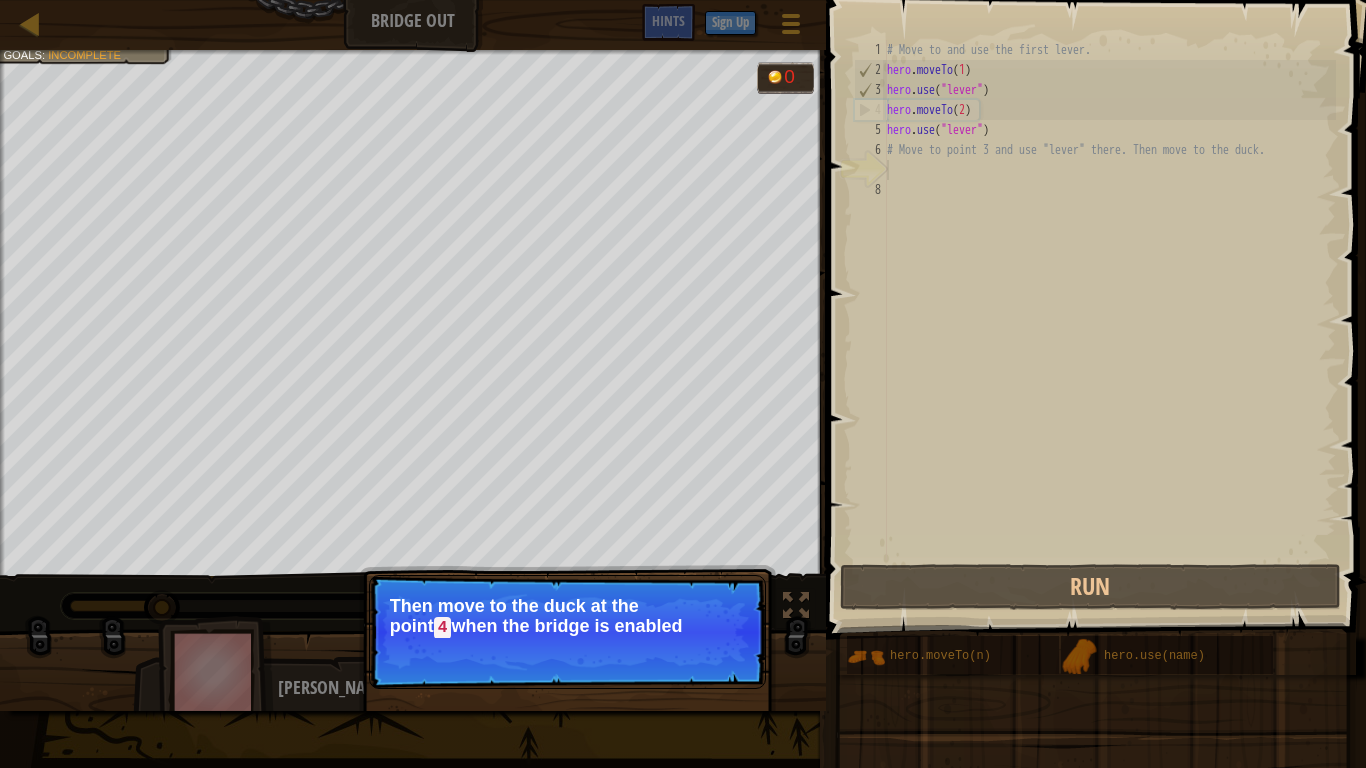 click on "Continue  Then move to the duck at the point  4  when the bridge is enabled" at bounding box center (567, 632) 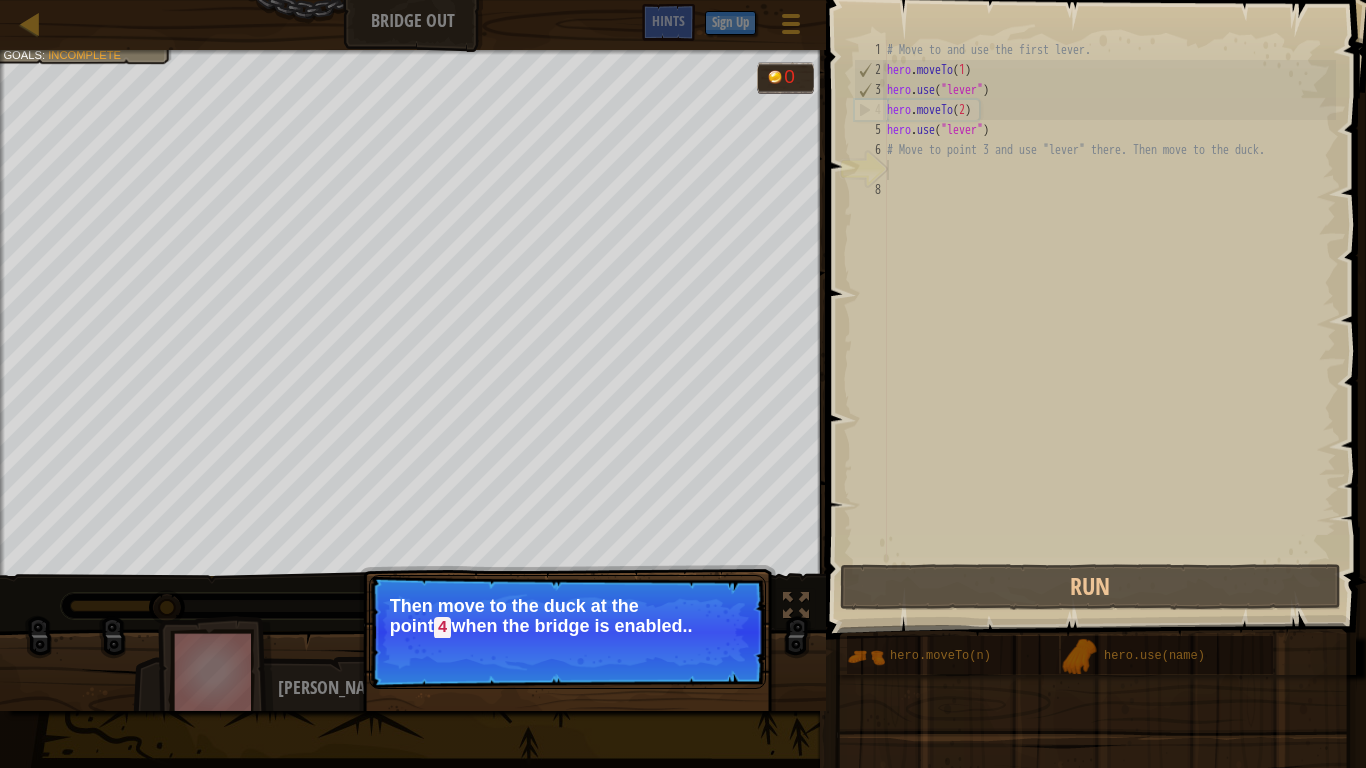 click on "Continue" at bounding box center [708, 655] 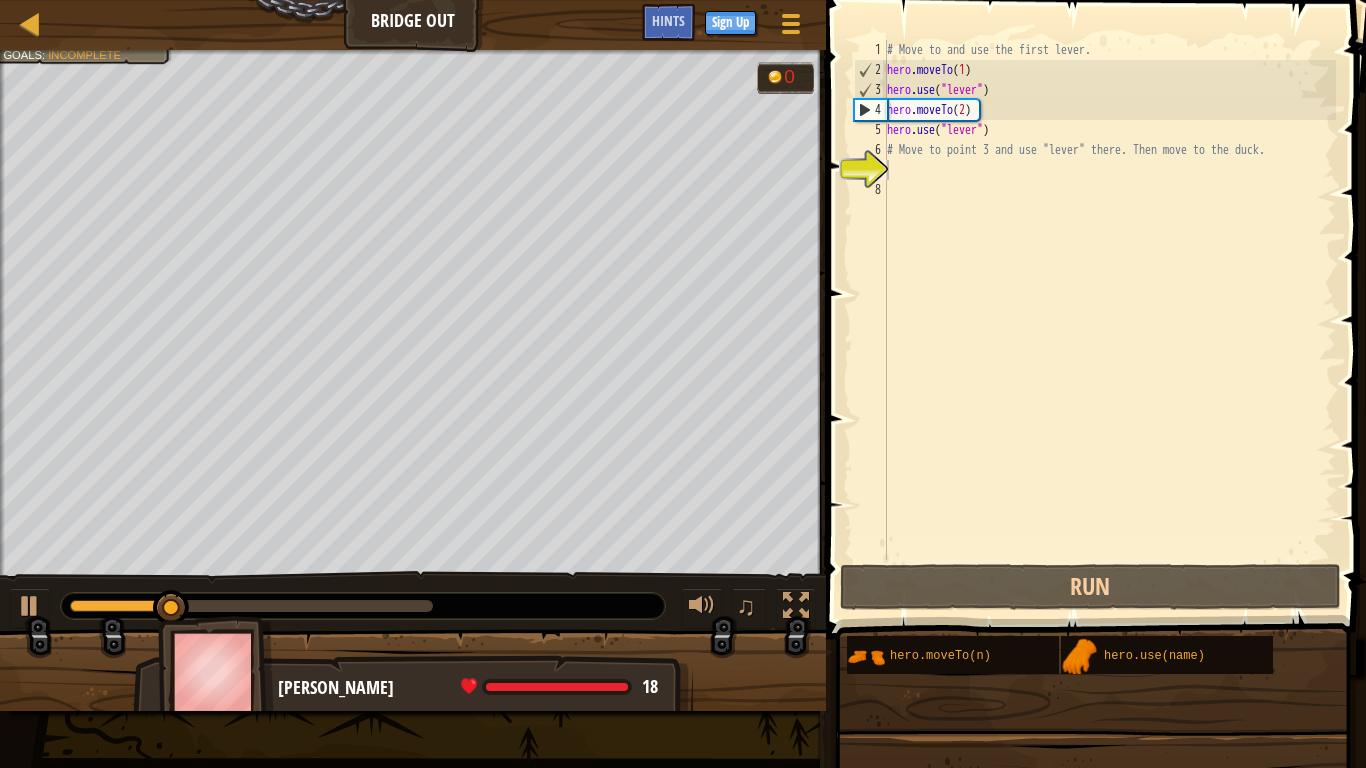 click on "Use the bridge levers. Get to the duck pet (point 4). Goals : Incomplete 0 ♫ [PERSON_NAME] 18 x: 16 y: 10 x: 29 y: 10 Continue  Then move to the duck at the point  4  when the bridge is enabled.." at bounding box center [683, 380] 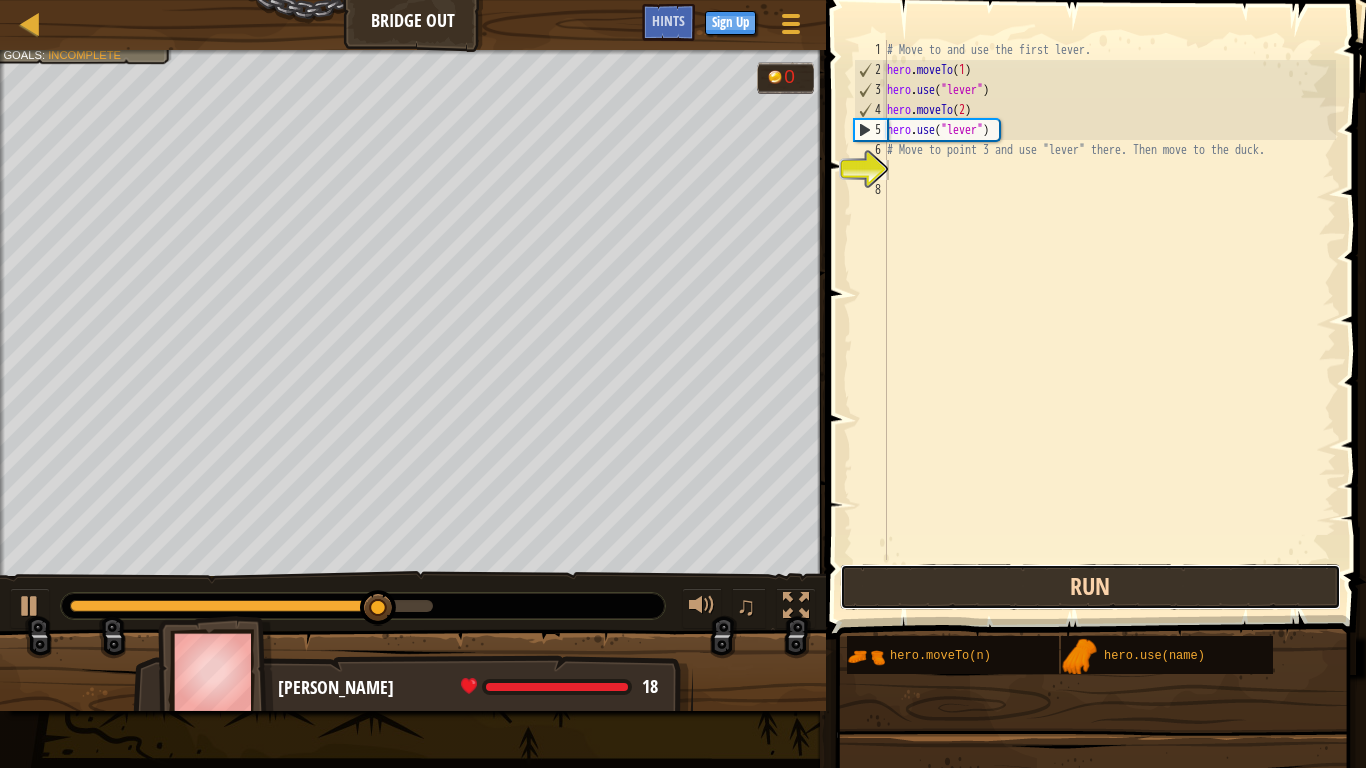 click on "Run" at bounding box center [1090, 587] 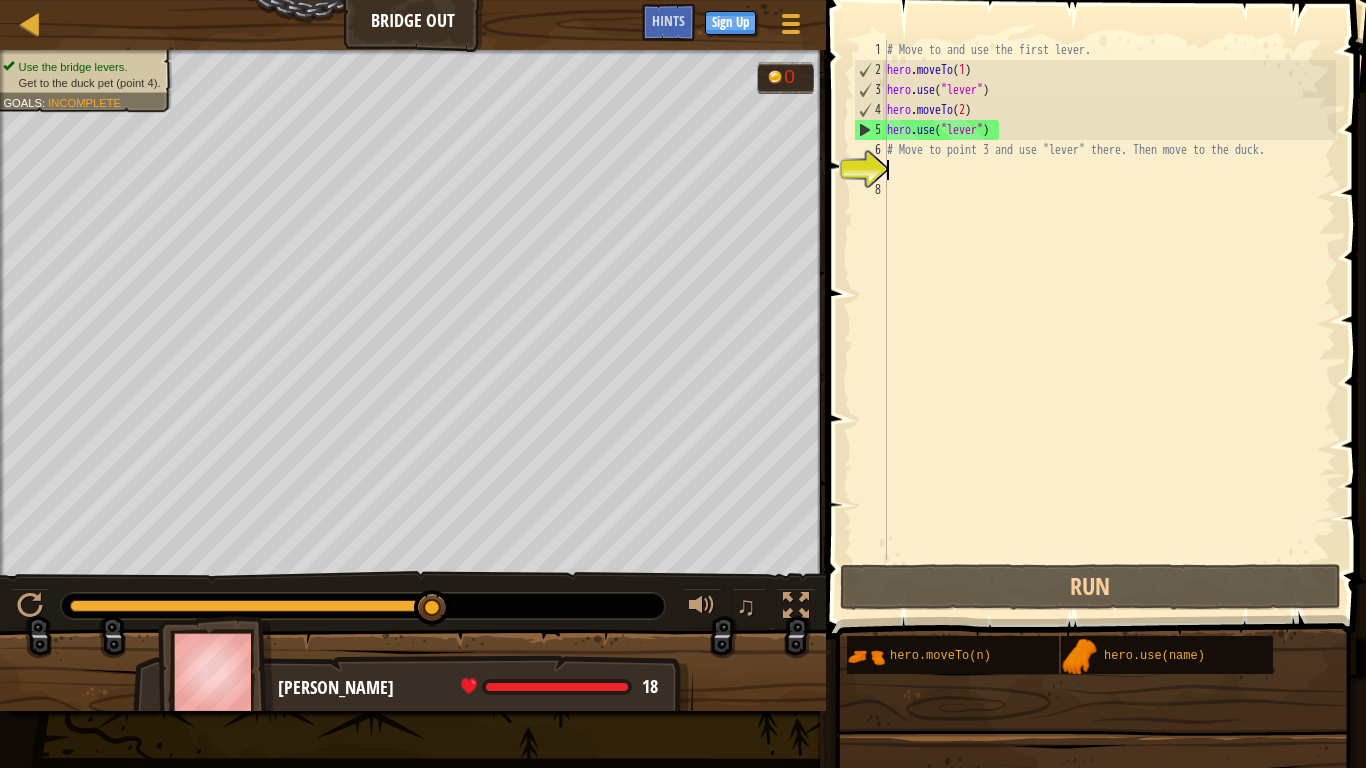 click on "# Move to and use the first lever. hero . moveTo ( 1 ) hero . use ( "lever" ) hero . moveTo ( 2 ) hero . use ( "lever" ) # Move to point 3 and use "lever" there. Then move to the duck." at bounding box center [1109, 320] 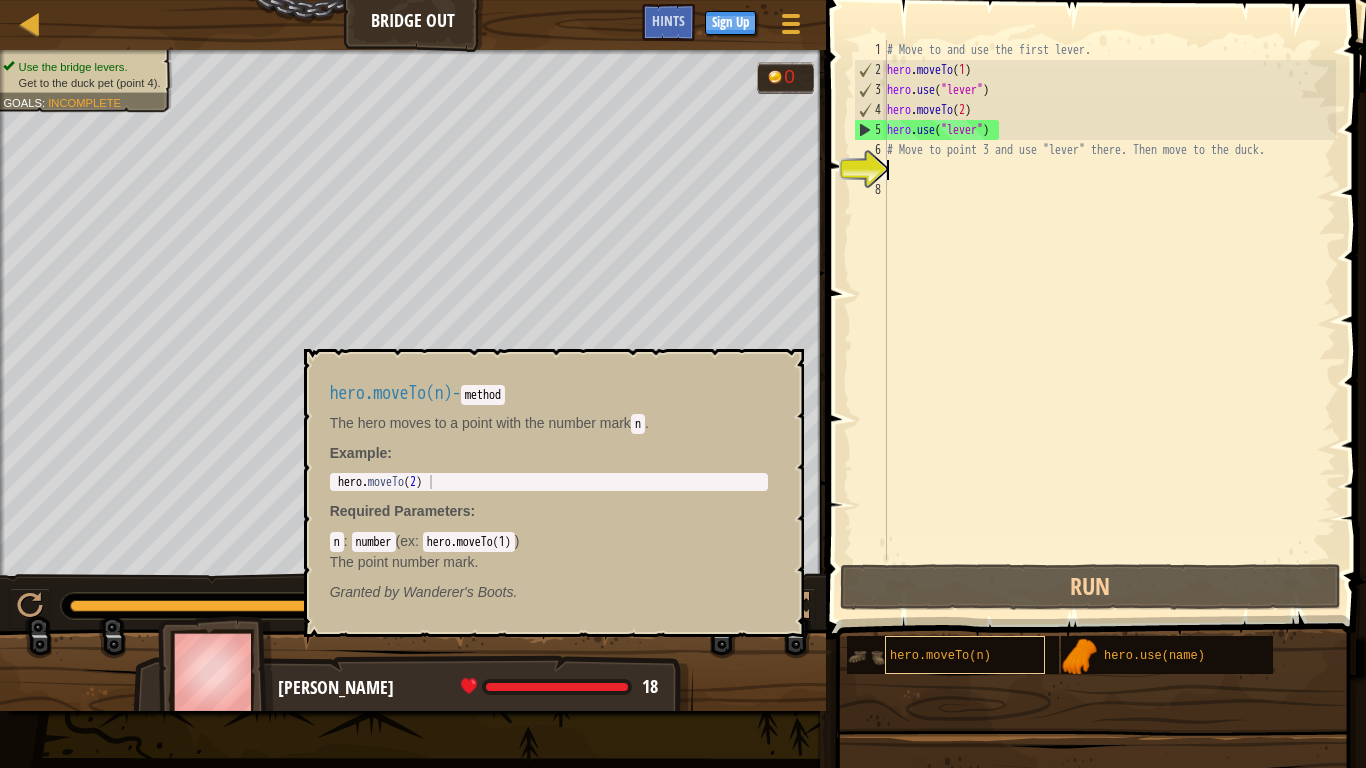 click on "hero.moveTo(n)" at bounding box center [940, 656] 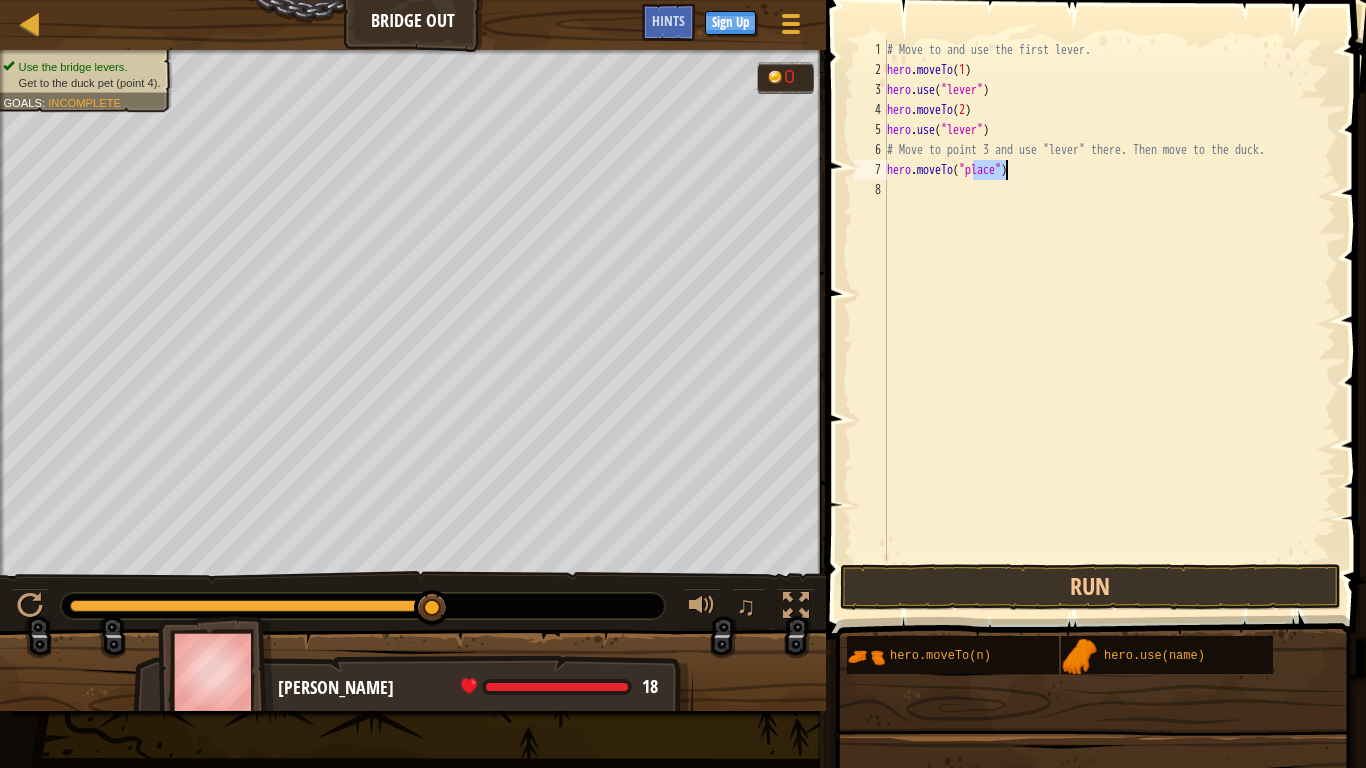 click on "# Move to and use the first lever. hero . moveTo ( 1 ) hero . use ( "lever" ) hero . moveTo ( 2 ) hero . use ( "lever" ) # Move to point 3 and use "lever" there. Then move to the duck. hero . moveTo ( "place" )" at bounding box center [1109, 320] 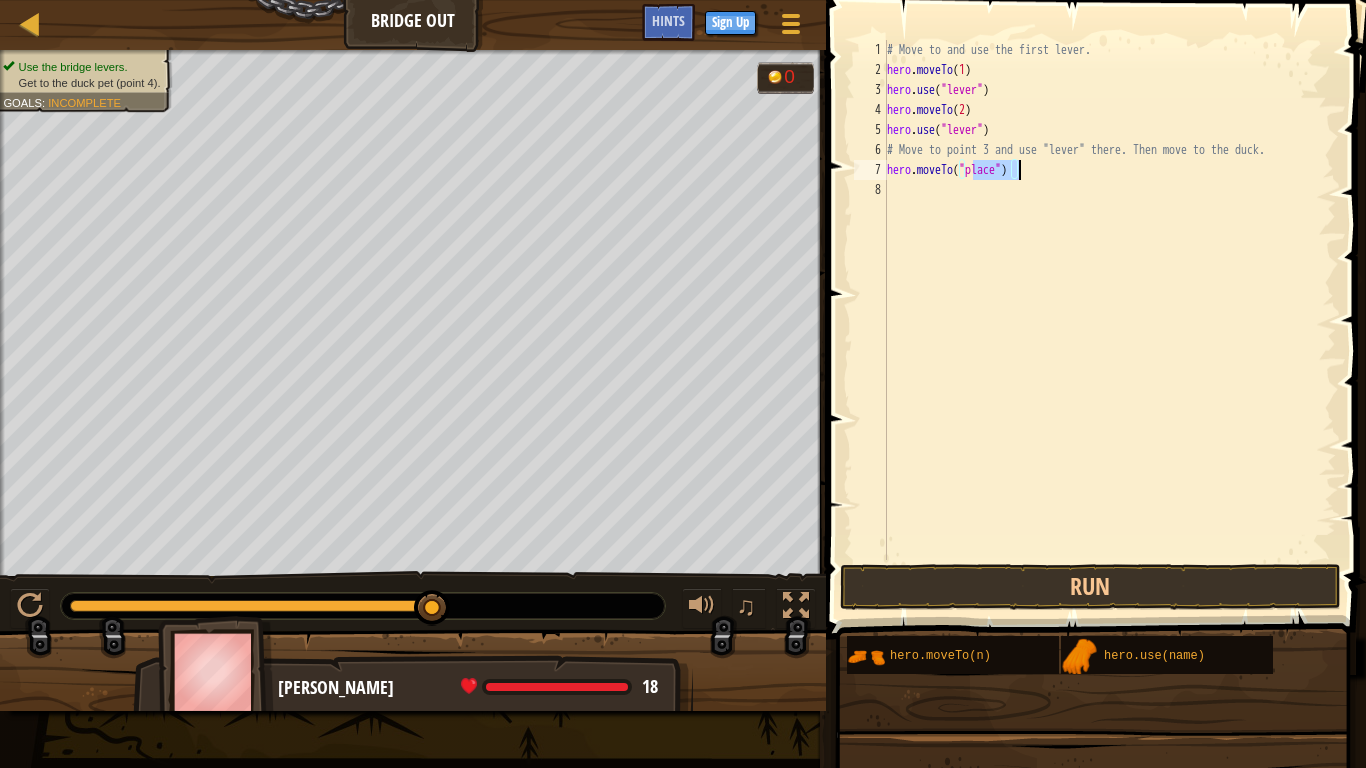 click on "# Move to and use the first lever. hero . moveTo ( 1 ) hero . use ( "lever" ) hero . moveTo ( 2 ) hero . use ( "lever" ) # Move to point 3 and use "lever" there. Then move to the duck. hero . moveTo ( "place" )" at bounding box center (1109, 320) 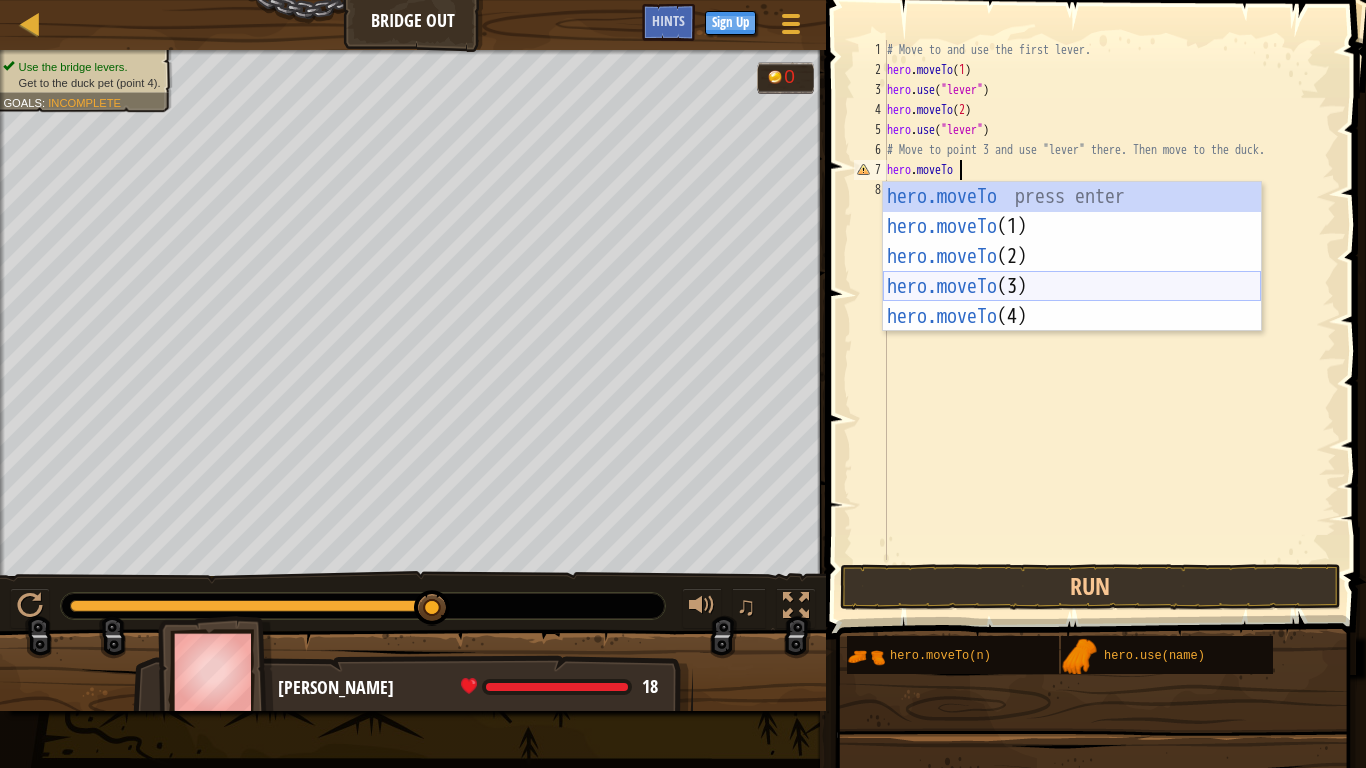 click on "hero.moveTo press enter hero.moveTo (1) press enter hero.moveTo (2) press enter hero.moveTo (3) press enter hero.moveTo (4) press enter" at bounding box center [1072, 287] 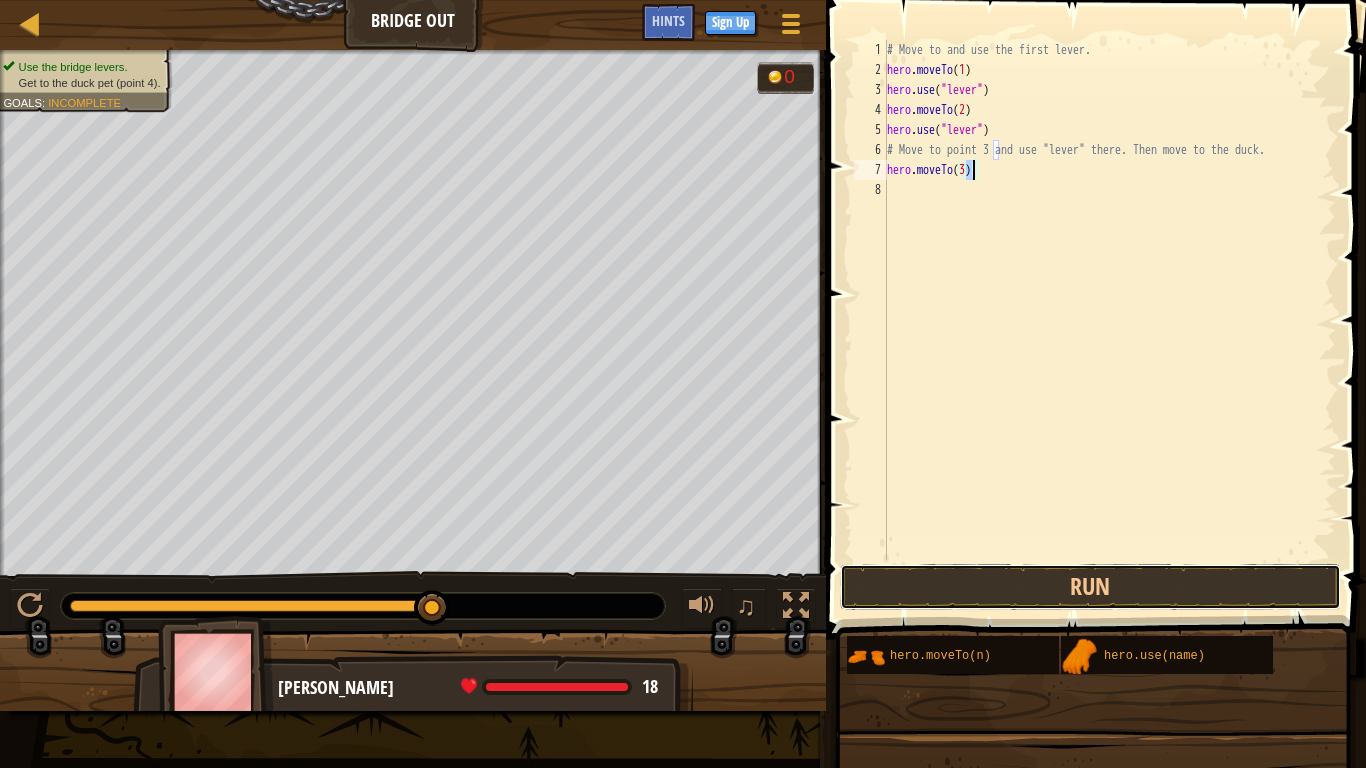 click on "Run" at bounding box center [1090, 587] 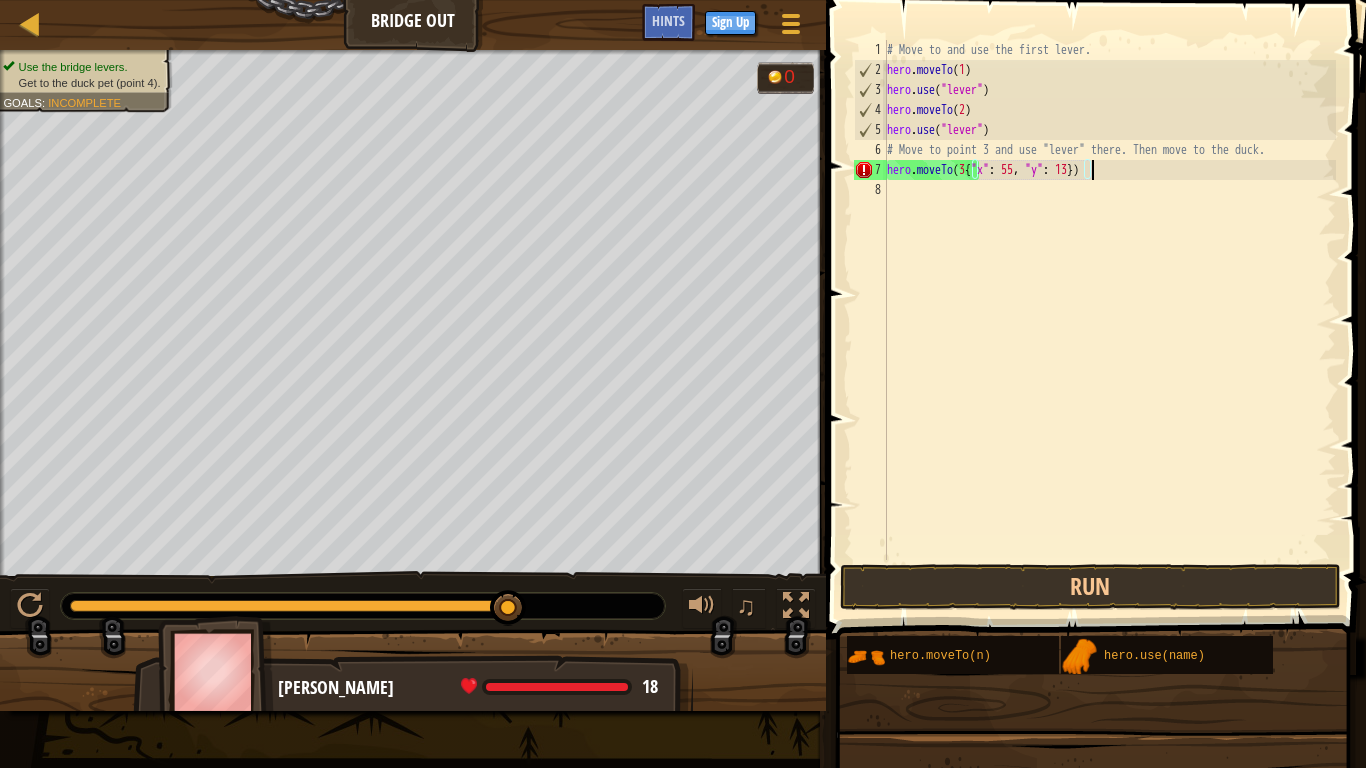 click on "# Move to and use the first lever. hero . moveTo ( 1 ) hero . use ( "lever" ) hero . moveTo ( 2 ) hero . use ( "lever" ) # Move to point 3 and use "lever" there. Then move to the duck. hero . moveTo ( 3 { "x" :   55 ,   "y" :   13 })" at bounding box center [1109, 320] 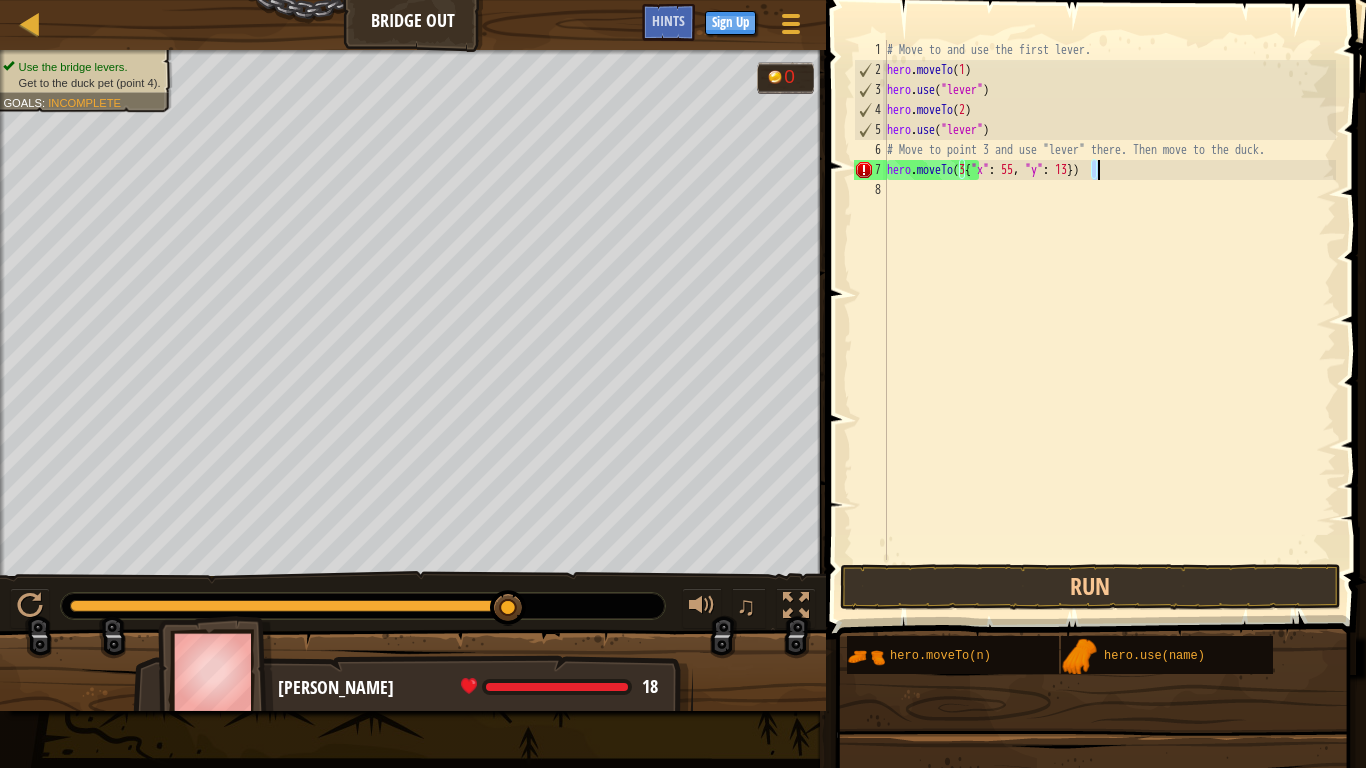 click on "# Move to and use the first lever. hero . moveTo ( 1 ) hero . use ( "lever" ) hero . moveTo ( 2 ) hero . use ( "lever" ) # Move to point 3 and use "lever" there. Then move to the duck. hero . moveTo ( 3 { "x" :   55 ,   "y" :   13 })" at bounding box center (1109, 320) 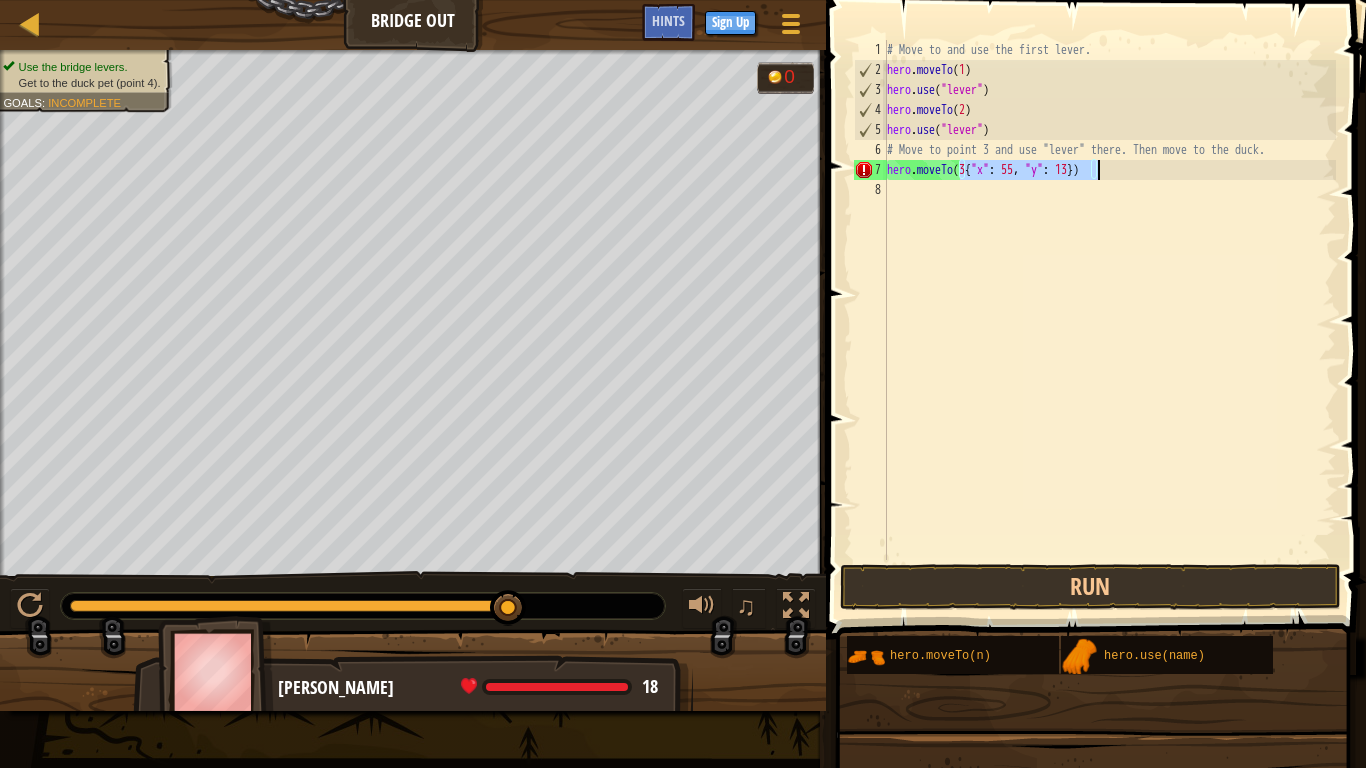 click on "# Move to and use the first lever. hero . moveTo ( 1 ) hero . use ( "lever" ) hero . moveTo ( 2 ) hero . use ( "lever" ) # Move to point 3 and use "lever" there. Then move to the duck. hero . moveTo ( 3 { "x" :   55 ,   "y" :   13 })" at bounding box center (1109, 300) 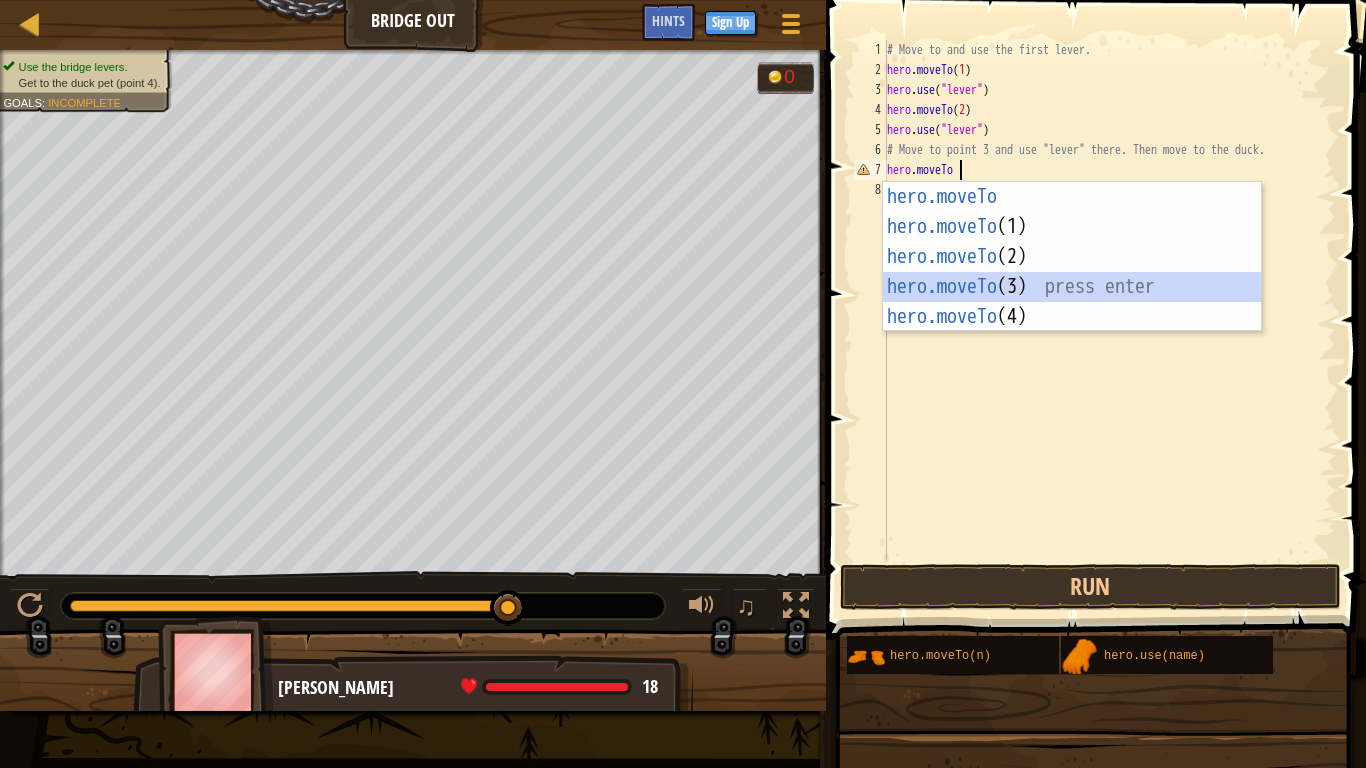 click on "hero.moveTo press enter hero.moveTo (1) press enter hero.moveTo (2) press enter hero.moveTo (3) press enter hero.moveTo (4) press enter" at bounding box center [1072, 287] 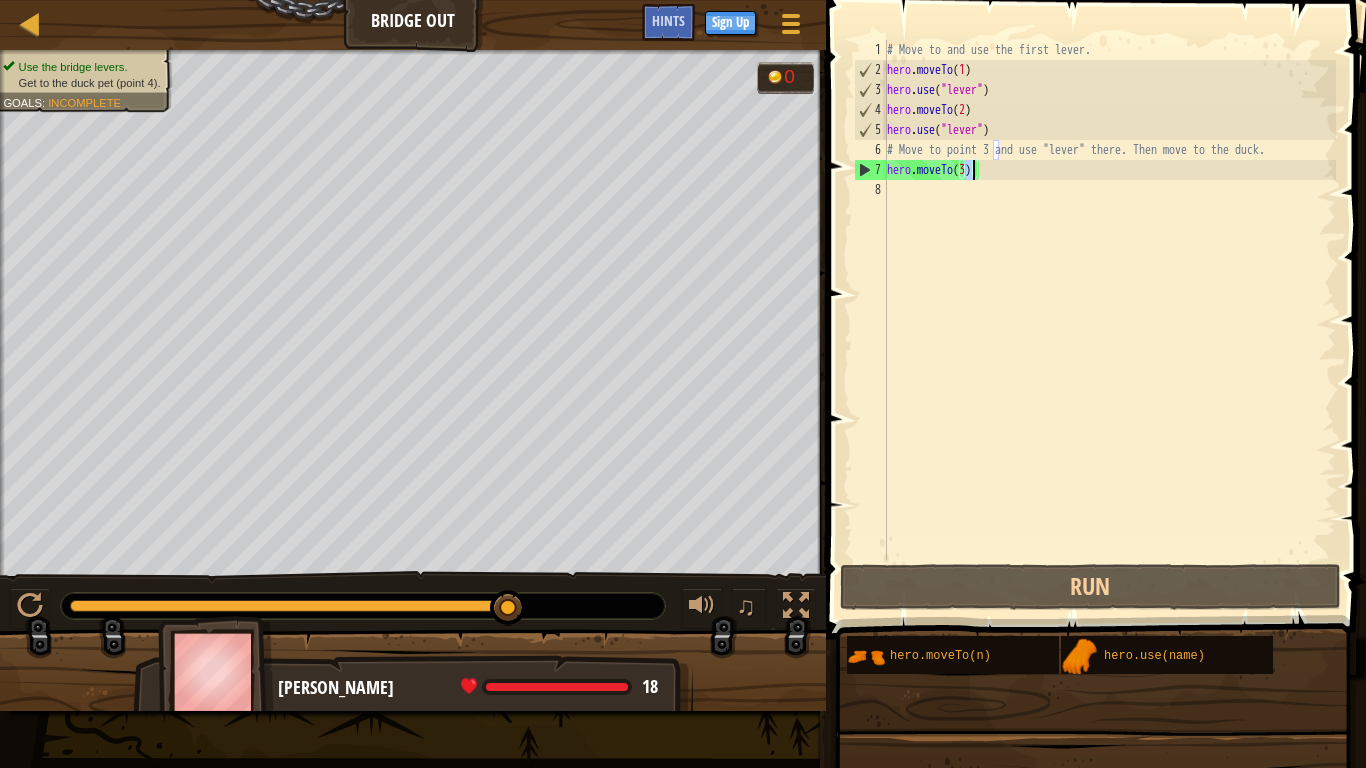 type on "hero.moveTo(3)" 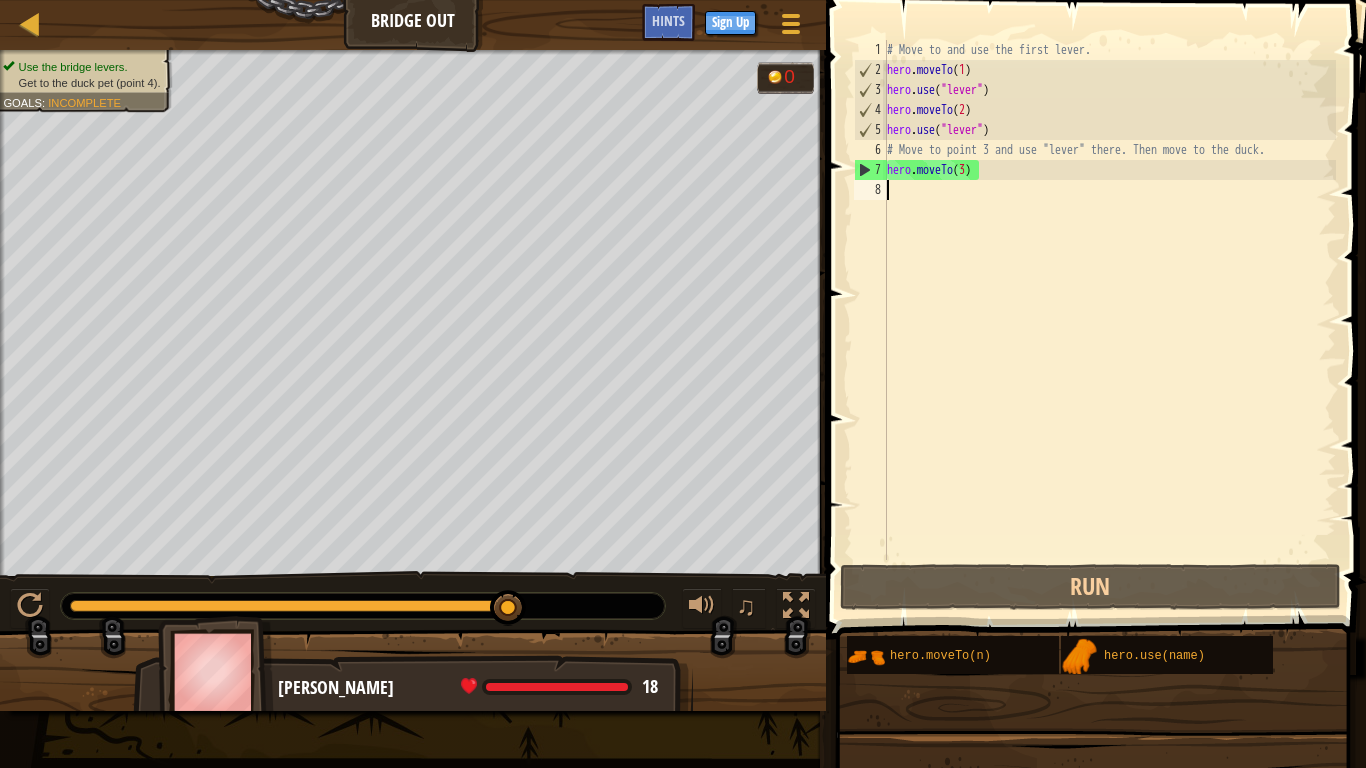 click on "# Move to and use the first lever. hero . moveTo ( 1 ) hero . use ( "lever" ) hero . moveTo ( 2 ) hero . use ( "lever" ) # Move to point 3 and use "lever" there. Then move to the duck. hero . moveTo ( 3 )" at bounding box center (1109, 320) 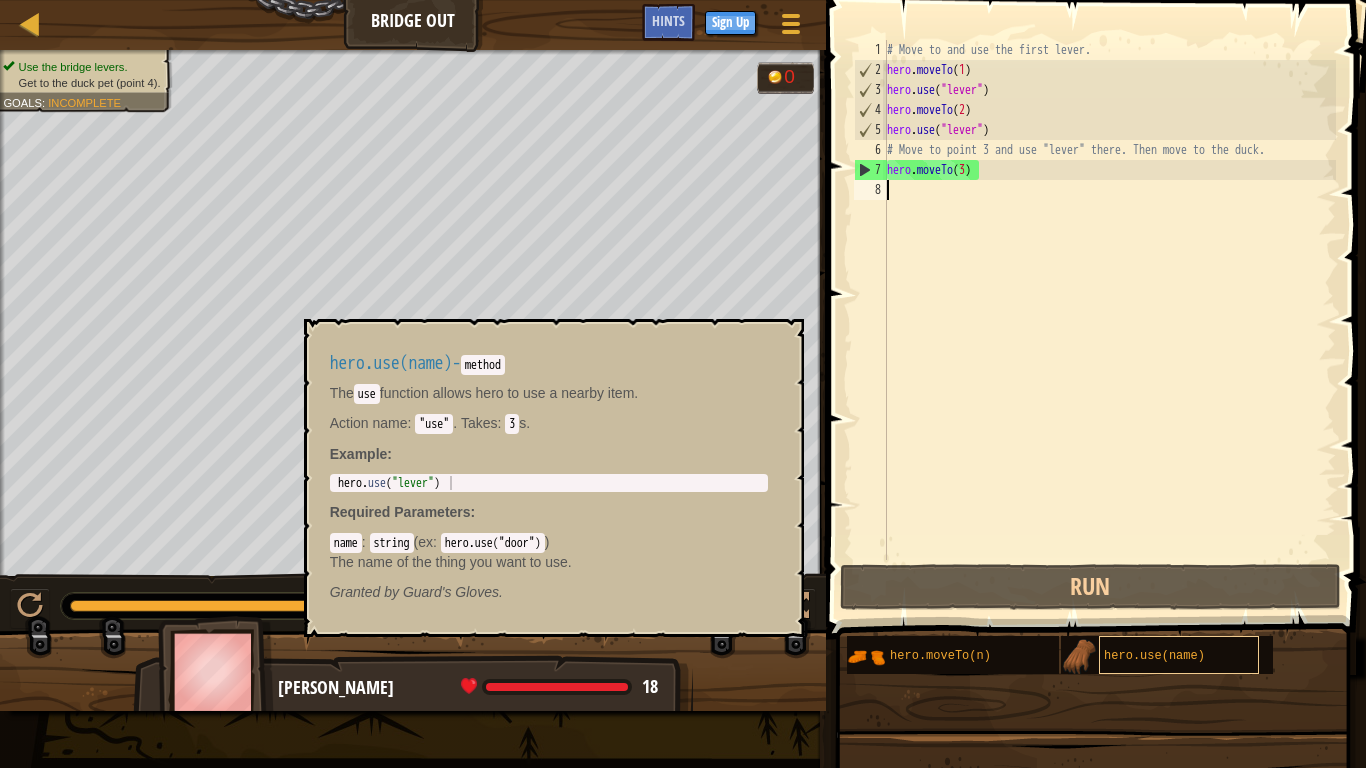 click on "hero.use(name)" at bounding box center [1179, 655] 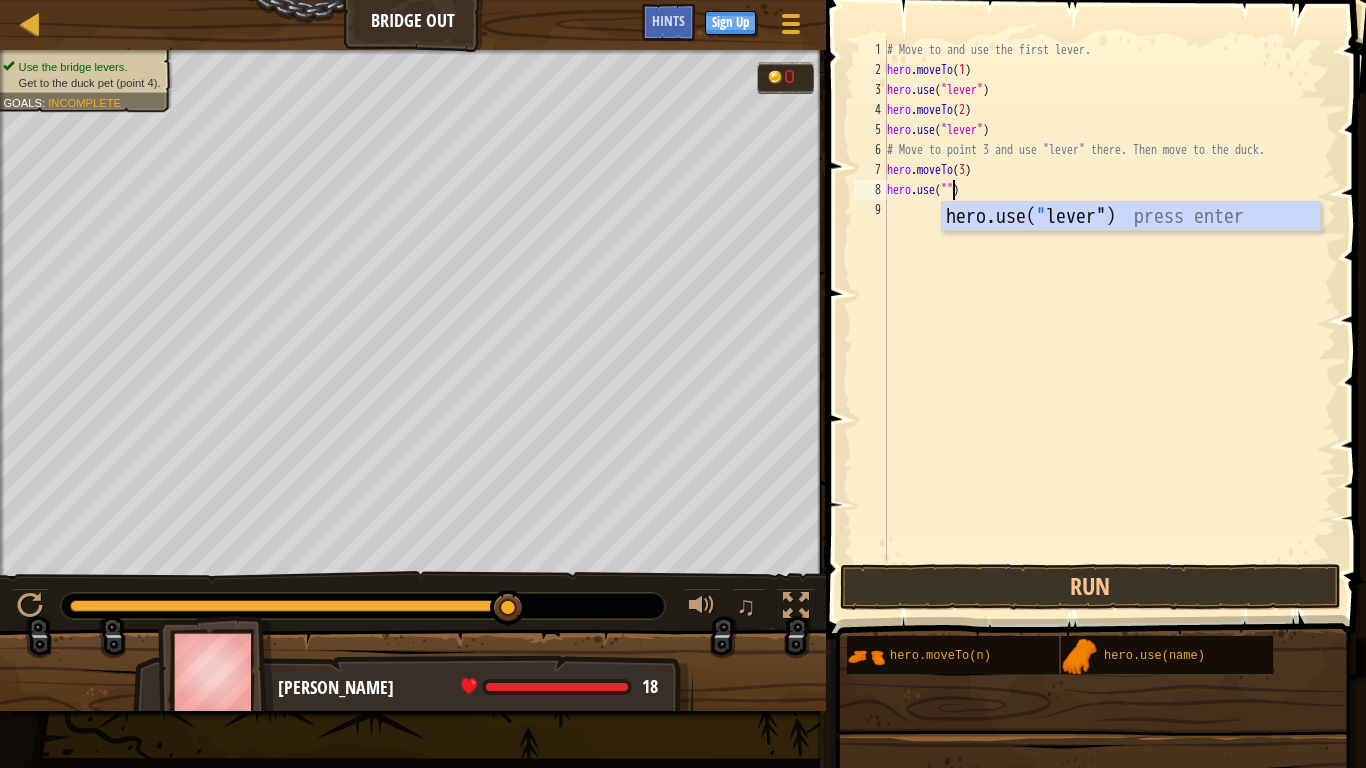click on "hero.use( " lever") press enter" at bounding box center [1131, 247] 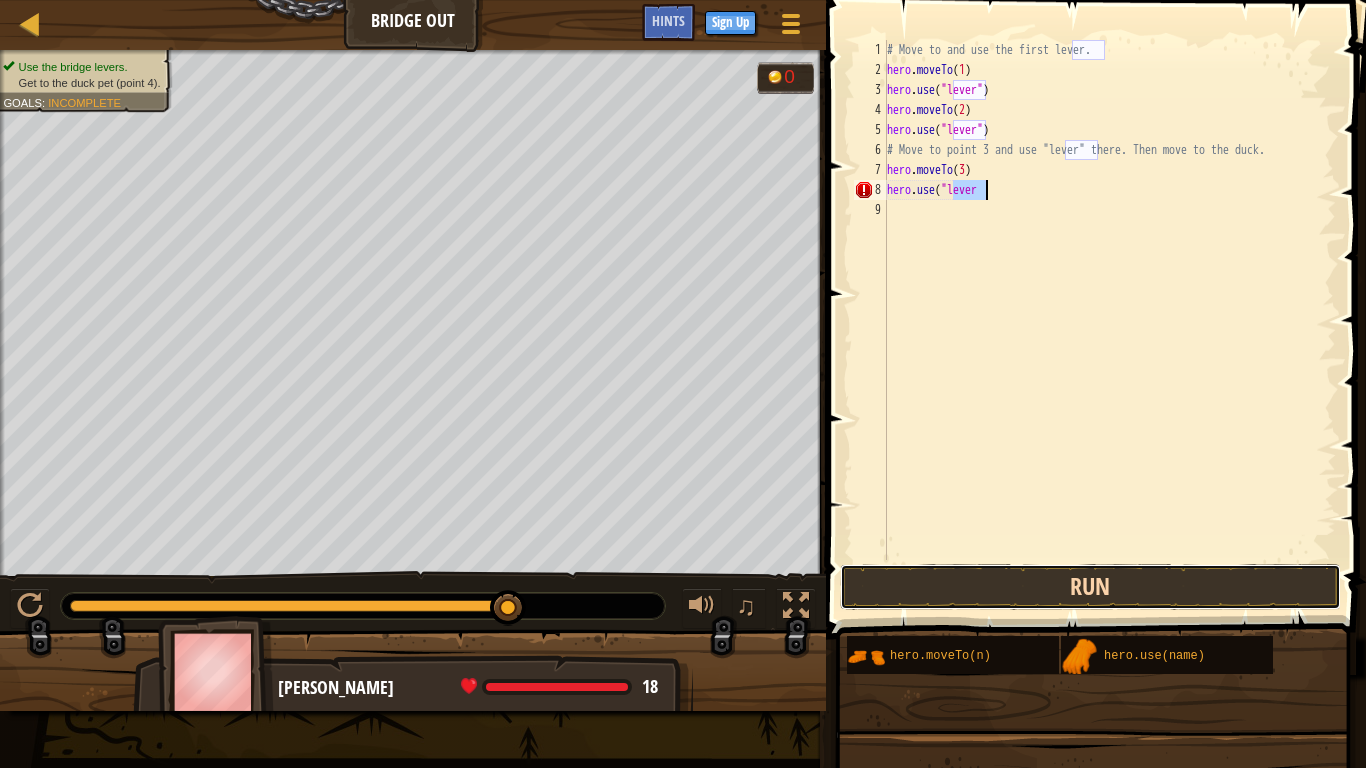 click on "Run" at bounding box center [1090, 587] 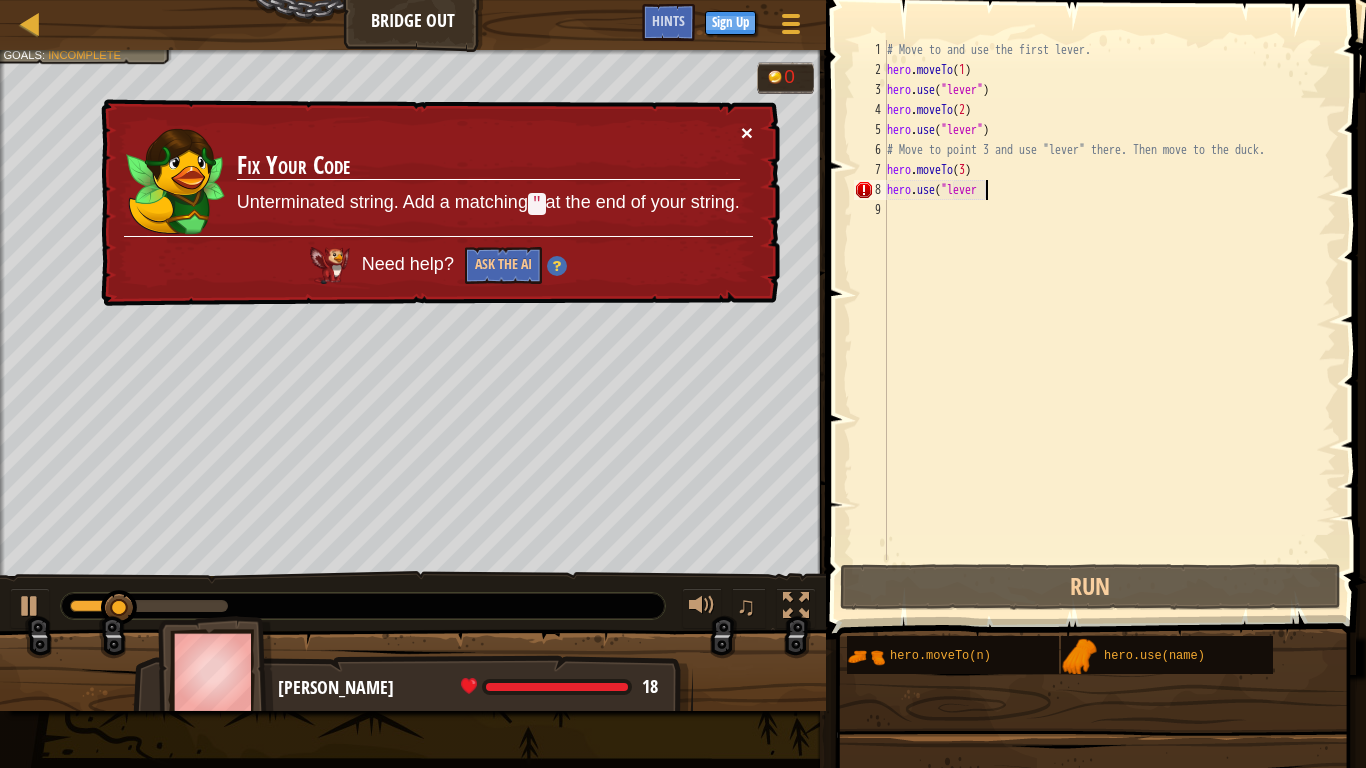 click on "×" at bounding box center [747, 132] 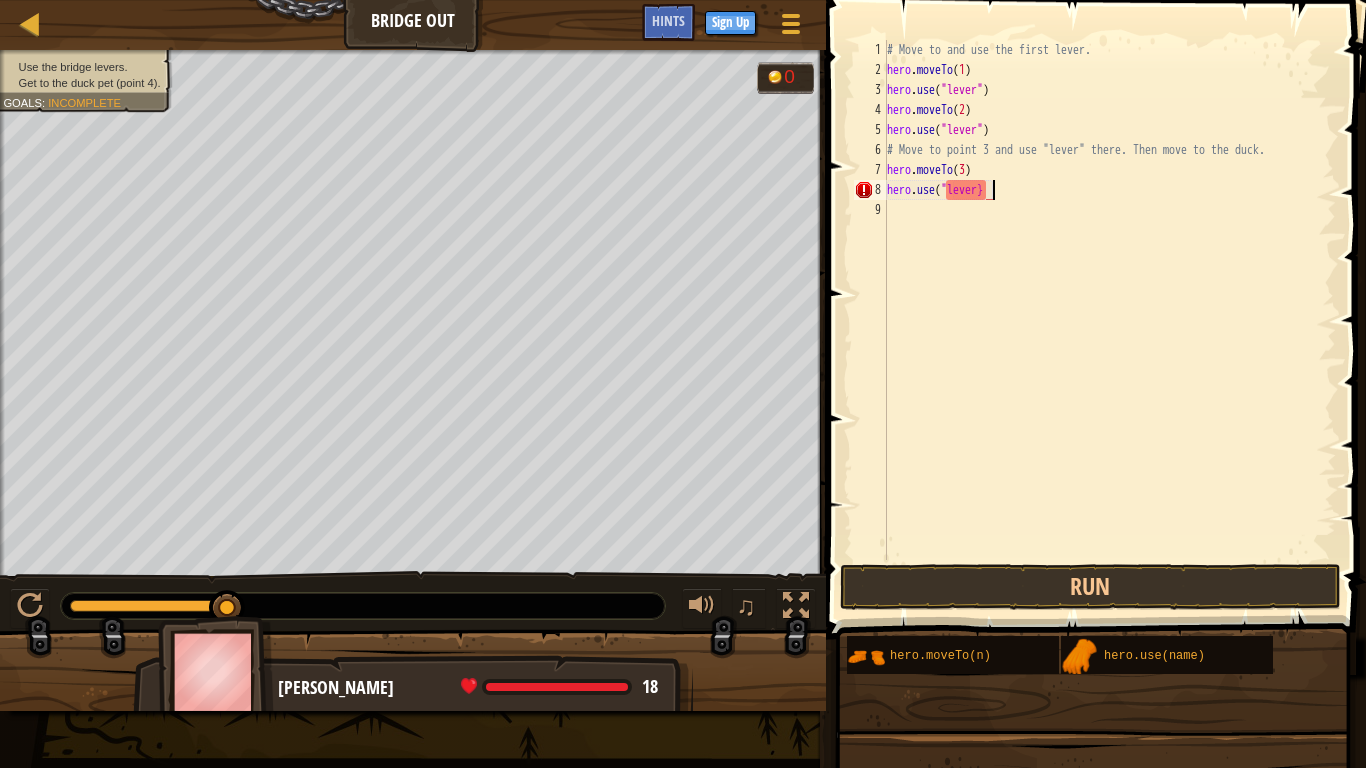 scroll, scrollTop: 9, scrollLeft: 7, axis: both 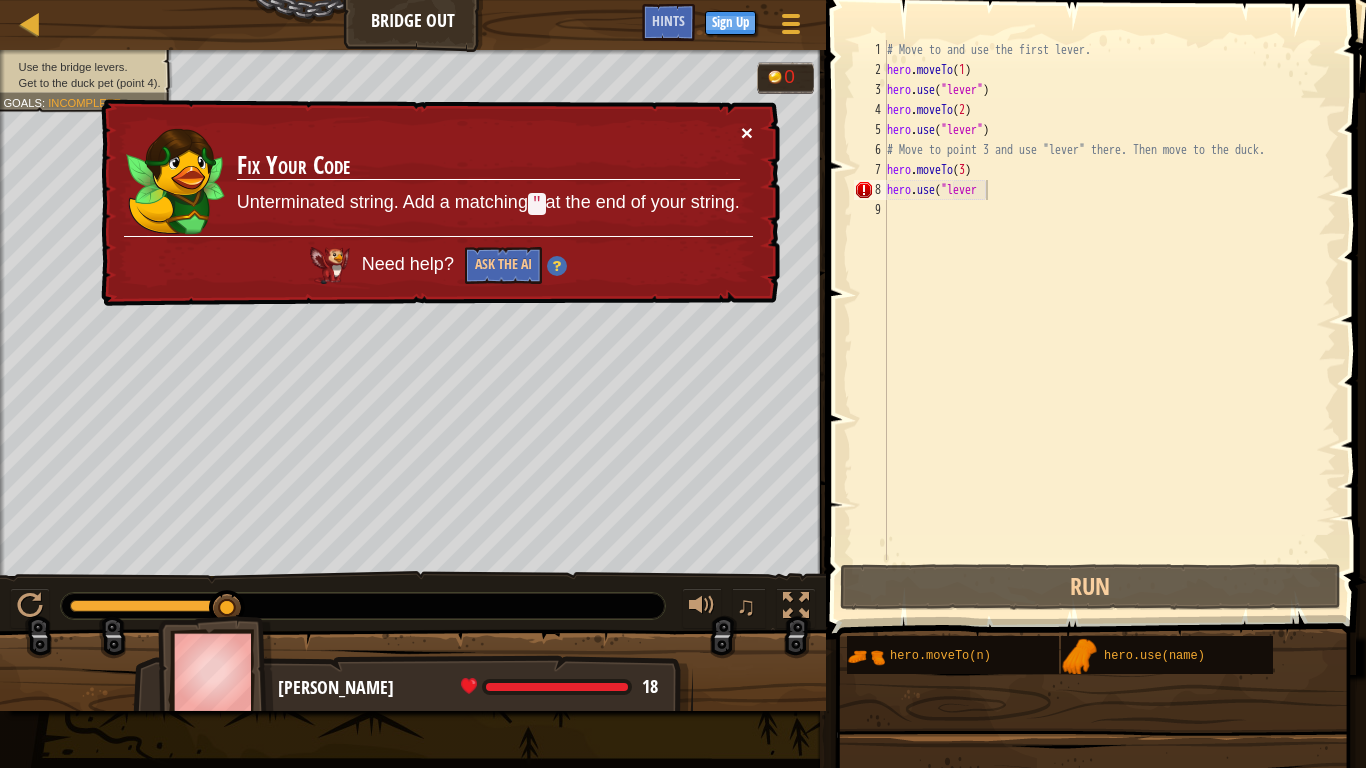 click on "×" at bounding box center [747, 132] 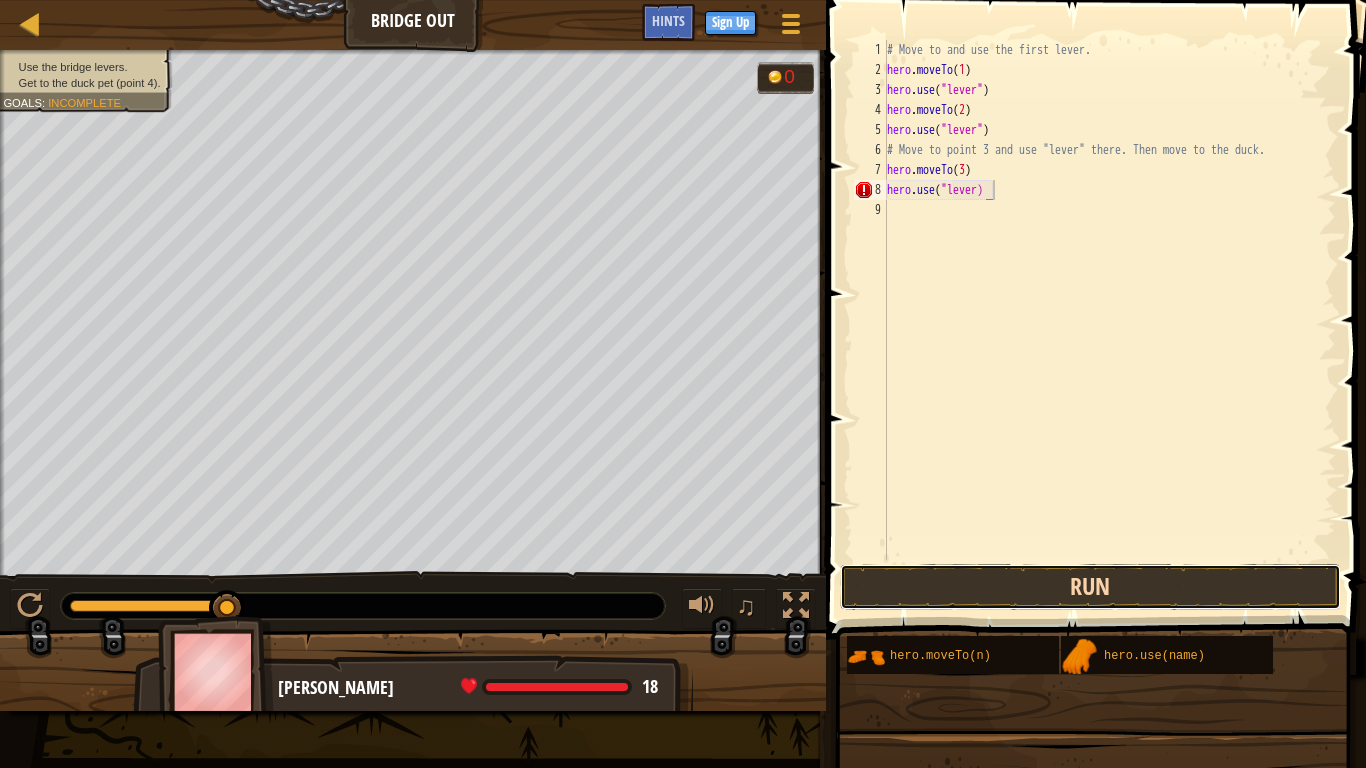 click on "Run" at bounding box center (1090, 587) 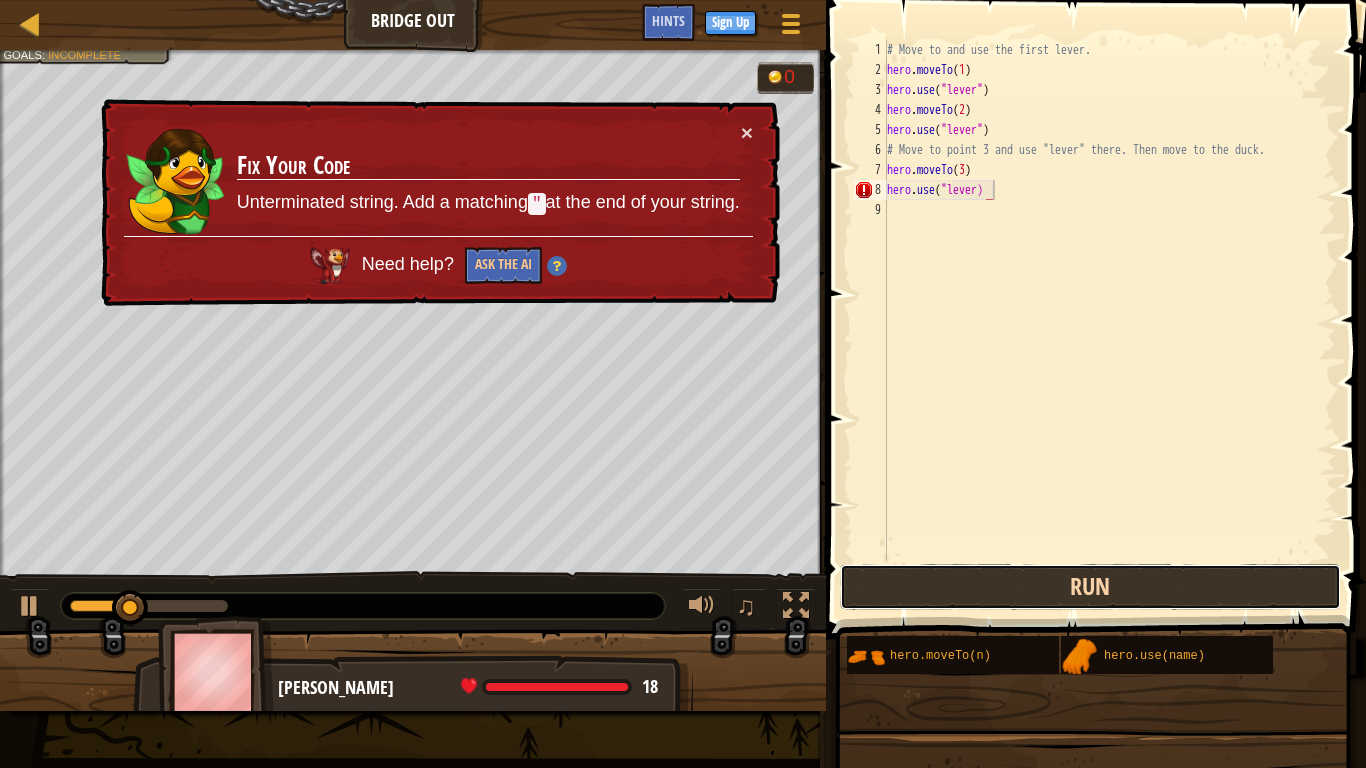 click on "Run" at bounding box center (1090, 587) 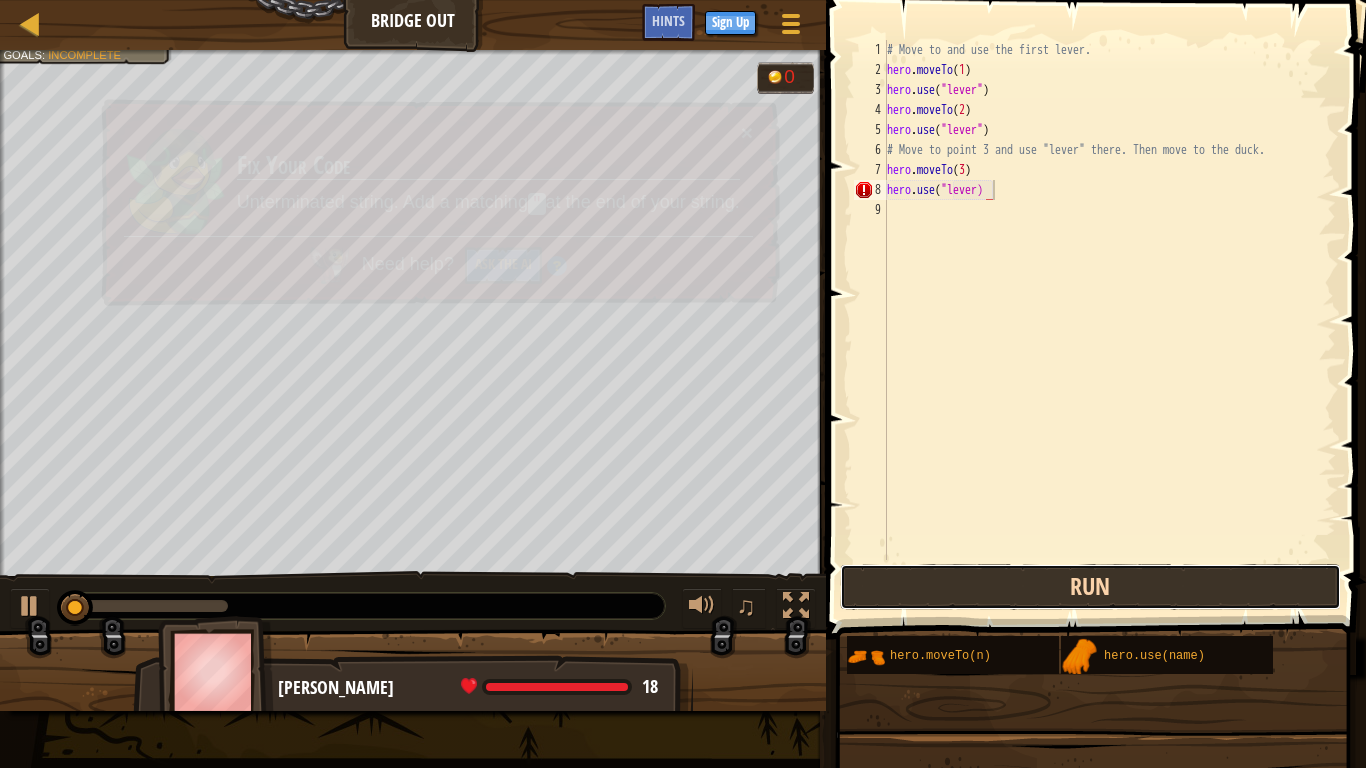 click on "Run" at bounding box center [1090, 587] 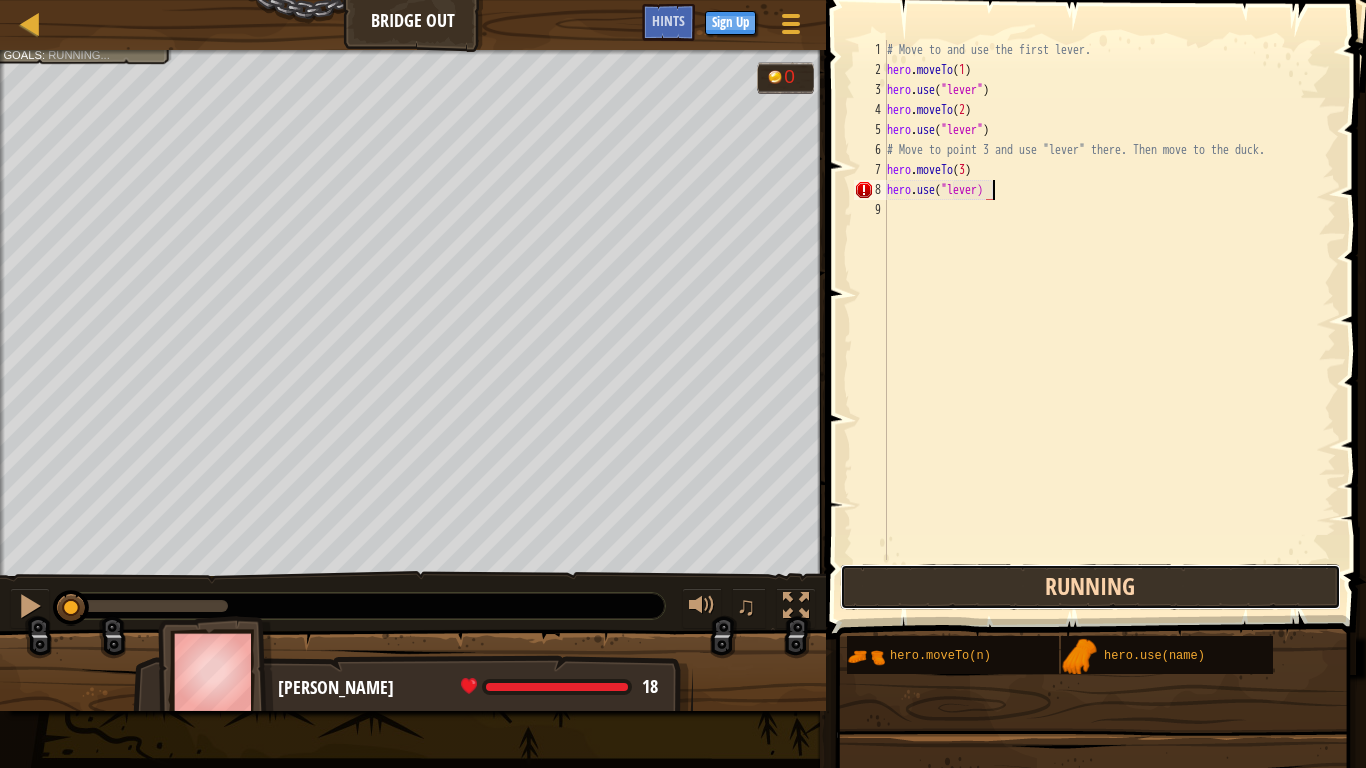 click on "Running" at bounding box center (1090, 587) 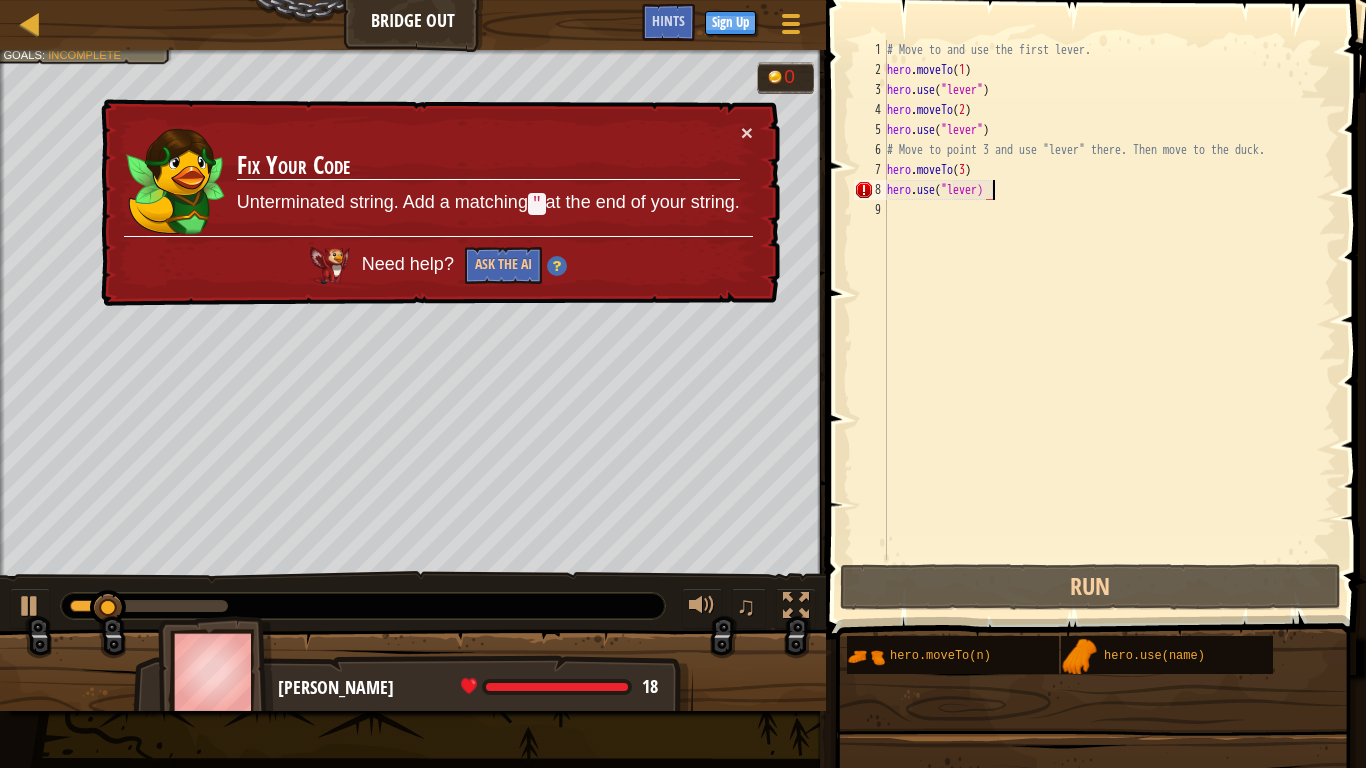 click on "Fix Your Code Unterminated string. Add a matching  "  at the end of your string." at bounding box center [488, 179] 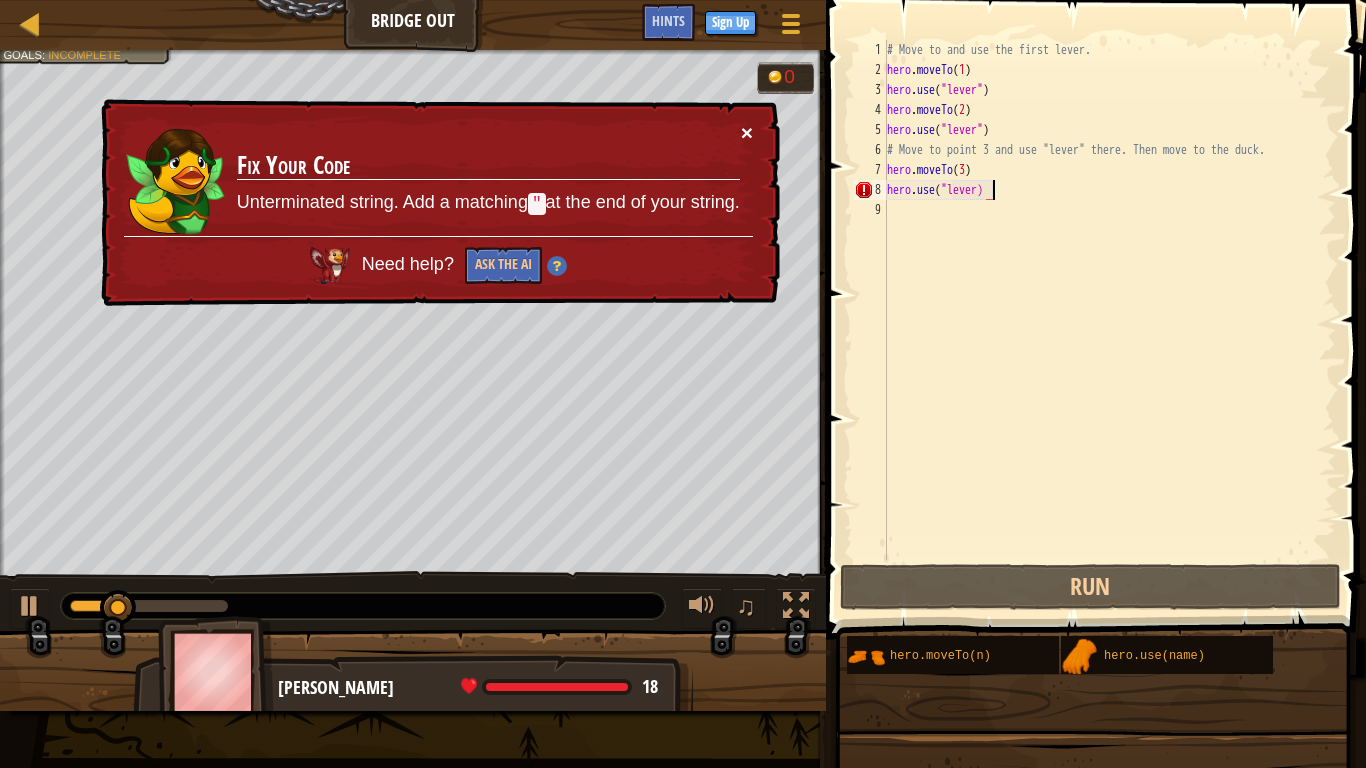 click on "×" at bounding box center (747, 134) 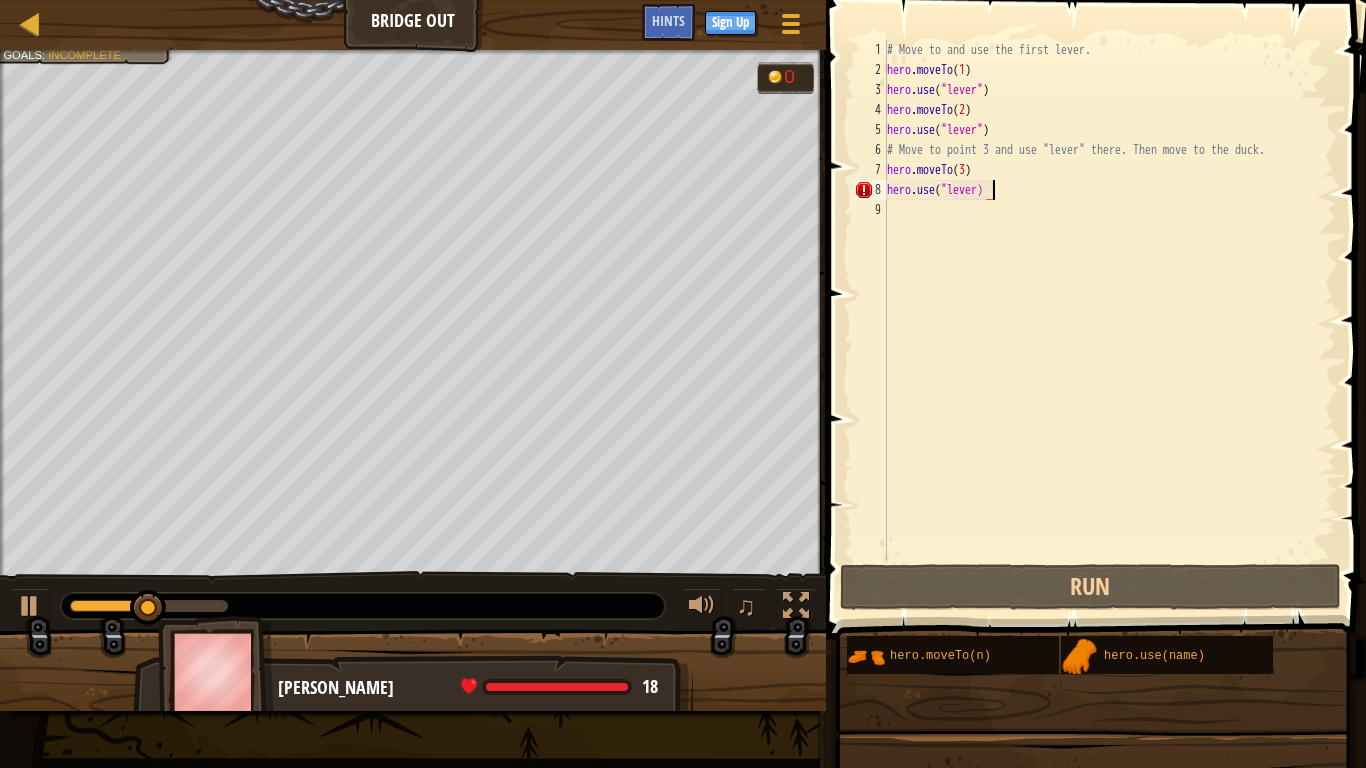 click on "# Move to and use the first lever. hero . moveTo ( 1 ) hero . use ( "lever" ) hero . moveTo ( 2 ) hero . use ( "lever" ) # Move to point 3 and use "lever" there. Then move to the duck. hero . moveTo ( 3 ) hero . use ( "lever)" at bounding box center (1109, 320) 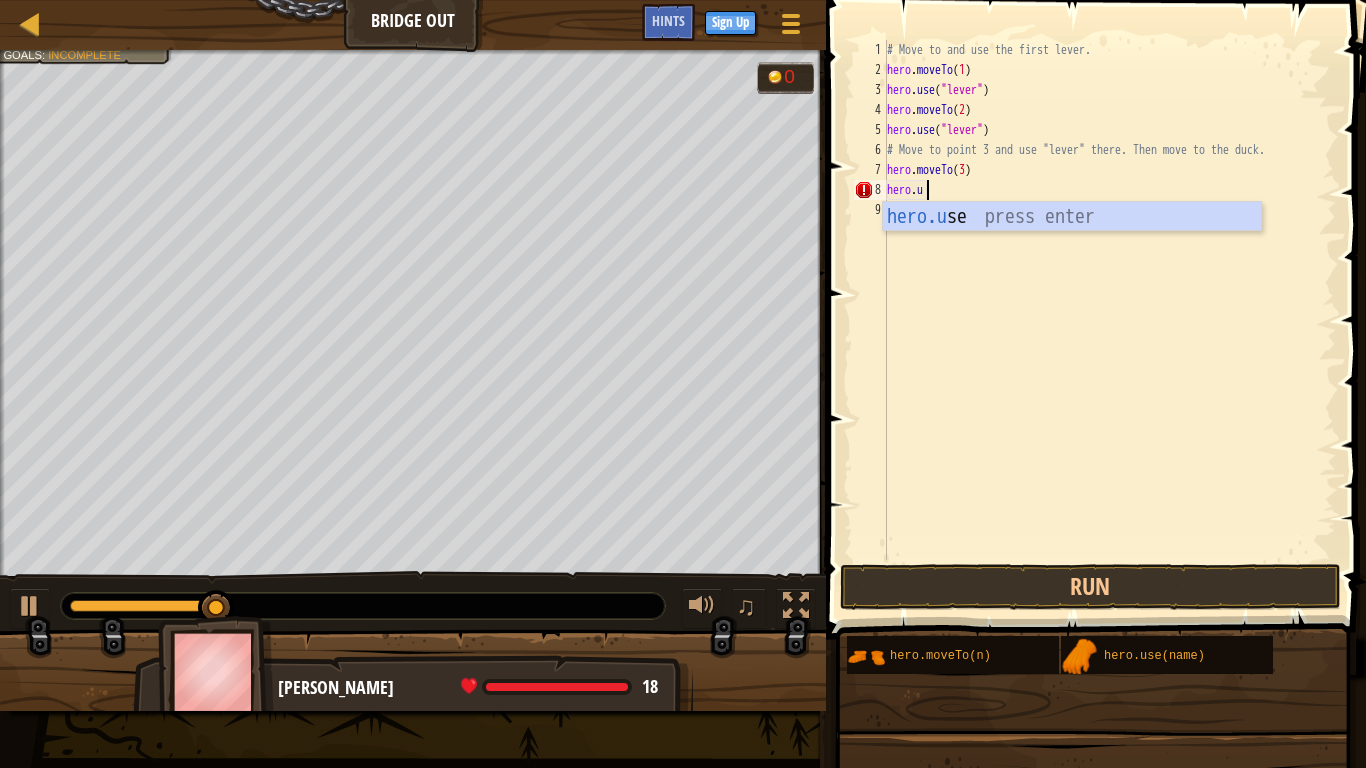 scroll, scrollTop: 9, scrollLeft: 1, axis: both 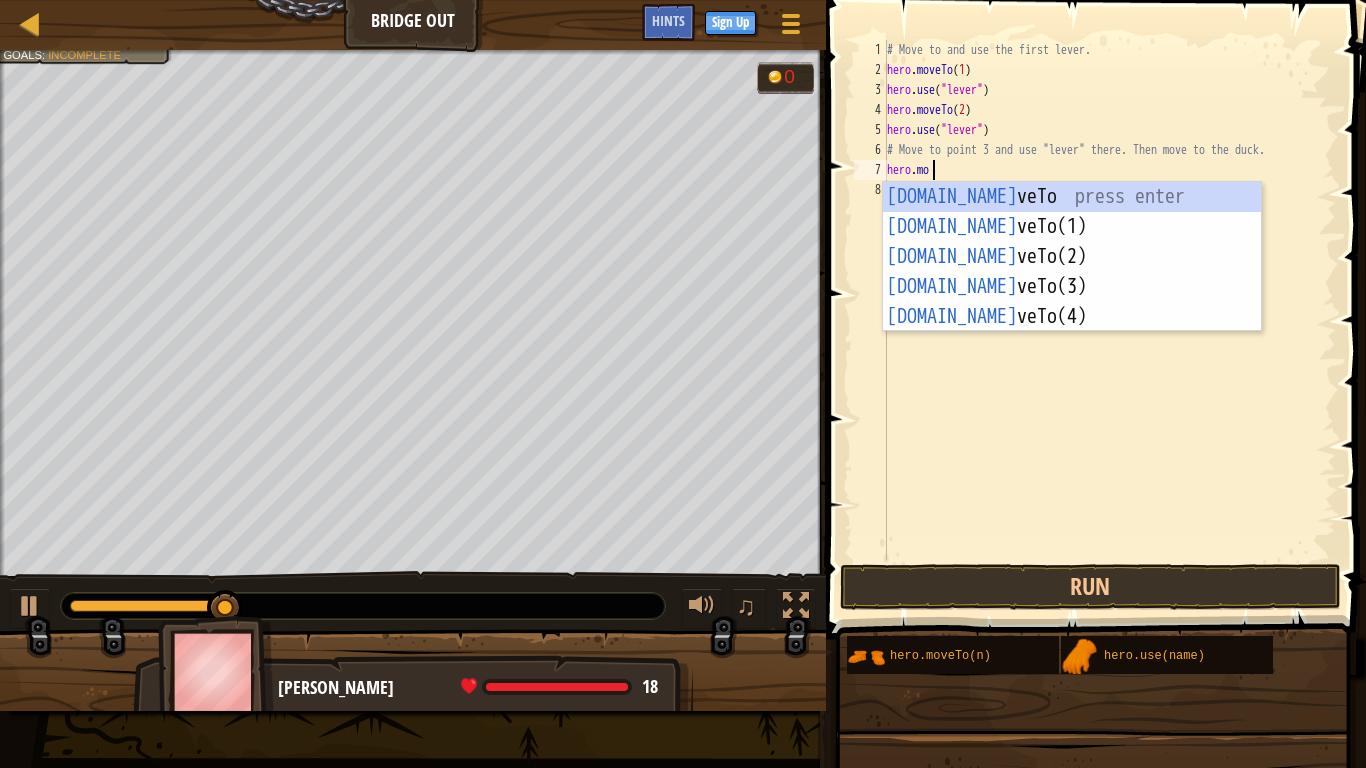 type on "h" 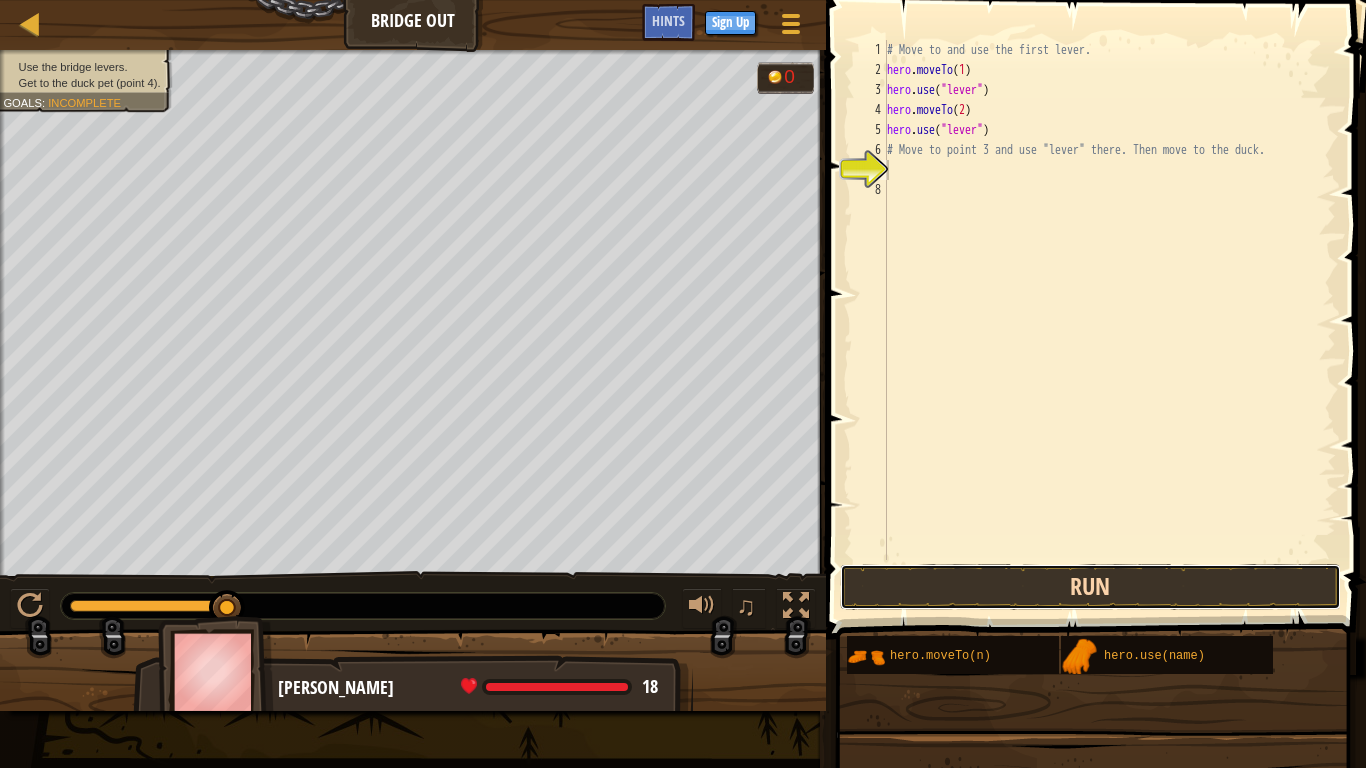 click on "Run" at bounding box center (1090, 587) 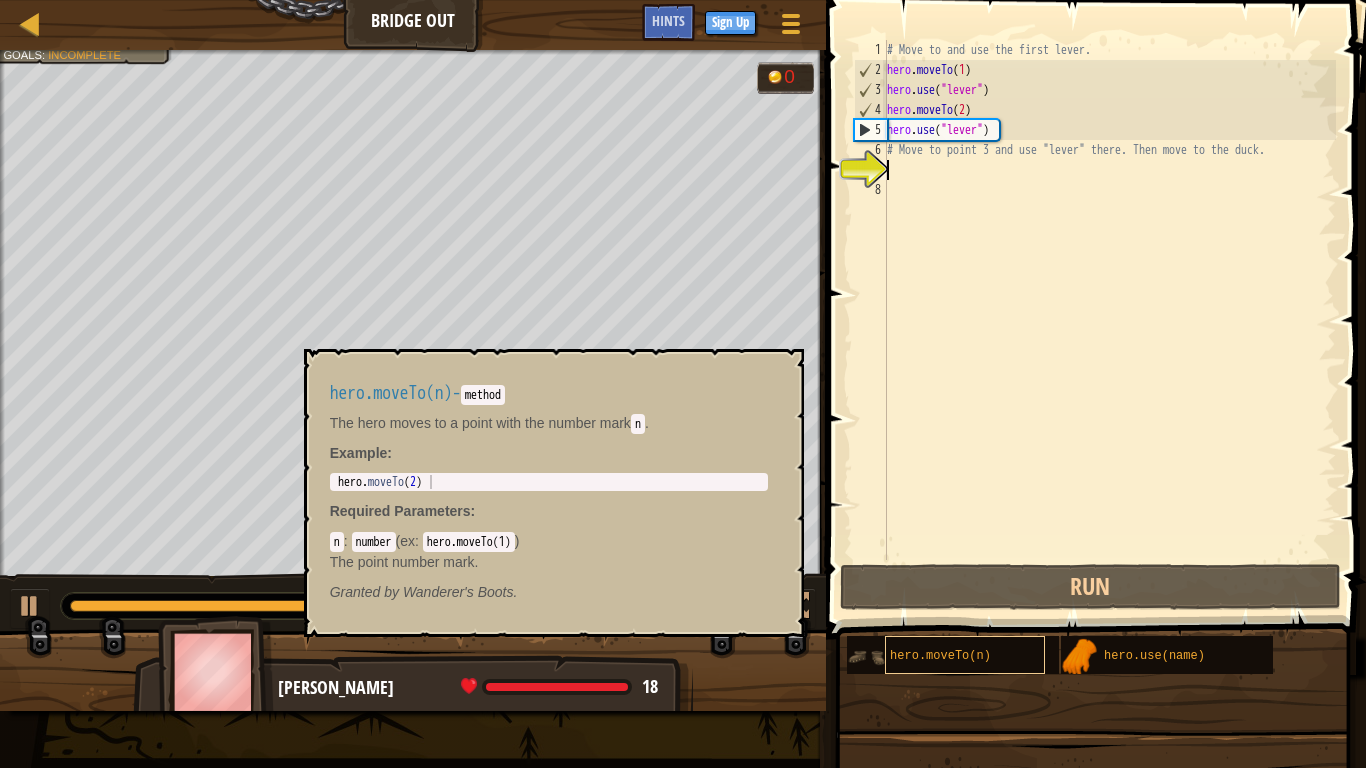 click on "hero.moveTo(n)" at bounding box center (940, 656) 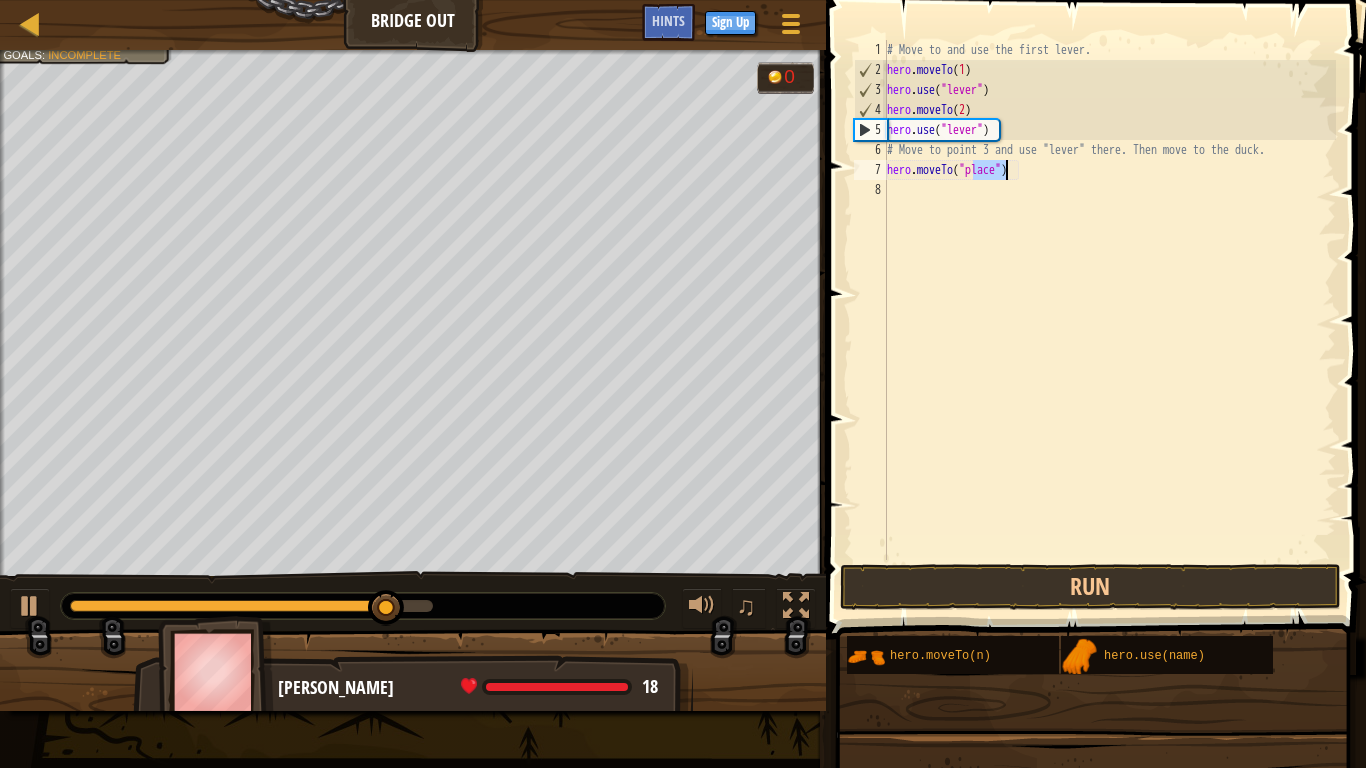 click on "# Move to and use the first lever. hero . moveTo ( 1 ) hero . use ( "lever" ) hero . moveTo ( 2 ) hero . use ( "lever" ) # Move to point 3 and use "lever" there. Then move to the duck. hero . moveTo ( "place" )" at bounding box center [1109, 320] 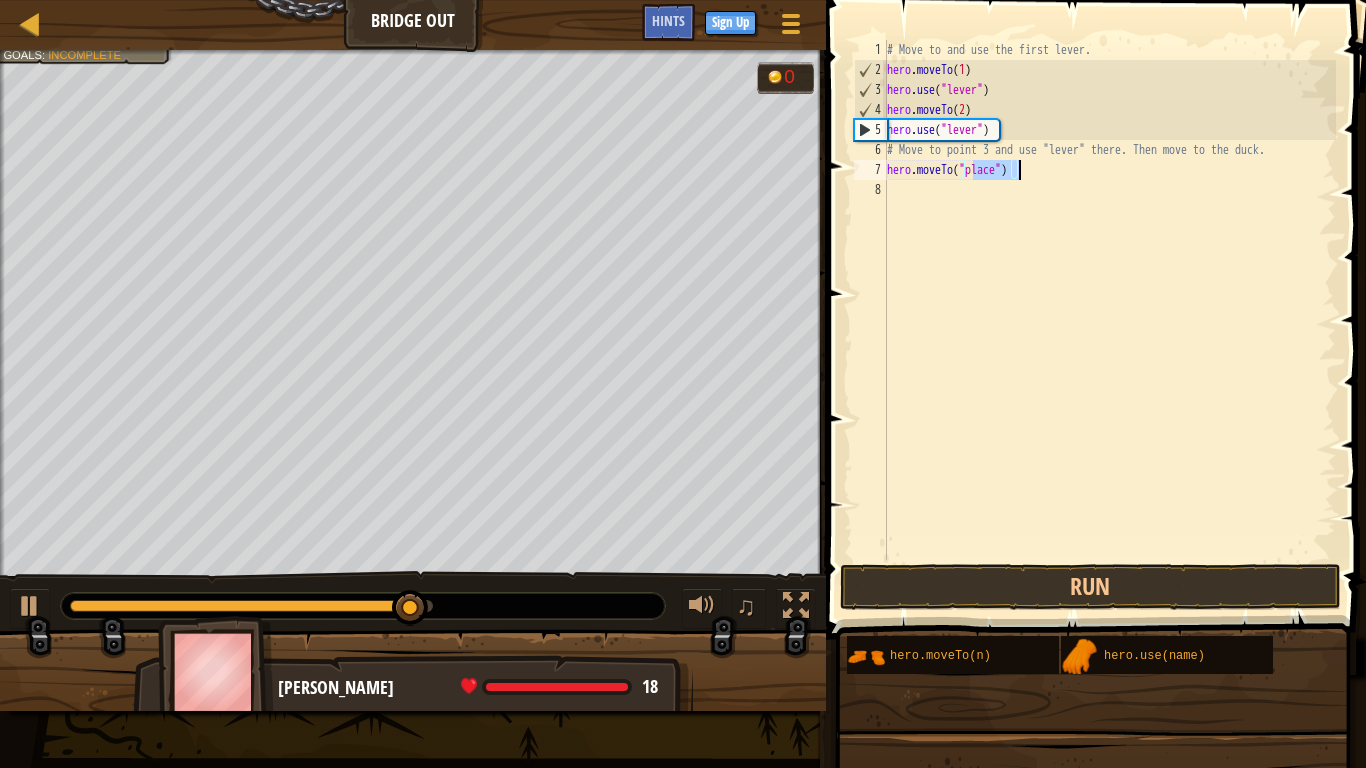 click on "# Move to and use the first lever. hero . moveTo ( 1 ) hero . use ( "lever" ) hero . moveTo ( 2 ) hero . use ( "lever" ) # Move to point 3 and use "lever" there. Then move to the duck. hero . moveTo ( "place" )" at bounding box center (1109, 300) 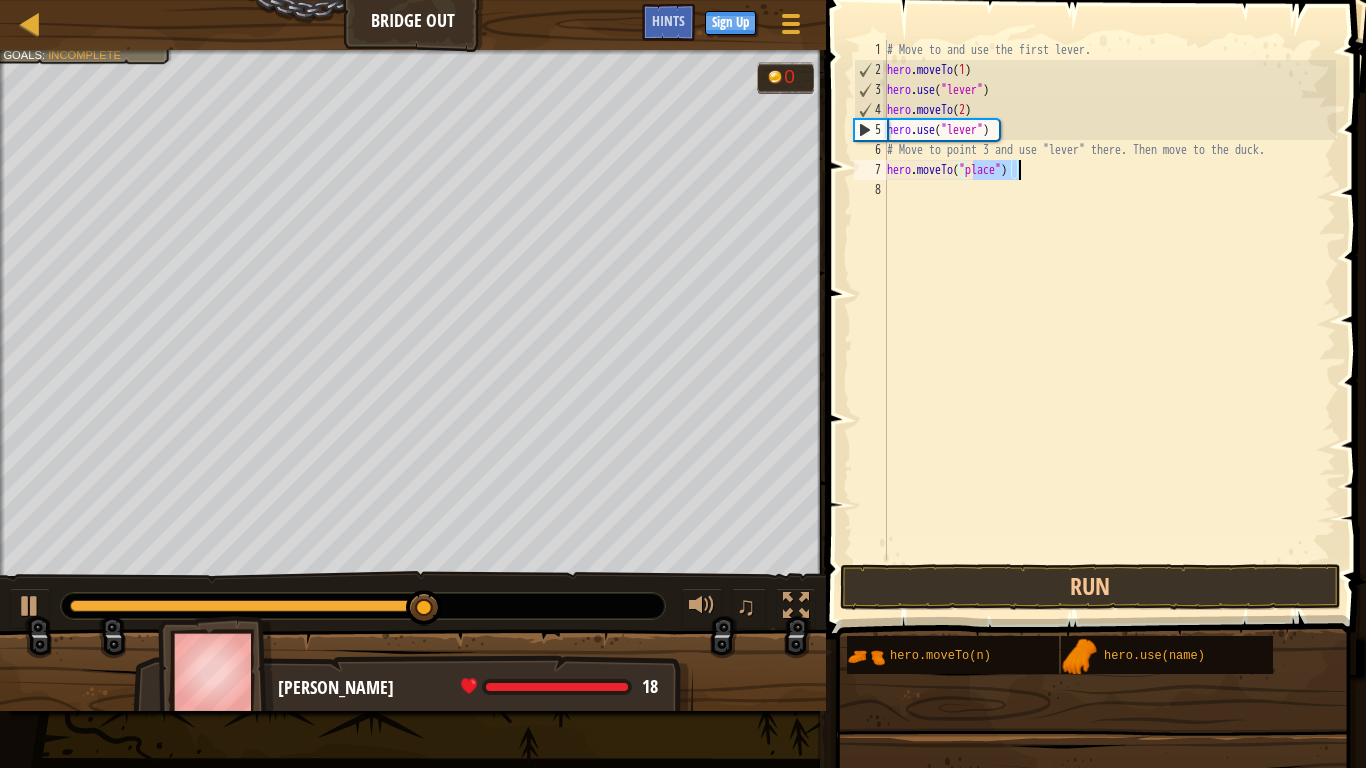 click on "# Move to and use the first lever. hero . moveTo ( 1 ) hero . use ( "lever" ) hero . moveTo ( 2 ) hero . use ( "lever" ) # Move to point 3 and use "lever" there. Then move to the duck. hero . moveTo ( "place" )" at bounding box center [1109, 300] 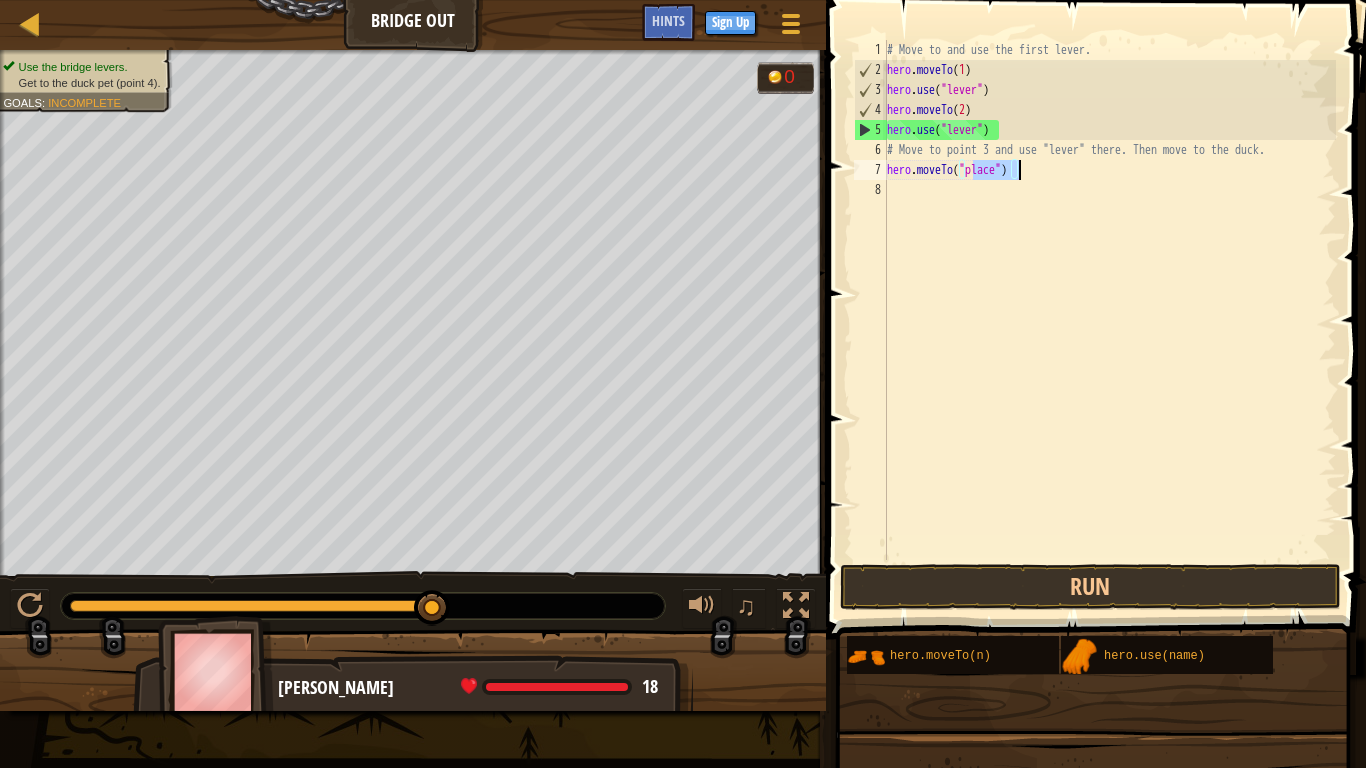 click on "# Move to and use the first lever. hero . moveTo ( 1 ) hero . use ( "lever" ) hero . moveTo ( 2 ) hero . use ( "lever" ) # Move to point 3 and use "lever" there. Then move to the duck. hero . moveTo ( "place" )" at bounding box center [1109, 300] 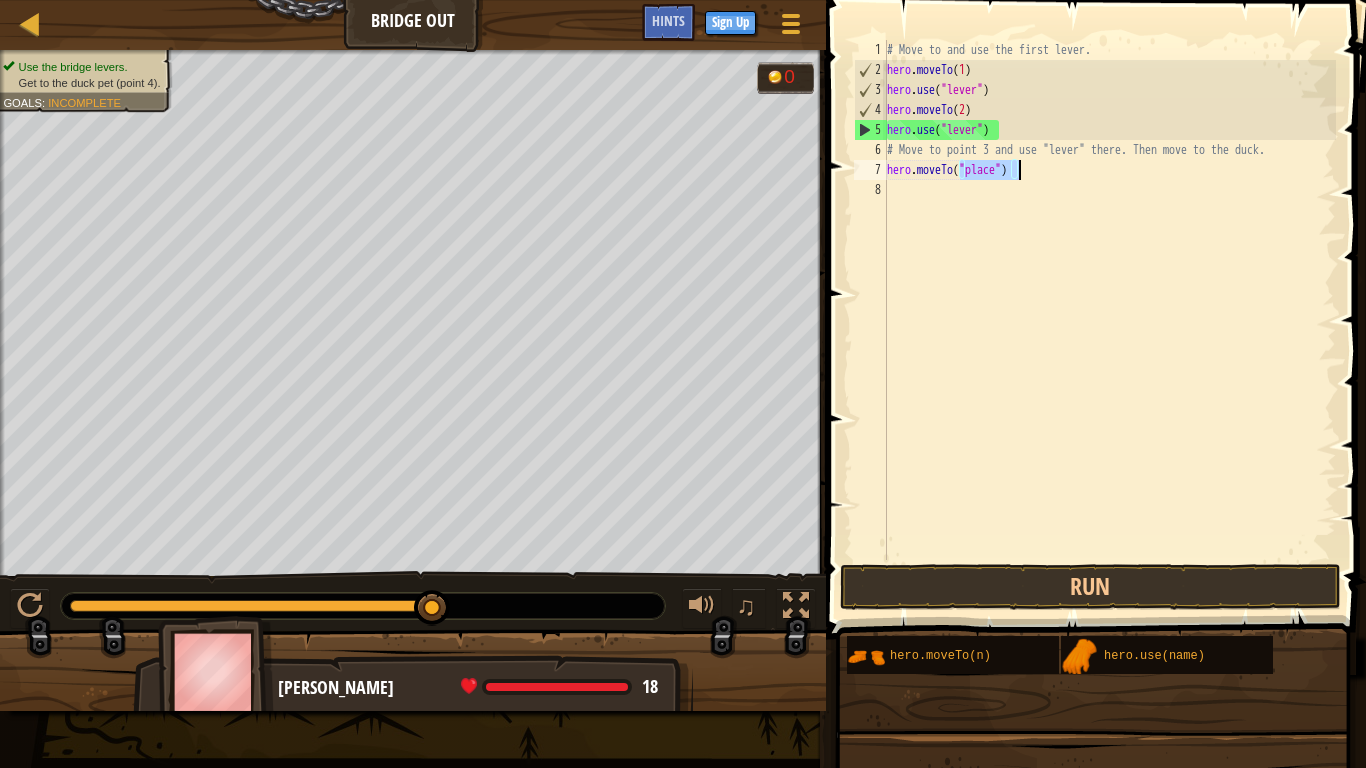 click on "# Move to and use the first lever. hero . moveTo ( 1 ) hero . use ( "lever" ) hero . moveTo ( 2 ) hero . use ( "lever" ) # Move to point 3 and use "lever" there. Then move to the duck. hero . moveTo ( "place" )" at bounding box center [1109, 320] 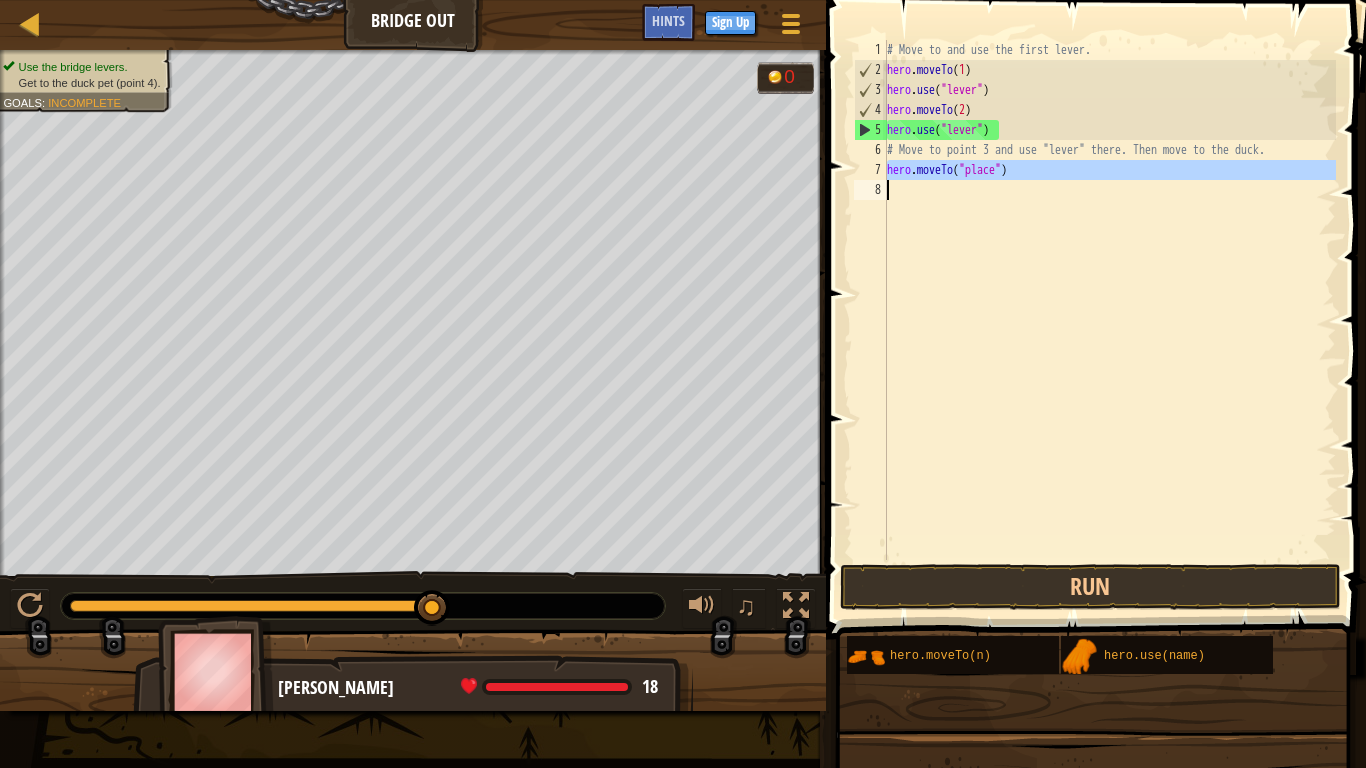 click on "# Move to and use the first lever. hero . moveTo ( 1 ) hero . use ( "lever" ) hero . moveTo ( 2 ) hero . use ( "lever" ) # Move to point 3 and use "lever" there. Then move to the duck. hero . moveTo ( "place" )" at bounding box center (1109, 320) 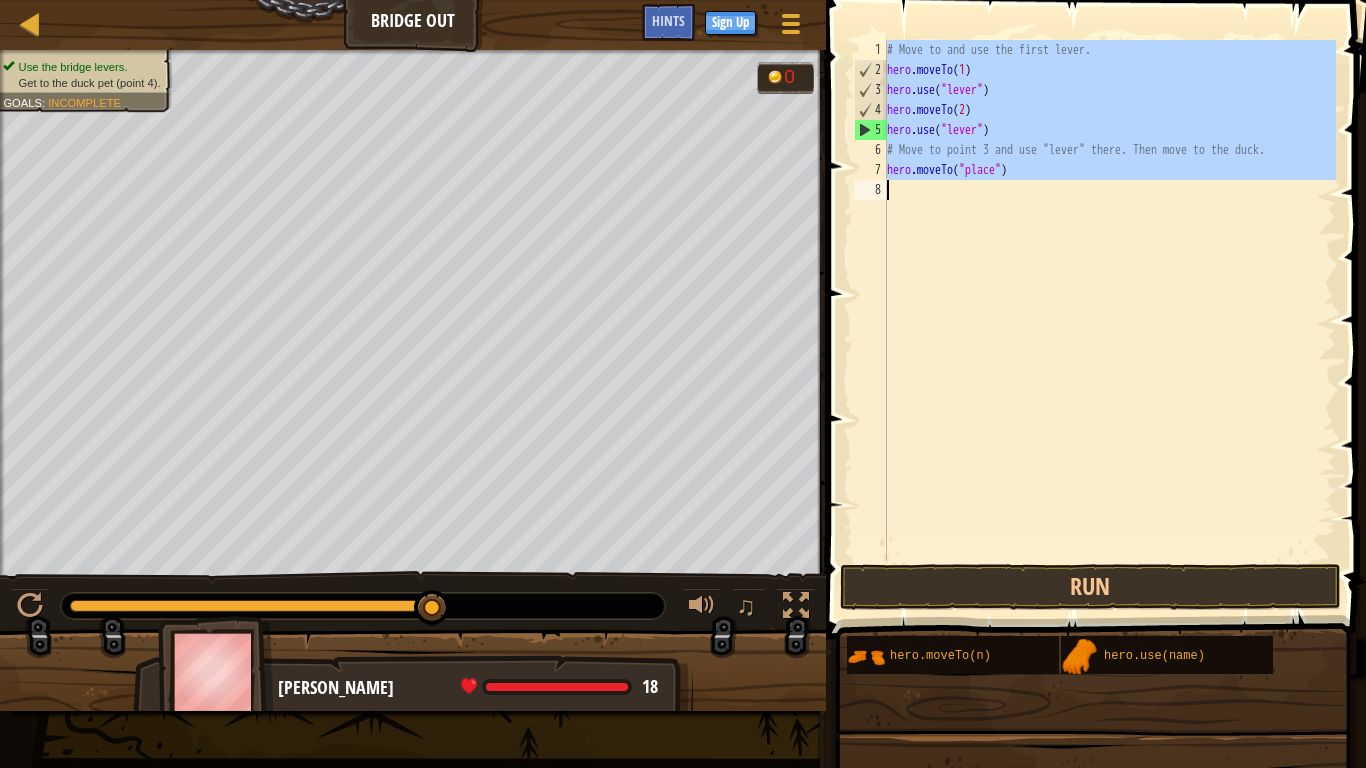 click on "# Move to and use the first lever. hero . moveTo ( 1 ) hero . use ( "lever" ) hero . moveTo ( 2 ) hero . use ( "lever" ) # Move to point 3 and use "lever" there. Then move to the duck. hero . moveTo ( "place" )" at bounding box center [1109, 300] 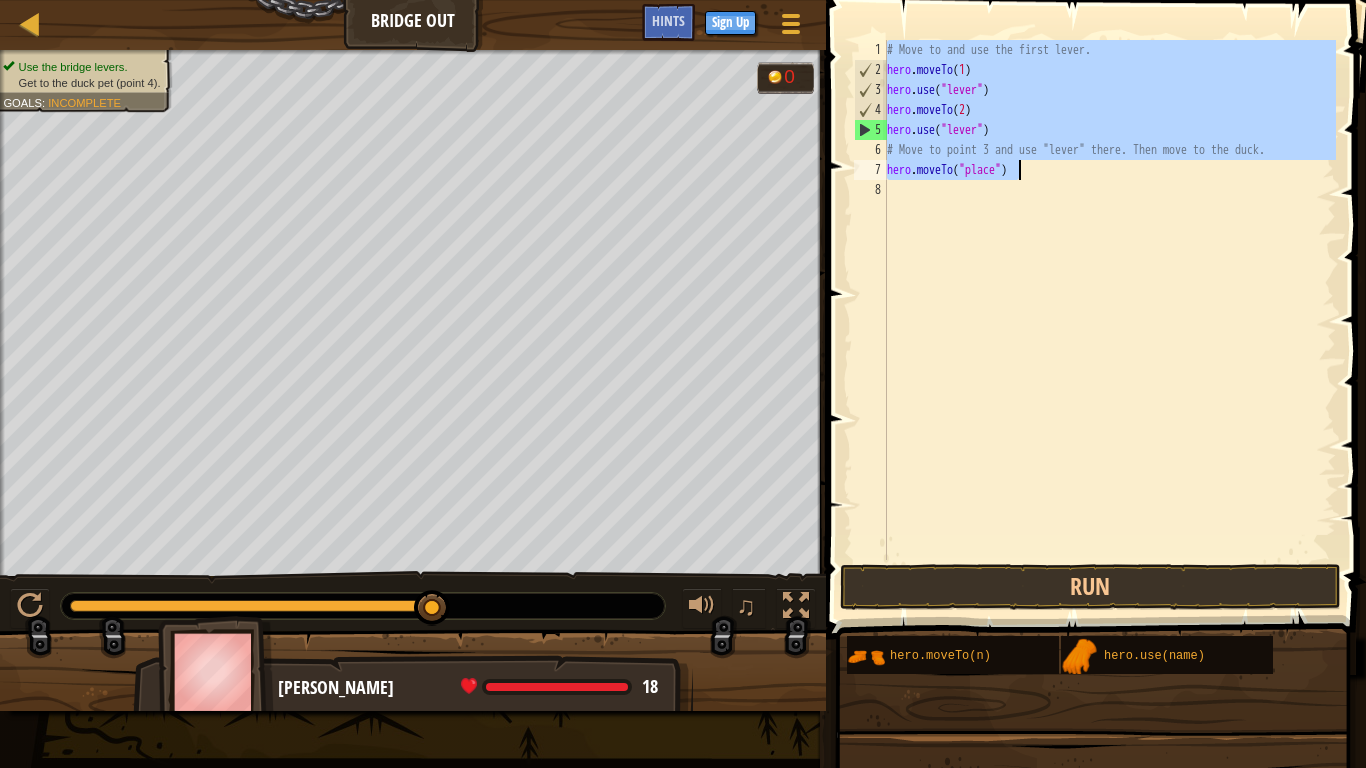 click on "# Move to and use the first lever. hero . moveTo ( 1 ) hero . use ( "lever" ) hero . moveTo ( 2 ) hero . use ( "lever" ) # Move to point 3 and use "lever" there. Then move to the duck. hero . moveTo ( "place" )" at bounding box center (1109, 320) 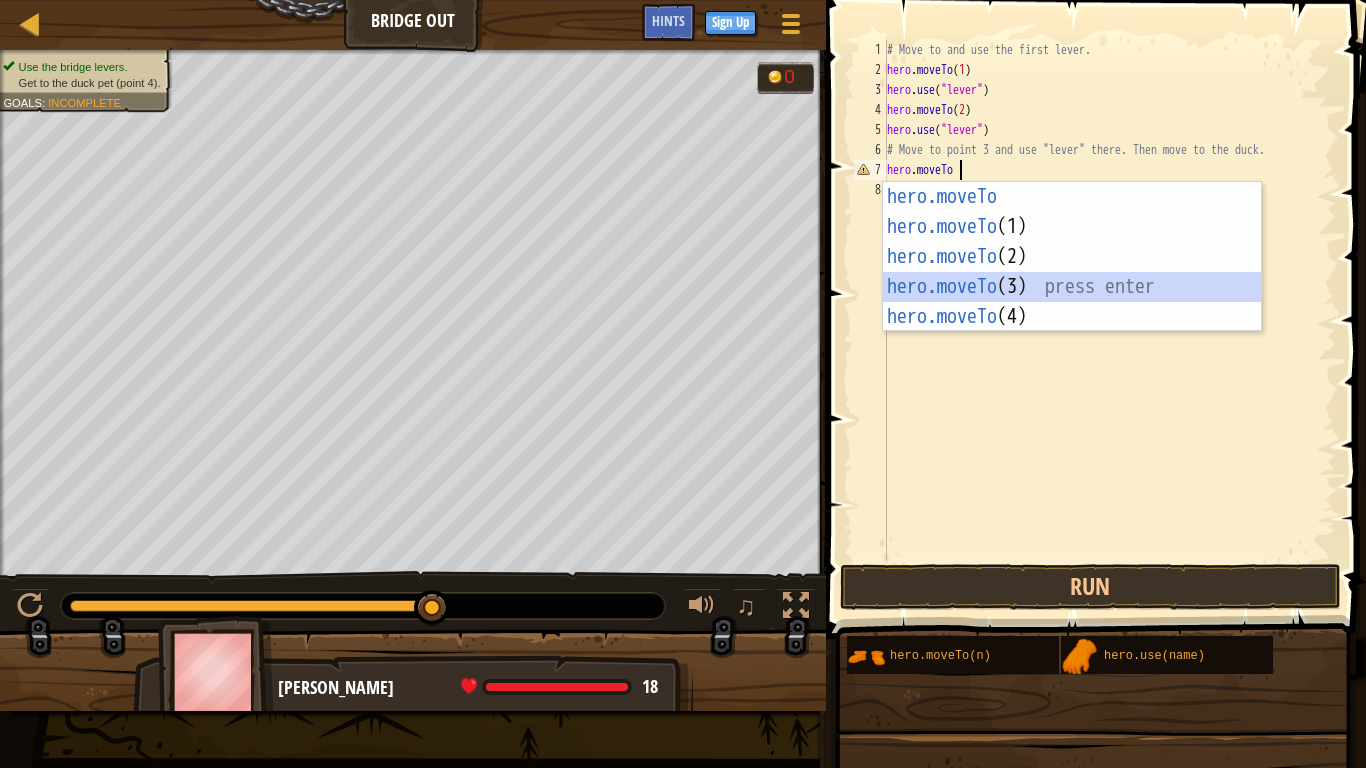 click on "hero.moveTo press enter hero.moveTo (1) press enter hero.moveTo (2) press enter hero.moveTo (3) press enter hero.moveTo (4) press enter" at bounding box center [1072, 287] 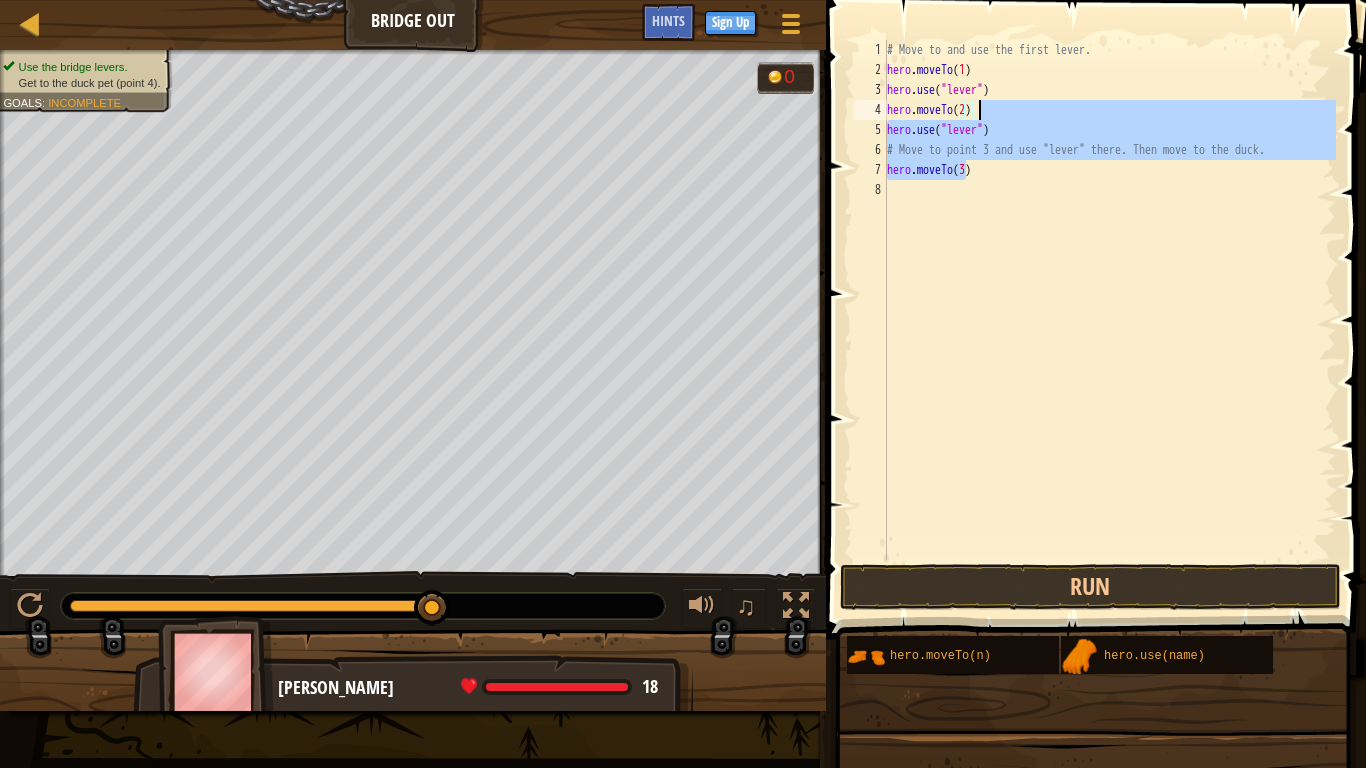 click on "# Move to and use the first lever. hero . moveTo ( 1 ) hero . use ( "lever" ) hero . moveTo ( 2 ) hero . use ( "lever" ) # Move to point 3 and use "lever" there. Then move to the duck. hero . moveTo ( 3 )" at bounding box center [1109, 320] 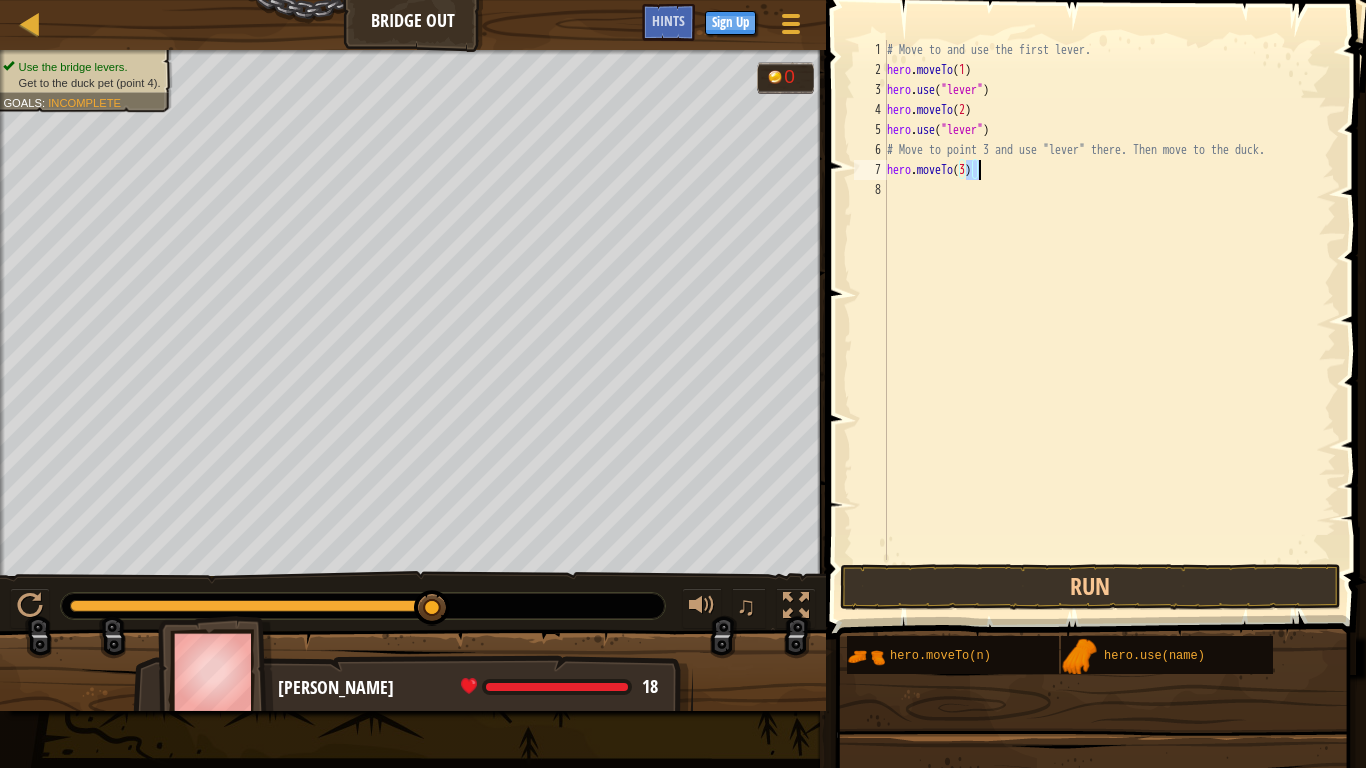 click on "# Move to and use the first lever. hero . moveTo ( 1 ) hero . use ( "lever" ) hero . moveTo ( 2 ) hero . use ( "lever" ) # Move to point 3 and use "lever" there. Then move to the duck. hero . moveTo ( 3 )" at bounding box center [1109, 320] 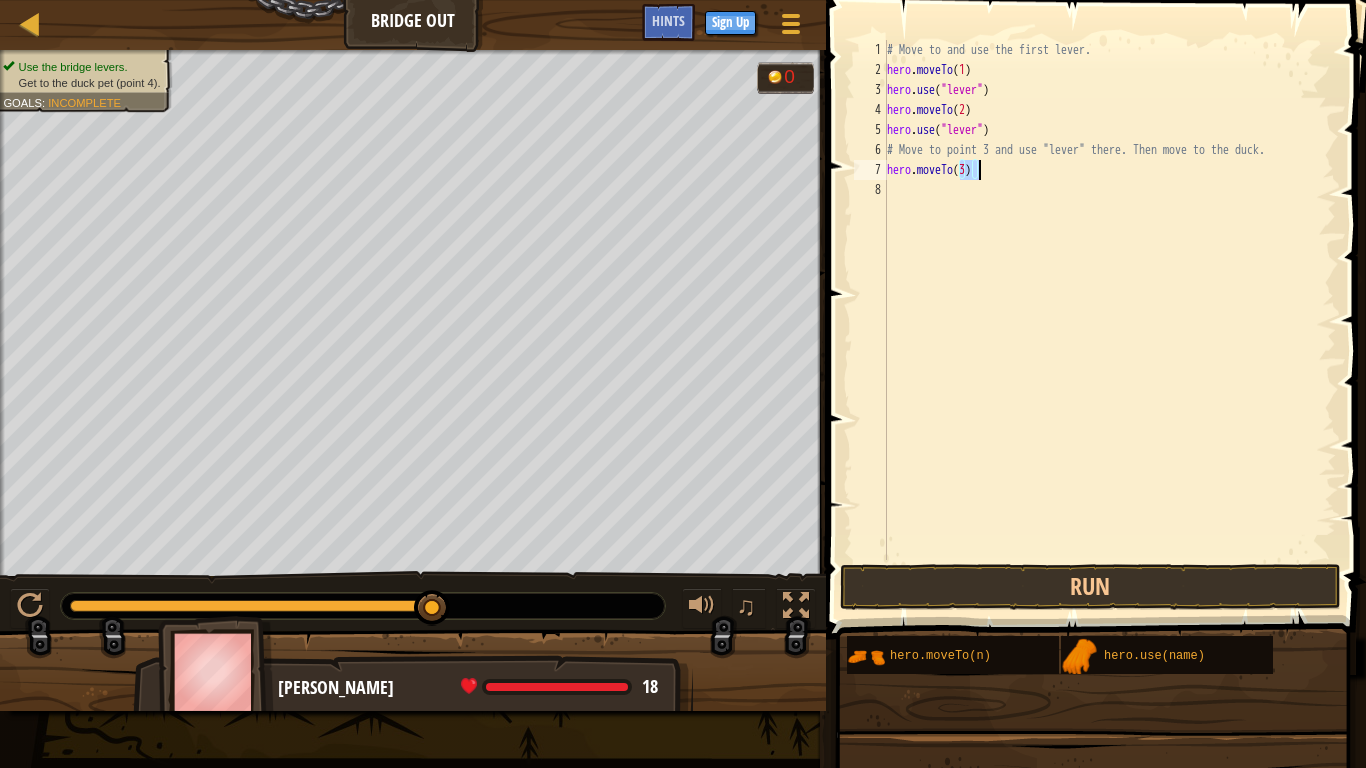type on "hero.moveTo(3)" 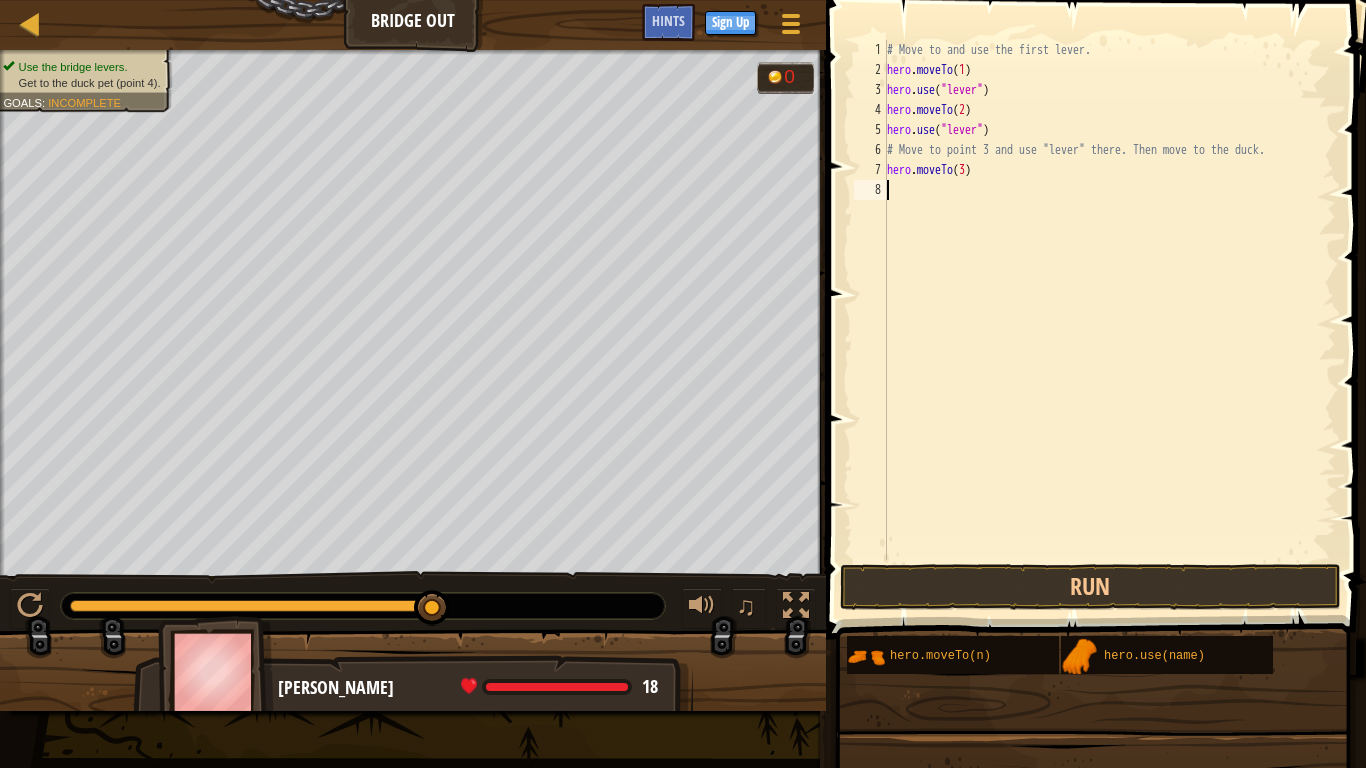 click on "8" at bounding box center [870, 190] 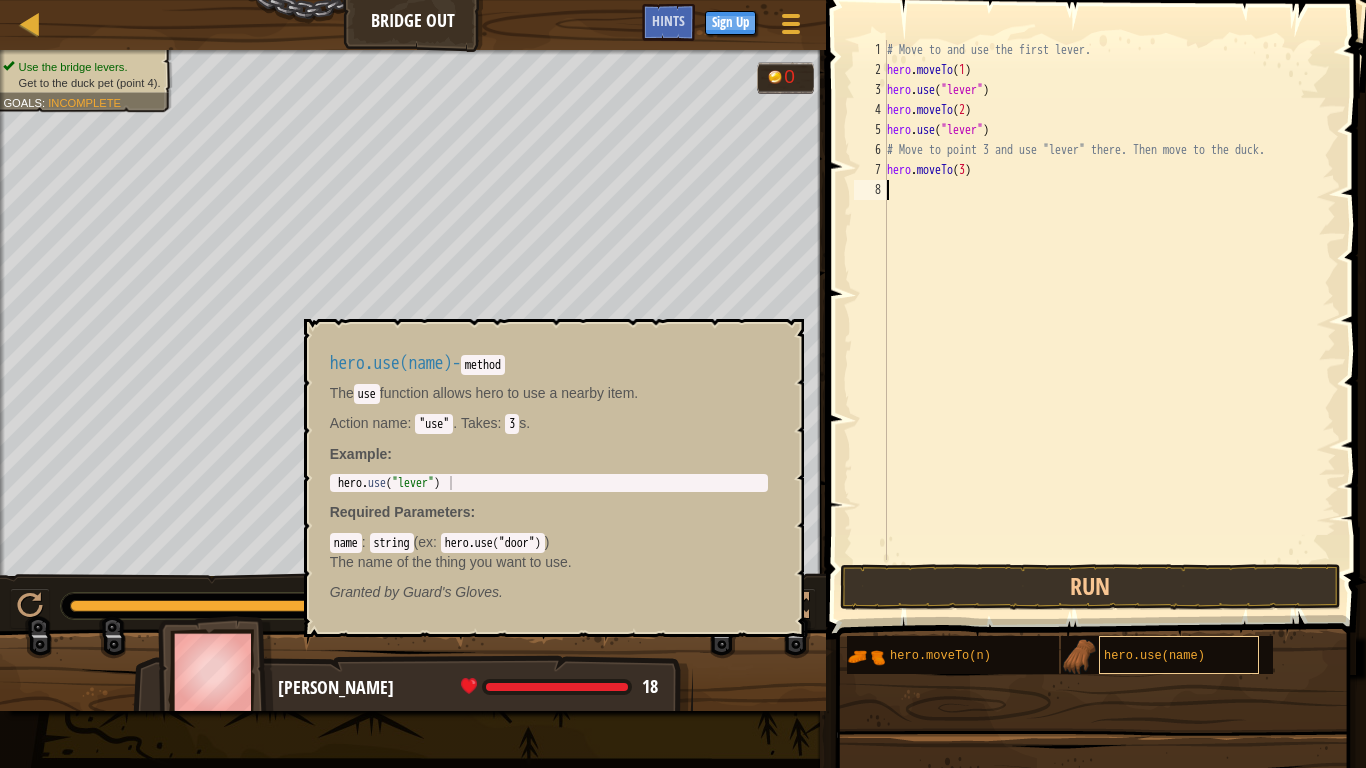 click on "hero.use(name)" at bounding box center (1154, 656) 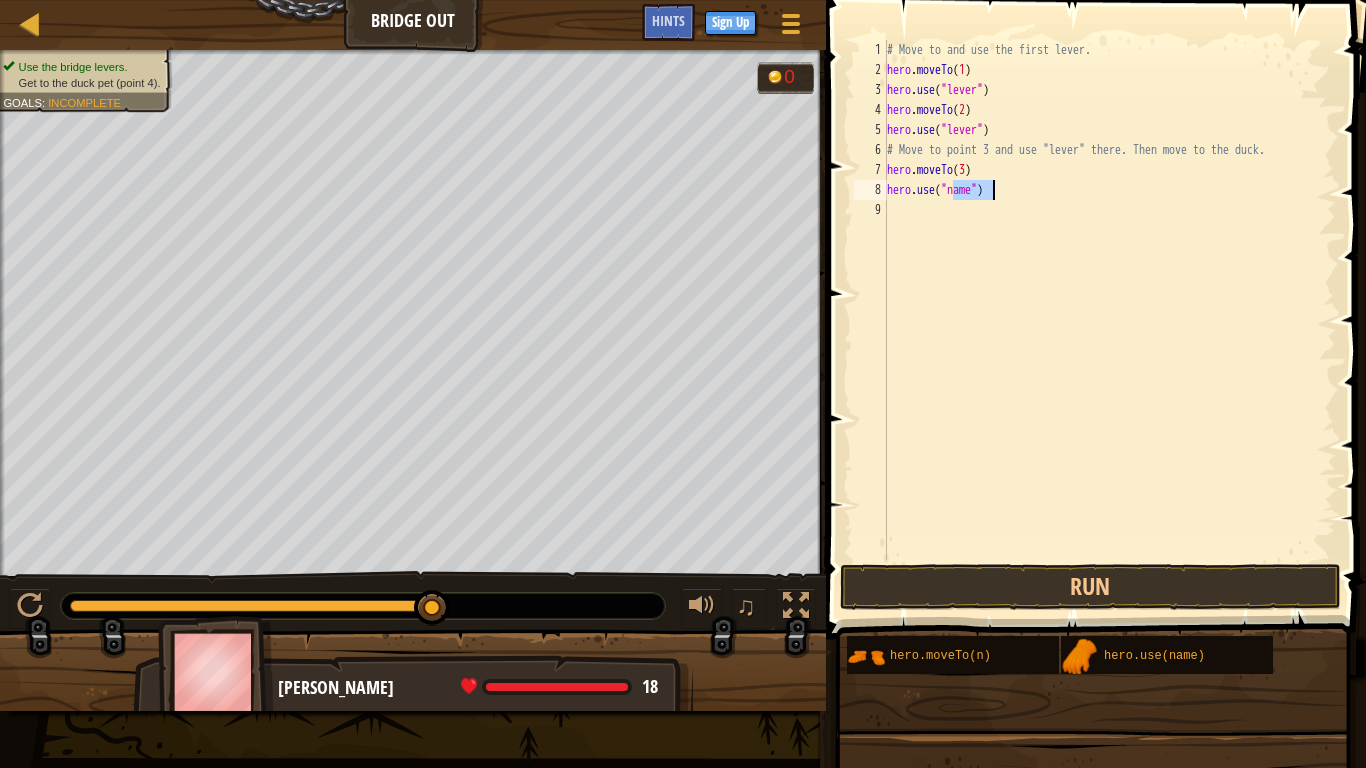 click on "# Move to and use the first lever. hero . moveTo ( 1 ) hero . use ( "lever" ) hero . moveTo ( 2 ) hero . use ( "lever" ) # Move to point 3 and use "lever" there. Then move to the duck. hero . moveTo ( 3 ) hero . use ( "name" )" at bounding box center [1109, 320] 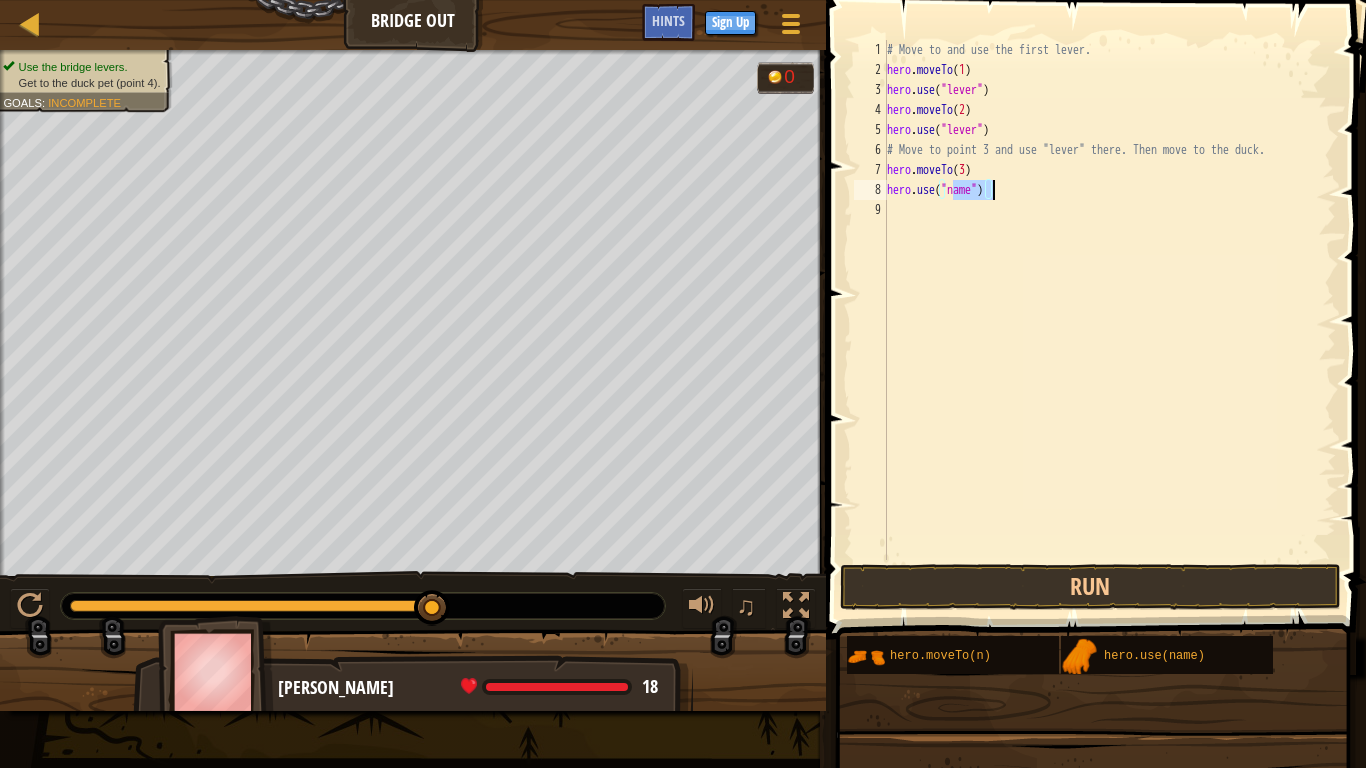 click on "# Move to and use the first lever. hero . moveTo ( 1 ) hero . use ( "lever" ) hero . moveTo ( 2 ) hero . use ( "lever" ) # Move to point 3 and use "lever" there. Then move to the duck. hero . moveTo ( 3 ) hero . use ( "name" )" at bounding box center [1109, 300] 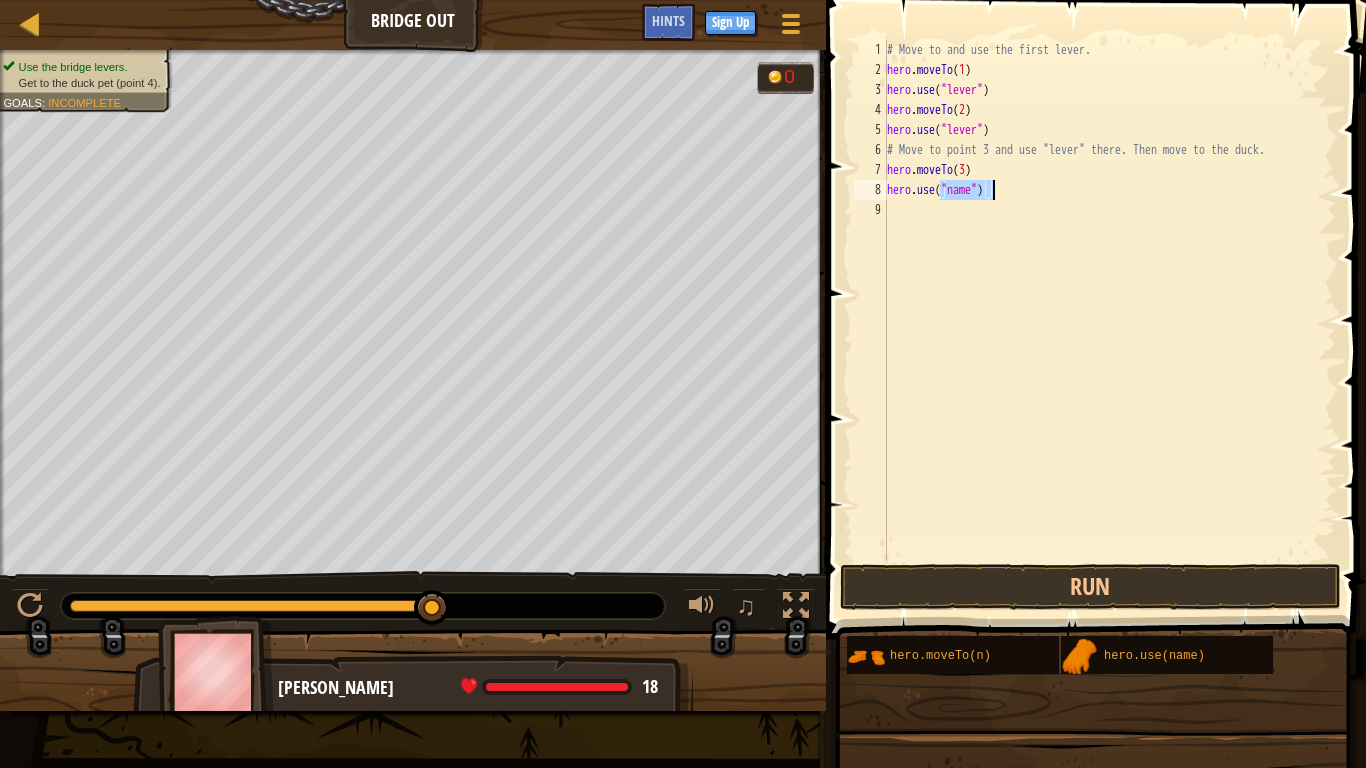 click on "# Move to and use the first lever. hero . moveTo ( 1 ) hero . use ( "lever" ) hero . moveTo ( 2 ) hero . use ( "lever" ) # Move to point 3 and use "lever" there. Then move to the duck. hero . moveTo ( 3 ) hero . use ( "name" )" at bounding box center [1109, 320] 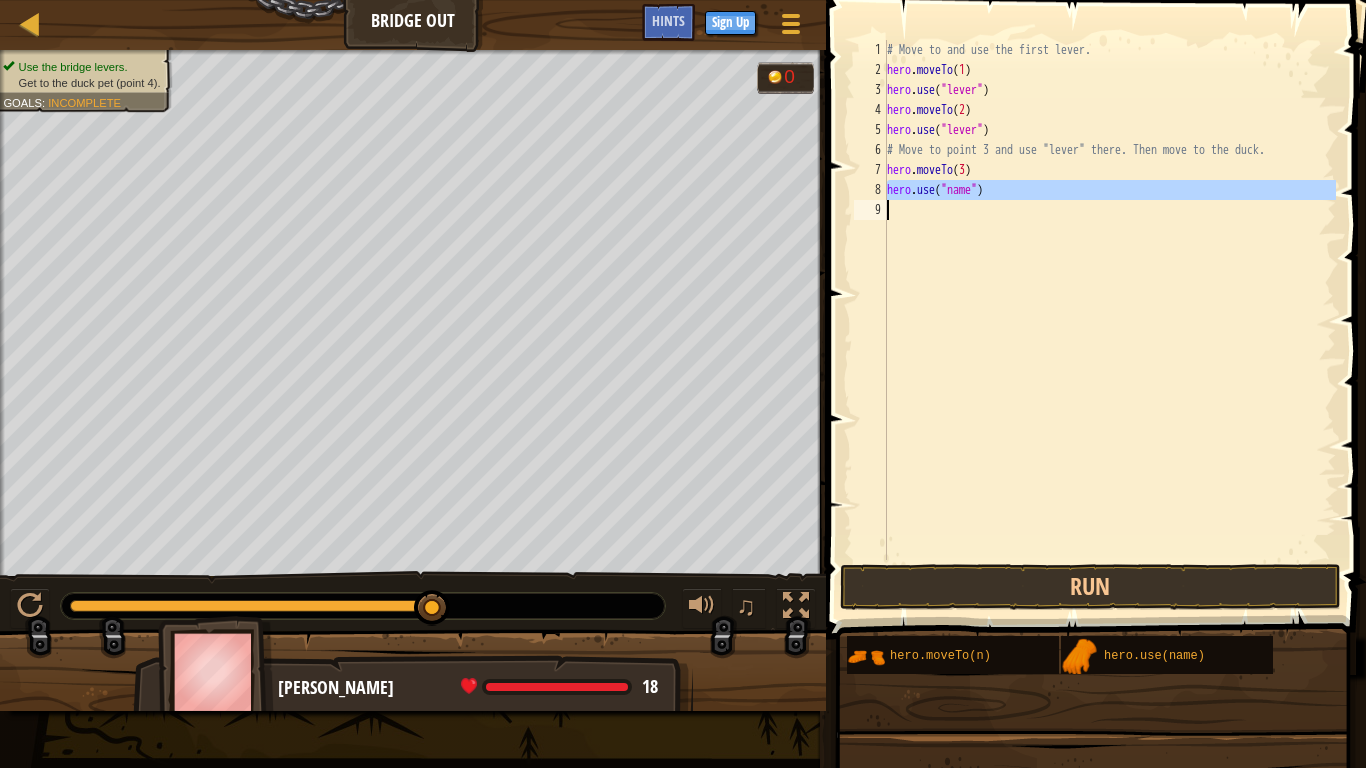 click on "# Move to and use the first lever. hero . moveTo ( 1 ) hero . use ( "lever" ) hero . moveTo ( 2 ) hero . use ( "lever" ) # Move to point 3 and use "lever" there. Then move to the duck. hero . moveTo ( 3 ) hero . use ( "name" )" at bounding box center [1109, 320] 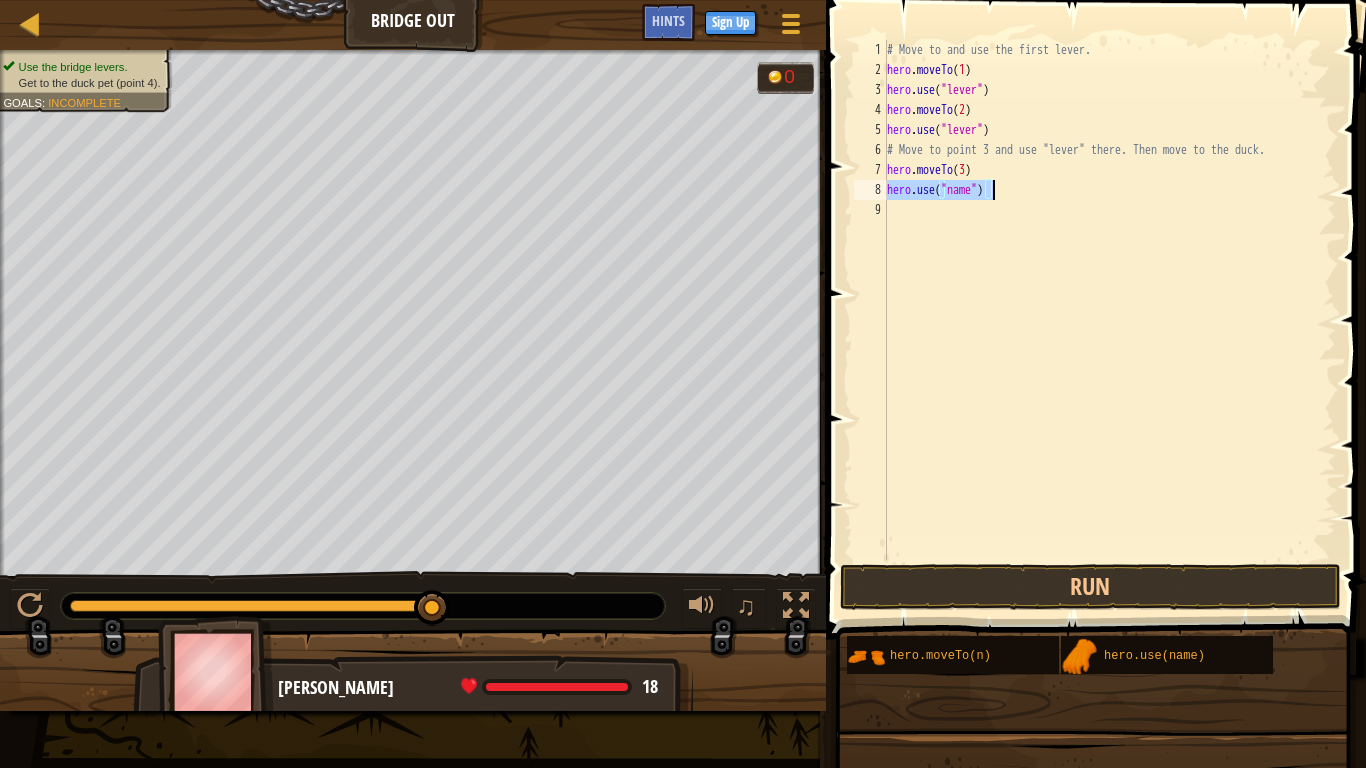 click on "# Move to and use the first lever. hero . moveTo ( 1 ) hero . use ( "lever" ) hero . moveTo ( 2 ) hero . use ( "lever" ) # Move to point 3 and use "lever" there. Then move to the duck. hero . moveTo ( 3 ) hero . use ( "name" )" at bounding box center [1109, 320] 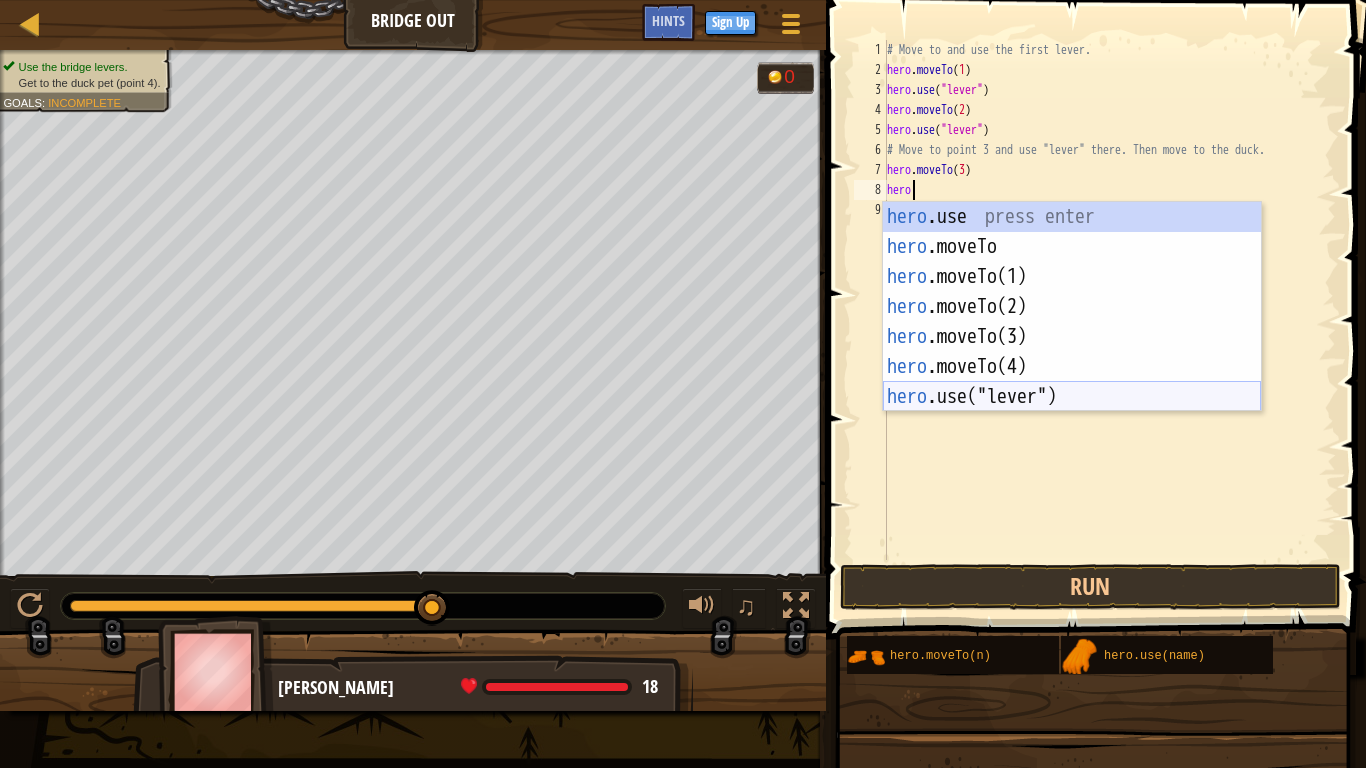 click on "hero .use press enter hero .moveTo press enter hero .moveTo(1) press enter hero .moveTo(2) press enter hero .moveTo(3) press enter hero .moveTo(4) press enter hero .use("lever") press enter" at bounding box center (1072, 337) 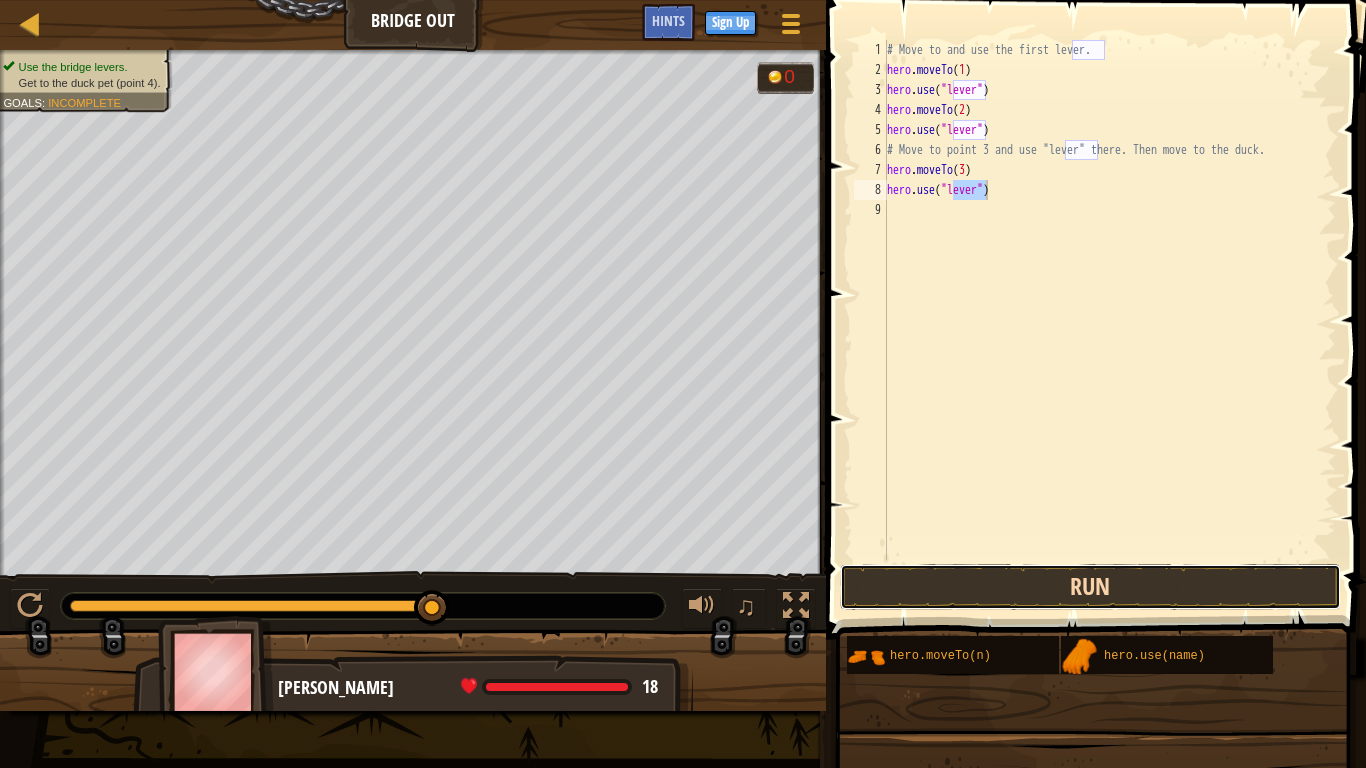 click on "Run" at bounding box center [1090, 587] 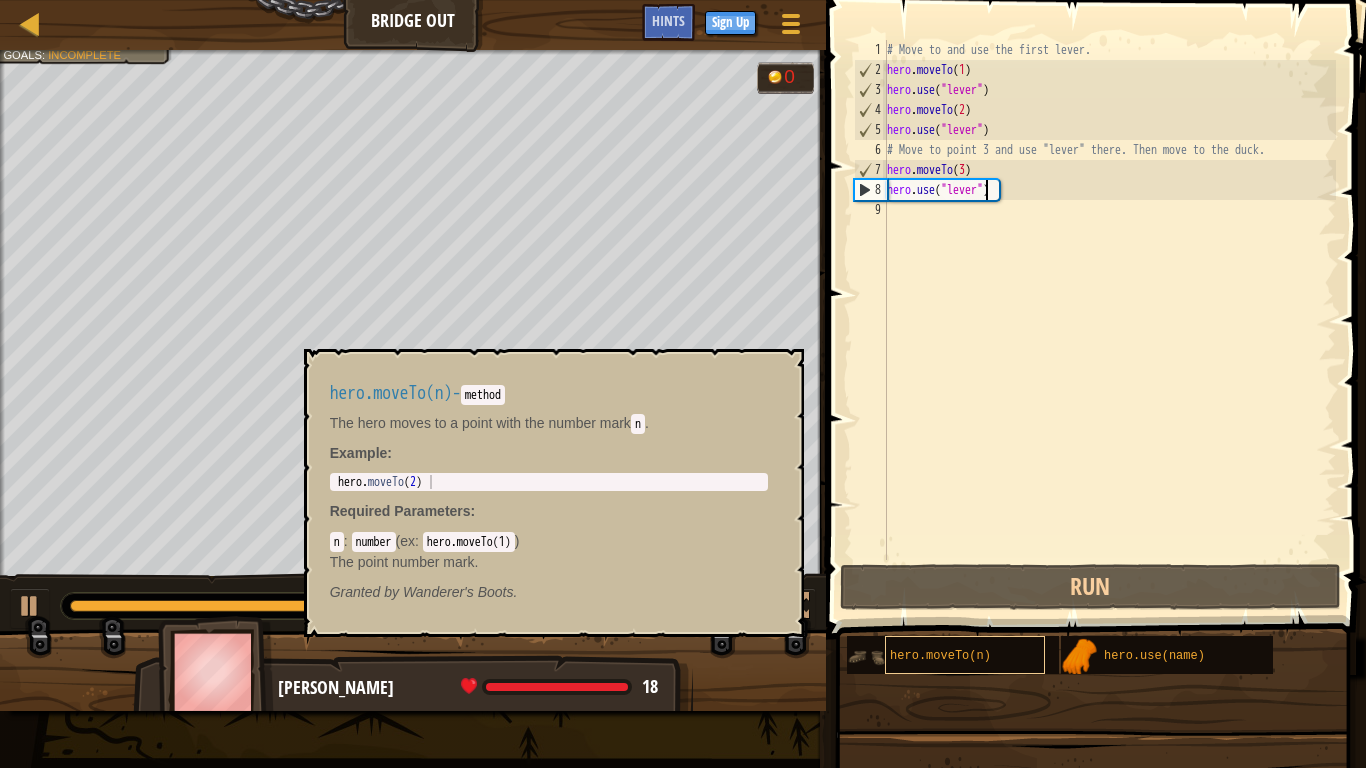 click on "hero.moveTo(n)" at bounding box center [965, 655] 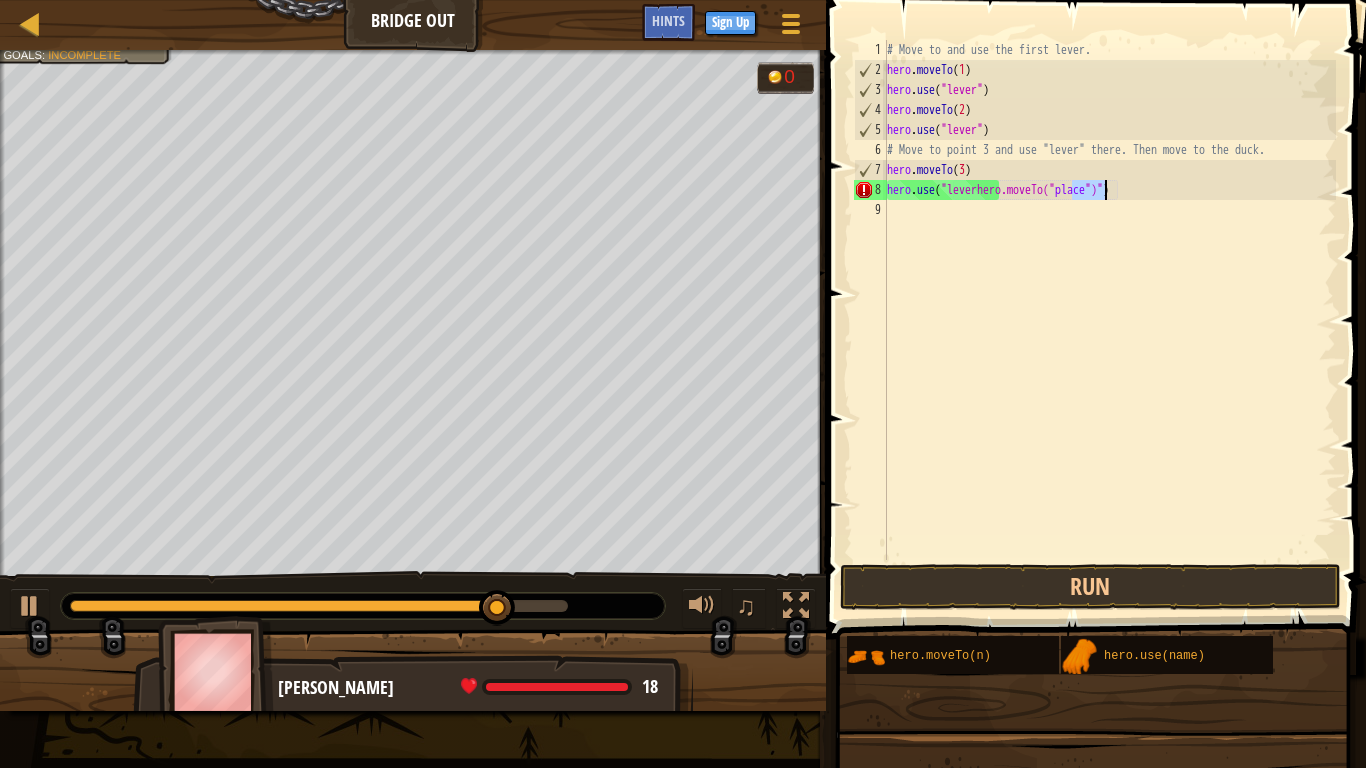 click on "# Move to and use the first lever. hero . moveTo ( 1 ) hero . use ( "lever" ) hero . moveTo ( 2 ) hero . use ( "lever" ) # Move to point 3 and use "lever" there. Then move to the duck. hero . moveTo ( 3 ) hero . use ( "leverhero.moveTo(" place ")" )" at bounding box center [1109, 320] 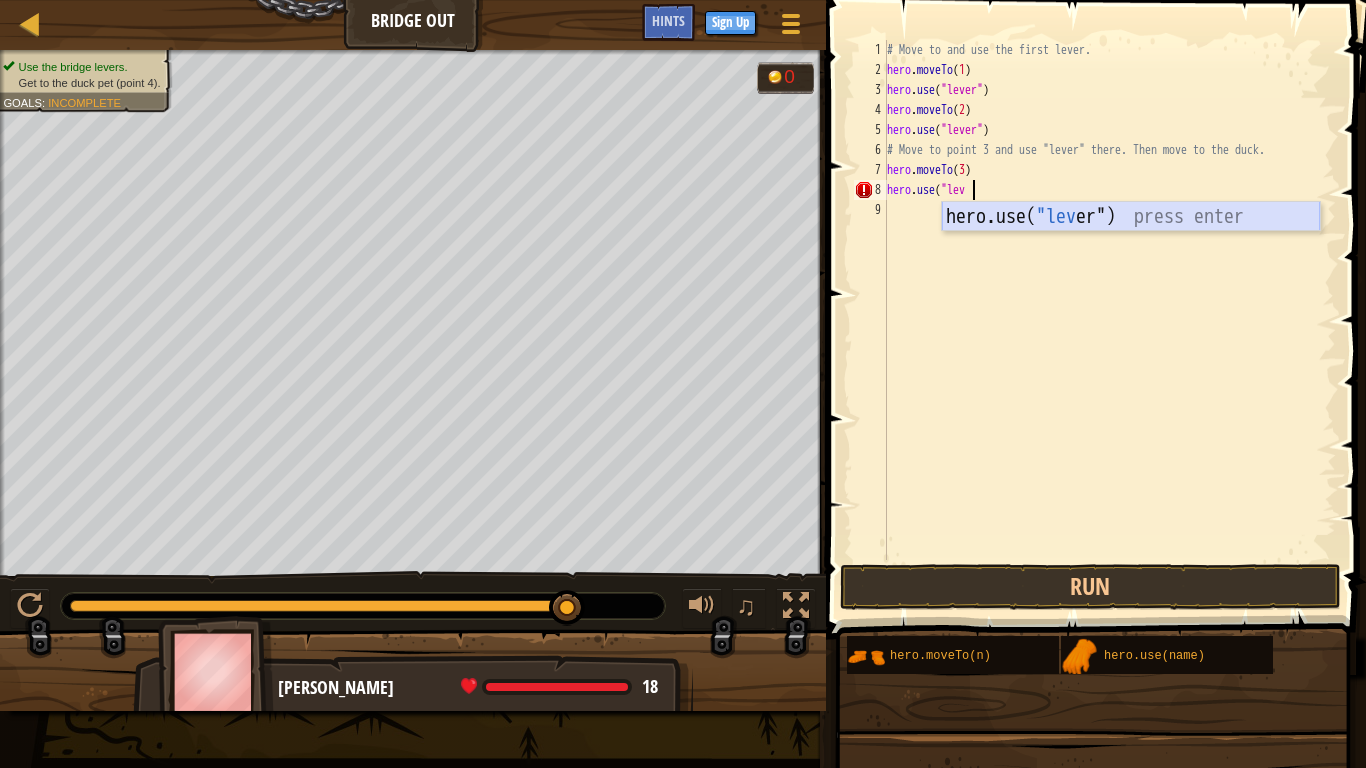 click on "hero.use( "lev er") press enter" at bounding box center [1131, 247] 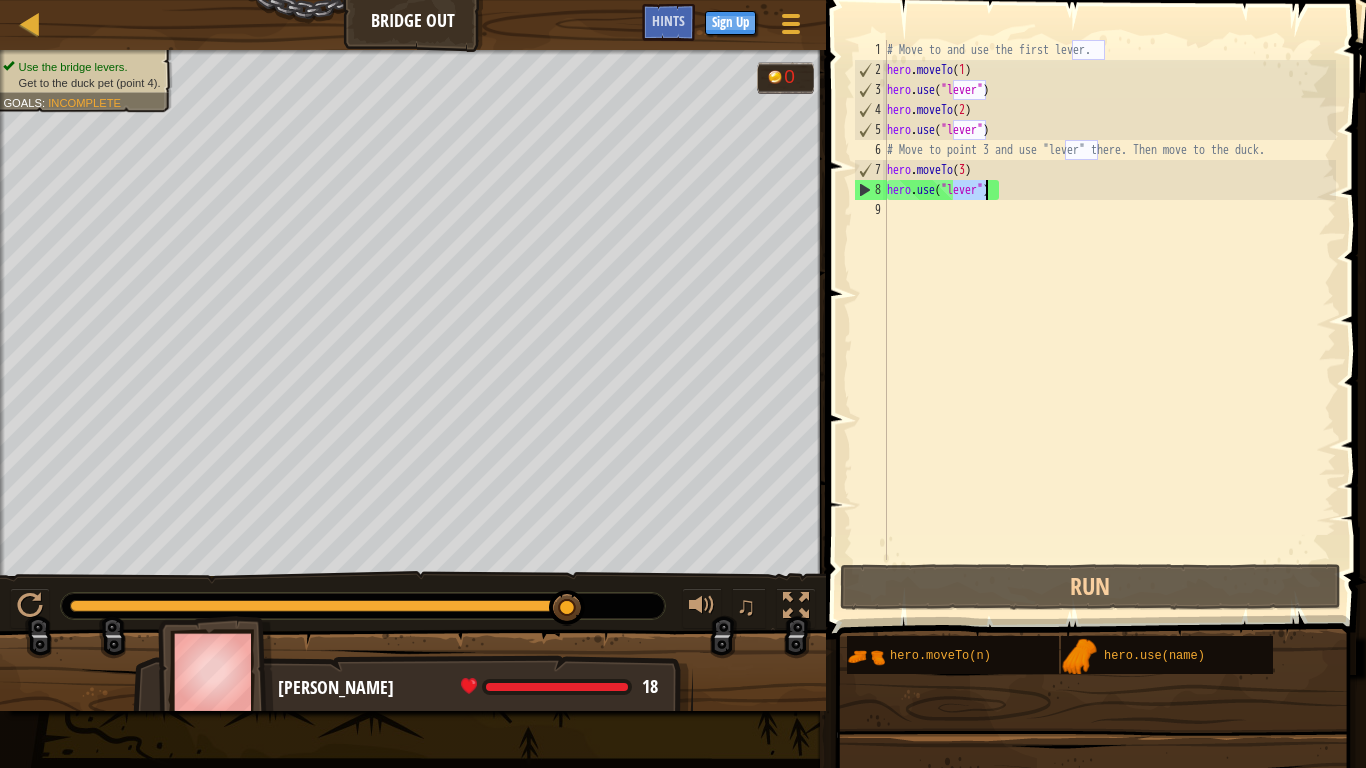 type on "hero.use("lever")" 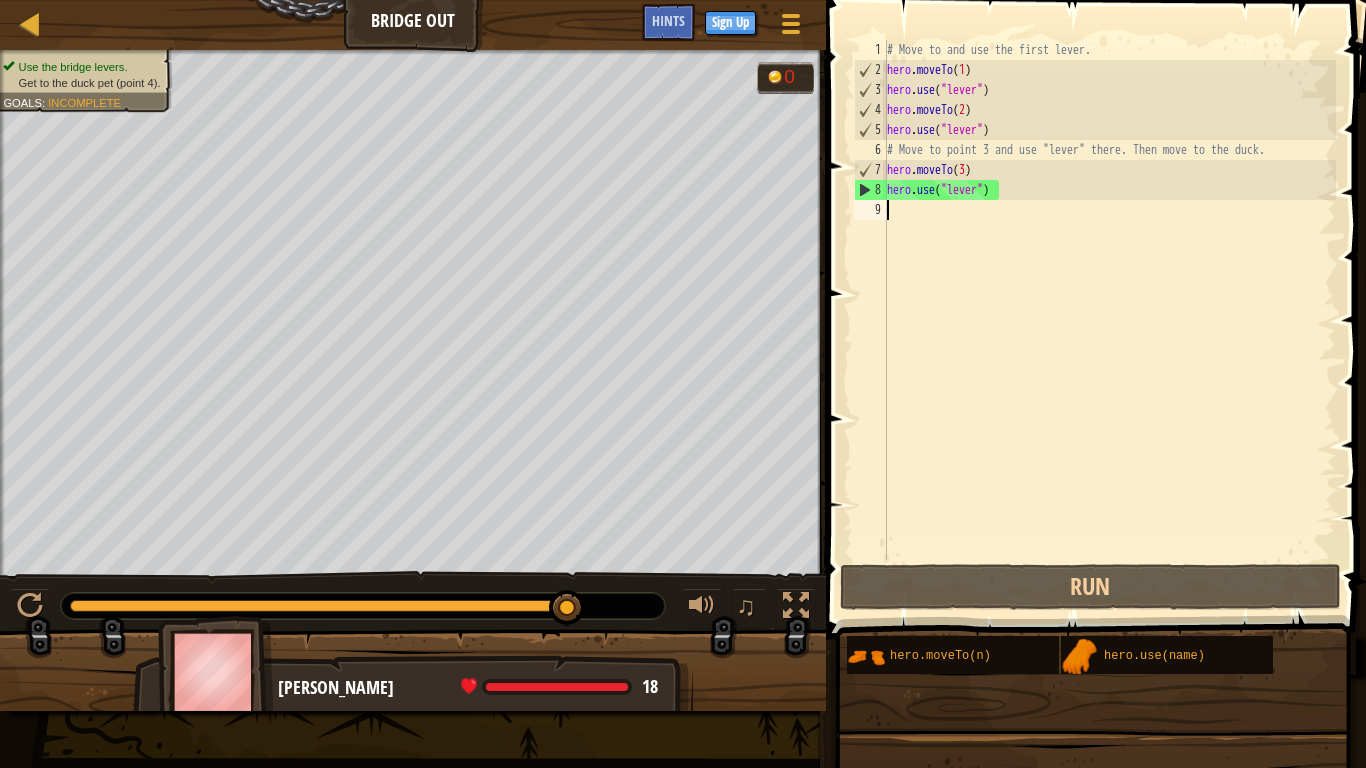 click on "9" at bounding box center [870, 210] 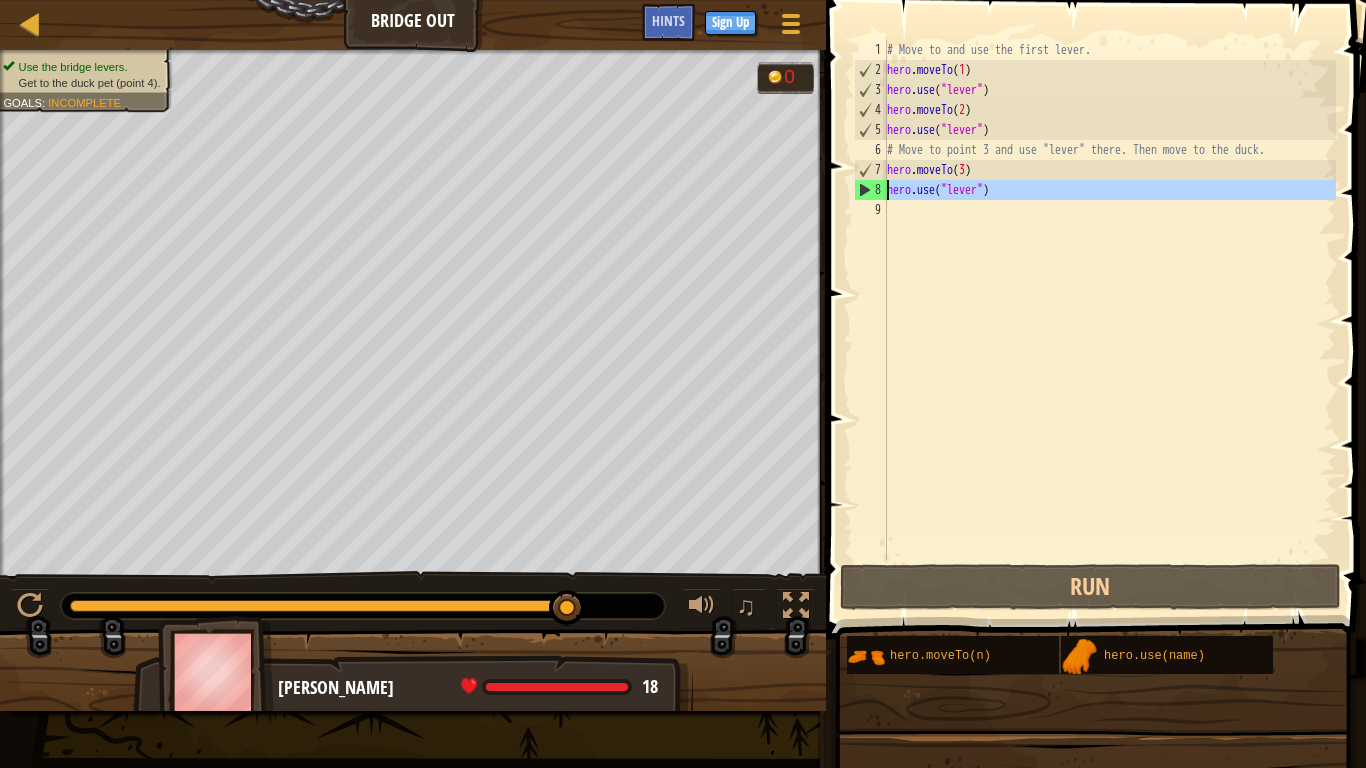 click on "8" at bounding box center (871, 190) 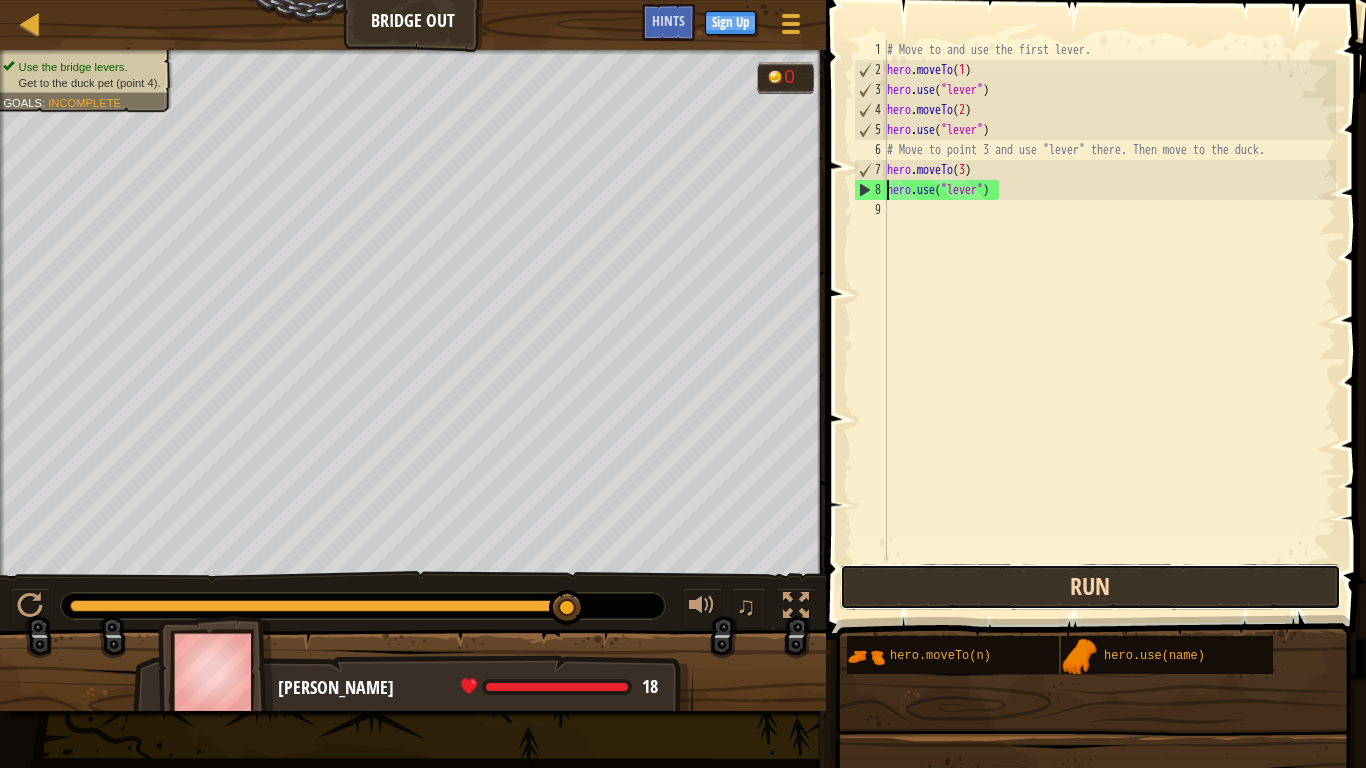 click on "Run" at bounding box center (1090, 587) 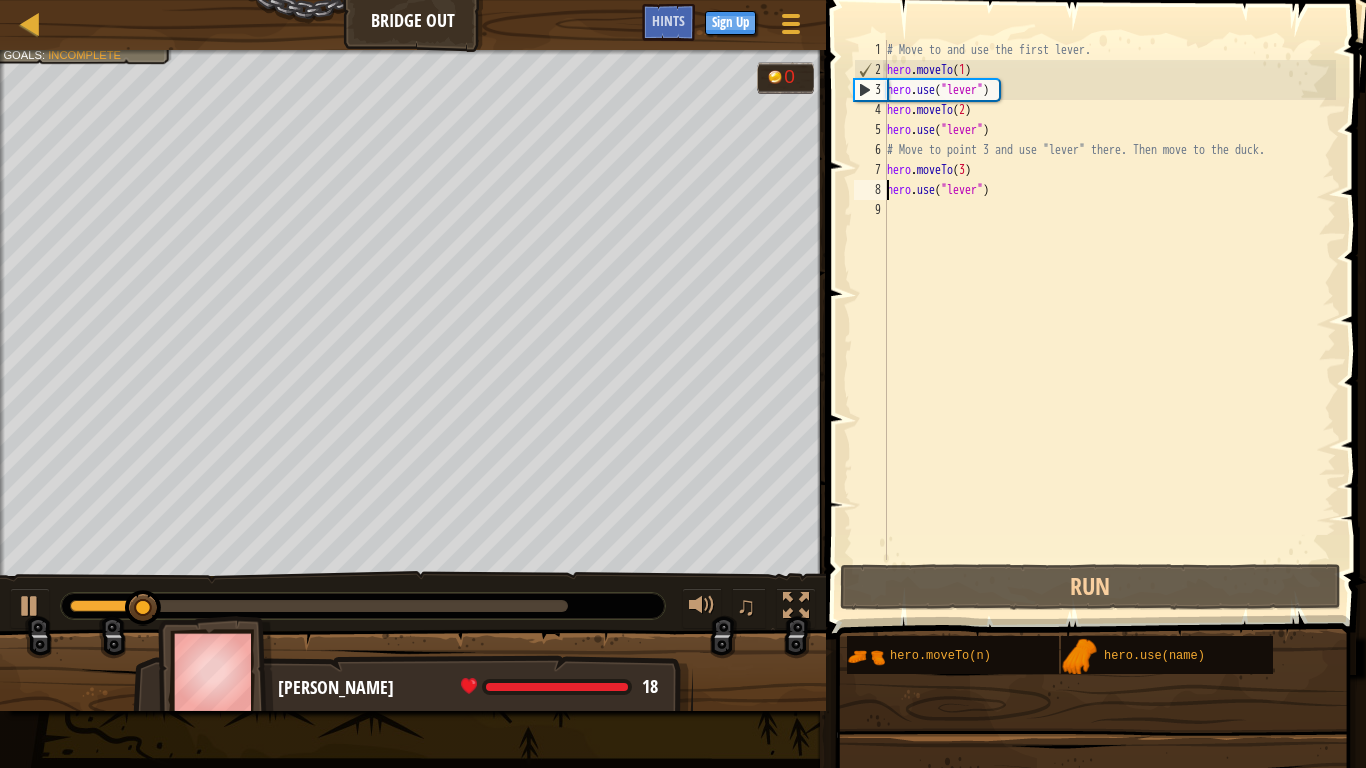 click on "# Move to and use the first lever. hero . moveTo ( 1 ) hero . use ( "lever" ) hero . moveTo ( 2 ) hero . use ( "lever" ) # Move to point 3 and use "lever" there. Then move to the duck. hero . moveTo ( 3 ) hero . use ( "lever" )" at bounding box center [1109, 320] 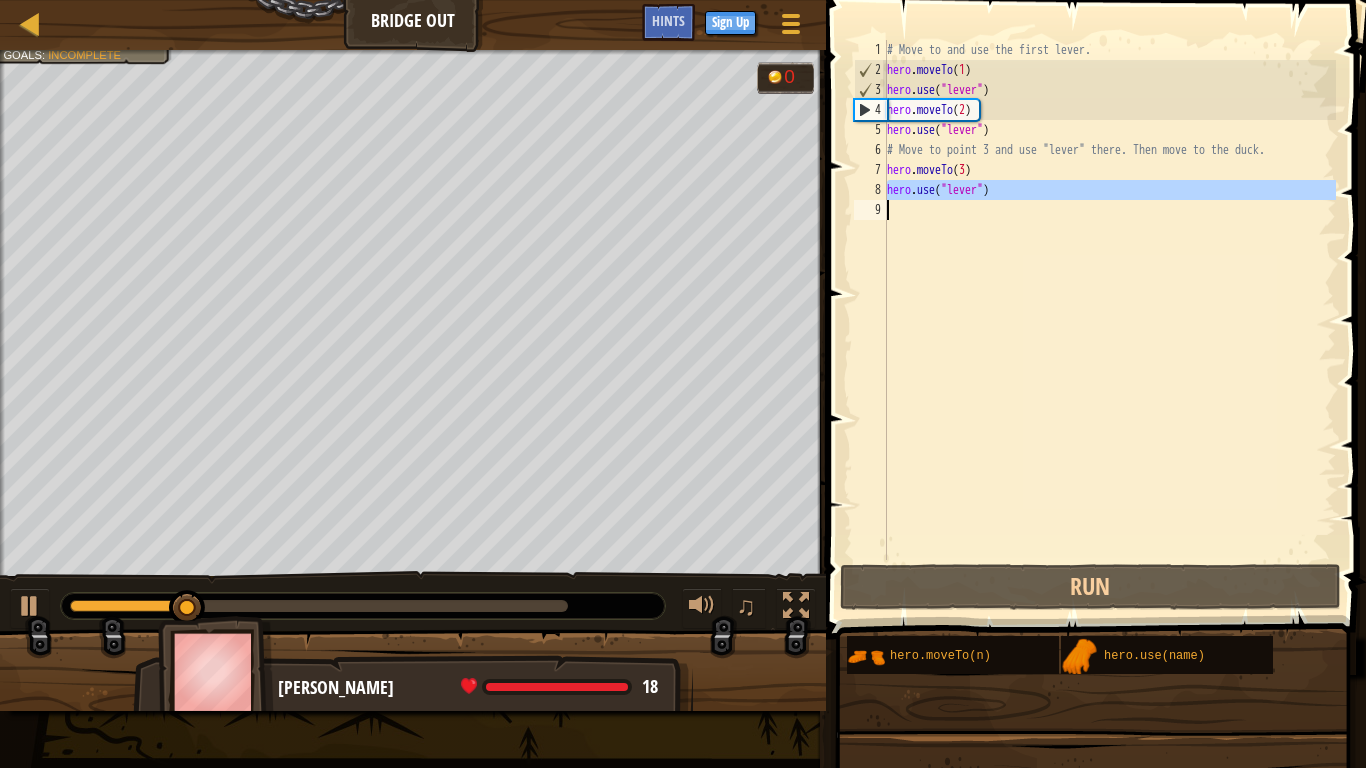 click on "# Move to and use the first lever. hero . moveTo ( 1 ) hero . use ( "lever" ) hero . moveTo ( 2 ) hero . use ( "lever" ) # Move to point 3 and use "lever" there. Then move to the duck. hero . moveTo ( 3 ) hero . use ( "lever" )" at bounding box center (1109, 300) 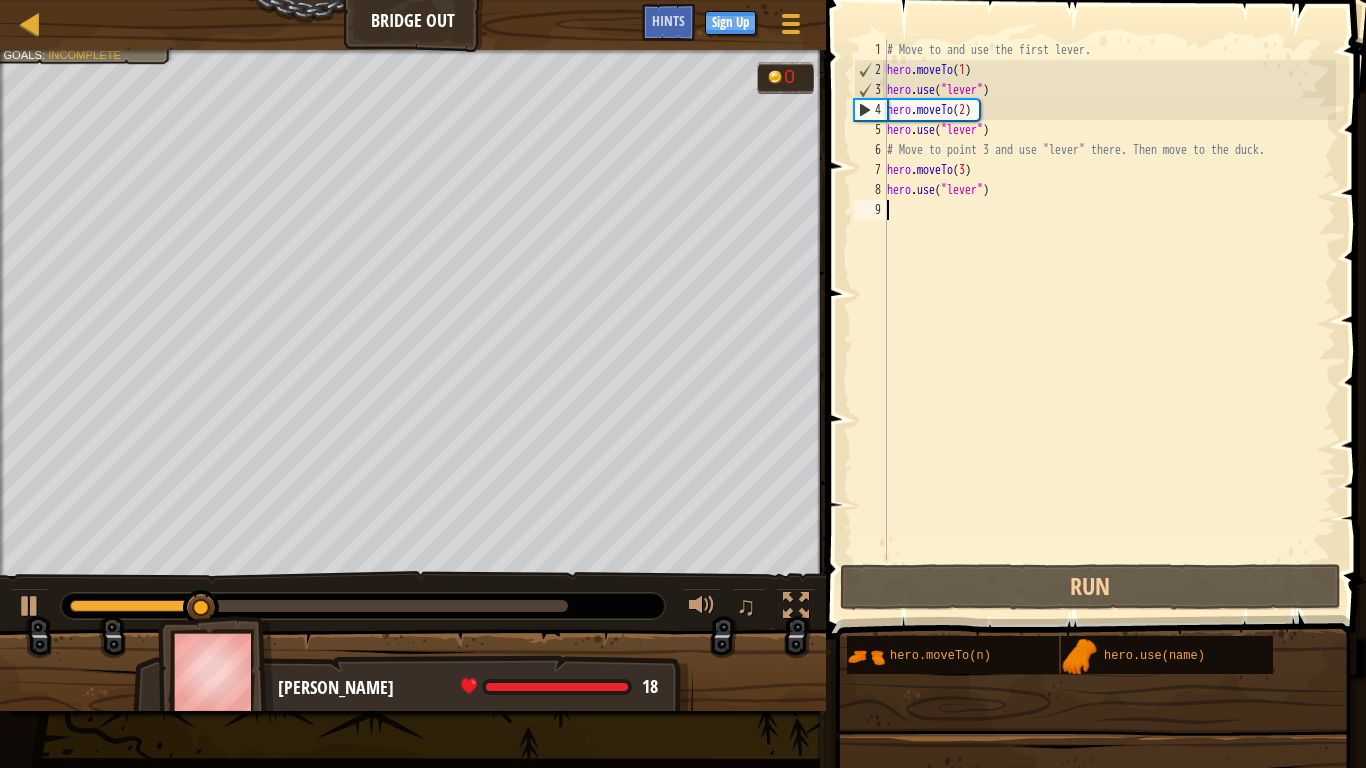 click on "# Move to and use the first lever. hero . moveTo ( 1 ) hero . use ( "lever" ) hero . moveTo ( 2 ) hero . use ( "lever" ) # Move to point 3 and use "lever" there. Then move to the duck. hero . moveTo ( 3 ) hero . use ( "lever" )" at bounding box center [1109, 320] 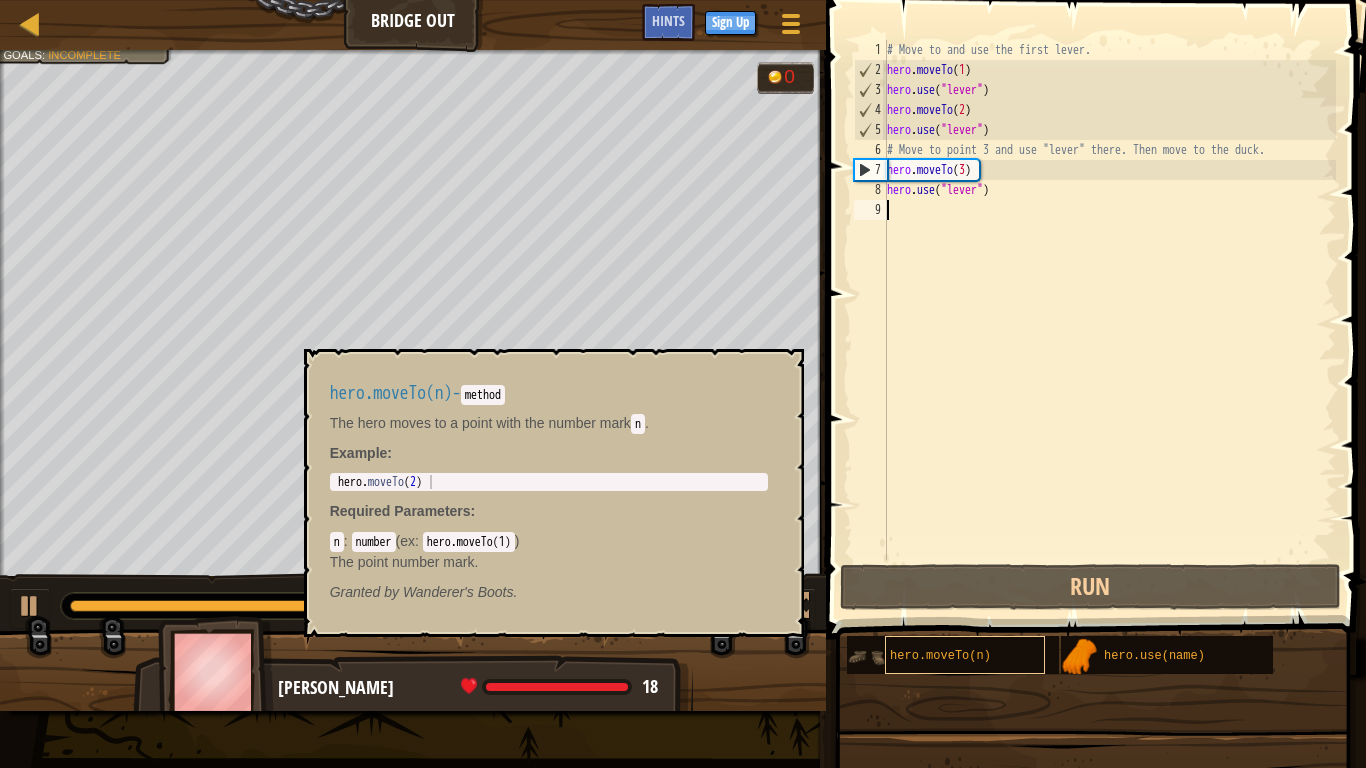 click on "hero.moveTo(n)" at bounding box center [940, 656] 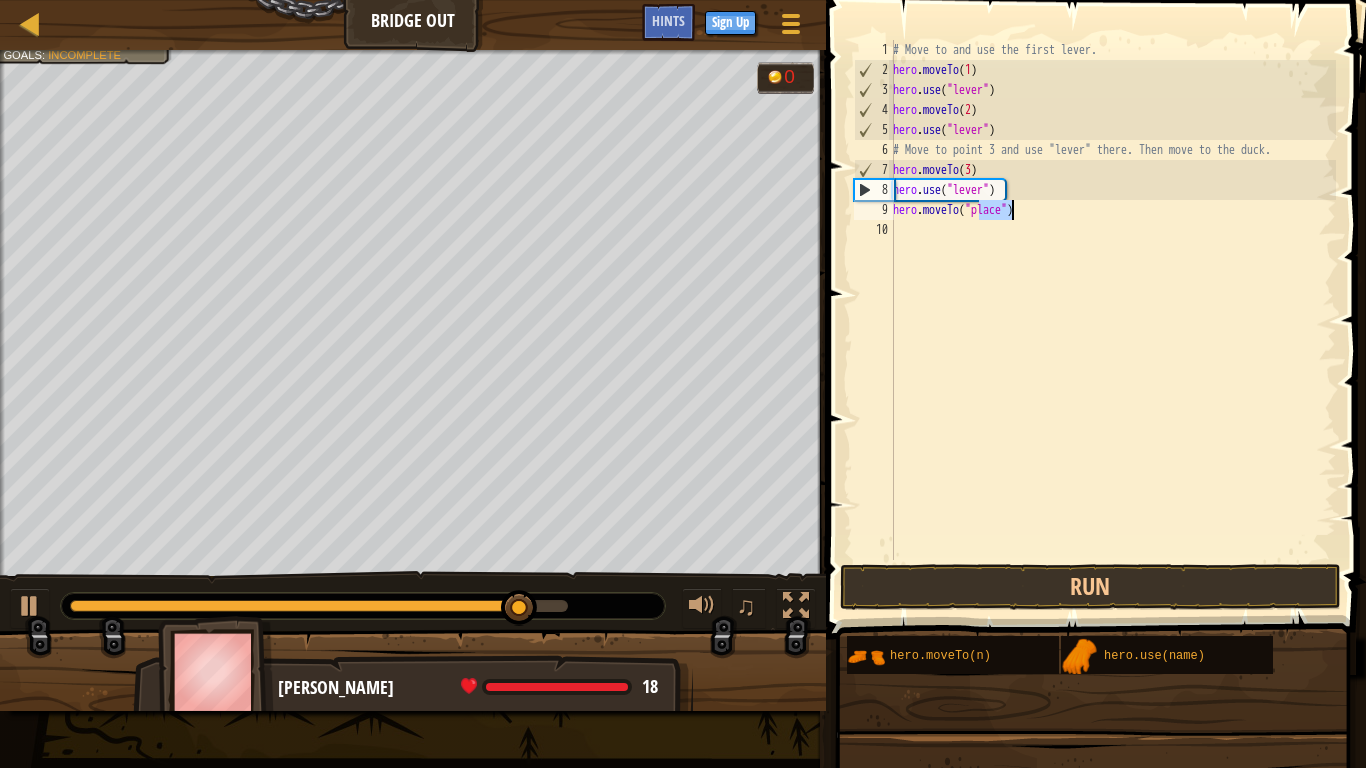 click on "# Move to and use the first lever. hero . moveTo ( 1 ) hero . use ( "lever" ) hero . moveTo ( 2 ) hero . use ( "lever" ) # Move to point 3 and use "lever" there. Then move to the duck. hero . moveTo ( 3 ) hero . use ( "lever" ) hero . moveTo ( "place" )" at bounding box center (1112, 320) 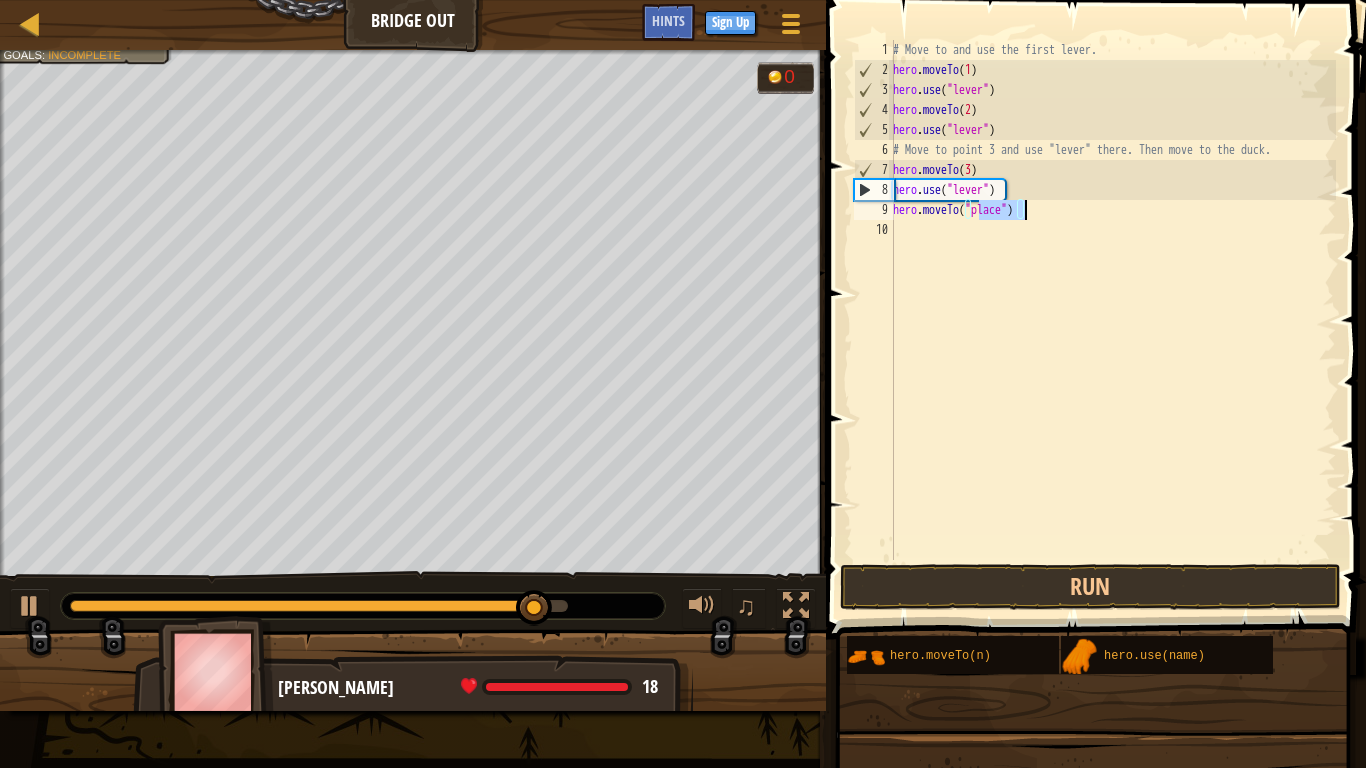 click on "# Move to and use the first lever. hero . moveTo ( 1 ) hero . use ( "lever" ) hero . moveTo ( 2 ) hero . use ( "lever" ) # Move to point 3 and use "lever" there. Then move to the duck. hero . moveTo ( 3 ) hero . use ( "lever" ) hero . moveTo ( "place" )" at bounding box center [1112, 320] 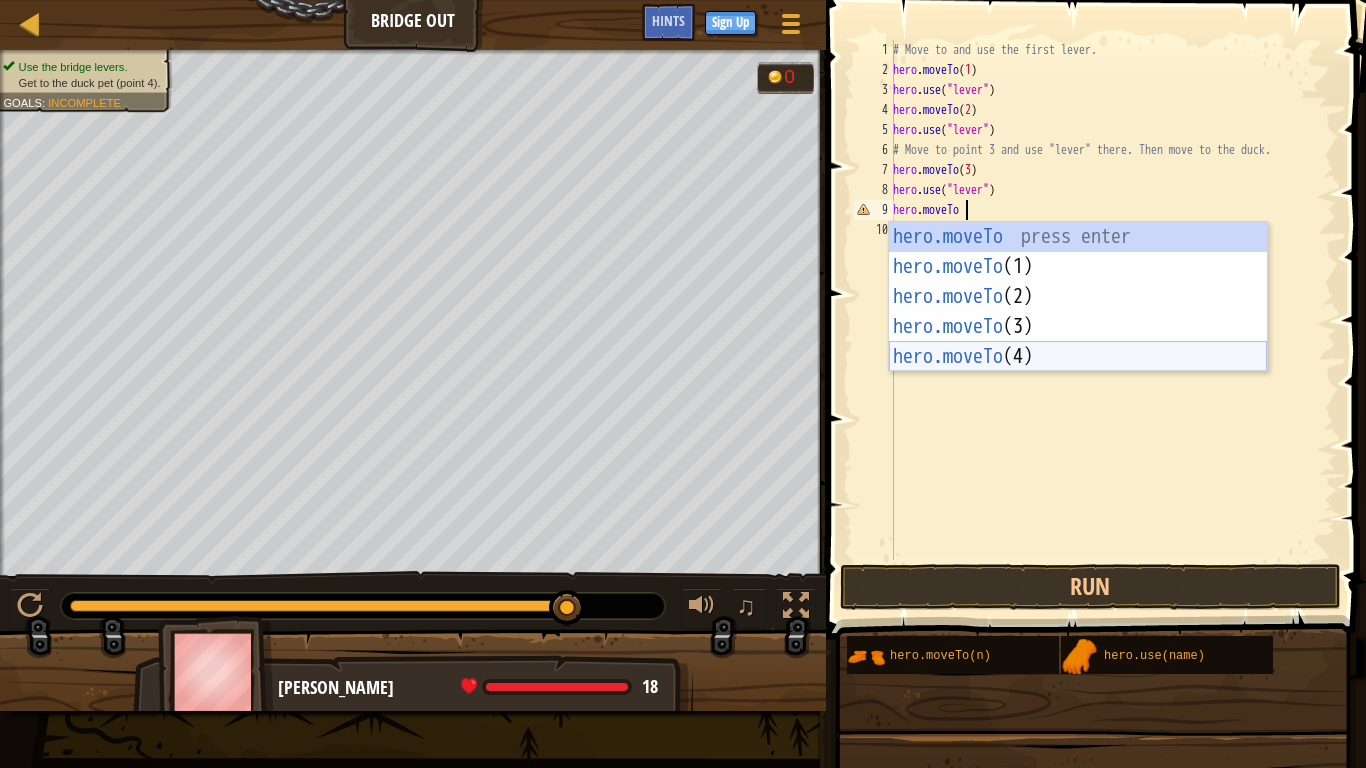 click on "hero.moveTo press enter hero.moveTo (1) press enter hero.moveTo (2) press enter hero.moveTo (3) press enter hero.moveTo (4) press enter" at bounding box center [1078, 327] 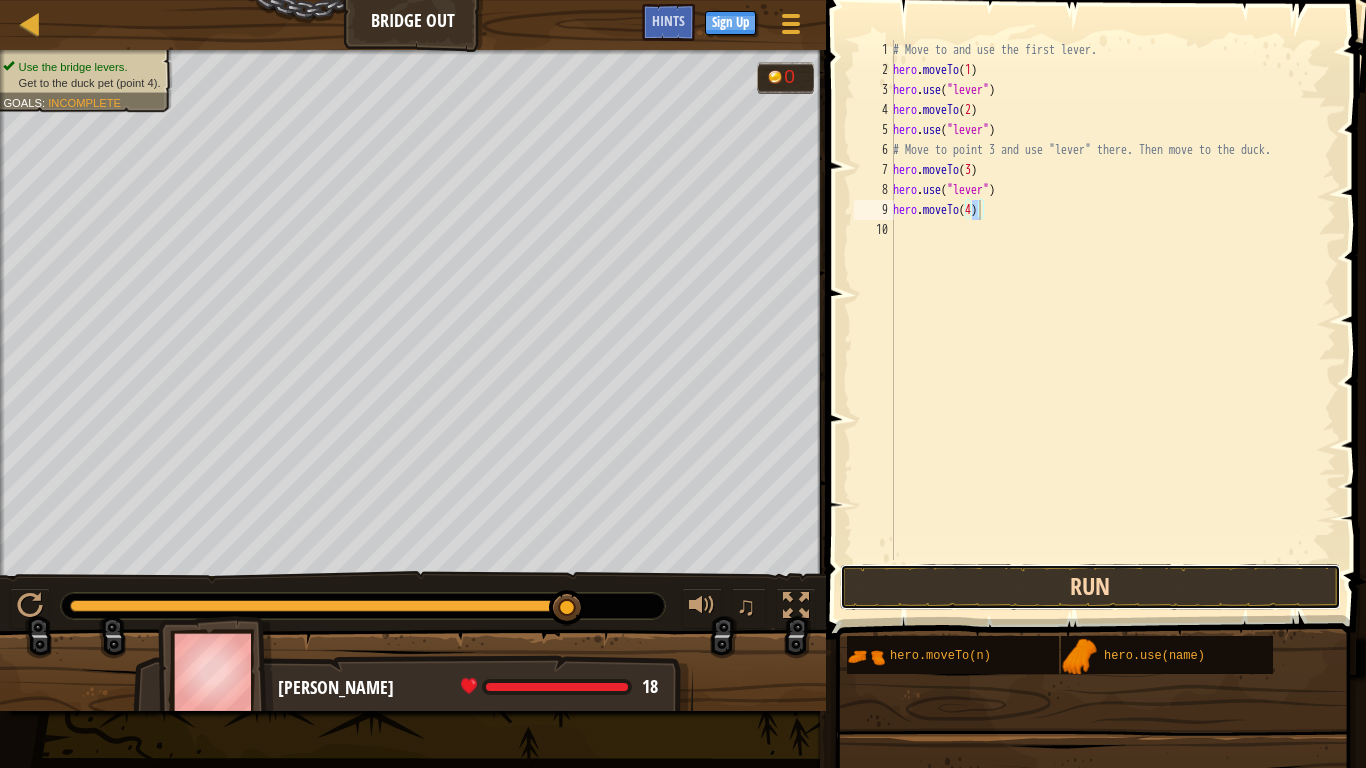 click on "Run" at bounding box center [1090, 587] 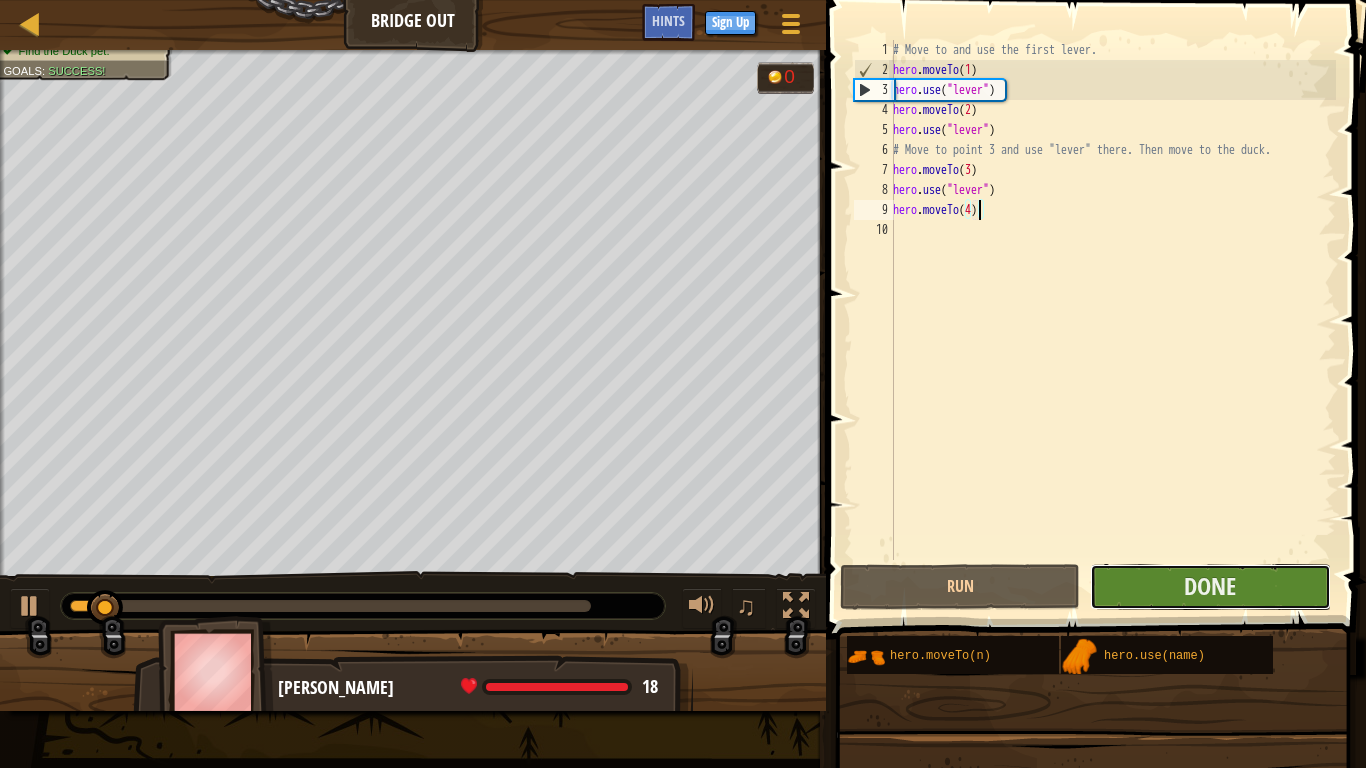 click on "Done" at bounding box center [1210, 587] 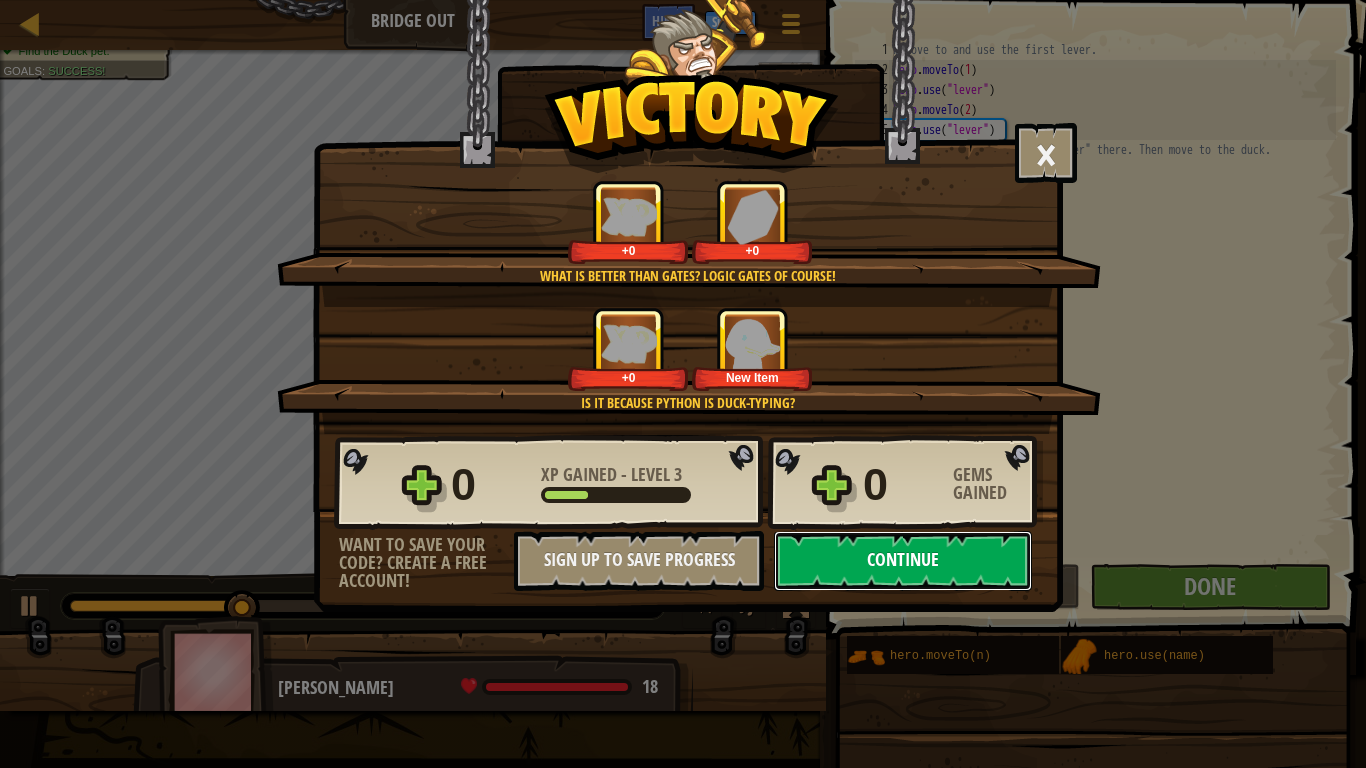 click on "Continue" at bounding box center (903, 561) 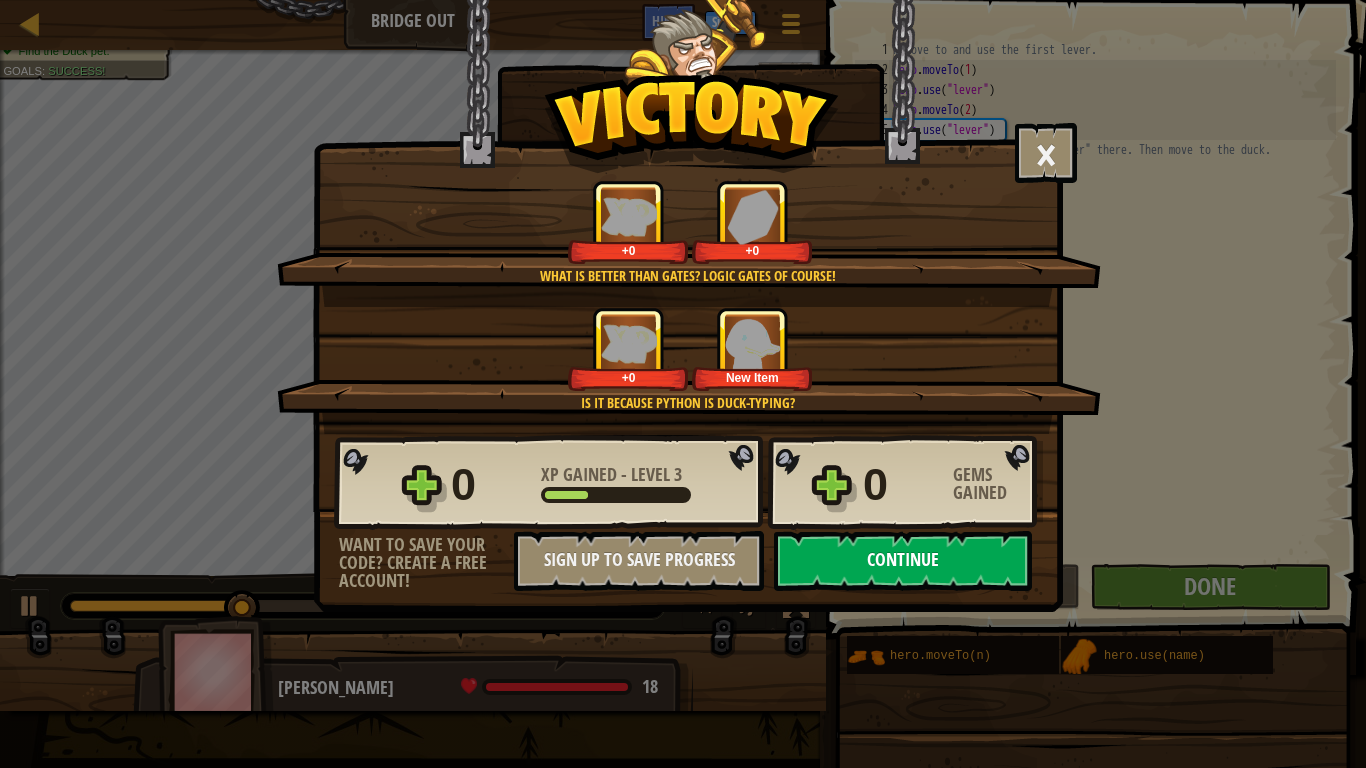 select on "en-[GEOGRAPHIC_DATA]" 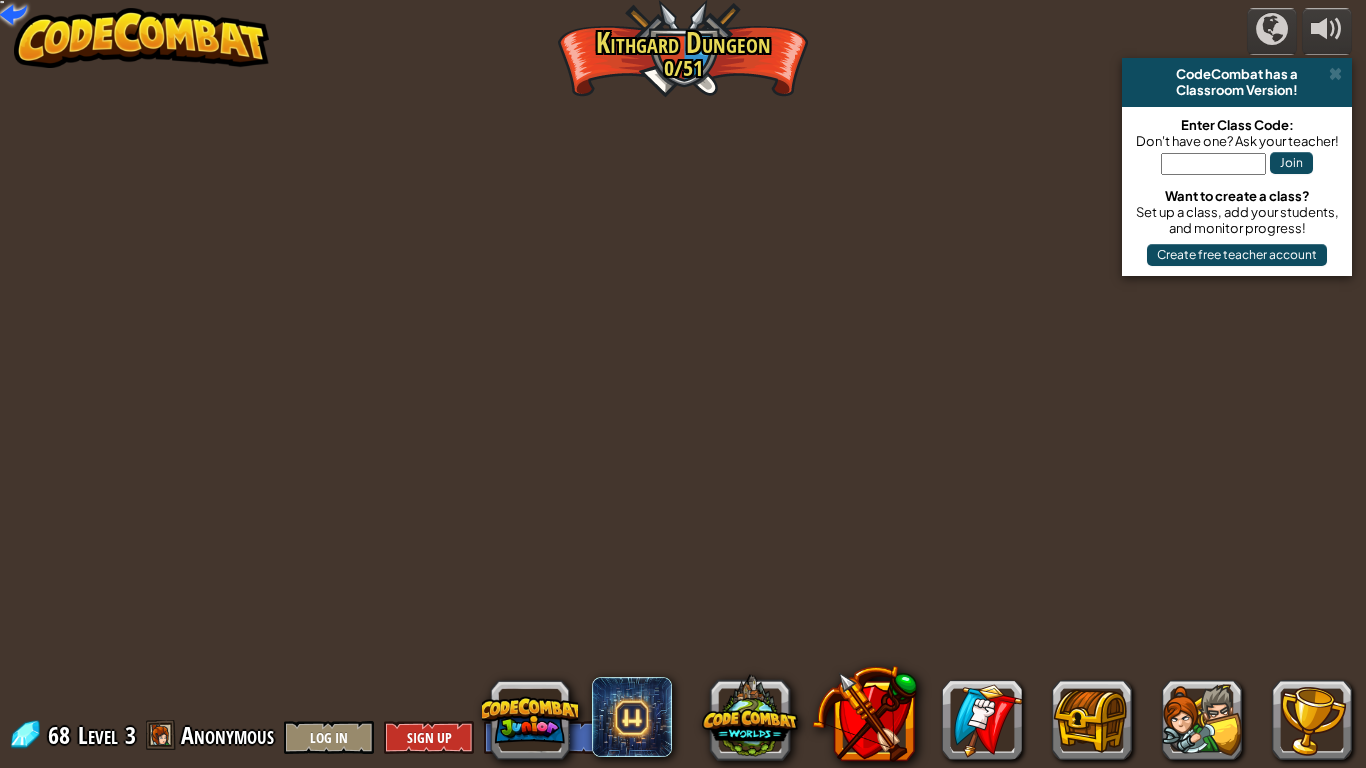 select on "en-[GEOGRAPHIC_DATA]" 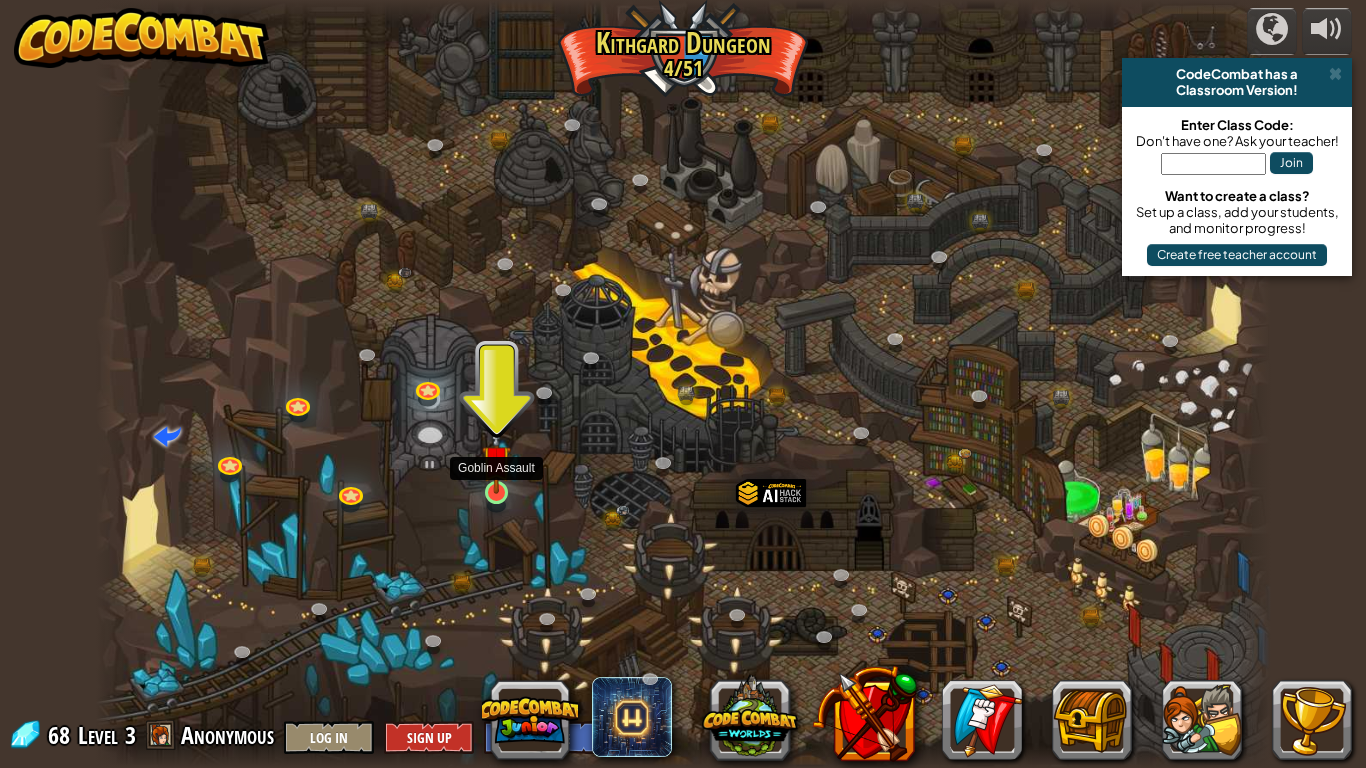 click at bounding box center (497, 460) 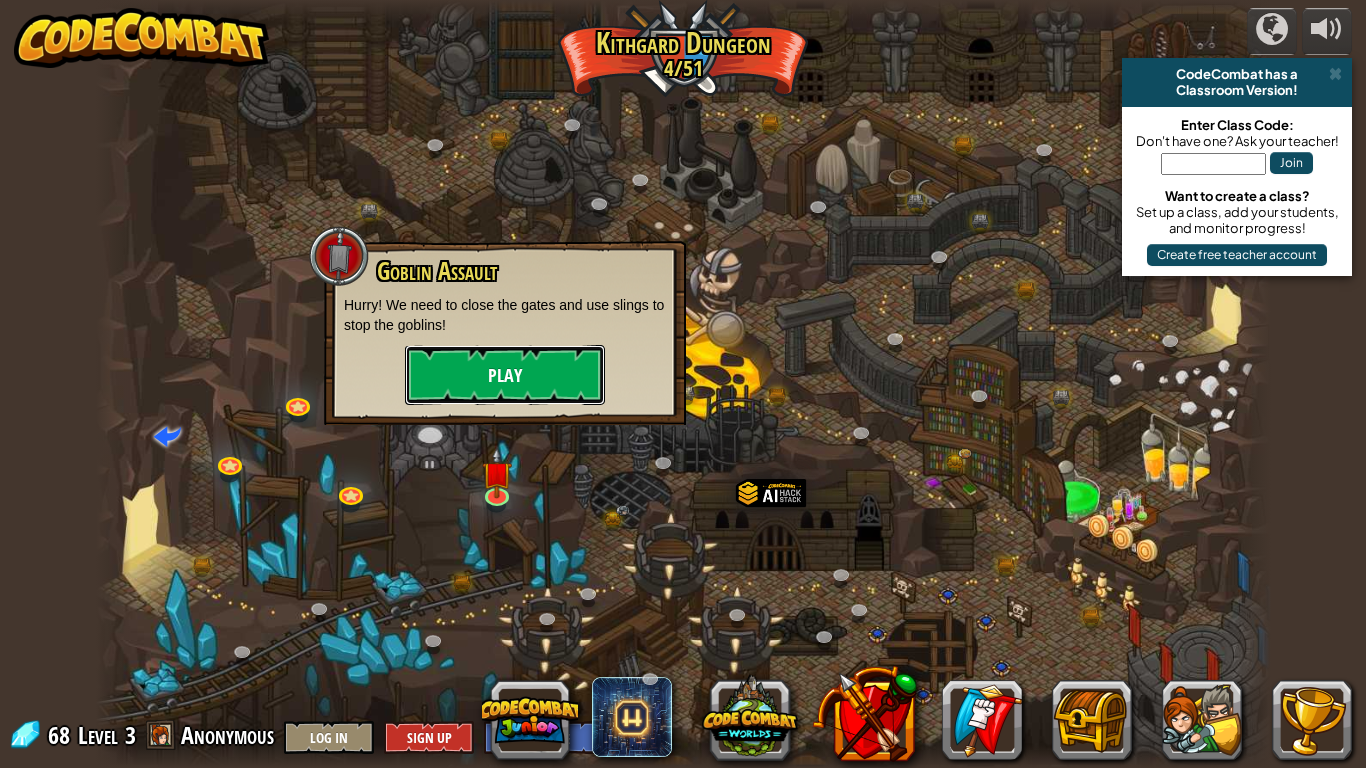 click on "Play" at bounding box center [505, 375] 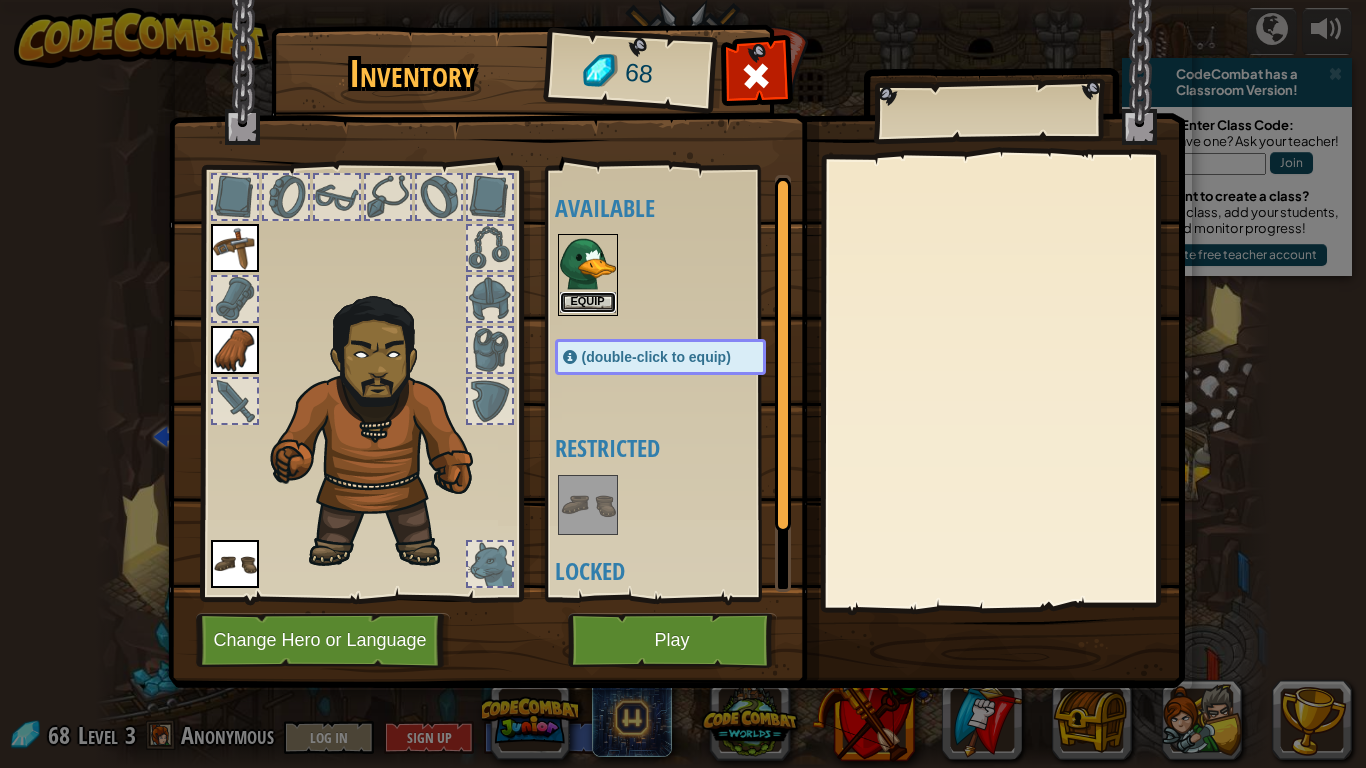 click on "Equip" at bounding box center [588, 302] 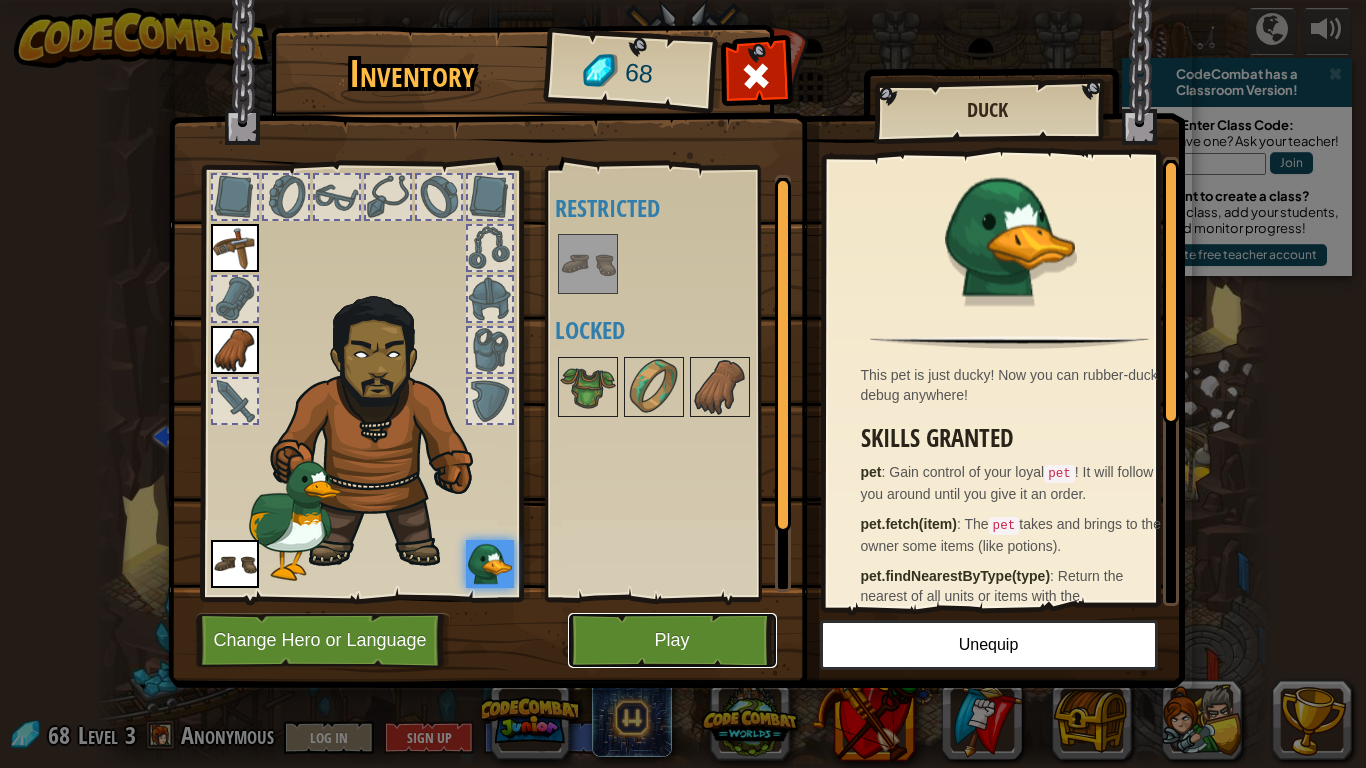 click on "Play" at bounding box center (672, 640) 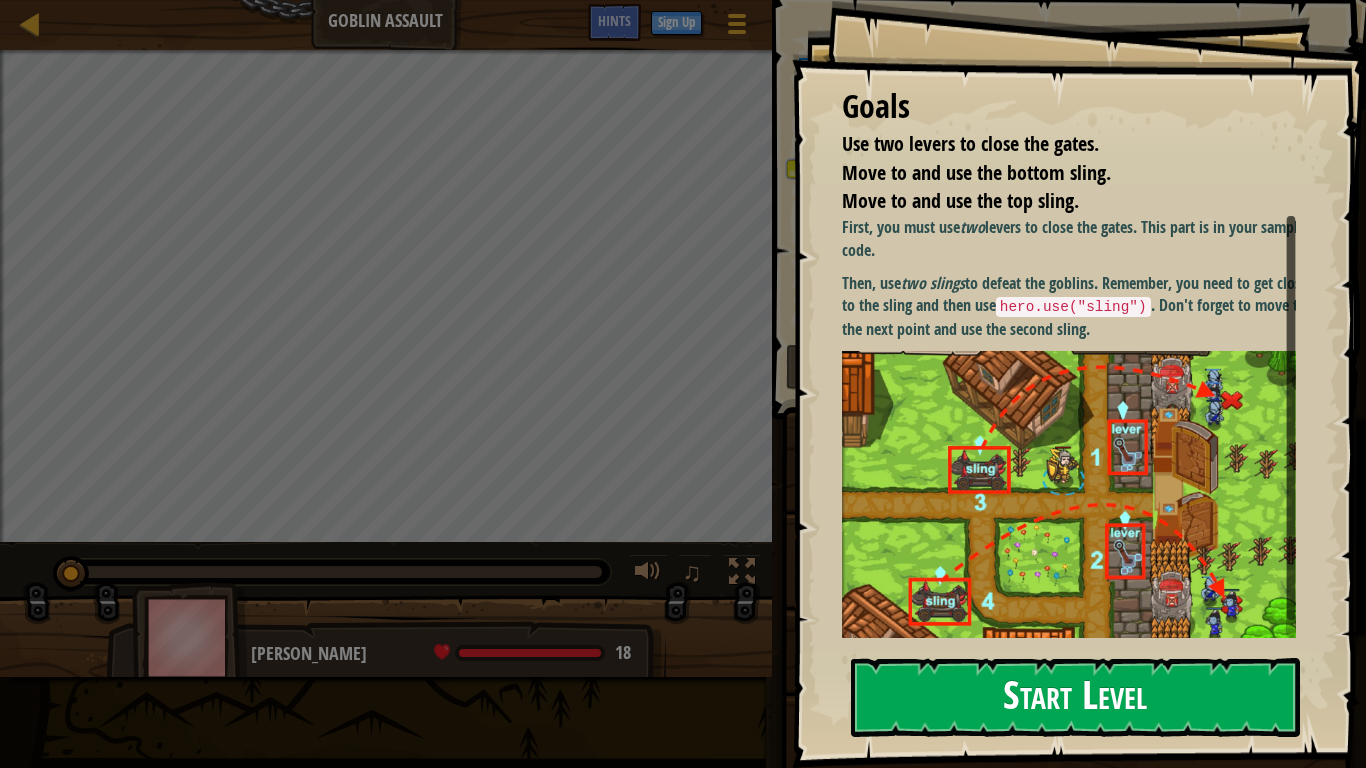 click on "Start Level" at bounding box center (1075, 697) 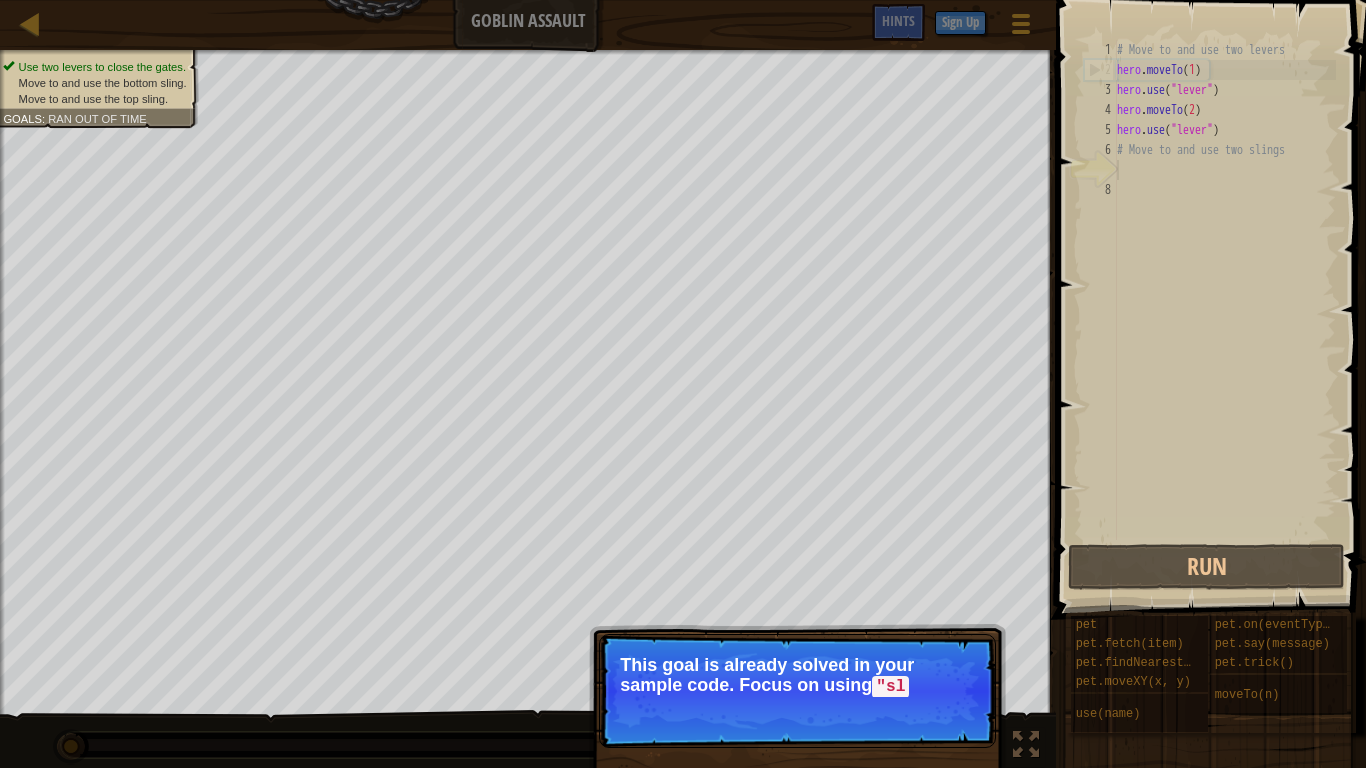 click at bounding box center (1213, 281) 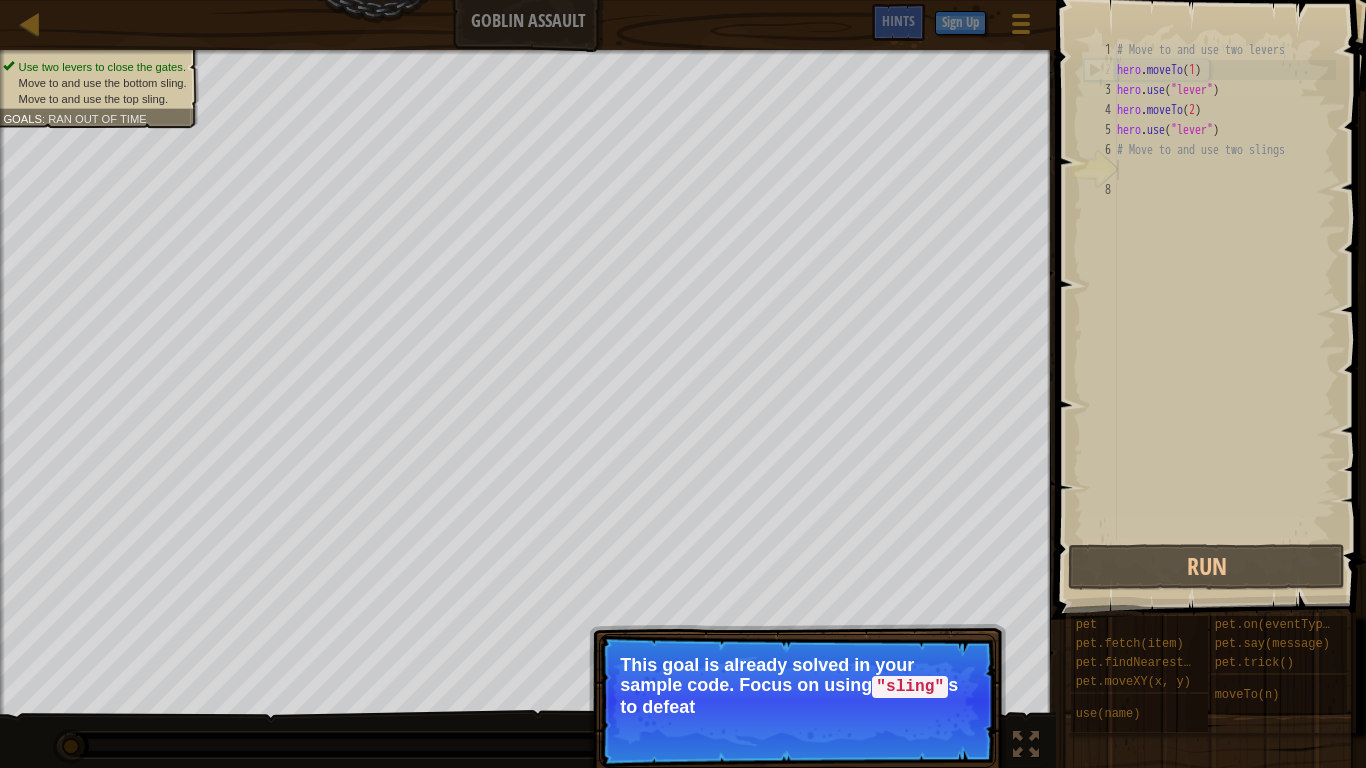 click at bounding box center (1213, 281) 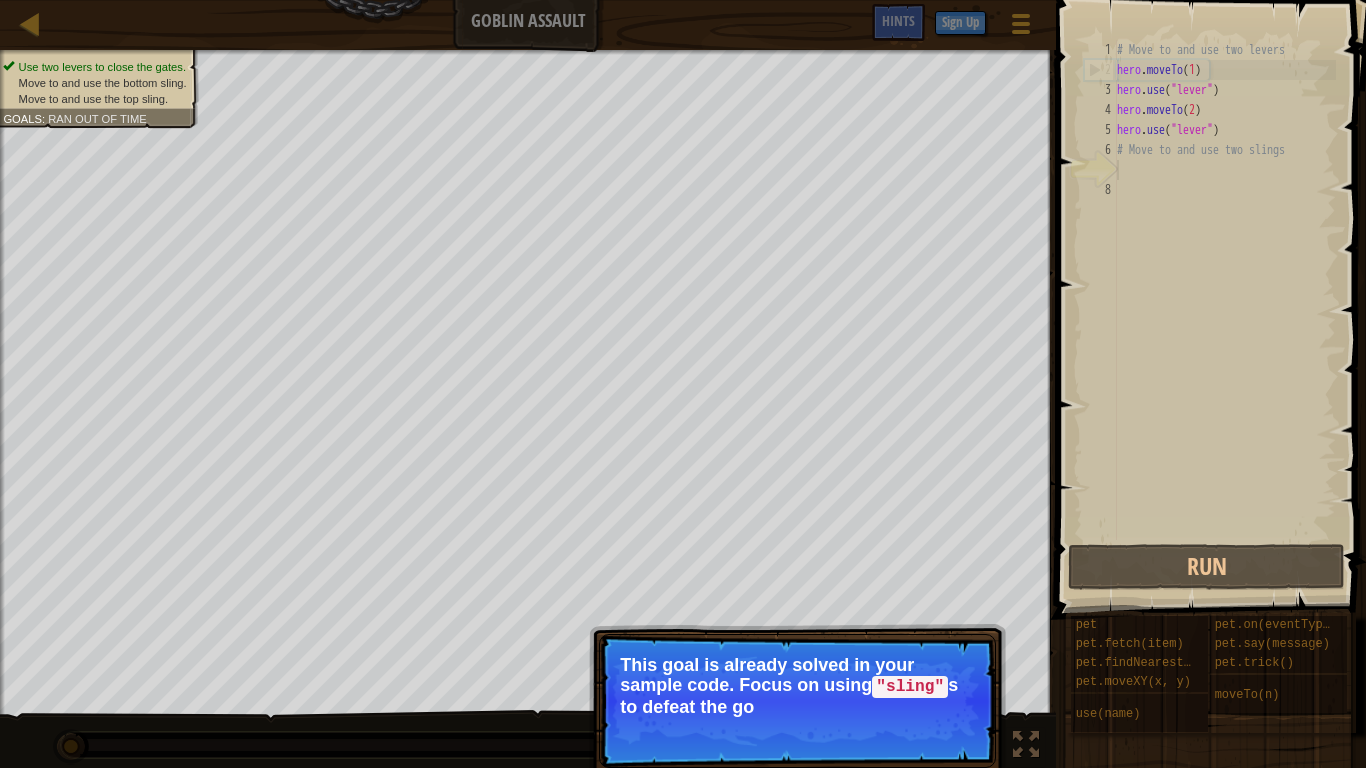 click on "Map Goblin Assault Game Menu Done Sign Up Hints 1     הההההההההההההההההההההההההההההההההההההההההההההההההההההההההההההההההההההההההההההההההההההההההההההההההההההההההההההההההההההההההההההההההההההההההההההההההההההההההההההההההההההההההההההההההההההההההההההההההההההההההההההההההההההההההההההההההההההההההההההההההההההההההההההההה XXXXXXXXXXXXXXXXXXXXXXXXXXXXXXXXXXXXXXXXXXXXXXXXXXXXXXXXXXXXXXXXXXXXXXXXXXXXXXXXXXXXXXXXXXXXXXXXXXXXXXXXXXXXXXXXXXXXXXXXXXXXXXXXXXXXXXXXXXXXXXXXXXXXXXXXXXXXXXXXXXXXXXXXXXXXXXXXXXXXXXXXXXXXXXXXXXXXXXXXXXXXXXXXXXXXXXXXXXXXXXXXXXXXXXXXXXXXXXXXXXXXXXXXXXXXXXXX Solution × Hints 1 2 3 4 5 6 7 8 # Move to and use two levers hero . moveTo ( 1 ) hero . use ( "lever" ) hero . moveTo ( 2 ) hero . use ( "lever" ) # Move to and use two slings     Code Saved : :" at bounding box center (683, 384) 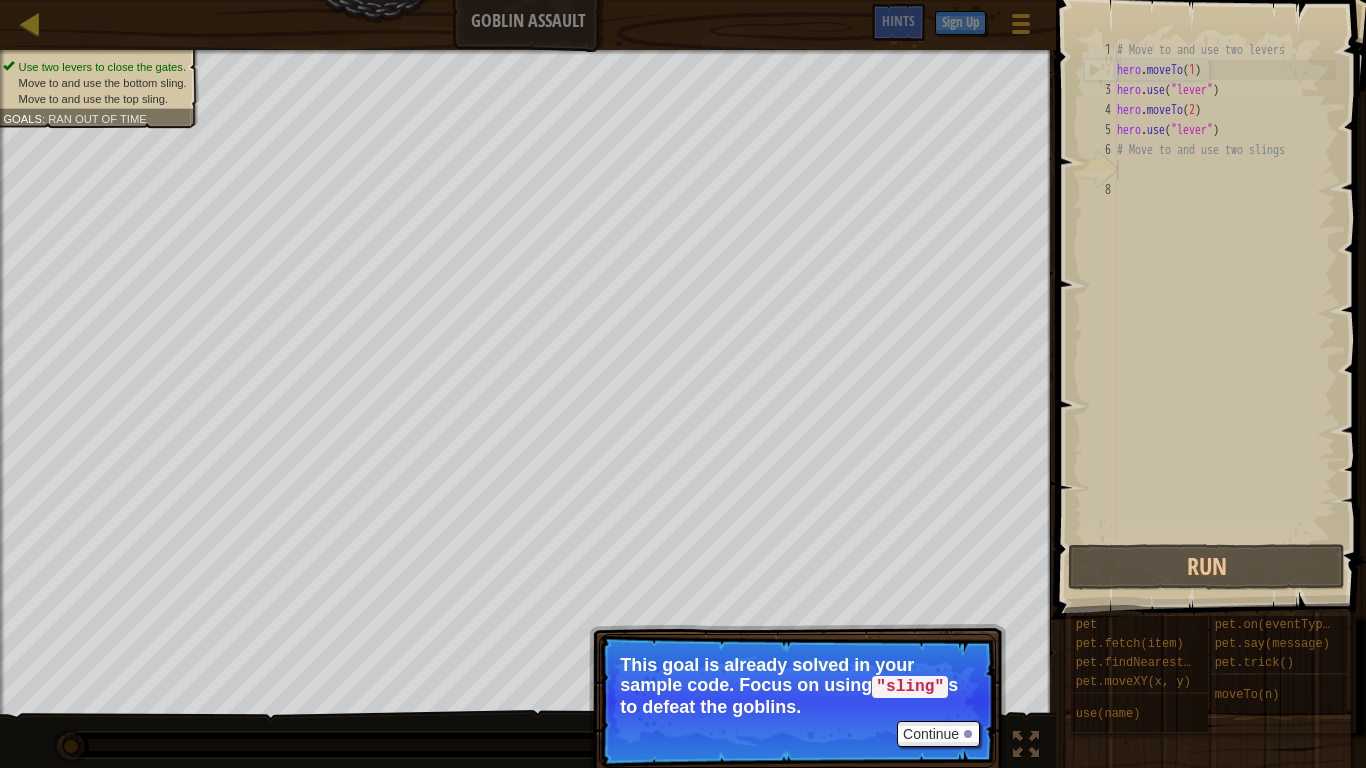 drag, startPoint x: 63, startPoint y: 18, endPoint x: 49, endPoint y: 11, distance: 15.652476 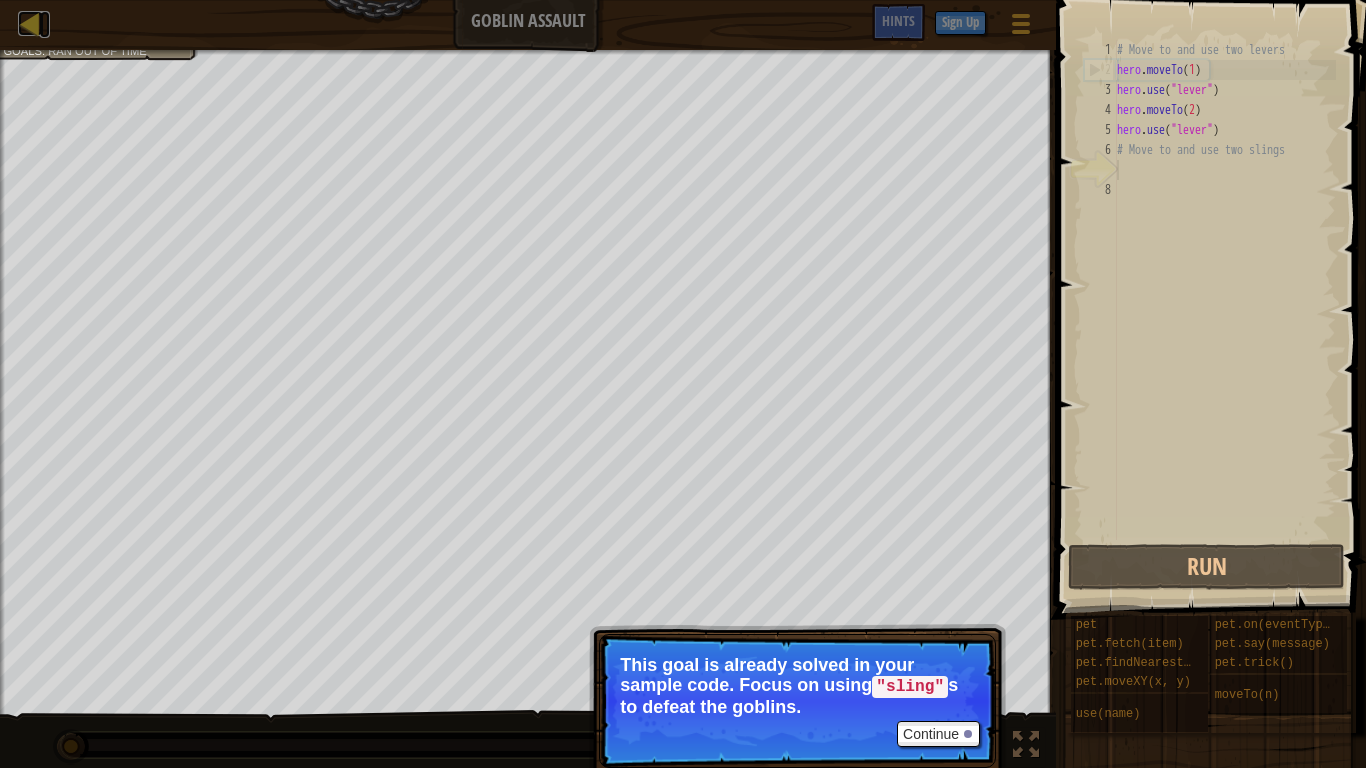 click at bounding box center (30, 23) 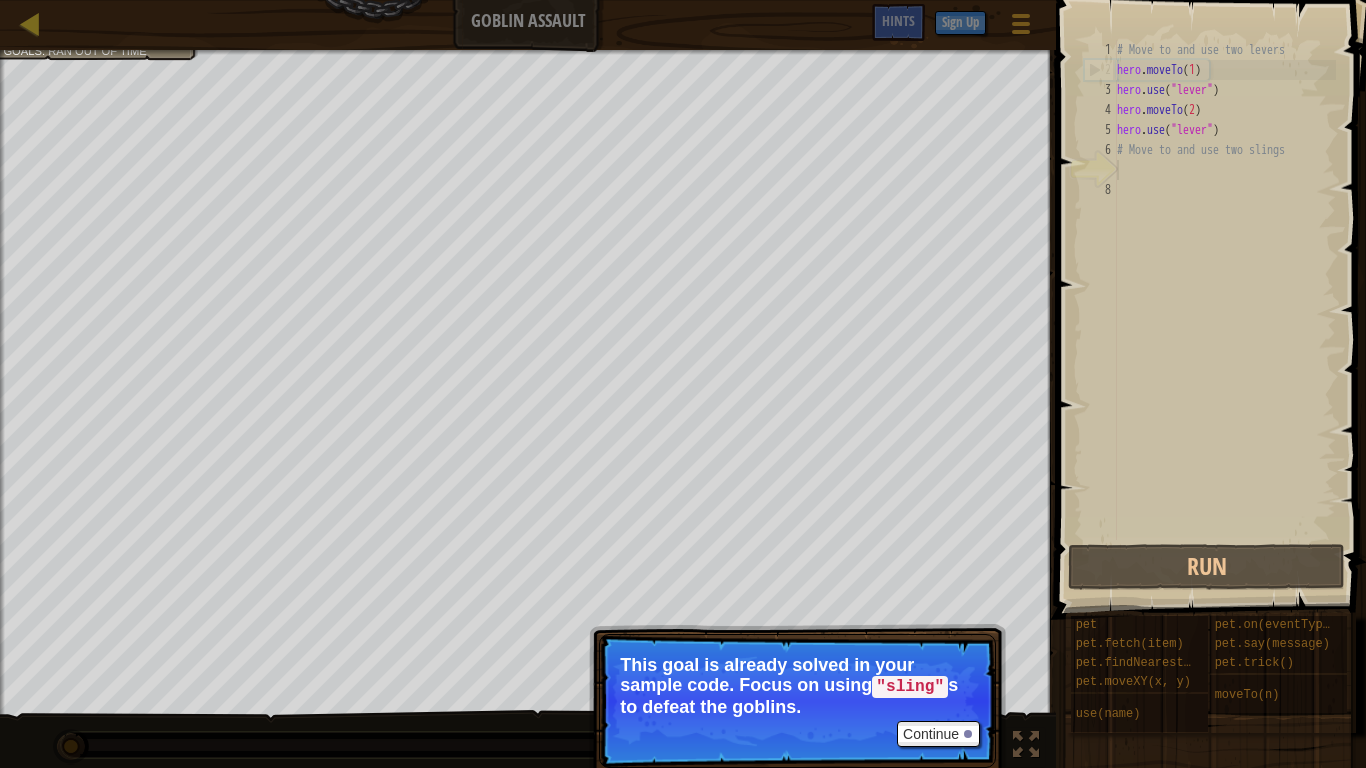select on "en-[GEOGRAPHIC_DATA]" 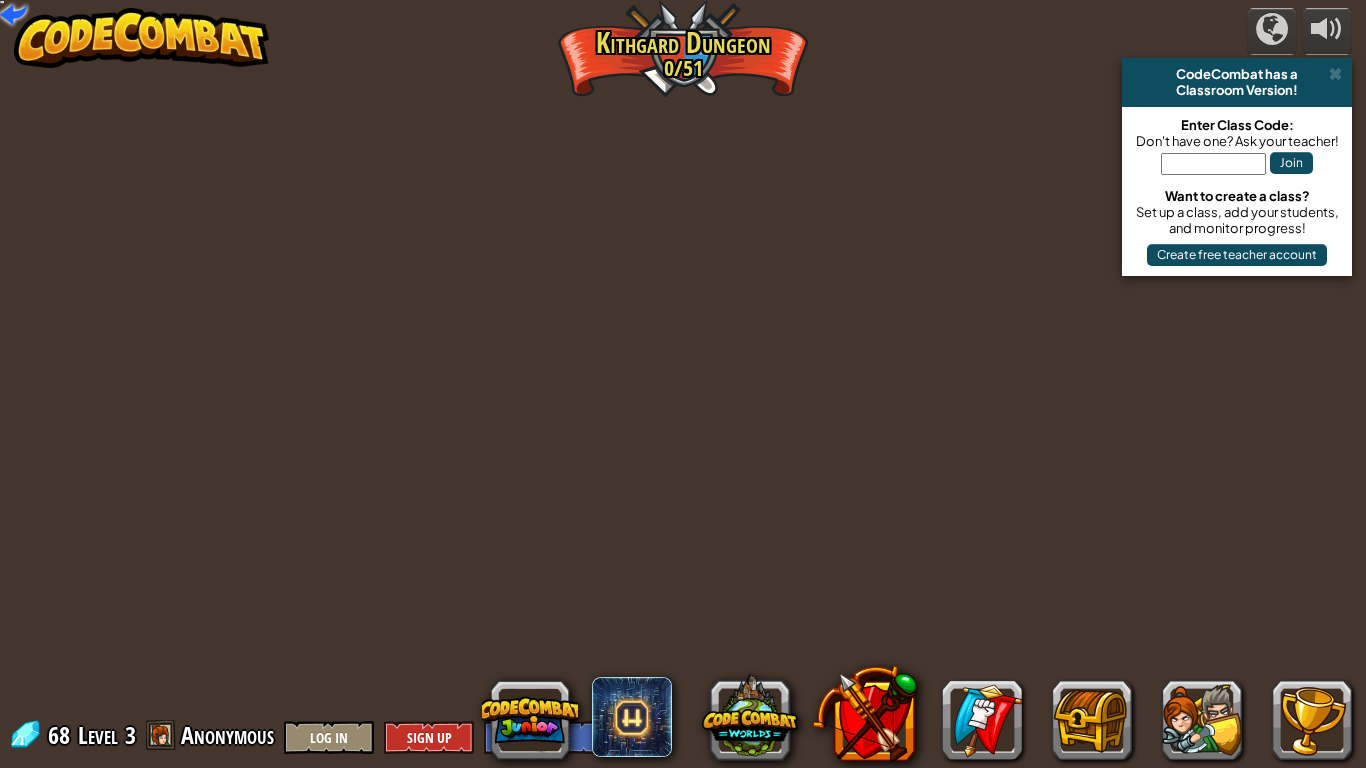 click at bounding box center [13, 13] 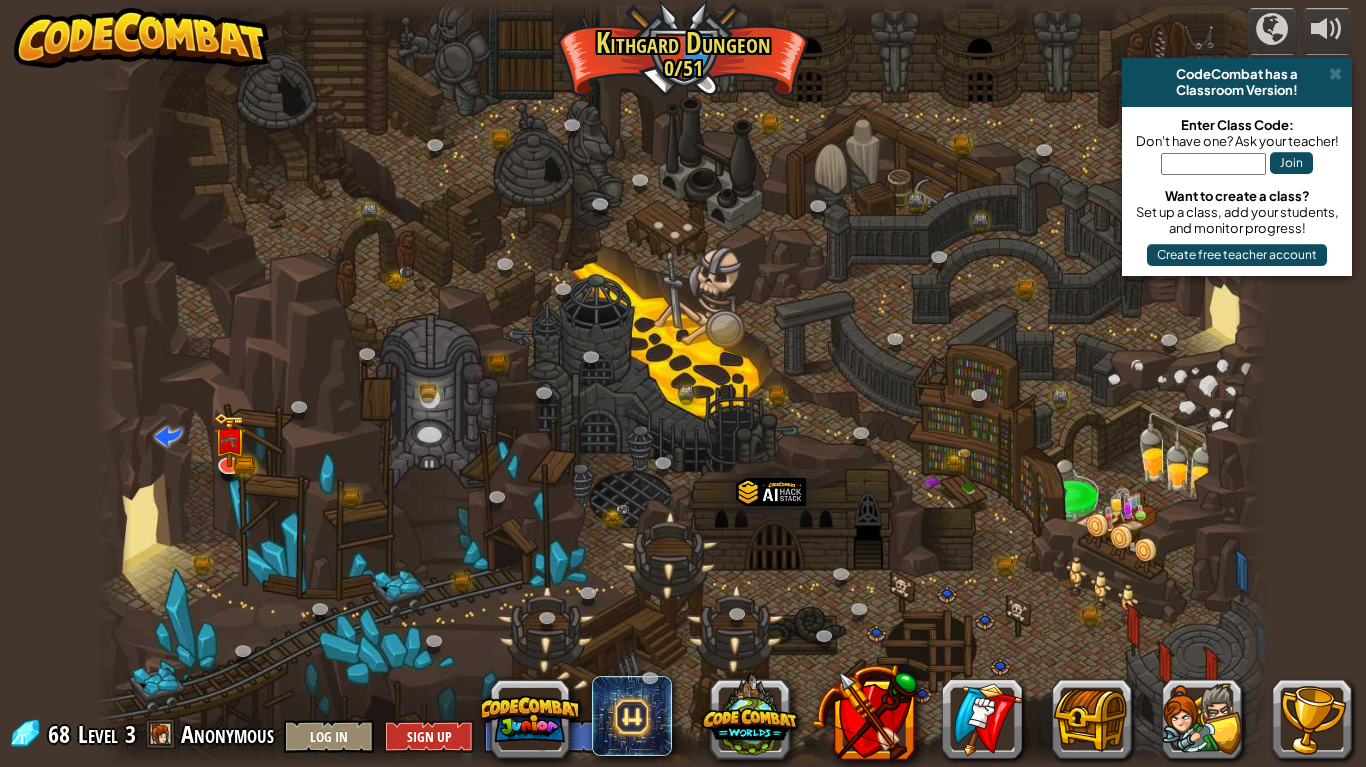 select on "en-[GEOGRAPHIC_DATA]" 